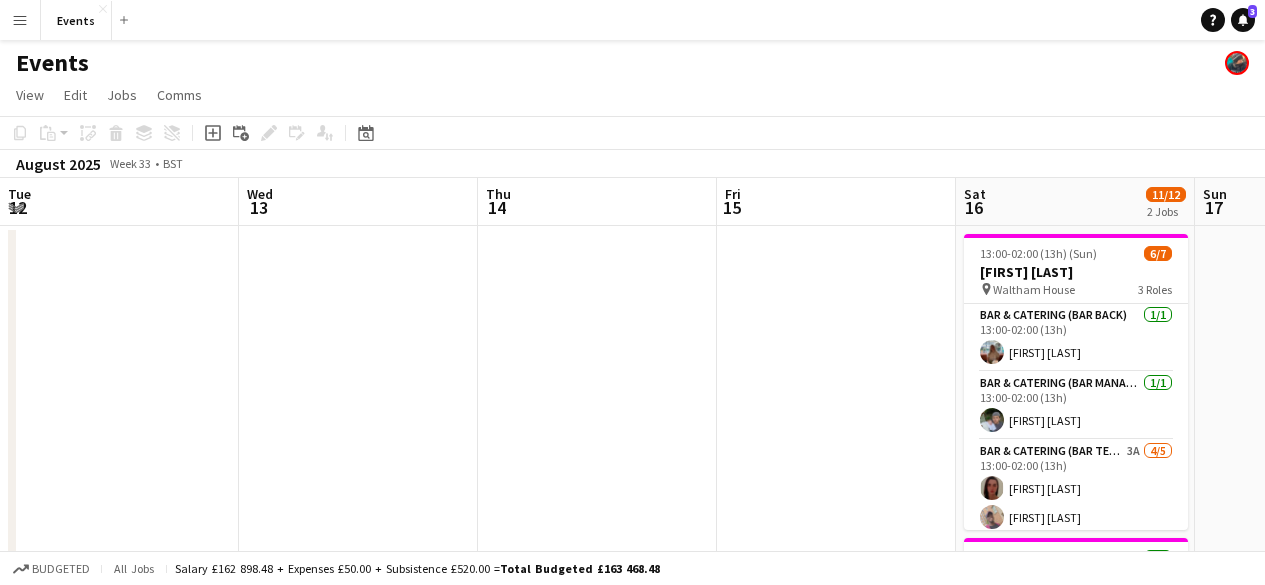 scroll, scrollTop: 0, scrollLeft: 0, axis: both 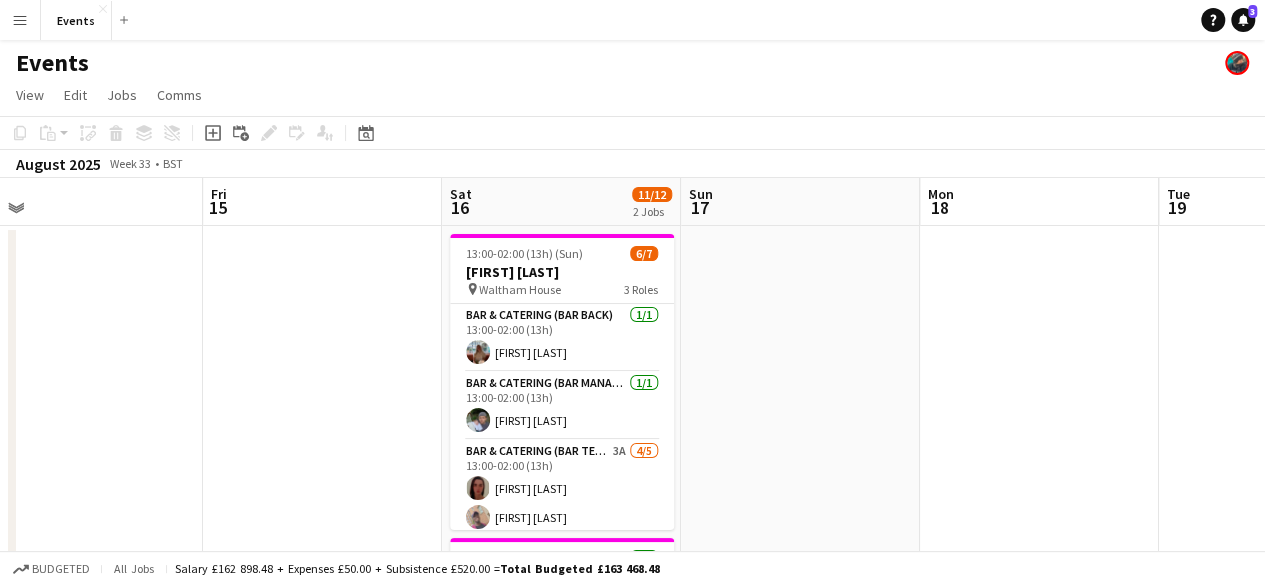 click on "Tue   12   Wed   13   Thu   14   Fri   15   Sat   16   11/12   2 Jobs   Sun   17   Mon   18   Tue   19   Wed   20   Thu   21   Fri   22      13:00-02:00 (13h) (Sun)   6/7   [FIRST] [LAST]
pin
Waltham House   3 Roles   Bar & Catering (Bar Back)   1/1   13:00-02:00 (13h)
[FIRST] [LAST]  Bar & Catering (Bar Manager)   1/1   13:00-02:00 (13h)
[FIRST] [LAST]  Bar & Catering (Bar Tender)   3A   4/5   13:00-02:00 (13h)
[FIRST] [LAST] [LAST] [FIRST] [LAST] [FIRST] [LAST] [FIRST] [LAST] [FIRST] [LAST]
single-neutral-actions
18:00-01:00 (7h) (Sun)   5/5   [FIRST] [LAST]
pin
Copse Stile House   2 Roles   Bar & Catering (Bar Manager)   1/1   18:00-01:00 (7h)
[FIRST] [LAST]  Bar & Catering (Bar Tender)   4/4   18:00-01:00 (7h)
[FIRST] [LAST] [FIRST] [LAST] [FIRST] [LAST] [FIRST] [LAST]" at bounding box center [632, 571] 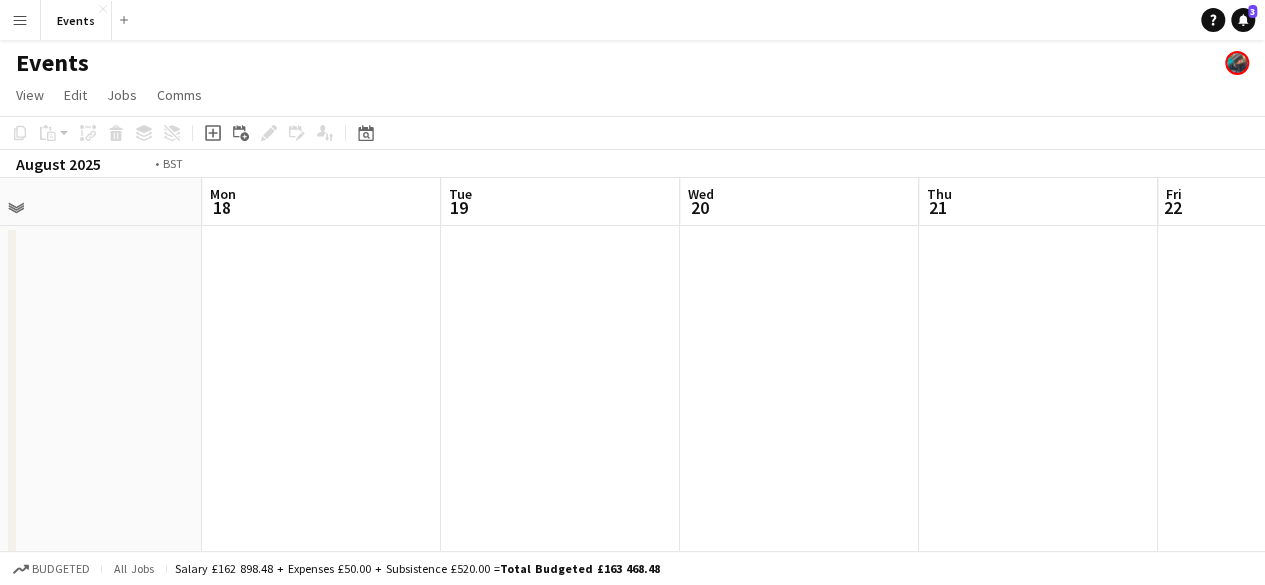 drag, startPoint x: 706, startPoint y: 326, endPoint x: 226, endPoint y: 280, distance: 482.19913 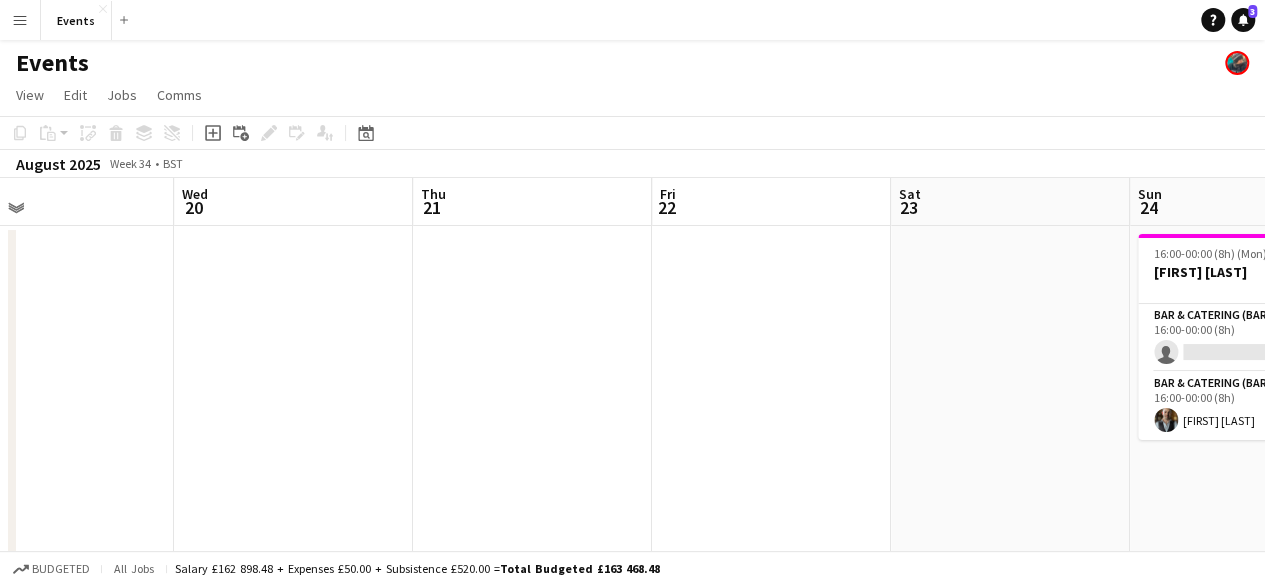 drag, startPoint x: 742, startPoint y: 392, endPoint x: 418, endPoint y: 356, distance: 325.99387 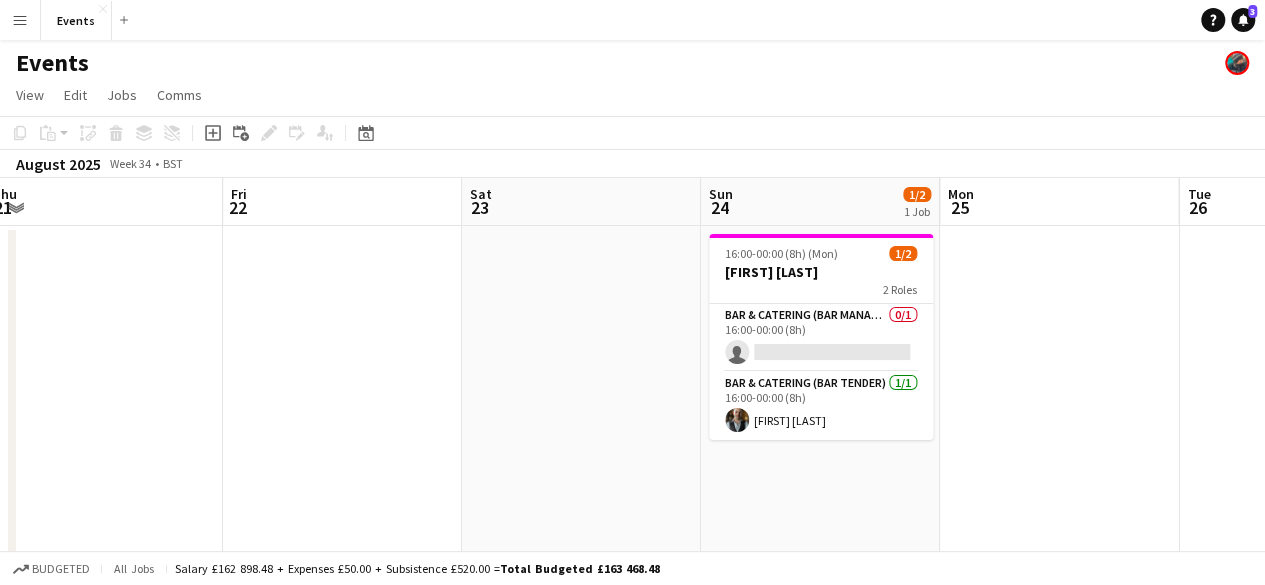 click on "Mon   18   Tue   19   Wed   20   Thu   21   Fri   22   Sat   23   Sun   24   1/2   1 Job   Mon   25   Tue   26   Wed   27   Thu   28      [TIME] ([DURATION]) ([DAY])   1/2   [FIRST] [LAST]   2 Roles   Bar & Catering (Bar Manager)   0/1   [TIME] ([DURATION])
single-neutral-actions
Bar & Catering (Bar Tender)   1/1   [TIME] ([DURATION])
[FIRST] [LAST]'" at bounding box center (632, 571) 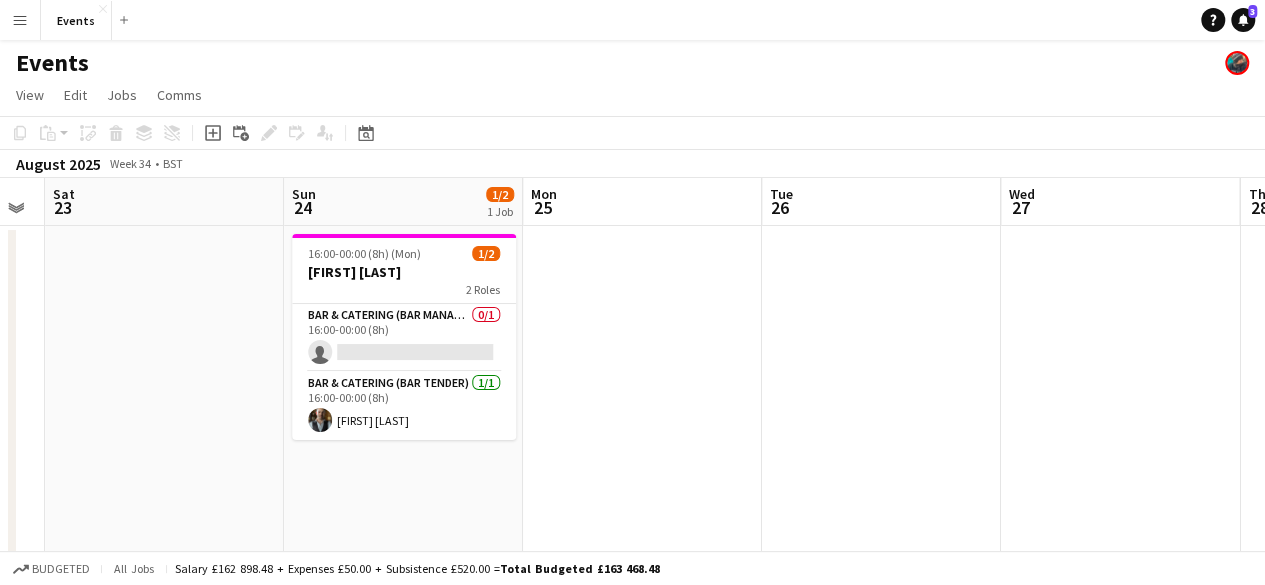 click on "Wed   20   Thu   21   Fri   22   Sat   23   Sun   24   1/2   1 Job   Mon   25   Tue   26   Wed   27   Thu   28   Fri   29   1/2   1 Job   Sat   30   0/3   1 Job      16:00-00:00 (8h) (Mon)   1/2   [FIRST] [LAST]   2 Roles   Bar & Catering (Bar Manager)   0/1   16:00-00:00 (8h)
single-neutral-actions
Bar & Catering (Bar Tender)   1/1   16:00-00:00 (8h)
[FIRST] [LAST]     17:00-01:00 (8h) (Sat)   1/2   [COMPANY] - Chipping Norton   2 Roles   Bar & Catering (Bar Manager)   1/1   17:00-01:00 (8h)
[FIRST] [LAST]  Bar & Catering (Bar Tender)   7A   0/1   17:00-01:00 (8h)
single-neutral-actions
17:00-02:00 (9h) (Sun)   0/3   [COMPANY] - Chipping Norton   2 Roles   Bar & Catering (Bar Manager)   0/1   17:00-02:00 (9h)
single-neutral-actions
Bar & Catering (Bar Tender)   6A   0/2   17:00-02:00 (9h)
single-neutral-actions" at bounding box center [632, 571] 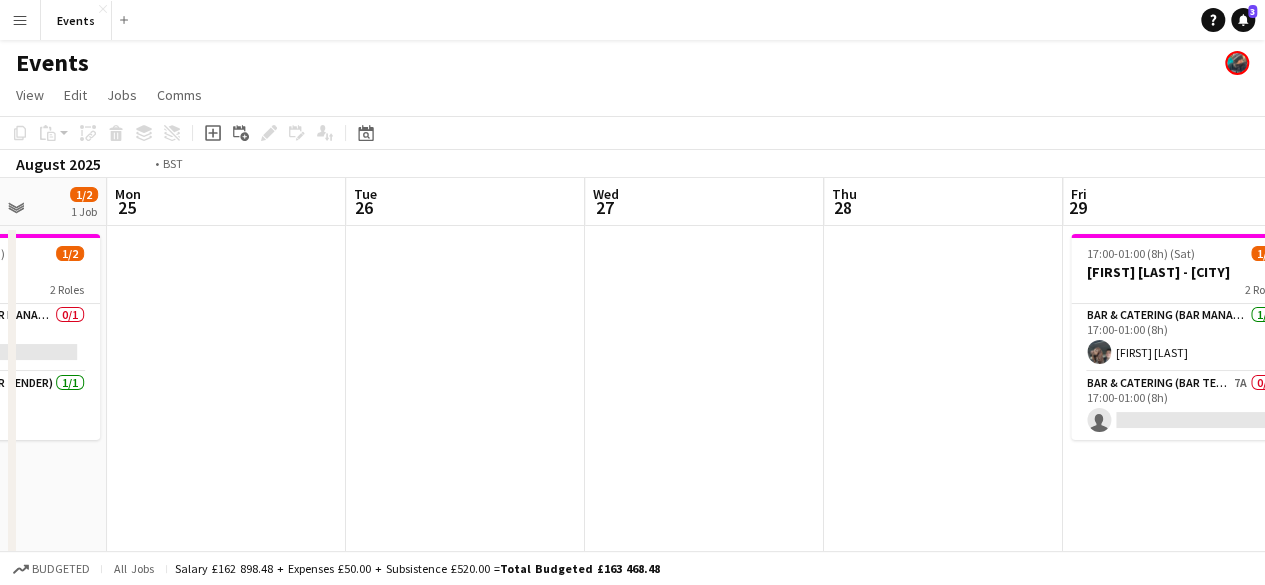 click on "Fri   22   Sat   23   Sun   24   1/2   1 Job   Mon   25   Tue   26   Wed   27   Thu   28   Fri   29   1/2   1 Job   Sat   30   0/3   1 Job   Sun   31   Mon   1      16:00-00:00 (8h) (Mon)   1/2   [FIRST] [LAST]   2 Roles   Bar & Catering (Bar Manager)   0/1   16:00-00:00 (8h)
single-neutral-actions
Bar & Catering (Bar Tender)   1/1   16:00-00:00 (8h)
[FIRST] [LAST]     17:00-01:00 (8h) (Sat)   1/2   [FIRST] [LAST] - Chipping Norton   2 Roles   Bar & Catering (Bar Manager)   1/1   17:00-01:00 (8h)
[FIRST] [LAST]  Bar & Catering (Bar Tender)   7A   0/1   17:00-01:00 (8h)
single-neutral-actions
17:00-02:00 (9h) (Sun)   0/3   [FIRST] [LAST] - Chipping Norton   2 Roles   Bar & Catering (Bar Manager)   0/1   17:00-02:00 (9h)
single-neutral-actions
Bar & Catering (Bar Tender)   6A   0/2   17:00-02:00 (9h)
single-neutral-actions
single-neutral-actions" at bounding box center [632, 571] 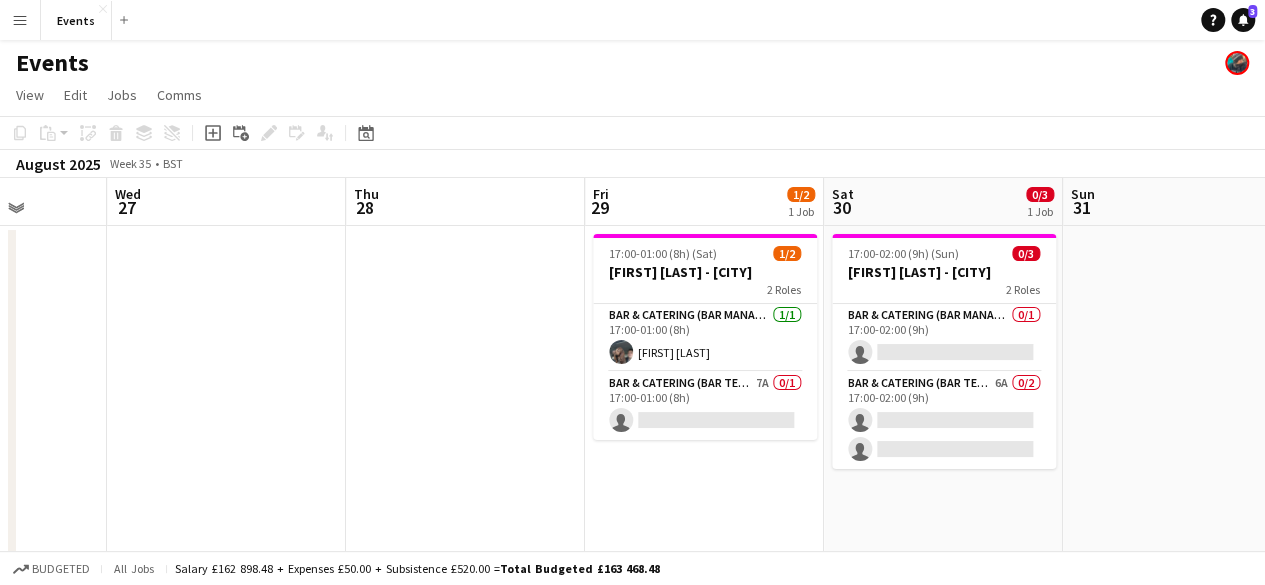scroll, scrollTop: 0, scrollLeft: 619, axis: horizontal 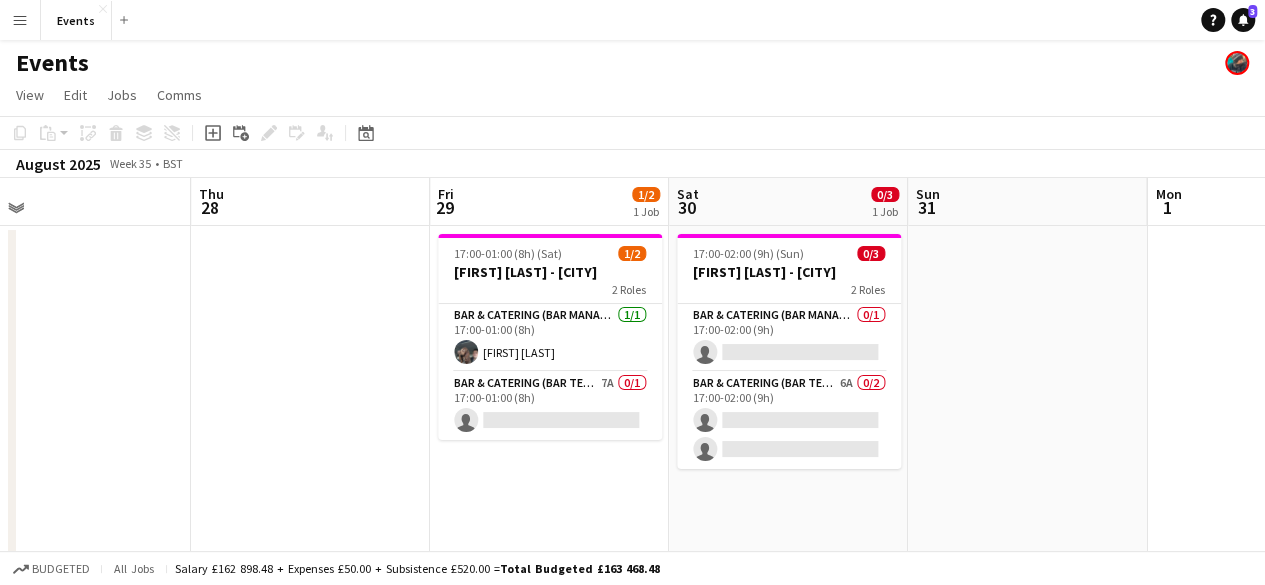 drag, startPoint x: 966, startPoint y: 359, endPoint x: 875, endPoint y: 359, distance: 91 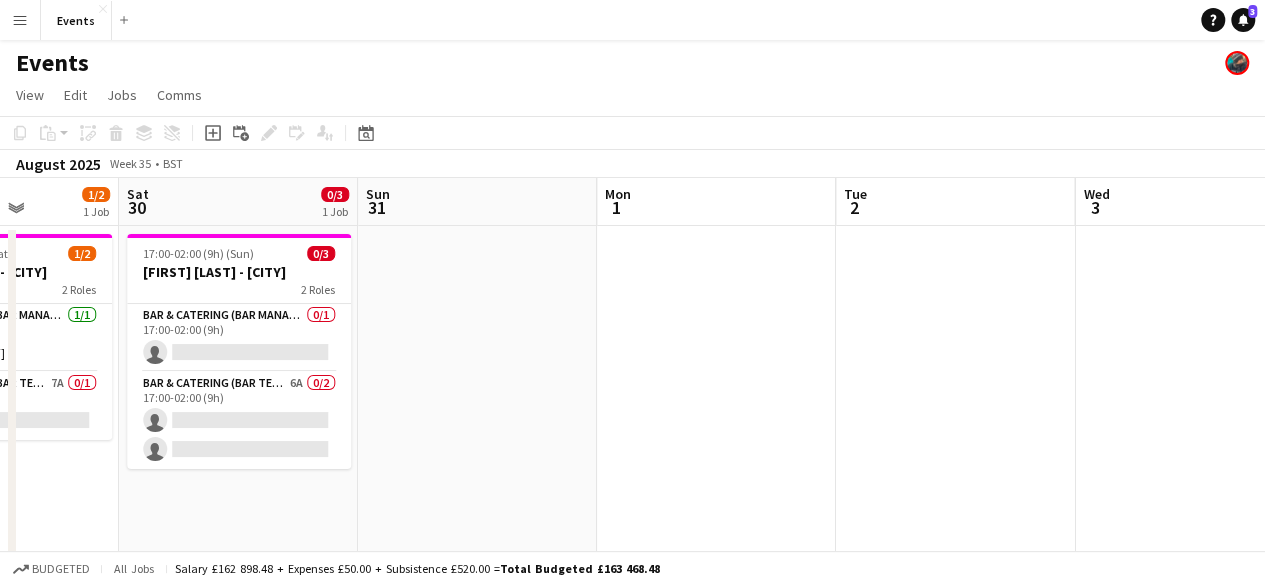 drag, startPoint x: 1020, startPoint y: 371, endPoint x: 708, endPoint y: 367, distance: 312.02563 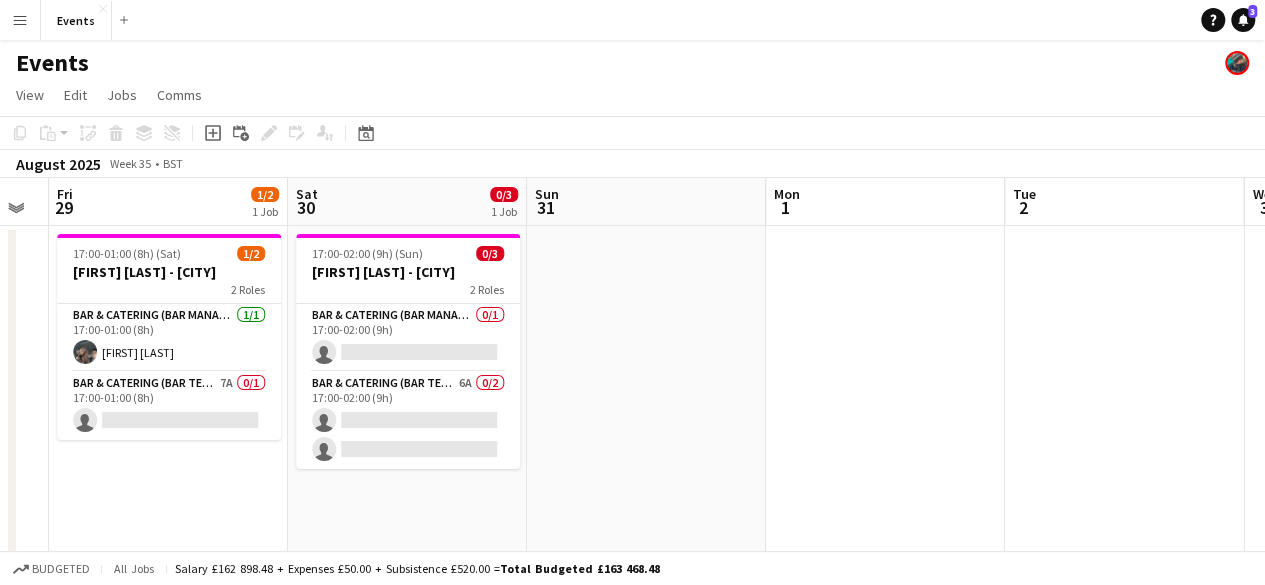 drag, startPoint x: 840, startPoint y: 374, endPoint x: 430, endPoint y: 347, distance: 410.88806 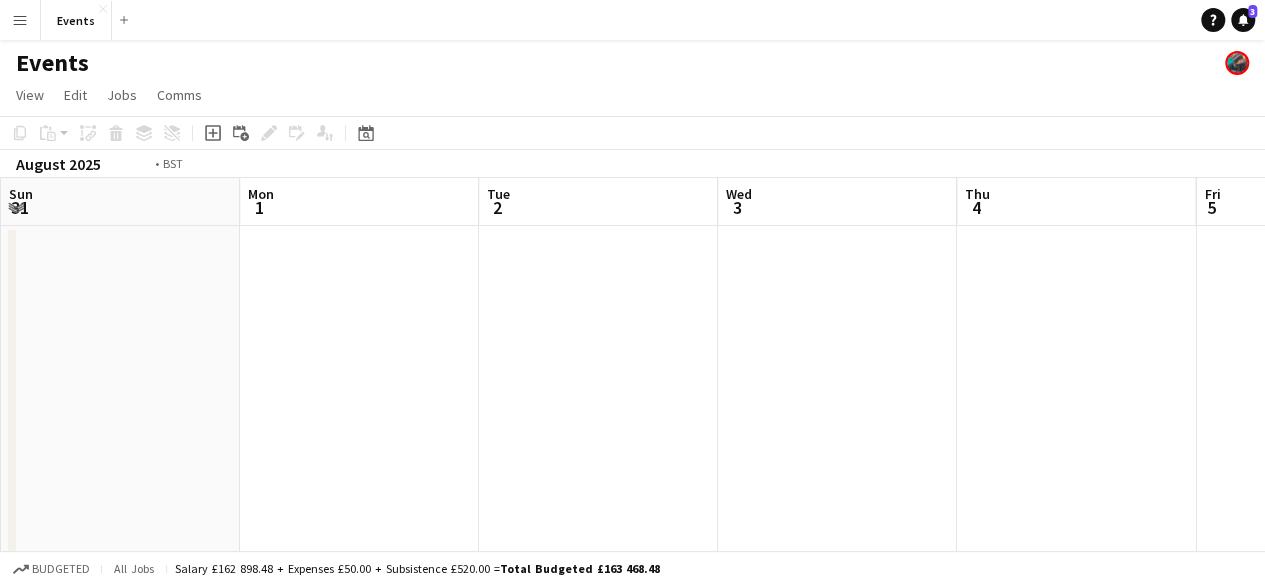 drag, startPoint x: 803, startPoint y: 356, endPoint x: 318, endPoint y: 368, distance: 485.14844 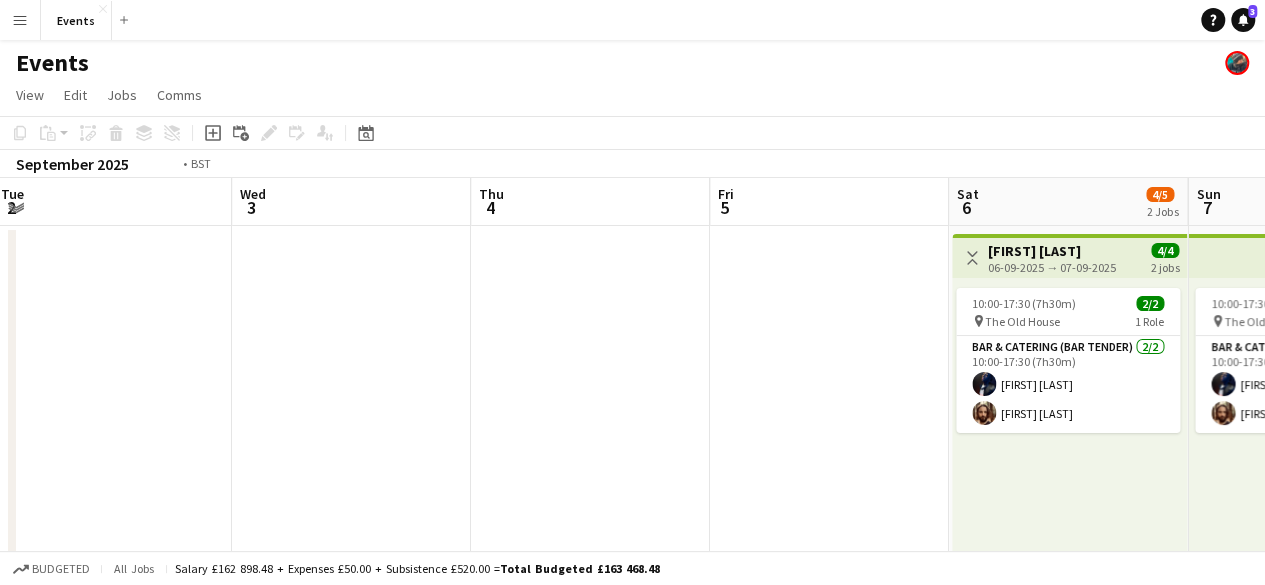 drag, startPoint x: 332, startPoint y: 365, endPoint x: 943, endPoint y: 434, distance: 614.8837 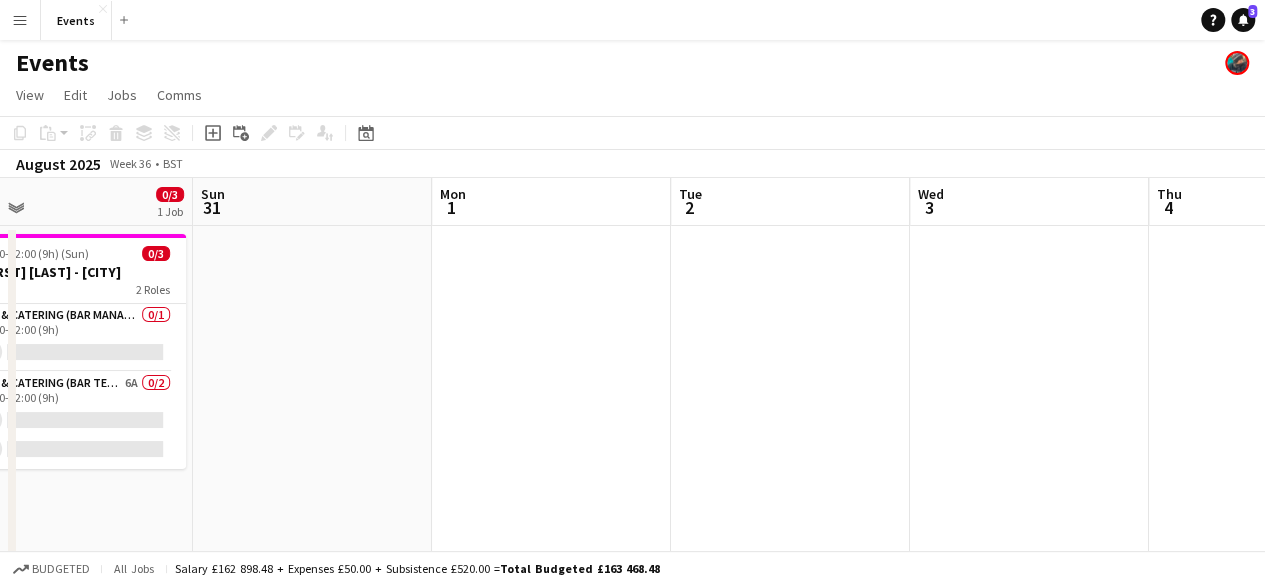 drag, startPoint x: 376, startPoint y: 403, endPoint x: 904, endPoint y: 391, distance: 528.13635 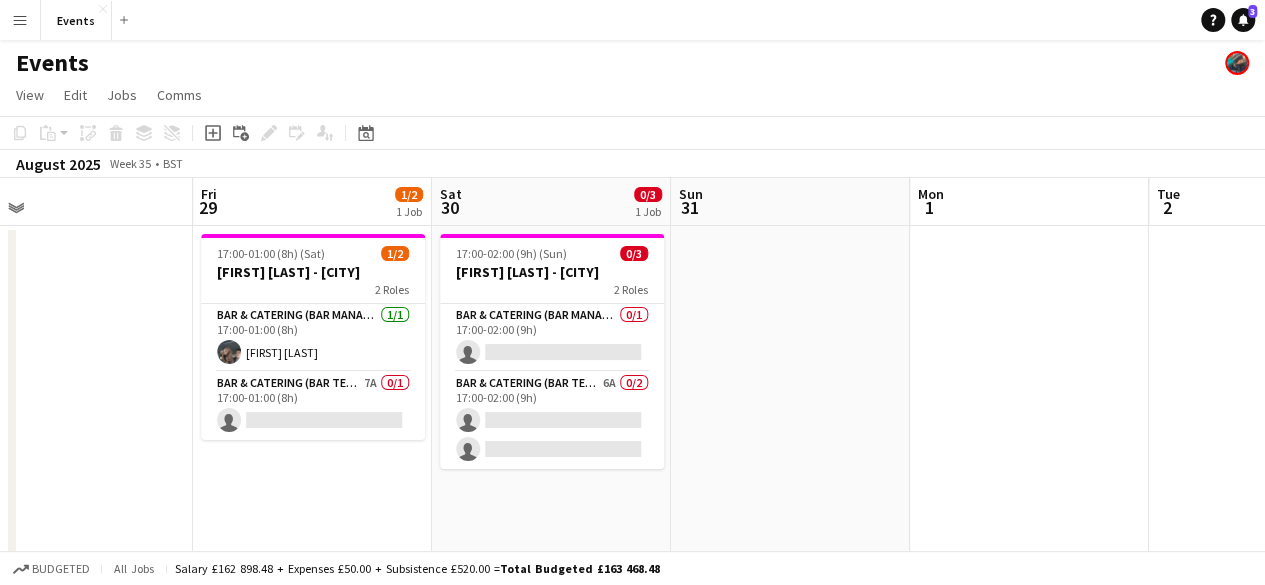 scroll, scrollTop: 0, scrollLeft: 452, axis: horizontal 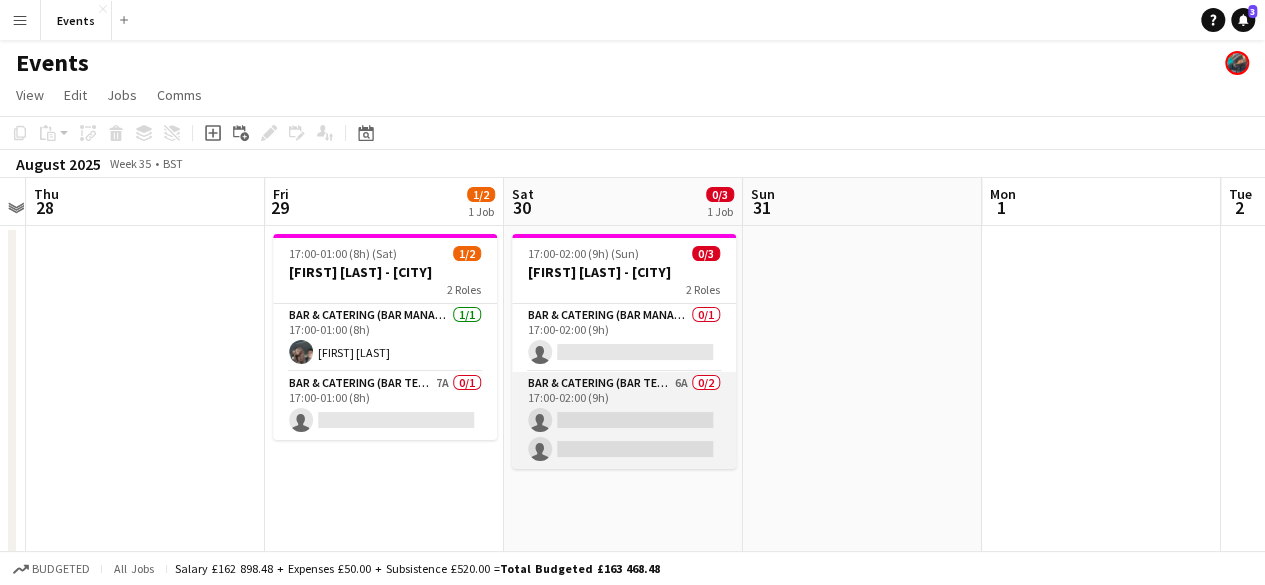 click on "Bar & Catering (Bar Tender)   6A   0/2   17:00-02:00 (9h)
single-neutral-actions
single-neutral-actions" at bounding box center (624, 420) 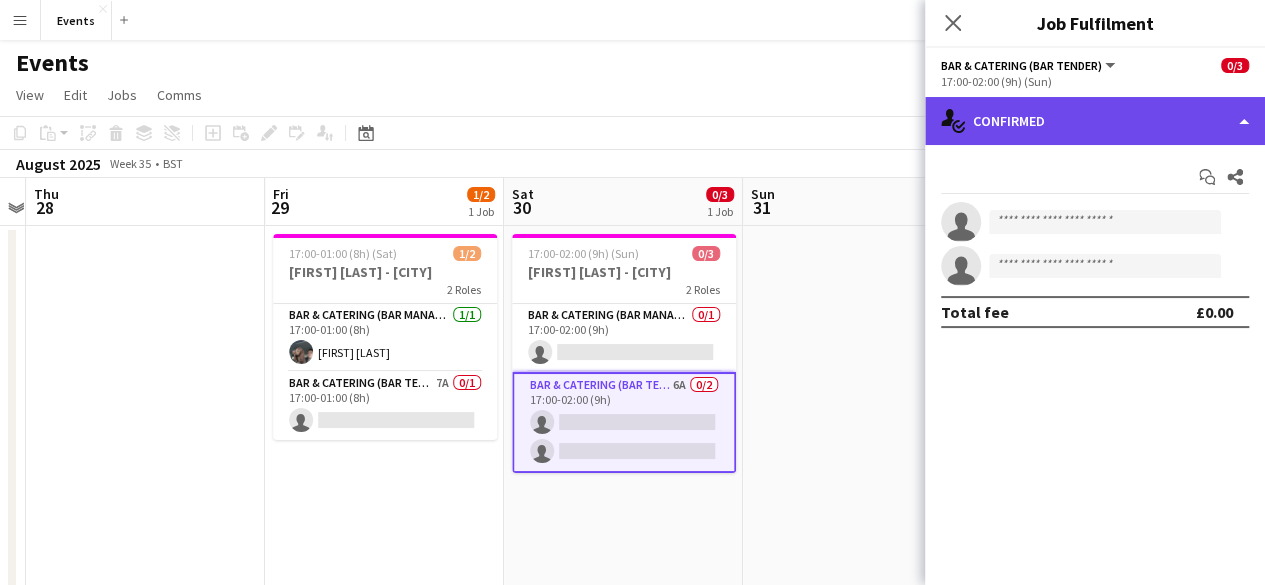 click on "single-neutral-actions-check-2
Confirmed" 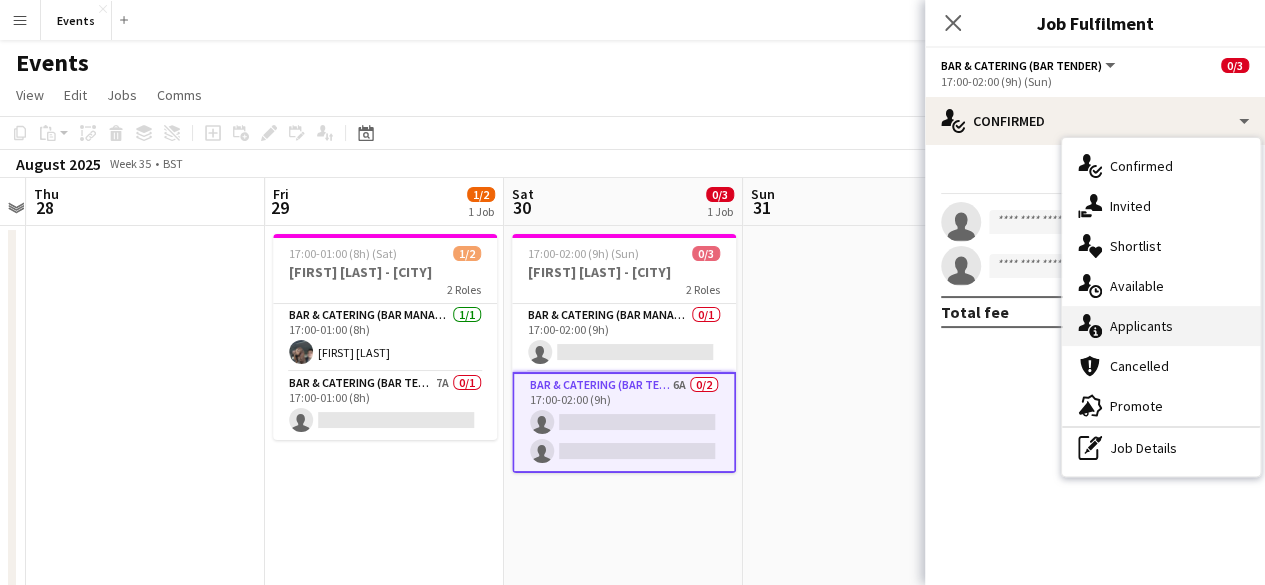 click on "single-neutral-actions-information
Applicants" at bounding box center [1161, 326] 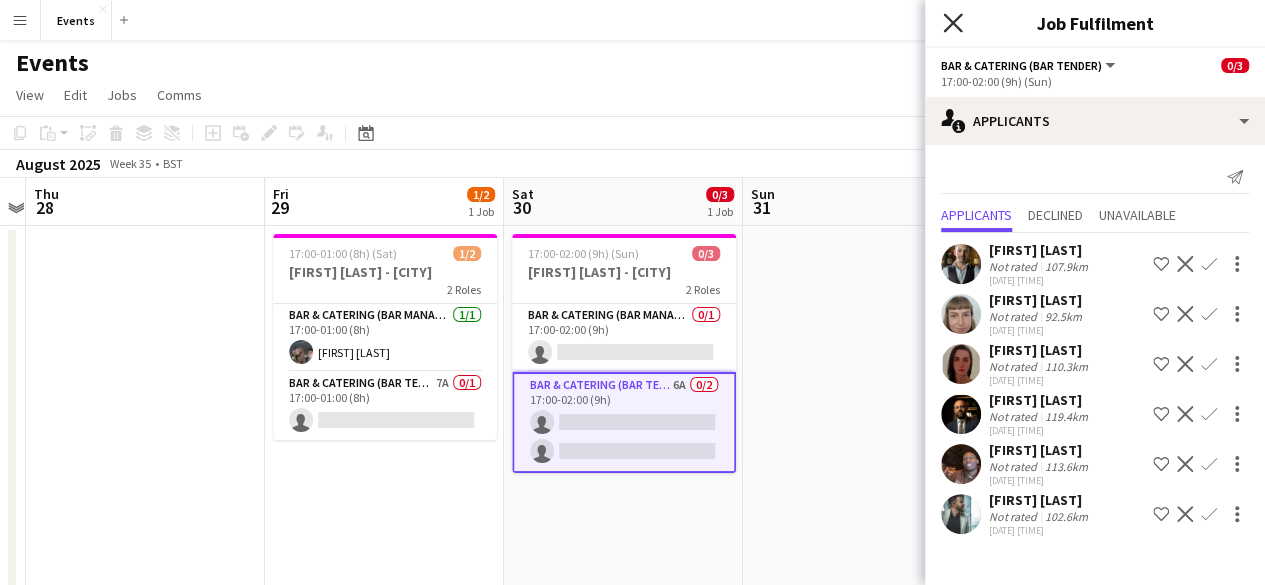 click 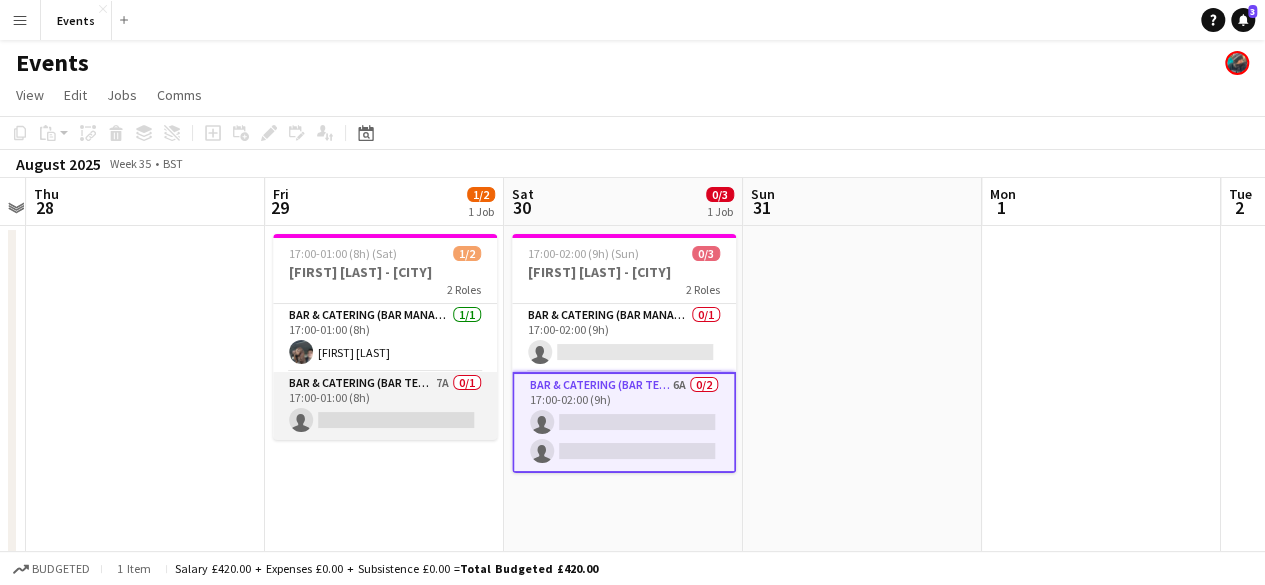 click on "Bar & Catering (Bar Tender)   7A   0/1   17:00-01:00 (8h)
single-neutral-actions" at bounding box center [385, 406] 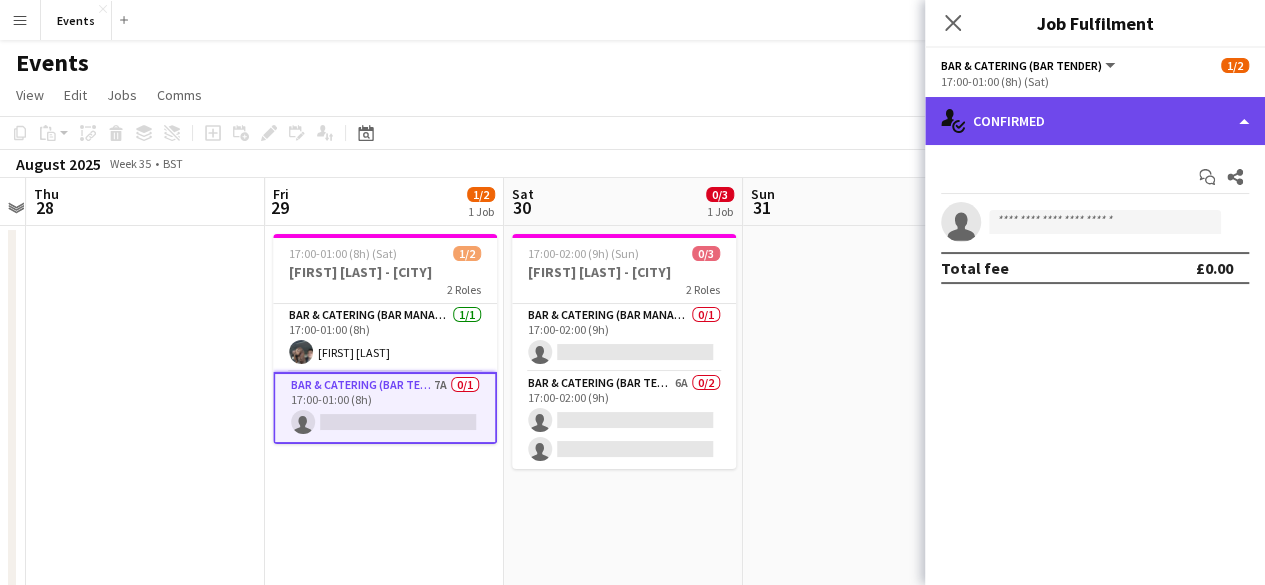 click on "single-neutral-actions-check-2
Confirmed" 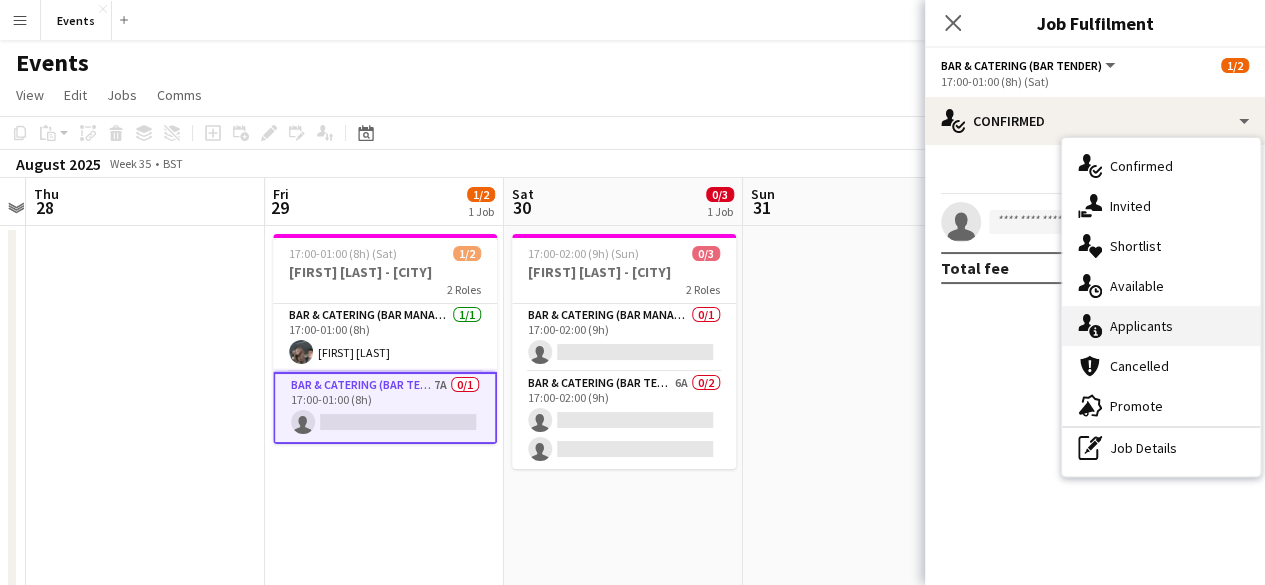 click on "single-neutral-actions-information
Applicants" at bounding box center [1161, 326] 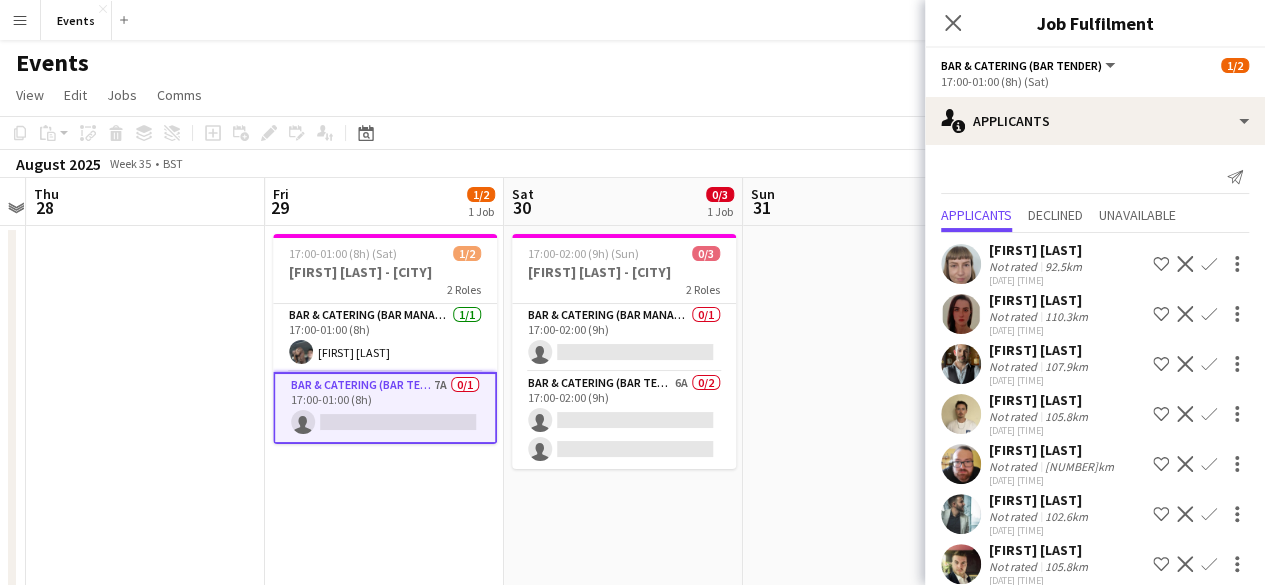 scroll, scrollTop: 21, scrollLeft: 0, axis: vertical 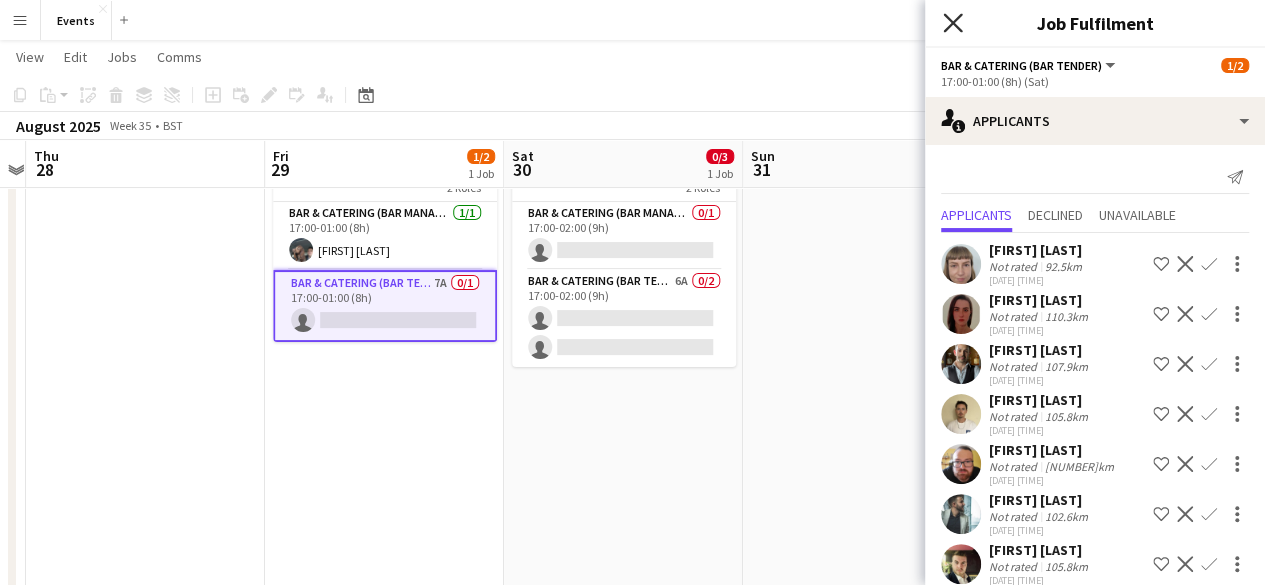 click on "Close pop-in" 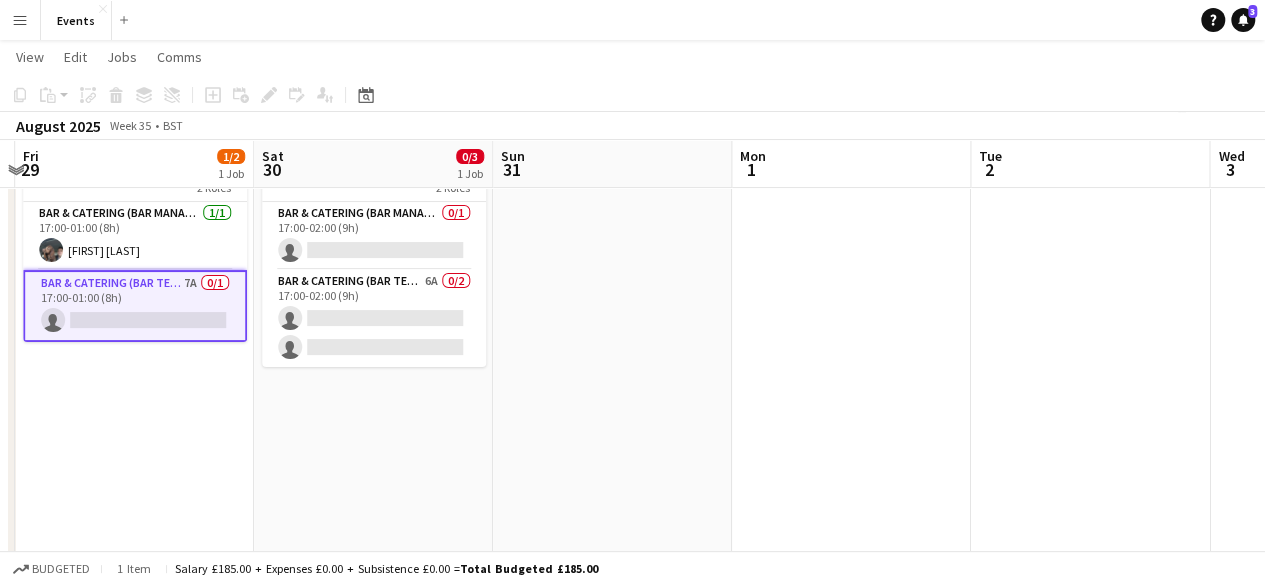 drag, startPoint x: 1121, startPoint y: 409, endPoint x: 856, endPoint y: 362, distance: 269.13565 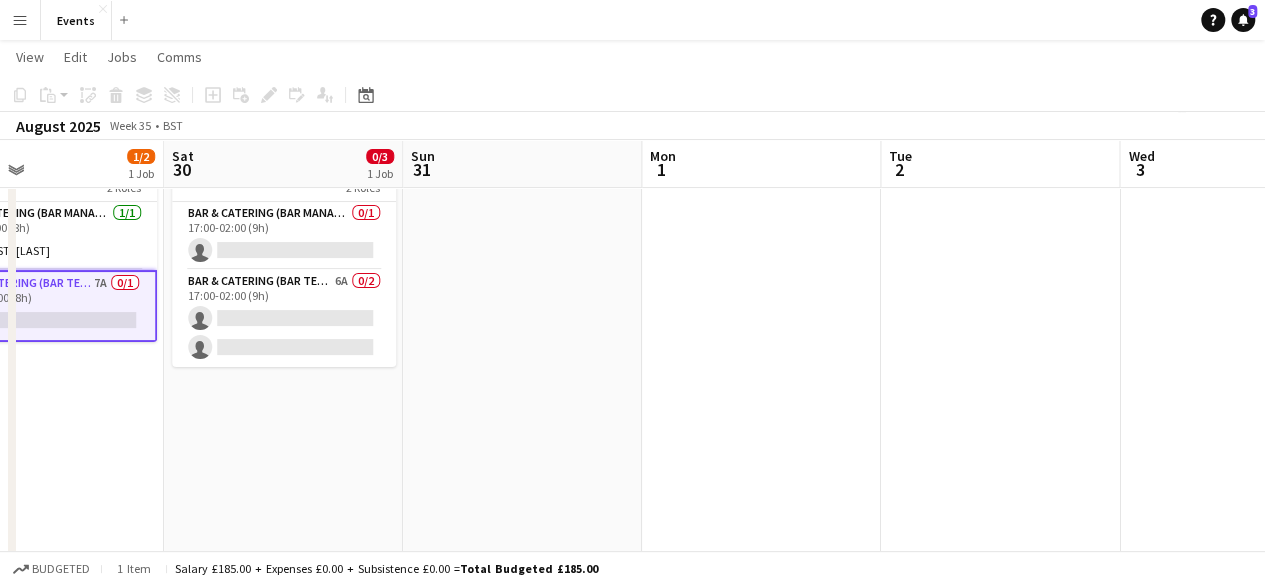 click on "Tue   26   Wed   27   Thu   28   Fri   29   1/2   1 Job   Sat   30   0/3   1 Job   Sun   31   Mon   1   Tue   2   Wed   3   Thu   4   Fri   5      17:00-01:00 (8h) (Sat)   1/2   [COMPANY] - Chipping Norton   2 Roles   Bar & Catering (Bar Manager)   1/1   17:00-01:00 (8h)
[FIRST] [LAST]  Bar & Catering (Bar Tender)   7A   0/1   17:00-01:00 (8h)
single-neutral-actions
17:00-02:00 (9h) (Sun)   0/3   [COMPANY] - Chipping Norton   2 Roles   Bar & Catering (Bar Manager)   0/1   17:00-02:00 (9h)
single-neutral-actions
Bar & Catering (Bar Tender)   6A   0/2   17:00-02:00 (9h)
single-neutral-actions
single-neutral-actions" at bounding box center [632, 427] 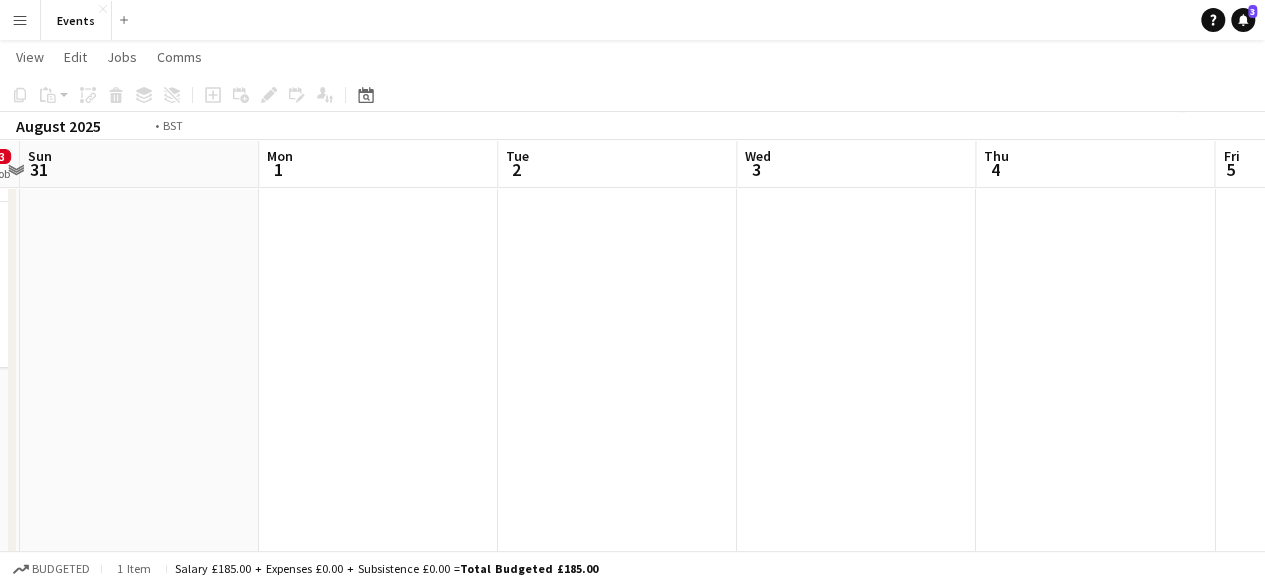 click on "Thu   28   Fri   29   1/2   1 Job   Sat   30   0/3   1 Job   Sun   31   Mon   1   Tue   2   Wed   3   Thu   4   Fri   5   Sat   6   4/5   2 Jobs   Sun   7   2/2   1 Job      17:00-01:00 (8h) (Sat)   1/2   [NAME] - [CITY]   2 Roles   Bar & Catering (Bar Manager)   1/1   17:00-01:00 (8h)
[FIRST] [LAST]  Bar & Catering (Bar Tender)   7A   0/1   17:00-01:00 (8h)
single-neutral-actions
17:00-02:00 (9h) (Sun)   0/3   [NAME] - [CITY]   2 Roles   Bar & Catering (Bar Manager)   0/1   17:00-02:00 (9h)
single-neutral-actions
Bar & Catering (Bar Tender)   6A   0/2   17:00-02:00 (9h)
single-neutral-actions
single-neutral-actions
Toggle View
[FIRST] [LAST]  06-09-2025 → 07-09-2025   4/4   2 jobs      10:00-17:30 (7h30m)    2/2
pin
The Old House    1 Role   Bar & Catering (Bar Tender)   2/2" at bounding box center [632, 427] 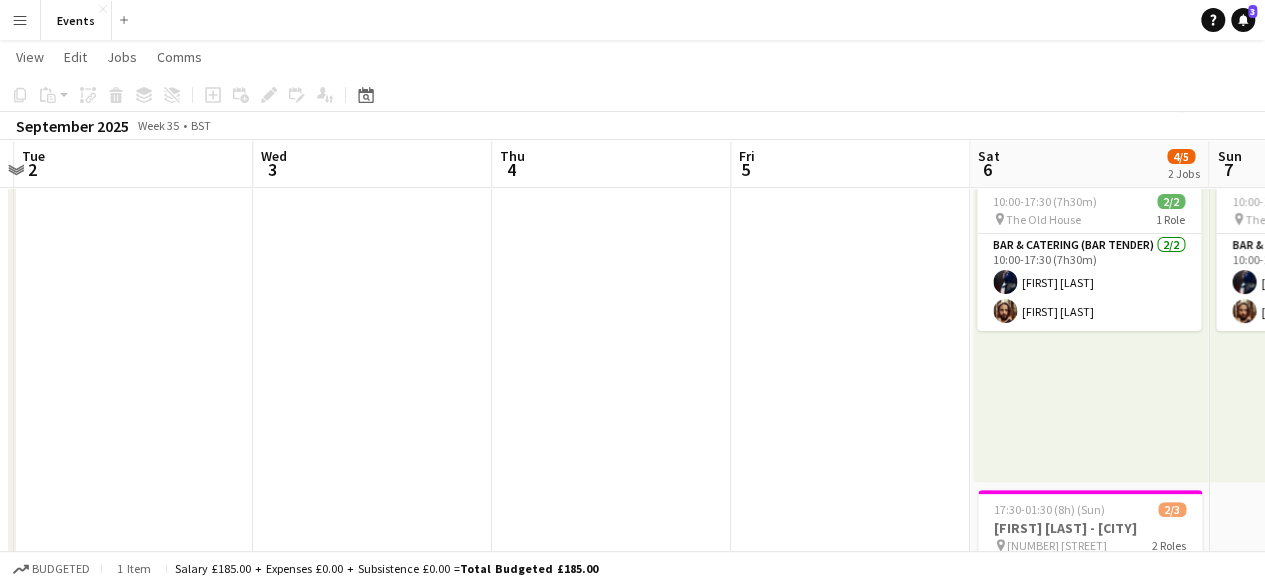 click on "Sat   30   0/3   1 Job   Sun   31   Mon   1   Tue   2   Wed   3   Thu   4   Fri   5   Sat   6   4/5   2 Jobs   Sun   7   2/2   1 Job   Mon   8   Tue   9      [TIME] ([DURATION]) ([DAY])   0/3   [FIRST] [LAST] - [CITY]   2 Roles   Bar & Catering (Bar Manager)   0/1   [TIME] ([DURATION])
single-neutral-actions
Bar & Catering (Bar Tender)   6A   0/2   [TIME] ([DURATION])
single-neutral-actions
single-neutral-actions
Toggle View
[FIRST] [LAST]  [DATE] → [DATE]   4/4   2 jobs      [TIME] ([DURATION])    2/2
pin
The Old House    1 Role   Bar & Catering (Bar Tender)   2/2   [TIME] ([DURATION])
[FIRST] [LAST] [FIRST] [LAST]     [TIME] ([DURATION]) ([DAY])   2/3   [FIRST] [LAST] - [CITY]
pin
7 Elm Park Road   2 Roles   Bar & Catering (Bar Manager)   0/1   [TIME] ([DURATION])
single-neutral-actions" at bounding box center (632, 427) 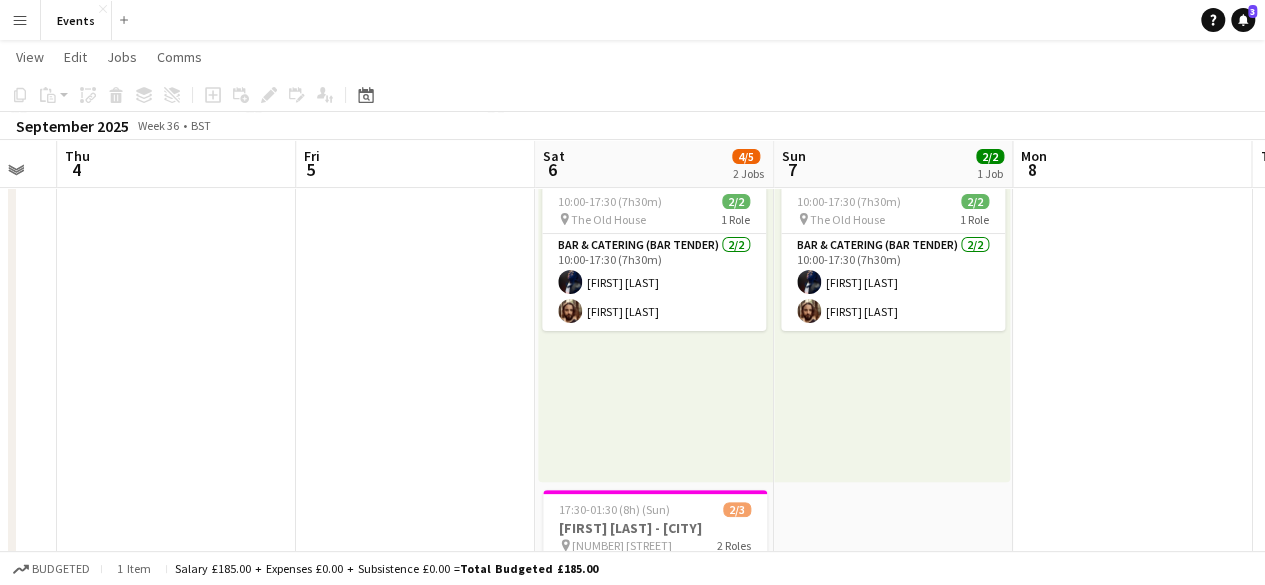scroll, scrollTop: 0, scrollLeft: 694, axis: horizontal 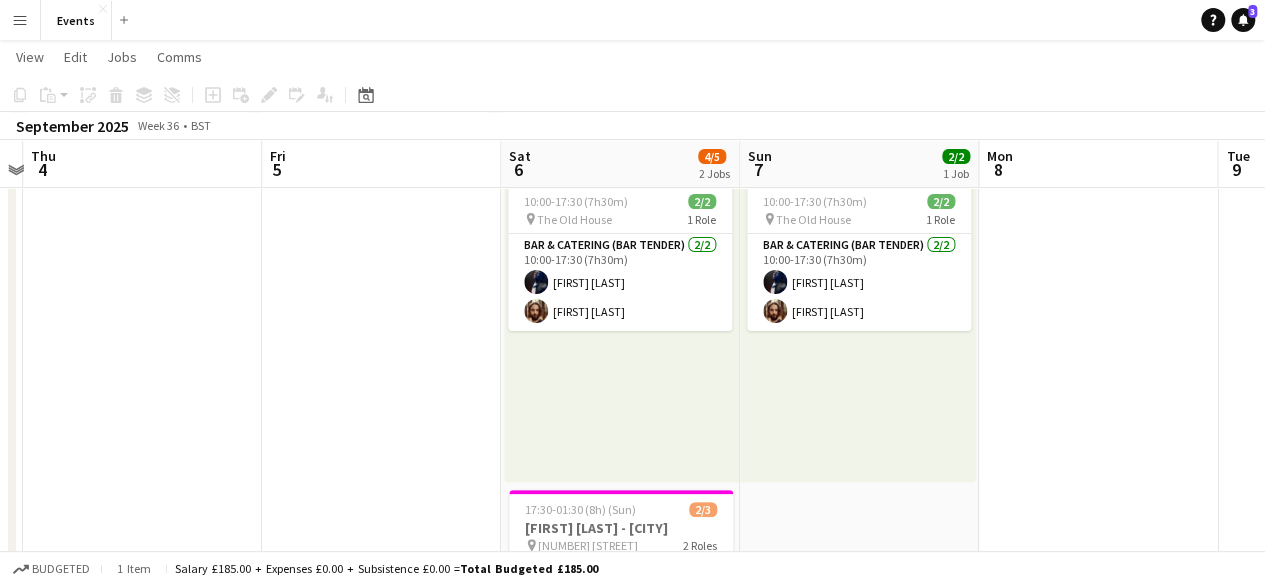 drag, startPoint x: 904, startPoint y: 397, endPoint x: 726, endPoint y: 379, distance: 178.90779 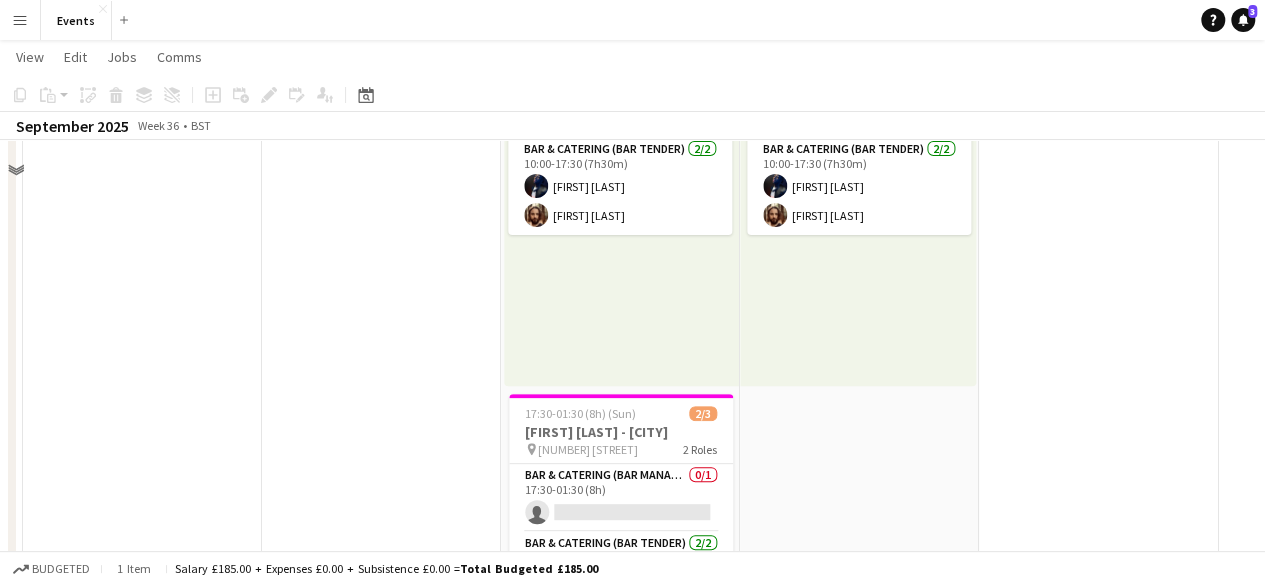 scroll, scrollTop: 0, scrollLeft: 0, axis: both 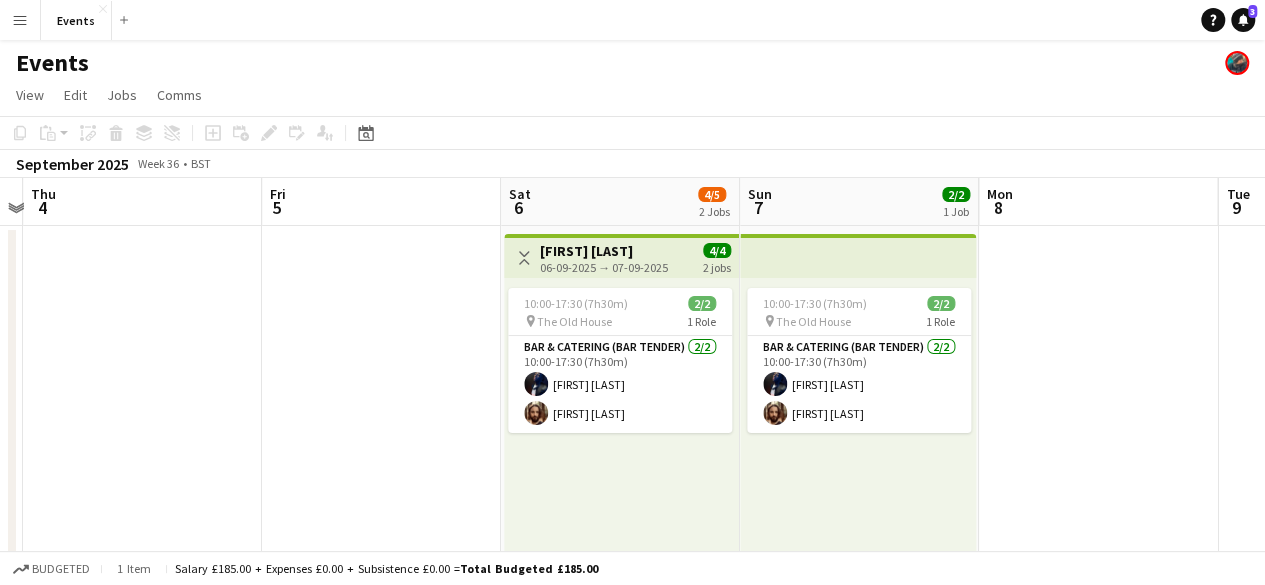 drag, startPoint x: 349, startPoint y: 308, endPoint x: 725, endPoint y: 387, distance: 384.20956 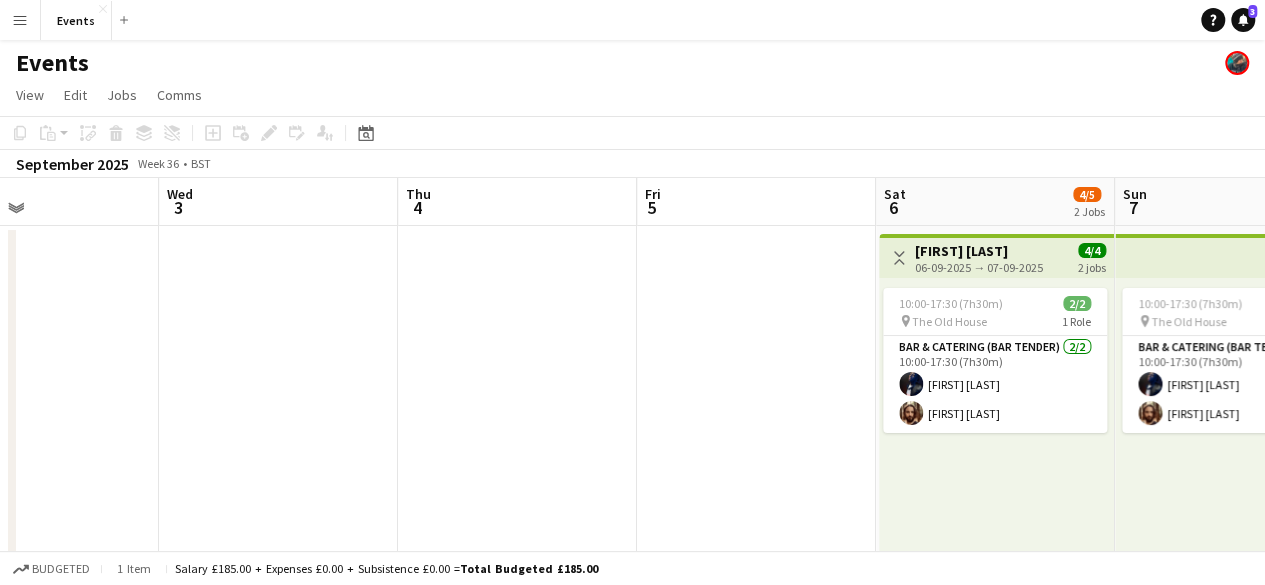 drag, startPoint x: 624, startPoint y: 371, endPoint x: 970, endPoint y: 442, distance: 353.20956 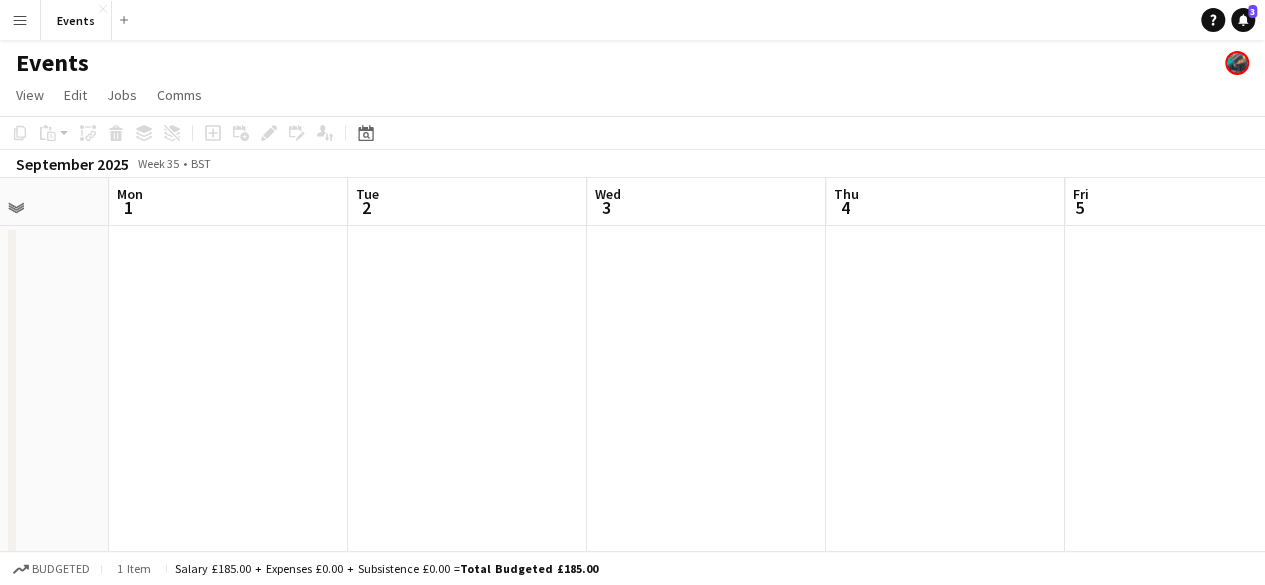 click on "Fri   29   1/2   1 Job   Sat   30   0/3   1 Job   Sun   31   Mon   1   Tue   2   Wed   3   Thu   4   Fri   5   Sat   6   4/5   2 Jobs   Sun   7   2/2   1 Job   Mon   8      [TIME] ([DURATION]) ([DAY])   1/2   [FIRST] [LAST] - [CITY]   2 Roles   Bar & Catering (Bar Manager)   1/1   [TIME] ([DURATION])
[FIRST] [LAST]  Bar & Catering (Bar Tender)   7A   0/1   [TIME] ([DURATION])
single-neutral-actions
[TIME] ([DURATION]) ([DAY])   0/3   [FIRST] [LAST] - [CITY]   2 Roles   Bar & Catering (Bar Manager)   0/1   [TIME] ([DURATION])
single-neutral-actions
Bar & Catering (Bar Tender)   6A   0/2   [TIME] ([DURATION])
single-neutral-actions
single-neutral-actions
Toggle View
[FIRST] [LAST]  [DATE] → [DATE]   4/4   2 jobs      [TIME] ([DURATION])    2/2
pin
The Old House    1 Role   Bar & Catering (Bar Tender)   2/2" at bounding box center [632, 578] 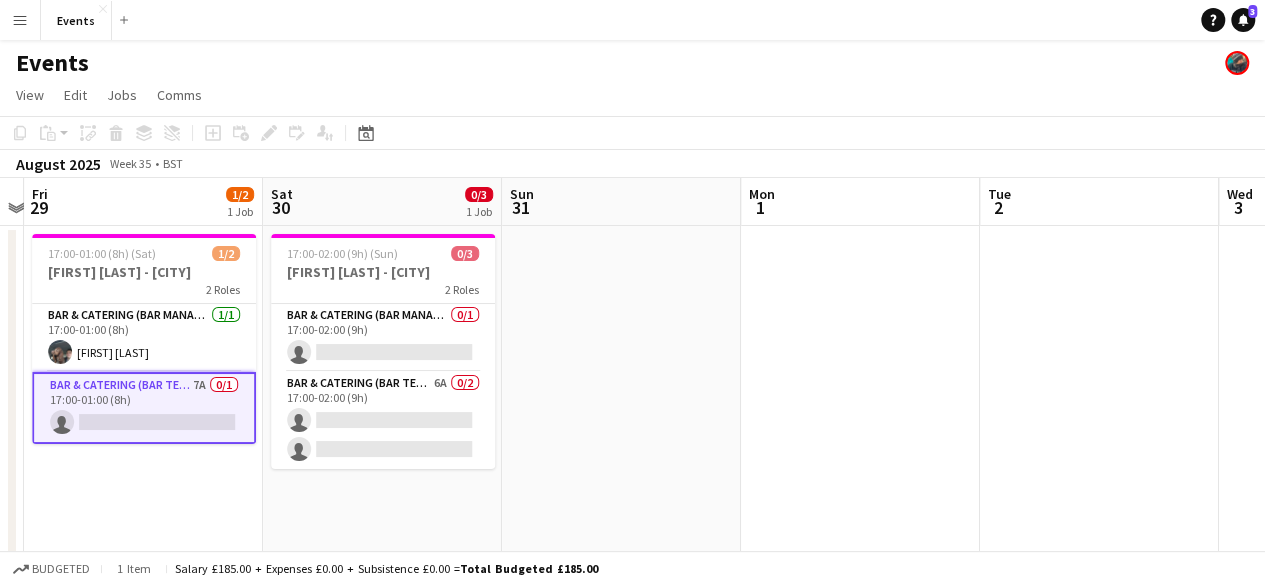 click on "Wed   27   Thu   28   Fri   29   1/2   1 Job   Sat   30   0/3   1 Job   Sun   31   Mon   1   Tue   2   Wed   3   Thu   4   Fri   5   Sat   6   4/5   2 Jobs      17:00-01:00 (8h) (Sat)   1/2   [COMPANY] - Chipping Norton   2 Roles   Bar & Catering (Bar Manager)   1/1   17:00-01:00 (8h)
[FIRST] [LAST]  Bar & Catering (Bar Tender)   7A   0/1   17:00-01:00 (8h)
single-neutral-actions
17:00-02:00 (9h) (Sun)   0/3   [COMPANY] - Chipping Norton   2 Roles   Bar & Catering (Bar Manager)   0/1   17:00-02:00 (9h)
single-neutral-actions
Bar & Catering (Bar Tender)   6A   0/2   17:00-02:00 (9h)
single-neutral-actions
single-neutral-actions
Toggle View
[FIRST] [LAST]  [DATE] → [DATE]   4/4   2 jobs      10:00-17:30 (7h30m)    2/2
pin
The Old House    1 Role   Bar & Catering (Bar Tender)   2/2  [FIRST] [LAST]" at bounding box center (632, 578) 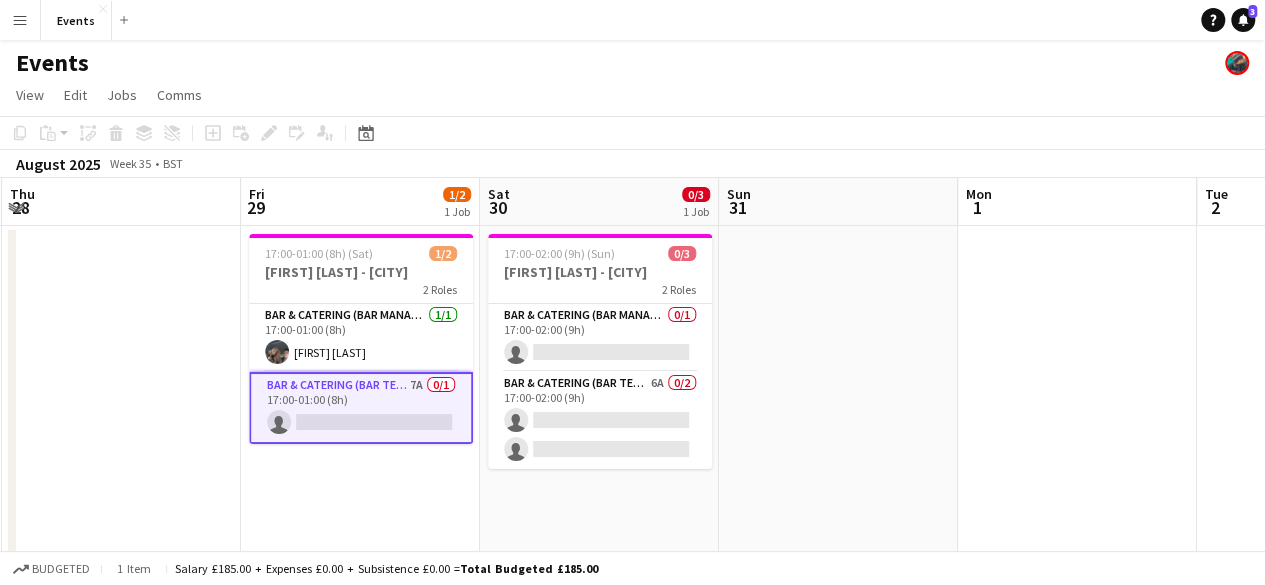 drag, startPoint x: 781, startPoint y: 426, endPoint x: 1042, endPoint y: 431, distance: 261.04788 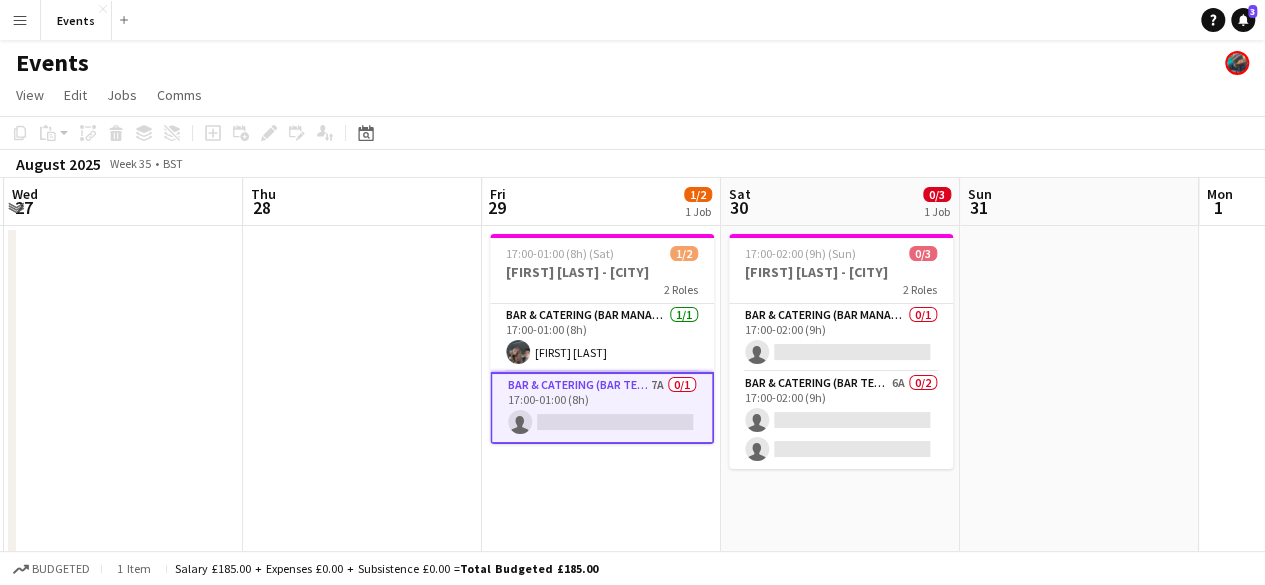 click on "Bar & Catering (Bar Tender)   7A   0/1   17:00-01:00 (8h)
single-neutral-actions" at bounding box center [602, 408] 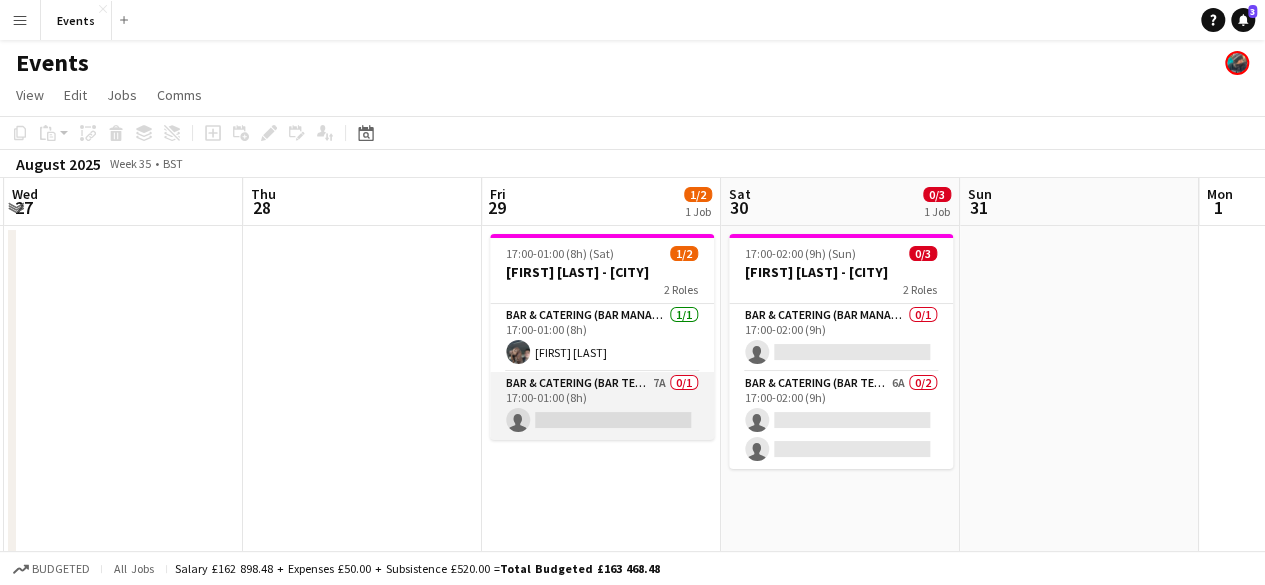 click on "Bar & Catering (Bar Tender)   7A   0/1   17:00-01:00 (8h)
single-neutral-actions" at bounding box center [602, 406] 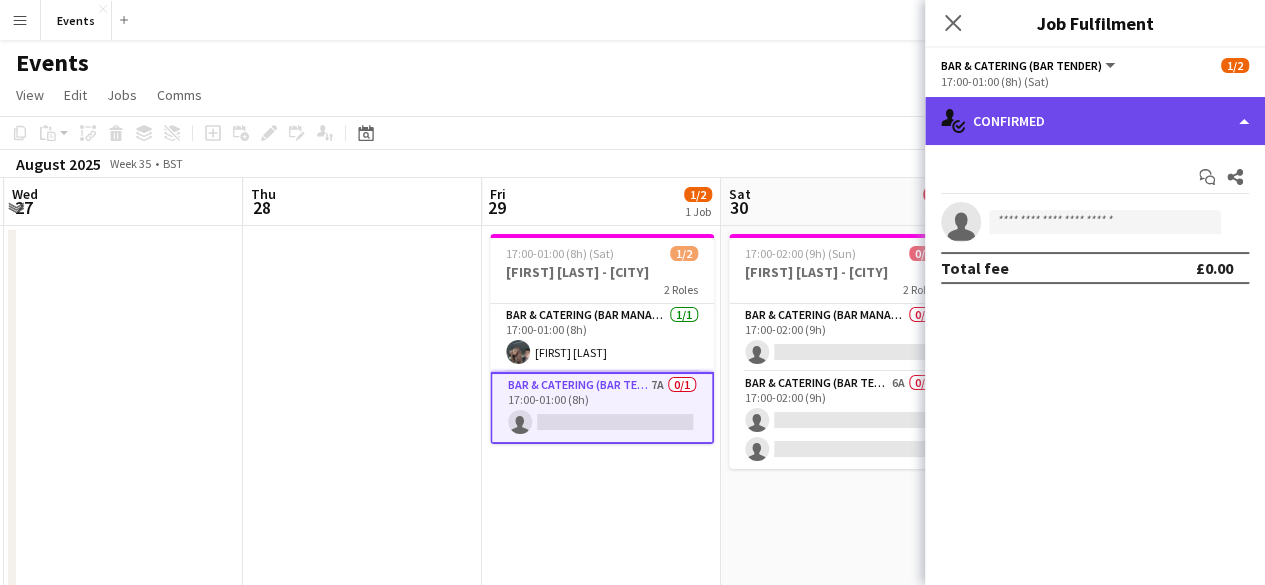 click on "single-neutral-actions-check-2
Confirmed" 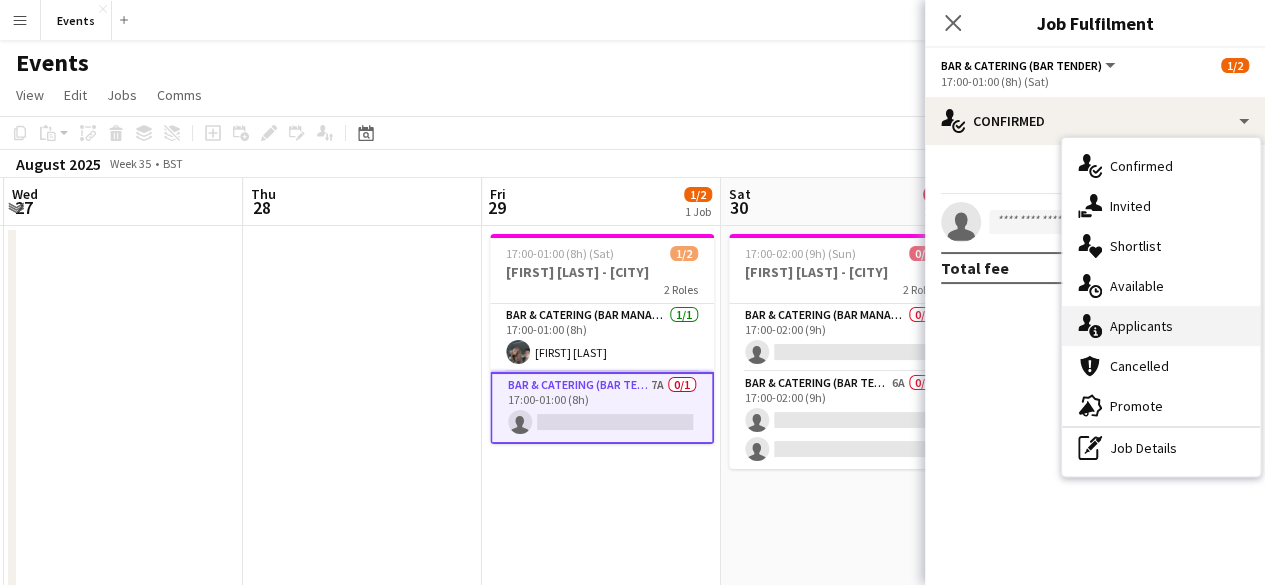 click on "single-neutral-actions-information
Applicants" at bounding box center [1161, 326] 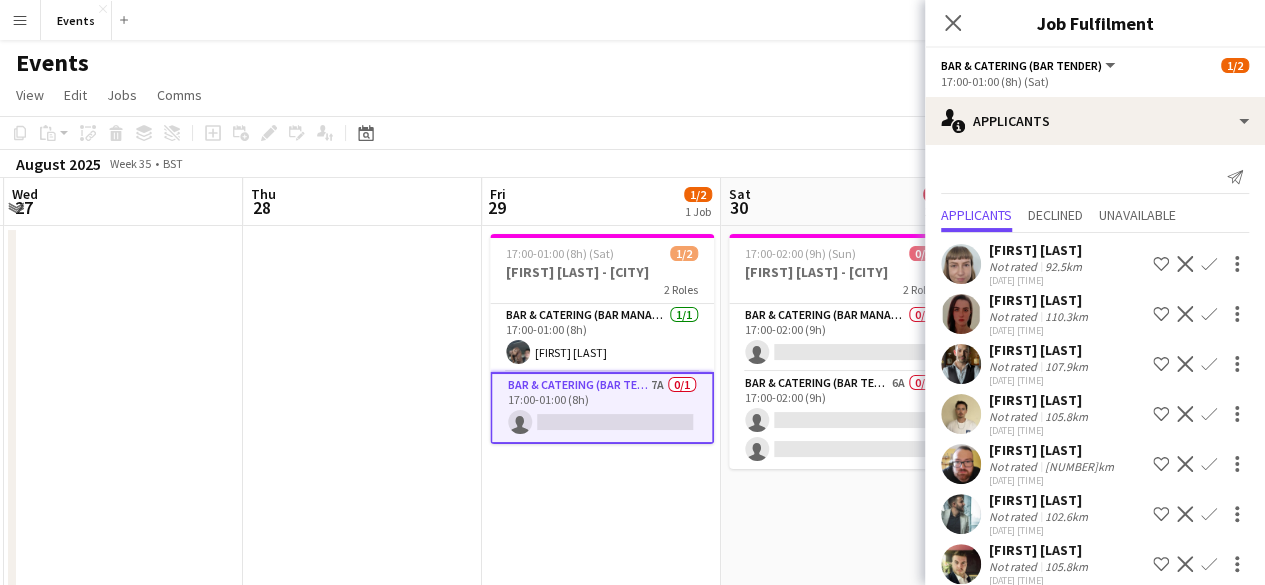 click on "Confirm" at bounding box center [1209, 414] 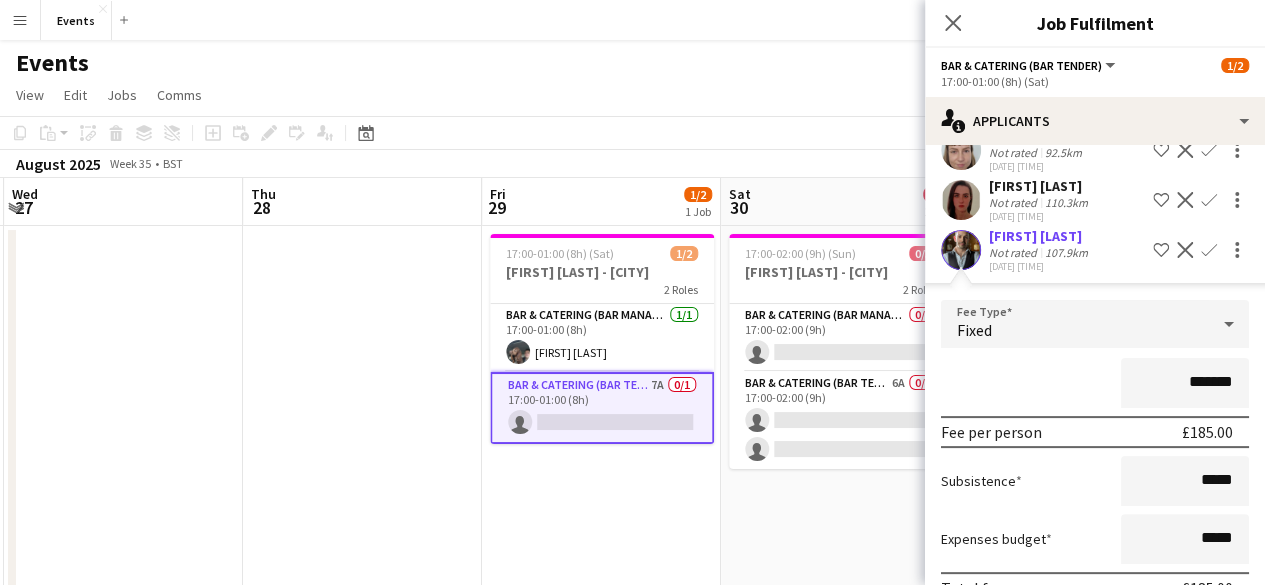 scroll, scrollTop: 200, scrollLeft: 0, axis: vertical 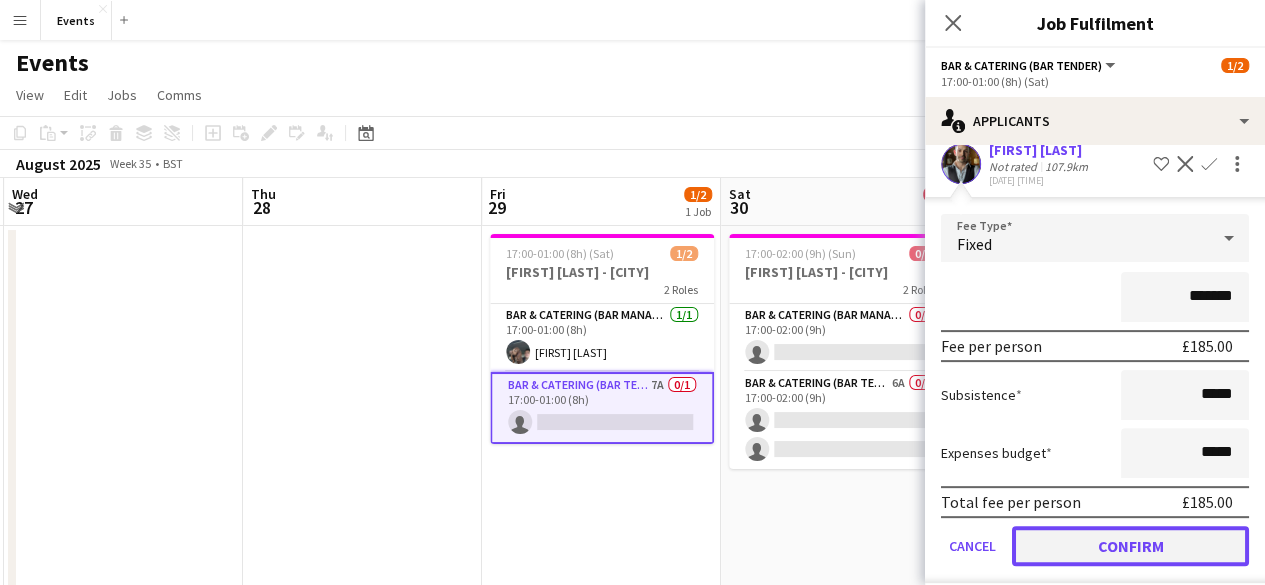 click on "Confirm" 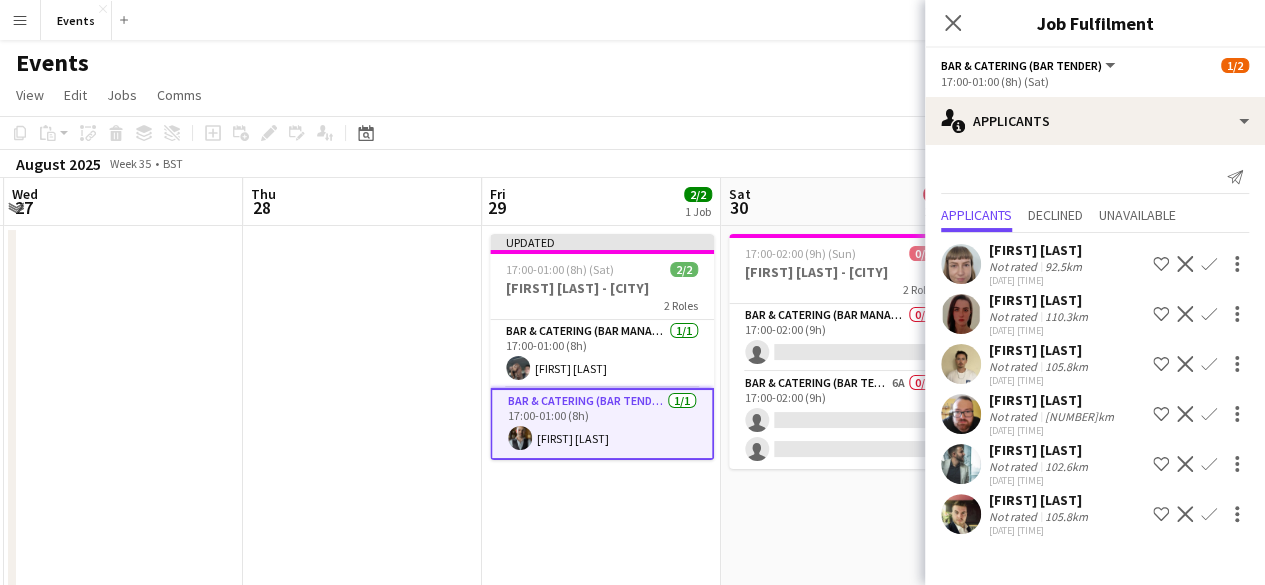 scroll, scrollTop: 0, scrollLeft: 0, axis: both 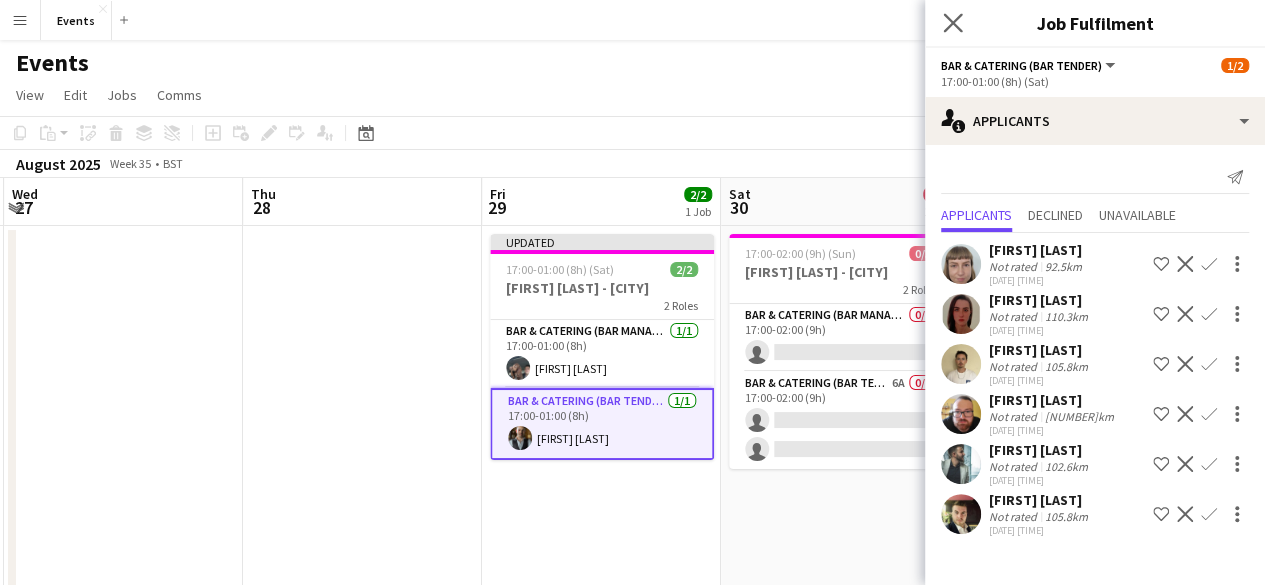 click on "Close pop-in" 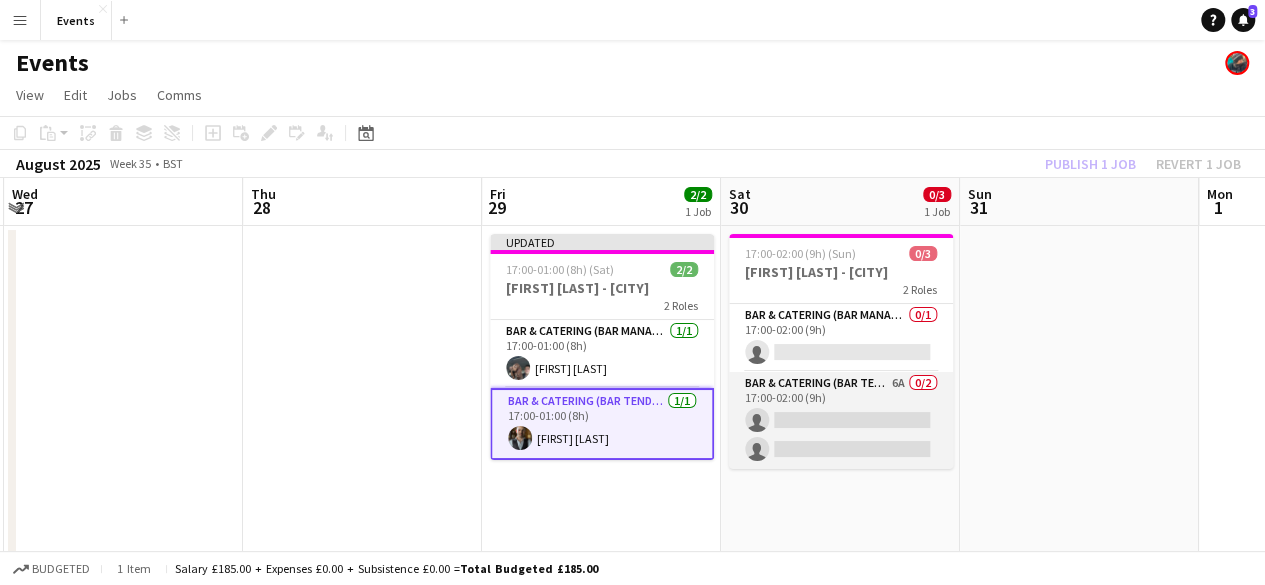 click on "Bar & Catering (Bar Tender)   6A   0/2   17:00-02:00 (9h)
single-neutral-actions
single-neutral-actions" at bounding box center [841, 420] 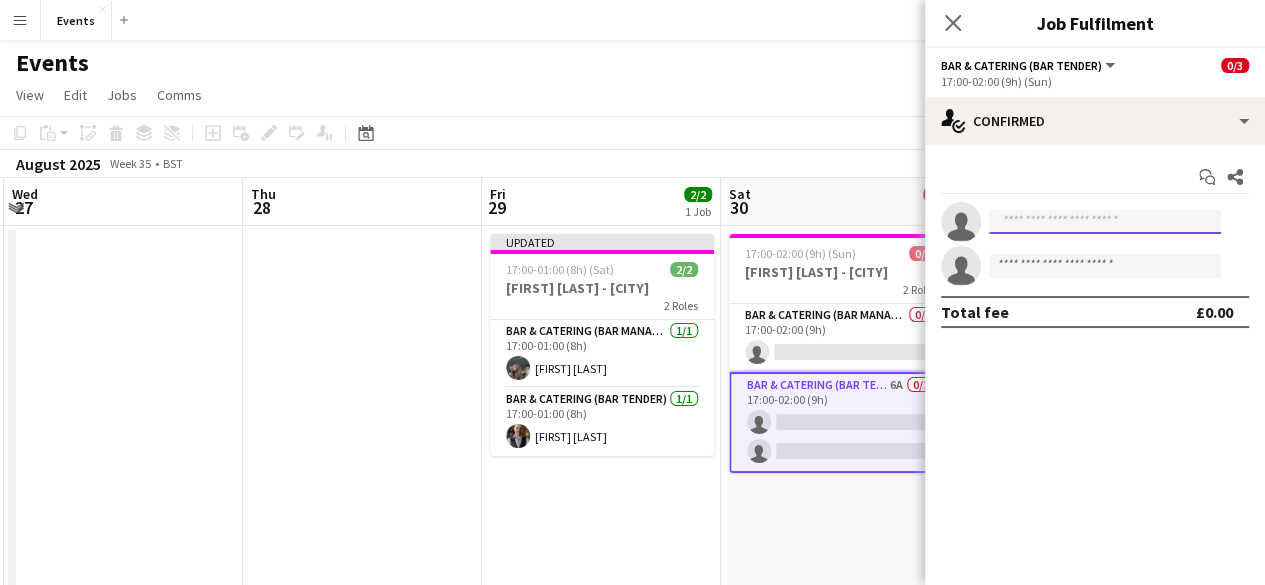 click at bounding box center (1105, 222) 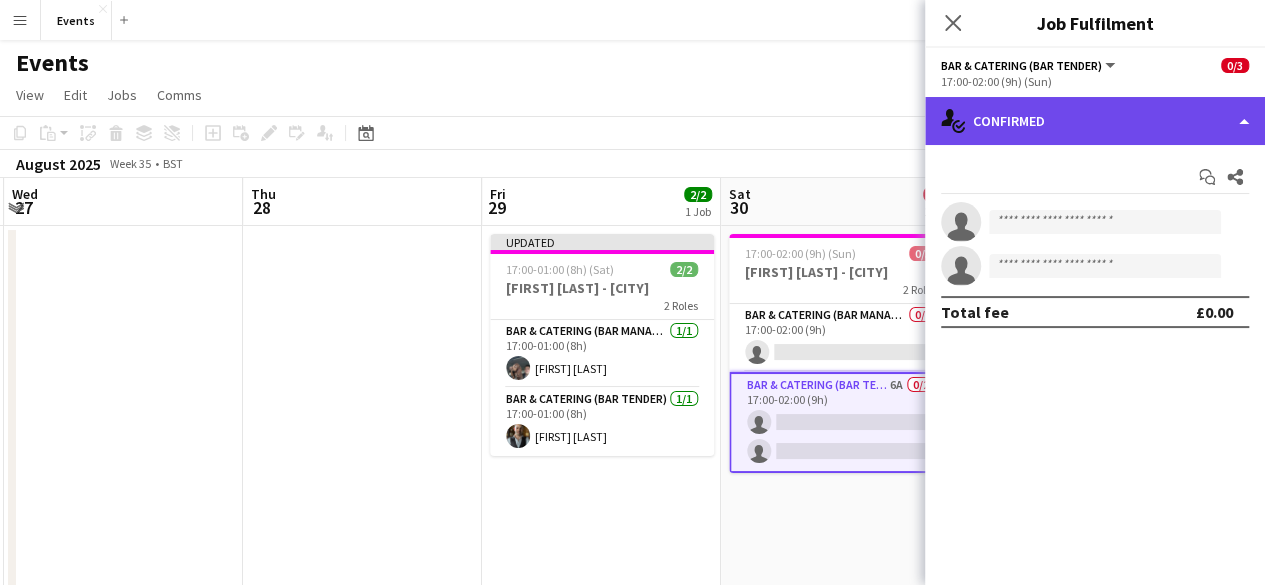 click on "single-neutral-actions-check-2
Confirmed" 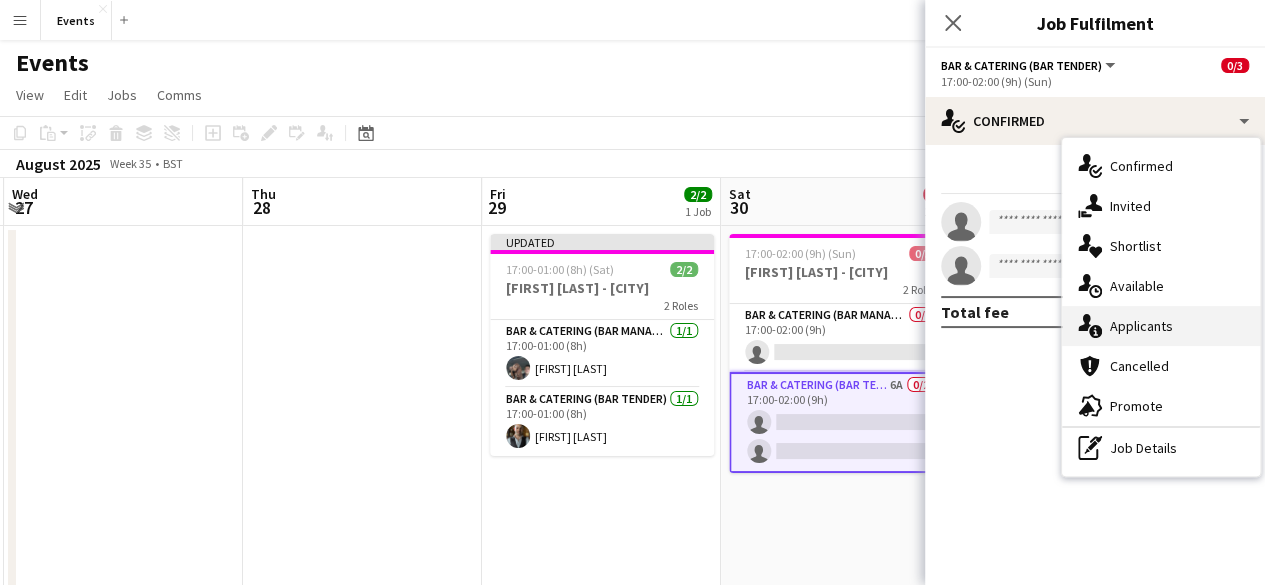 click on "single-neutral-actions-information
Applicants" at bounding box center [1161, 326] 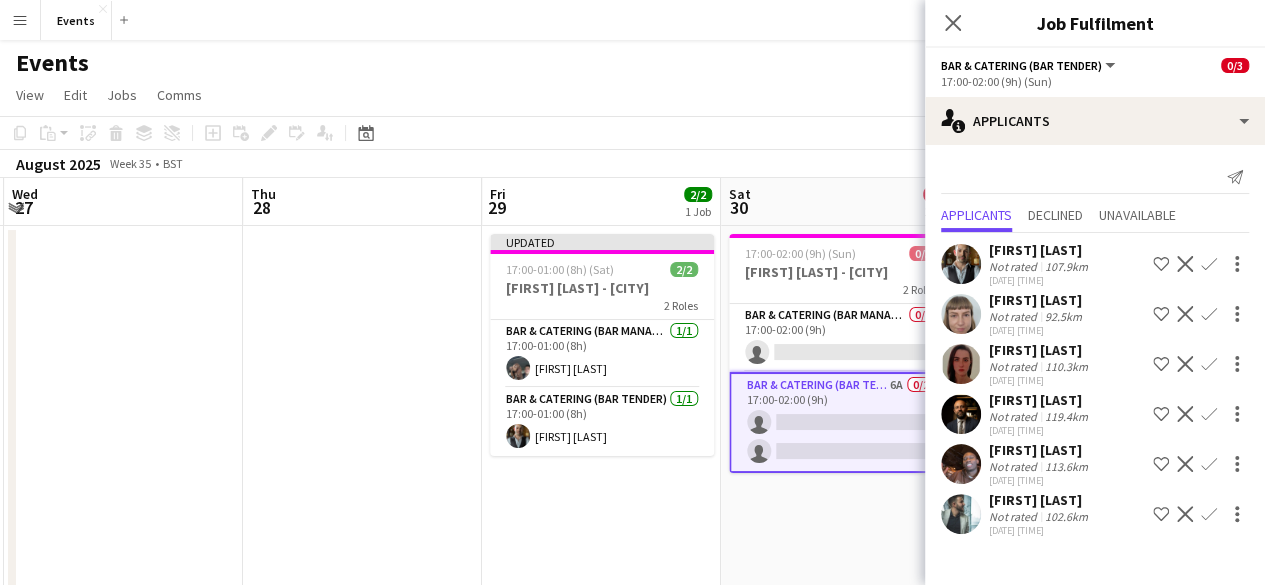 click on "Confirm" at bounding box center [1209, 314] 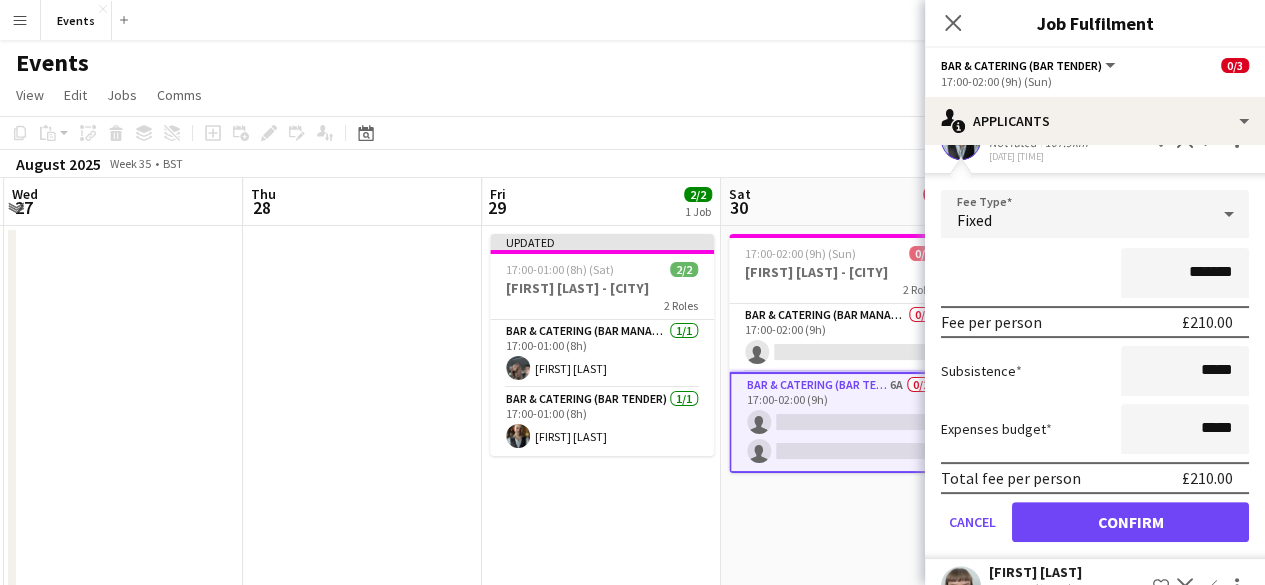scroll, scrollTop: 300, scrollLeft: 0, axis: vertical 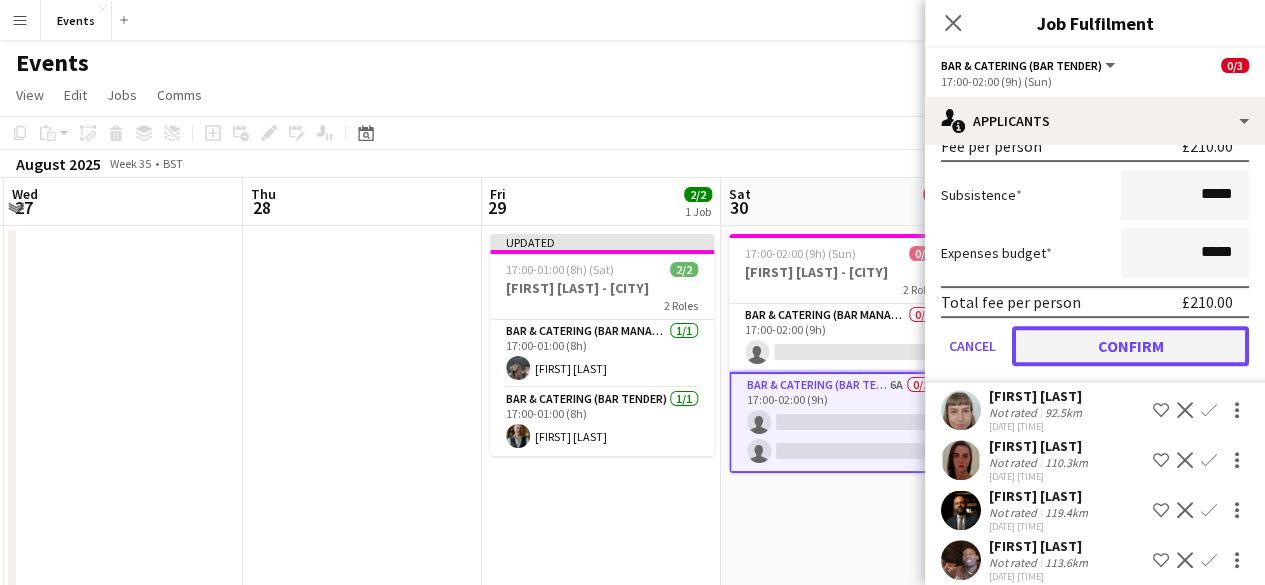 click on "Confirm" 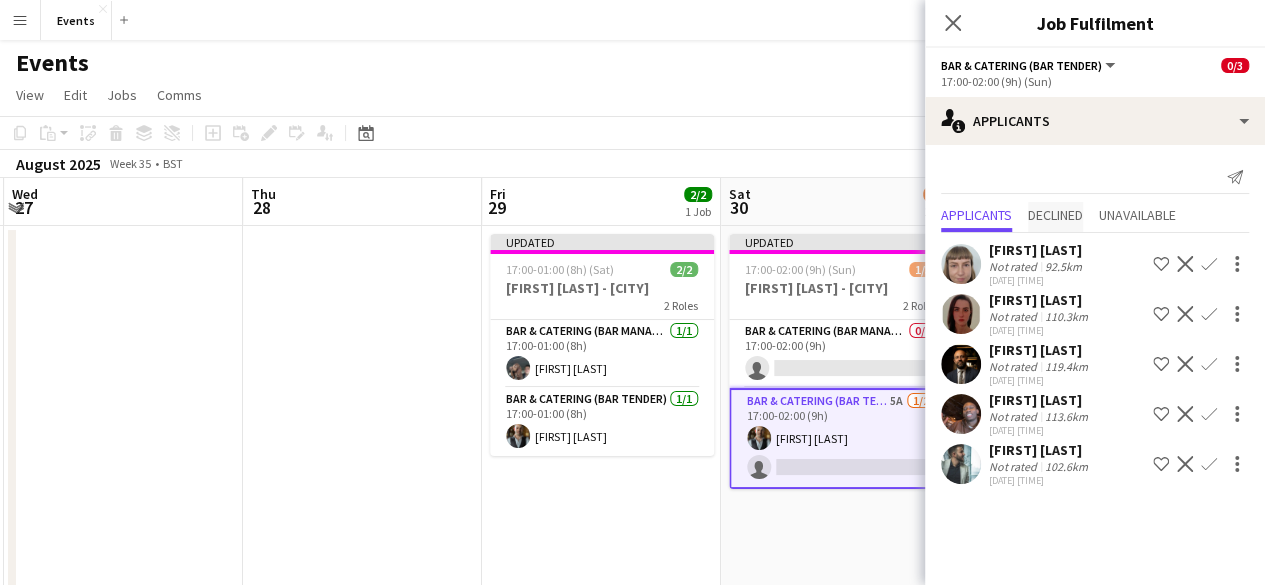scroll, scrollTop: 0, scrollLeft: 0, axis: both 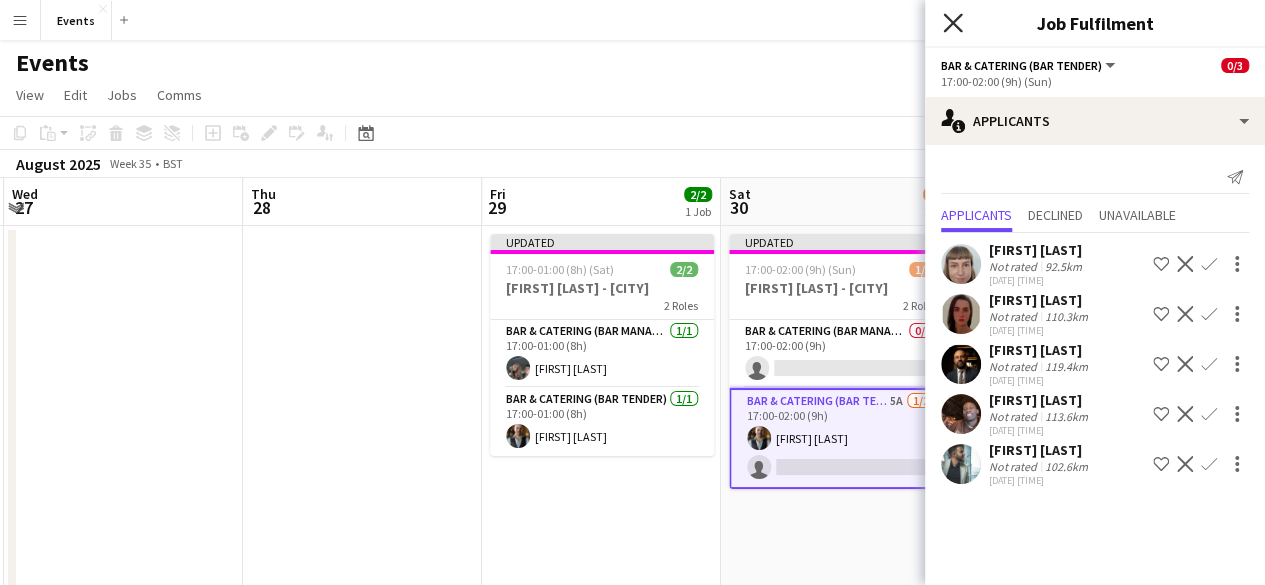 click on "Close pop-in" 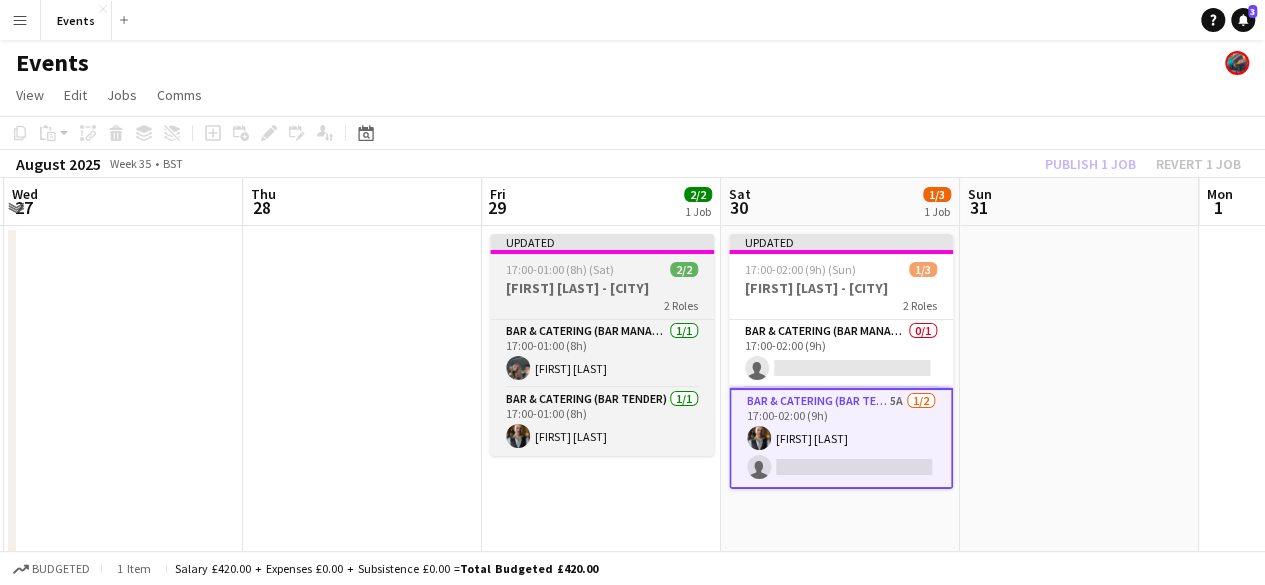 click on "17:00-01:00 (8h) (Sat)   2/2" at bounding box center [602, 269] 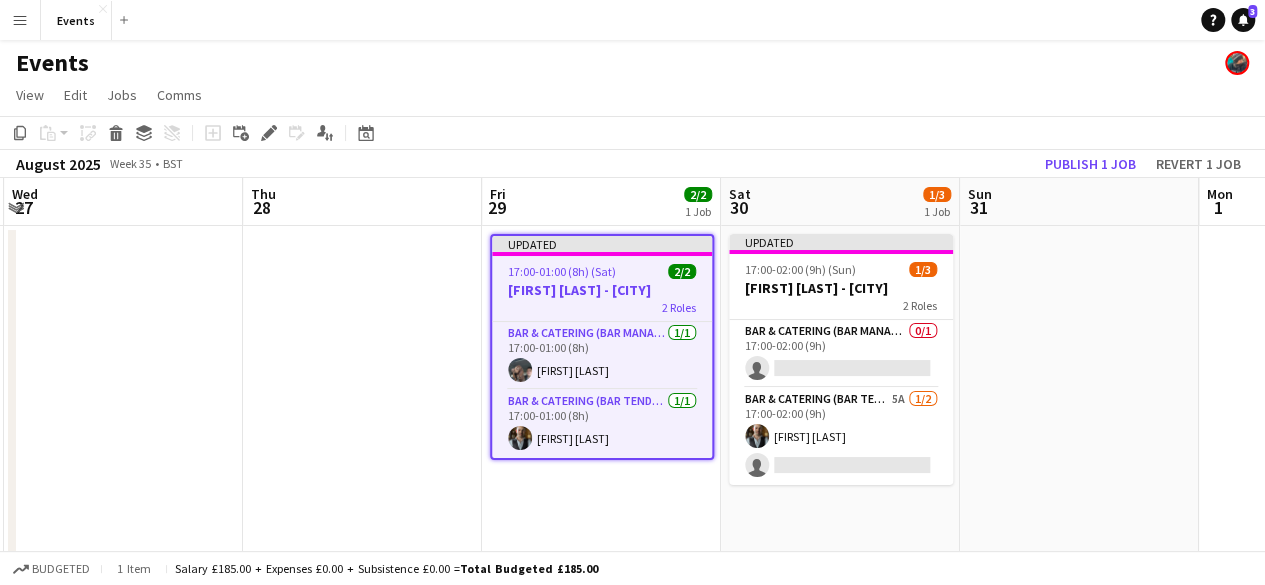scroll, scrollTop: 0, scrollLeft: 474, axis: horizontal 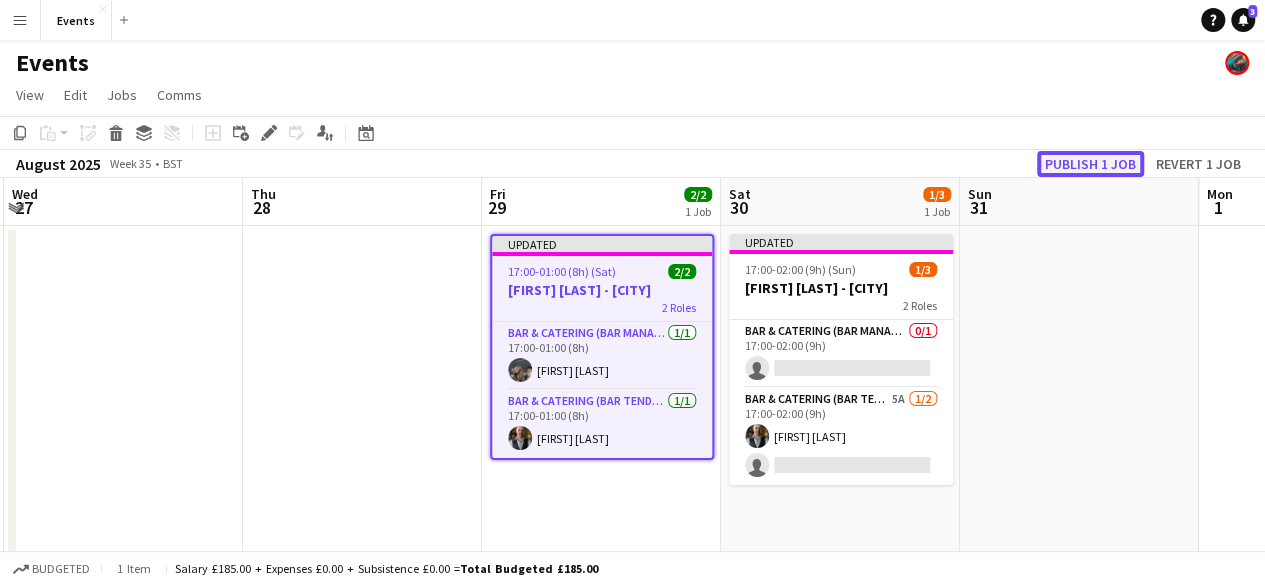 click on "Publish 1 job" 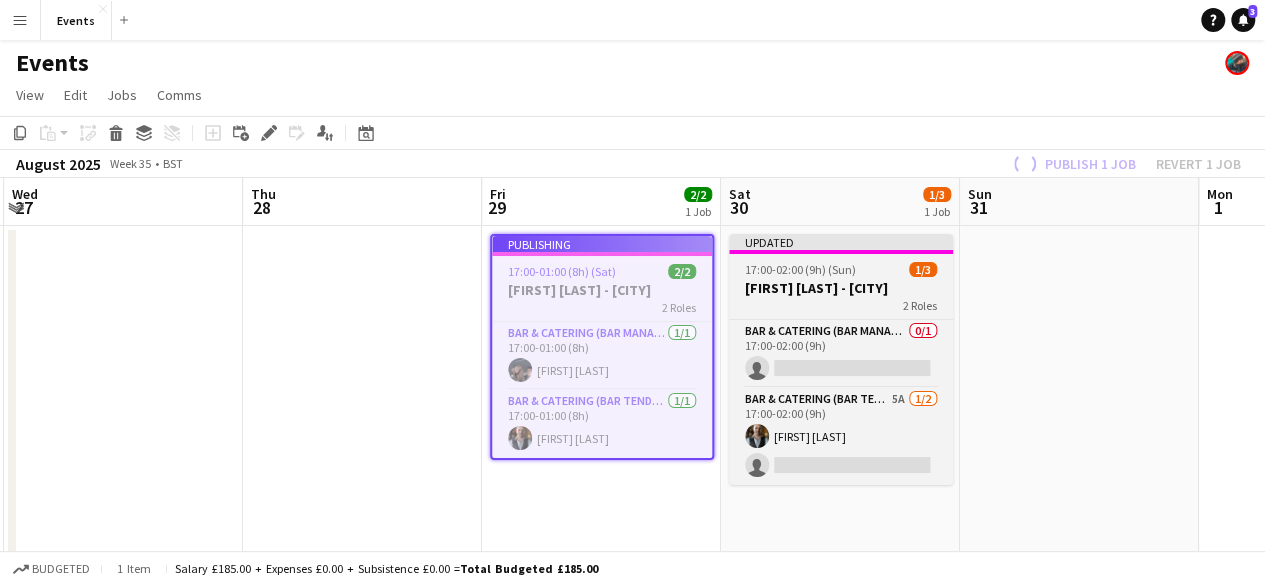 click on "2 Roles" at bounding box center (841, 305) 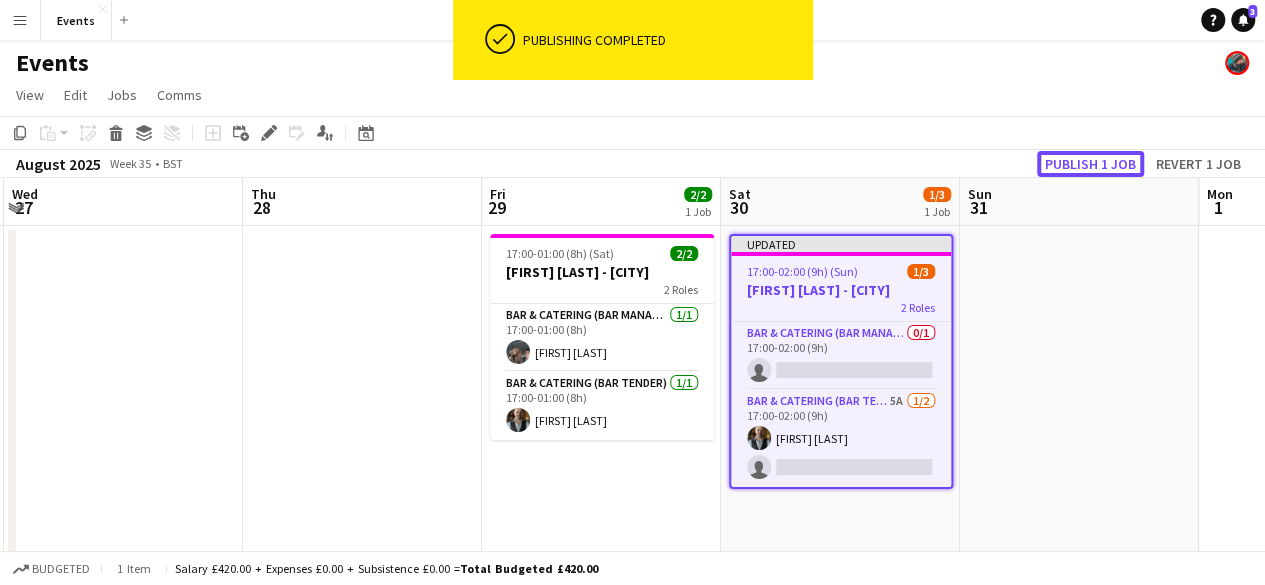 drag, startPoint x: 1110, startPoint y: 156, endPoint x: 1084, endPoint y: 175, distance: 32.202484 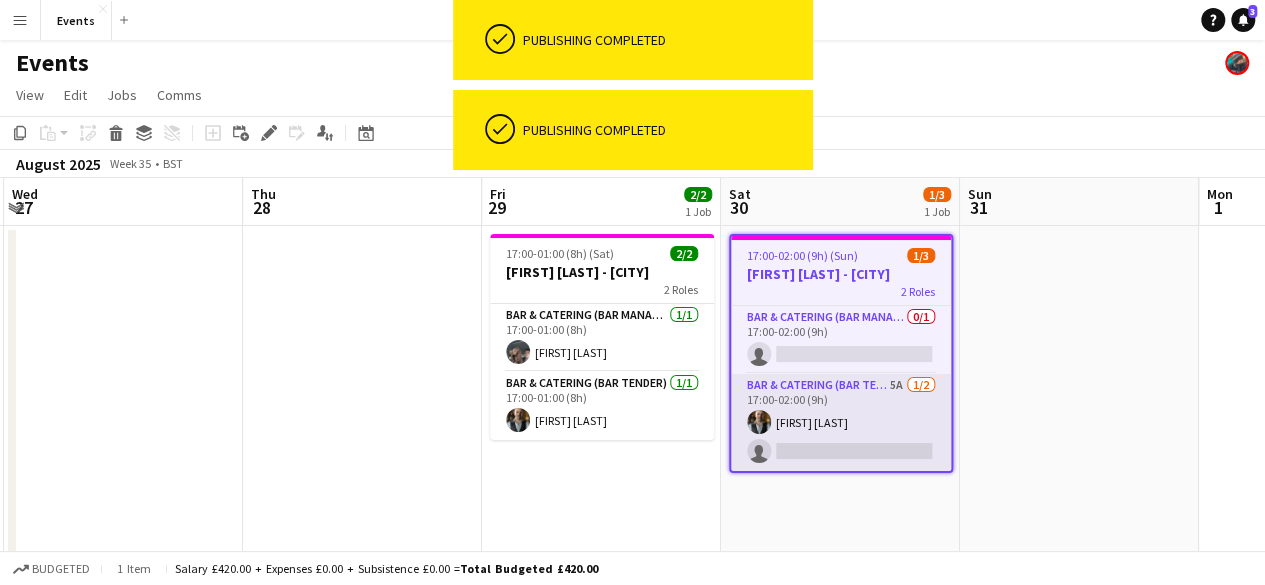click on "Bar & Catering (Bar Tender)   5A   1/2   17:00-02:00 (9h)
[FIRST] [LAST]
single-neutral-actions" at bounding box center (841, 422) 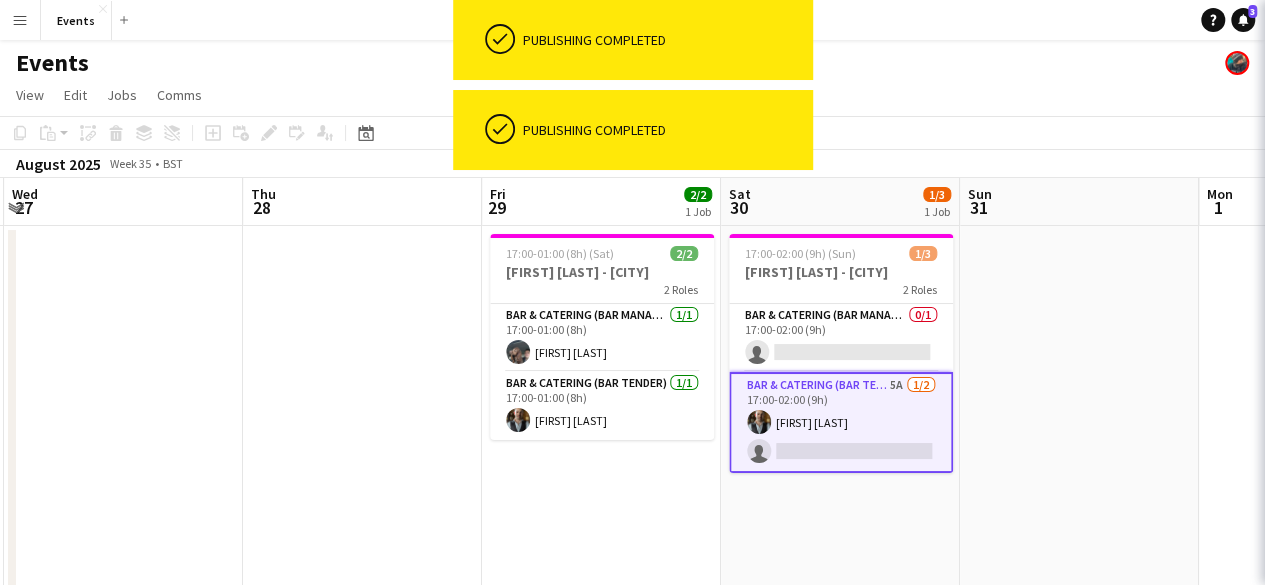 scroll, scrollTop: 0, scrollLeft: 473, axis: horizontal 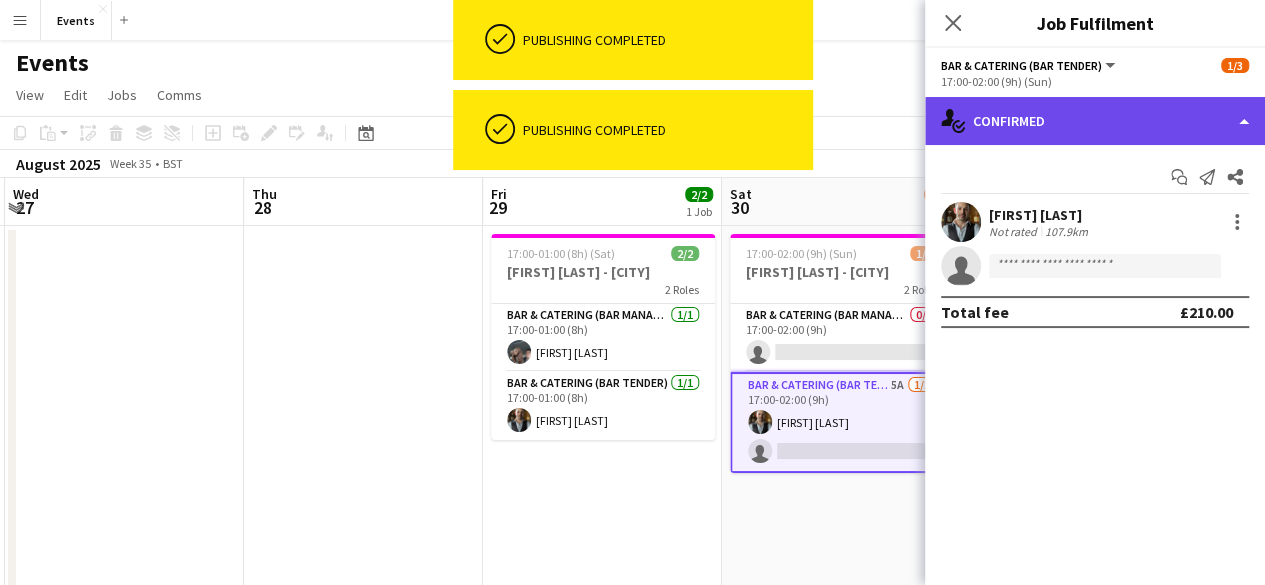 click on "single-neutral-actions-check-2
Confirmed" 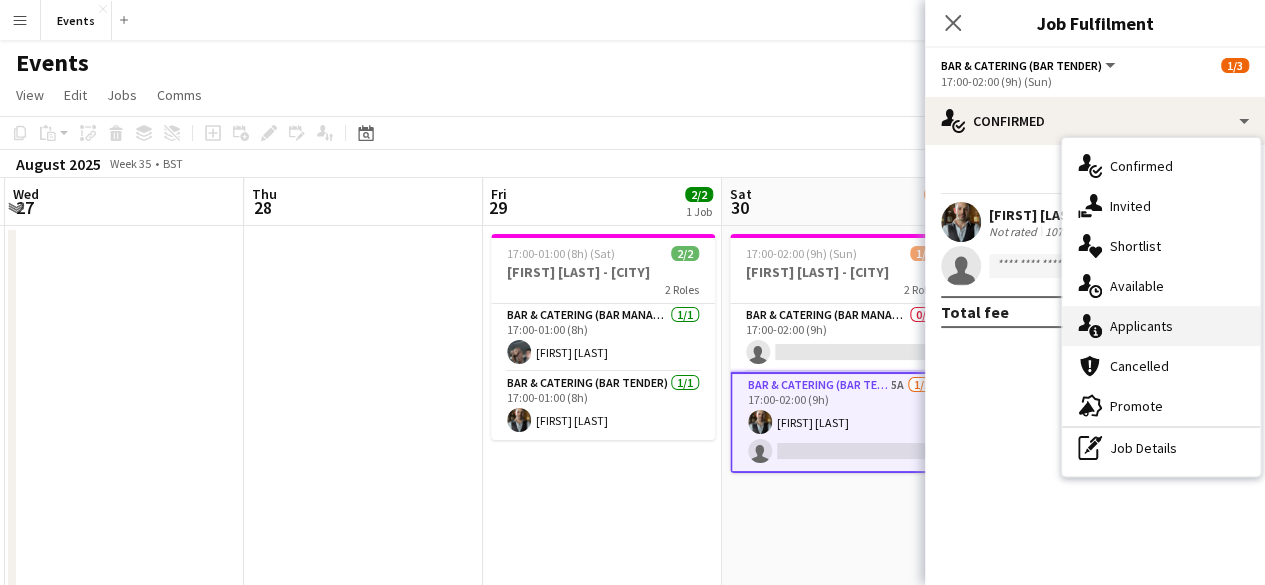 click on "single-neutral-actions-information
Applicants" at bounding box center [1161, 326] 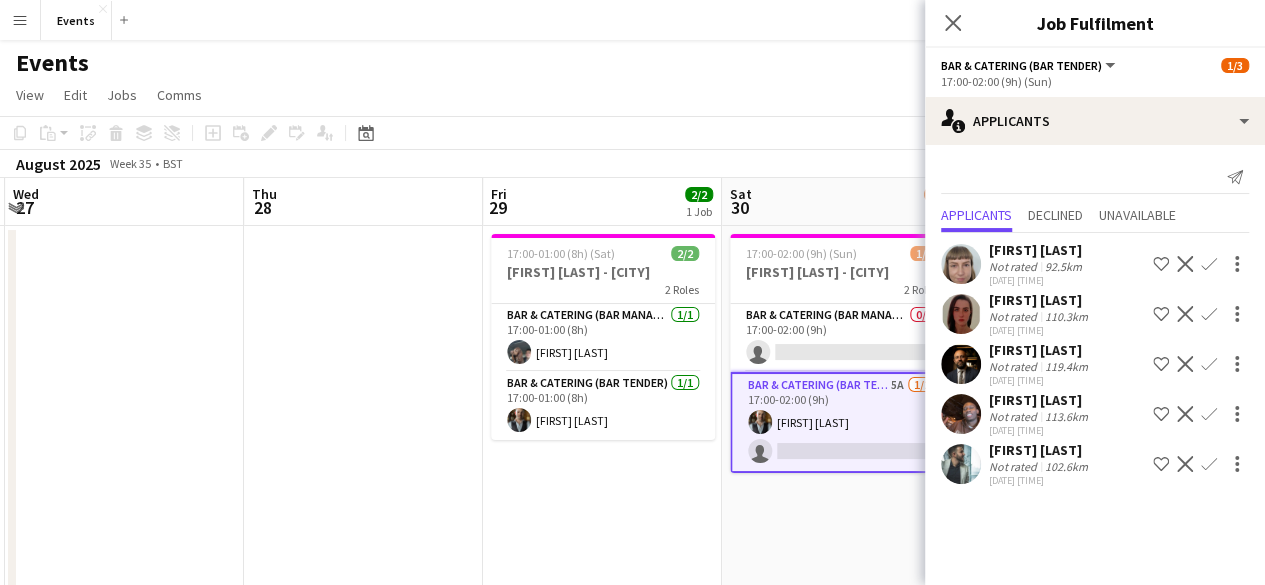 click on "Confirm" 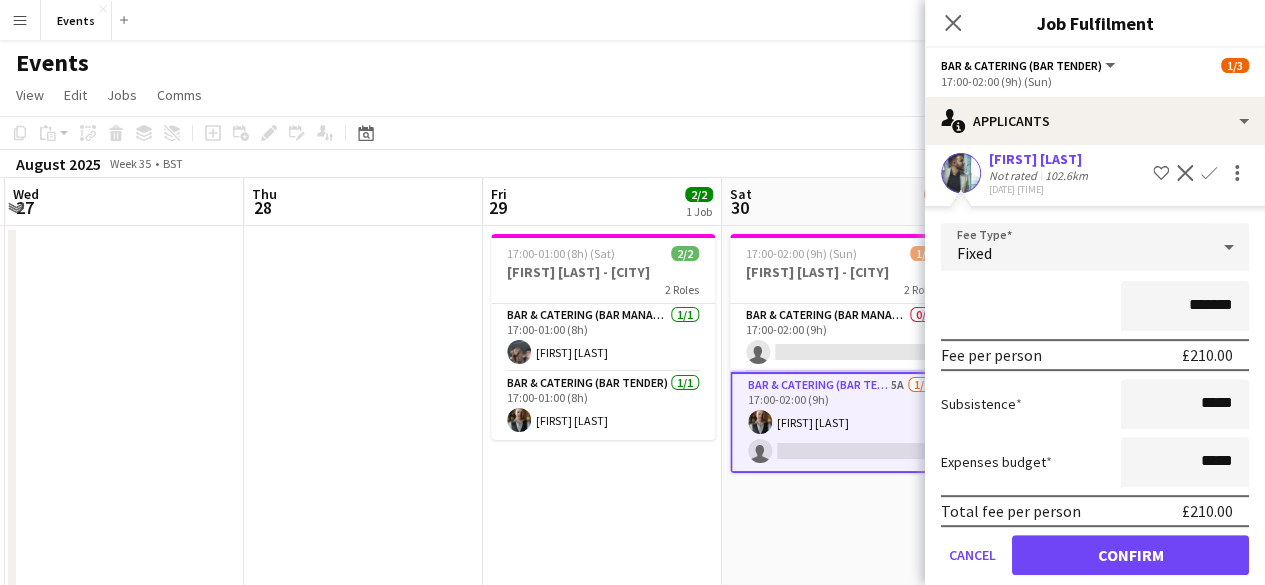 scroll, scrollTop: 316, scrollLeft: 0, axis: vertical 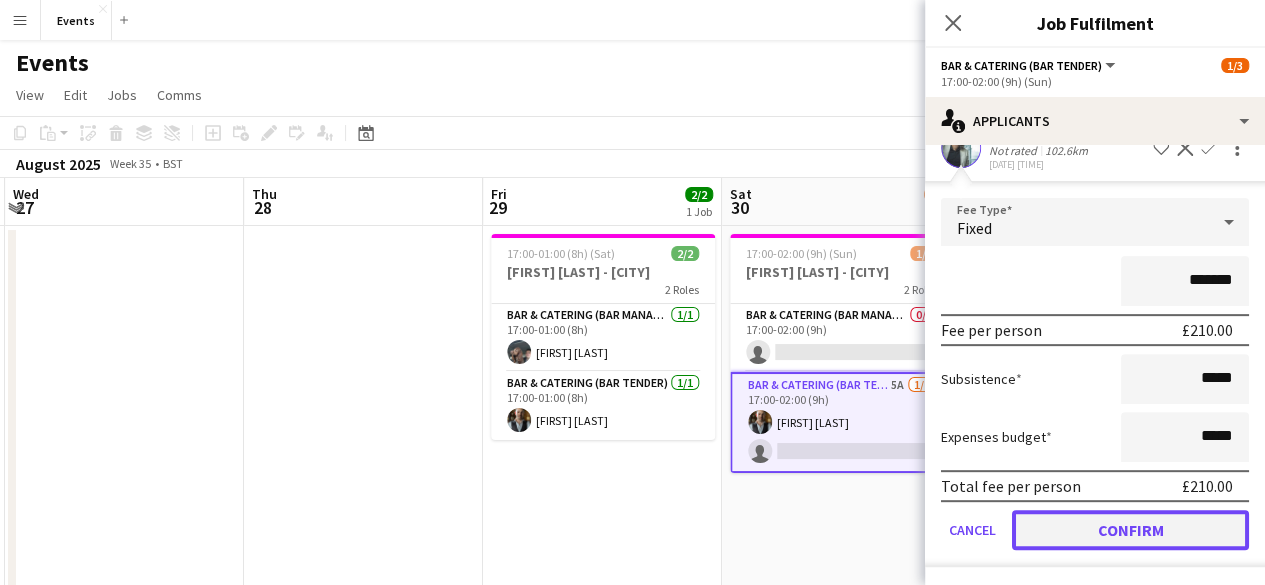 click on "Confirm" 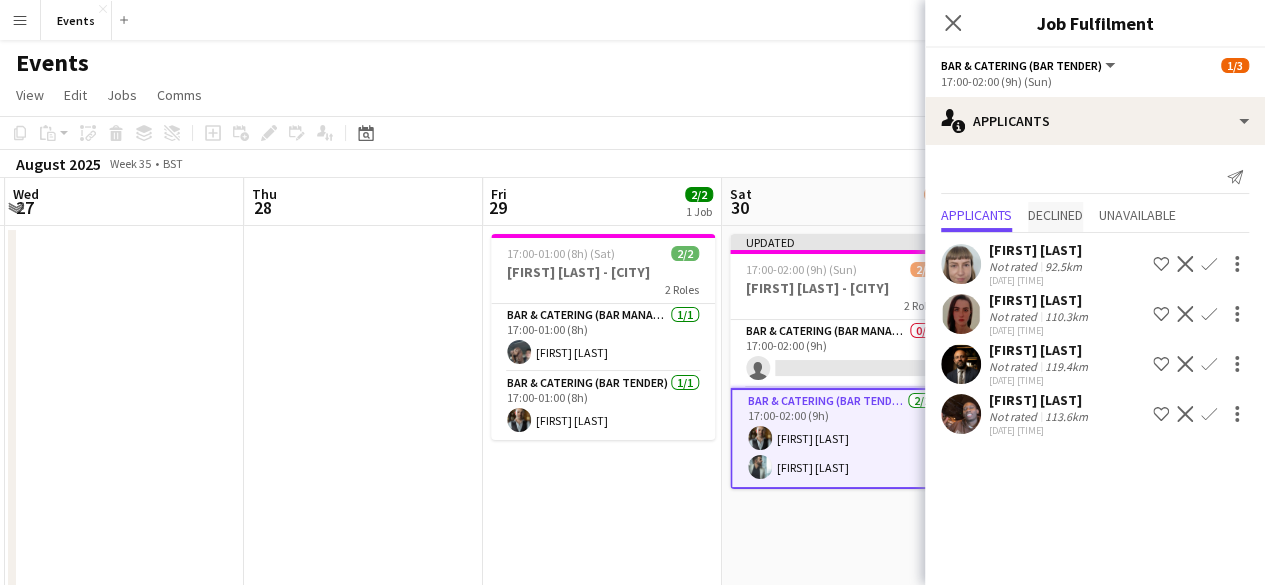 scroll, scrollTop: 0, scrollLeft: 0, axis: both 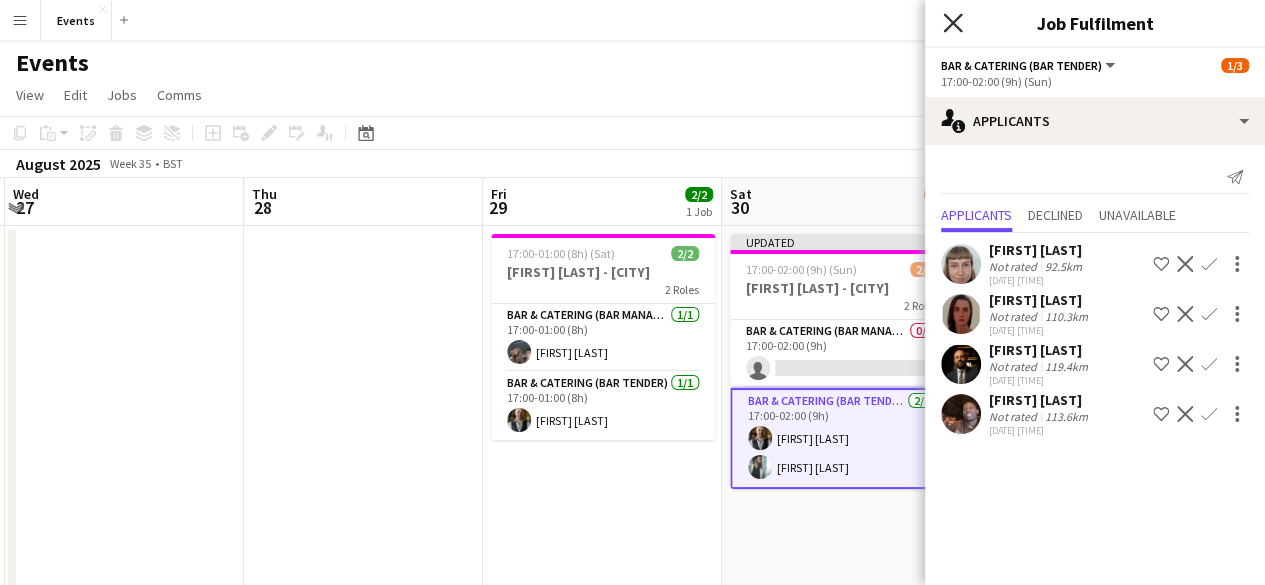 click on "Close pop-in" 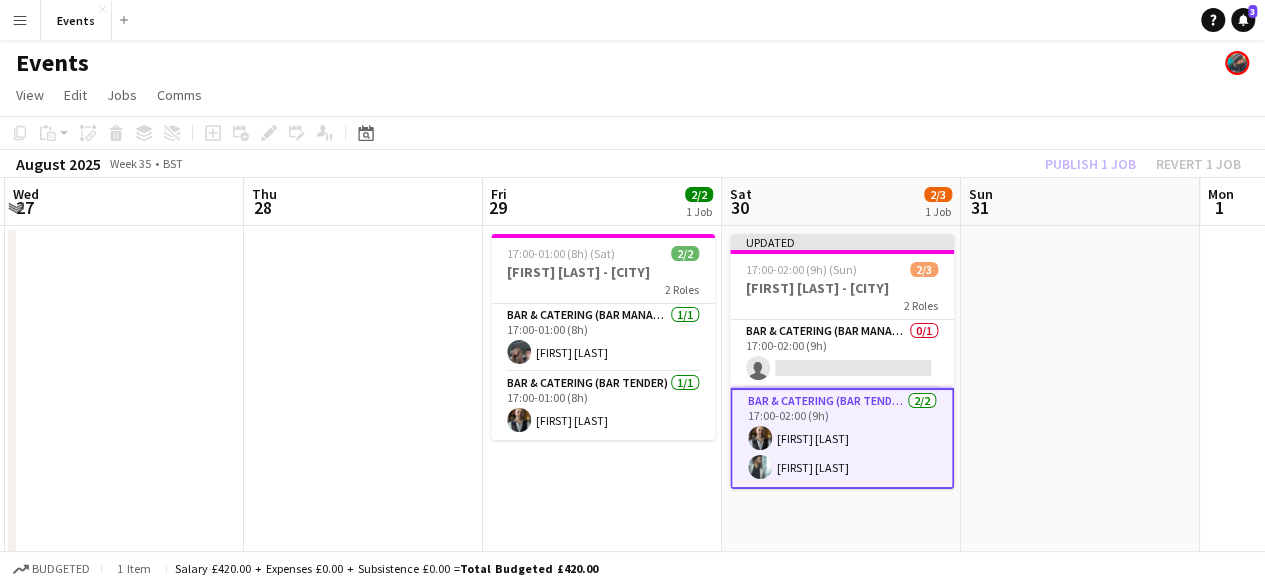 drag, startPoint x: 806, startPoint y: 289, endPoint x: 1014, endPoint y: 214, distance: 221.10857 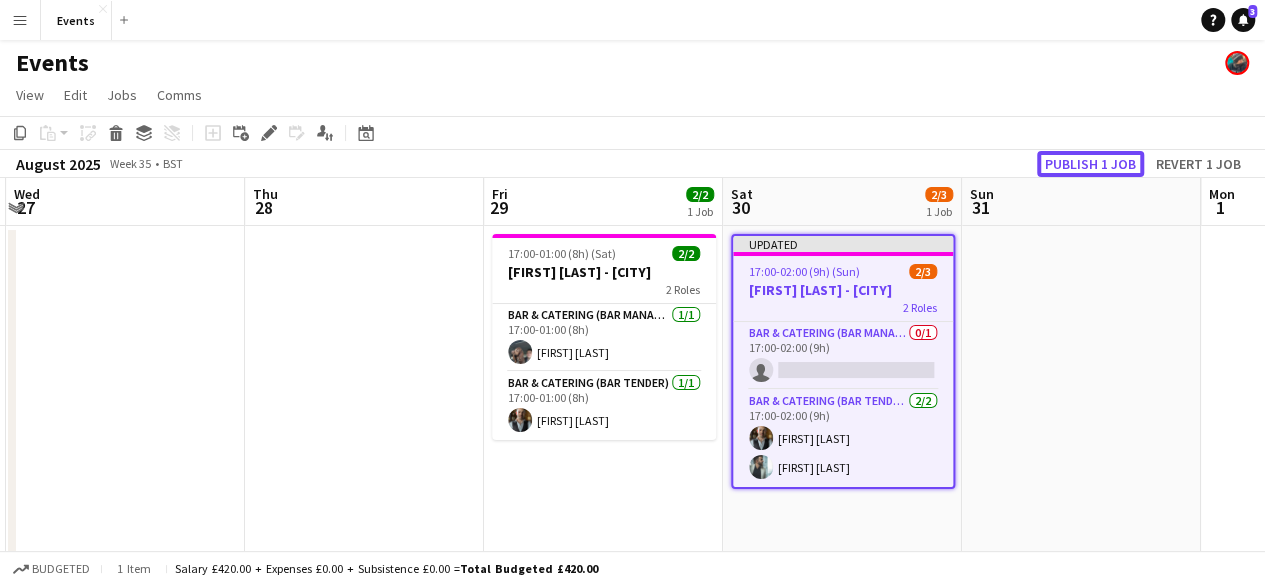 click on "Publish 1 job" 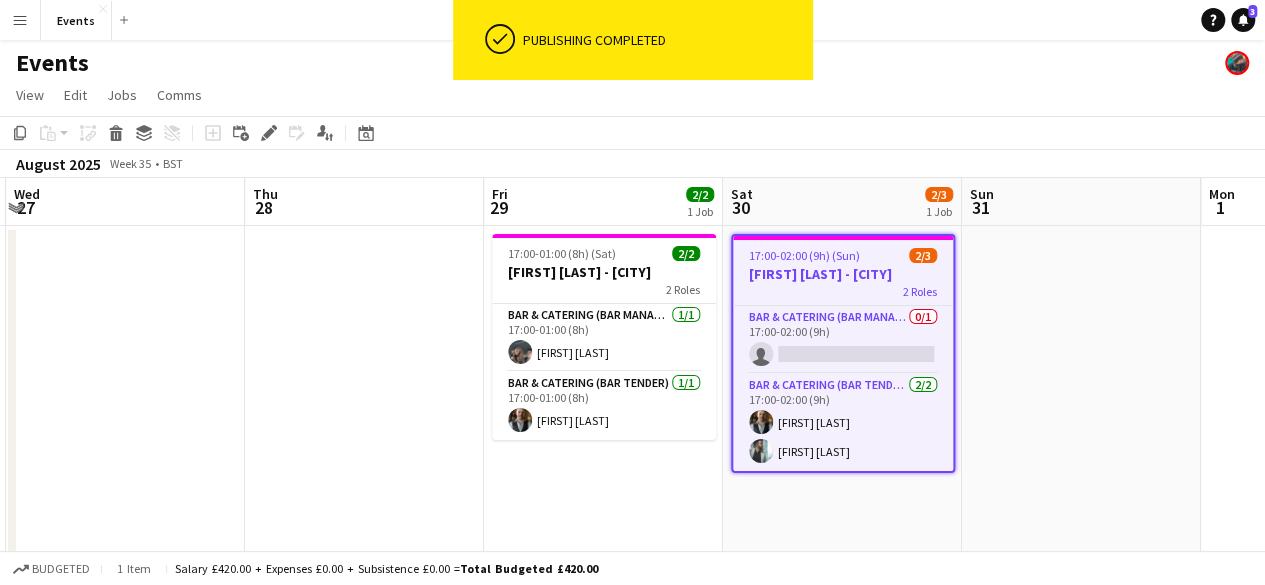 drag, startPoint x: 974, startPoint y: 391, endPoint x: 626, endPoint y: 367, distance: 348.8266 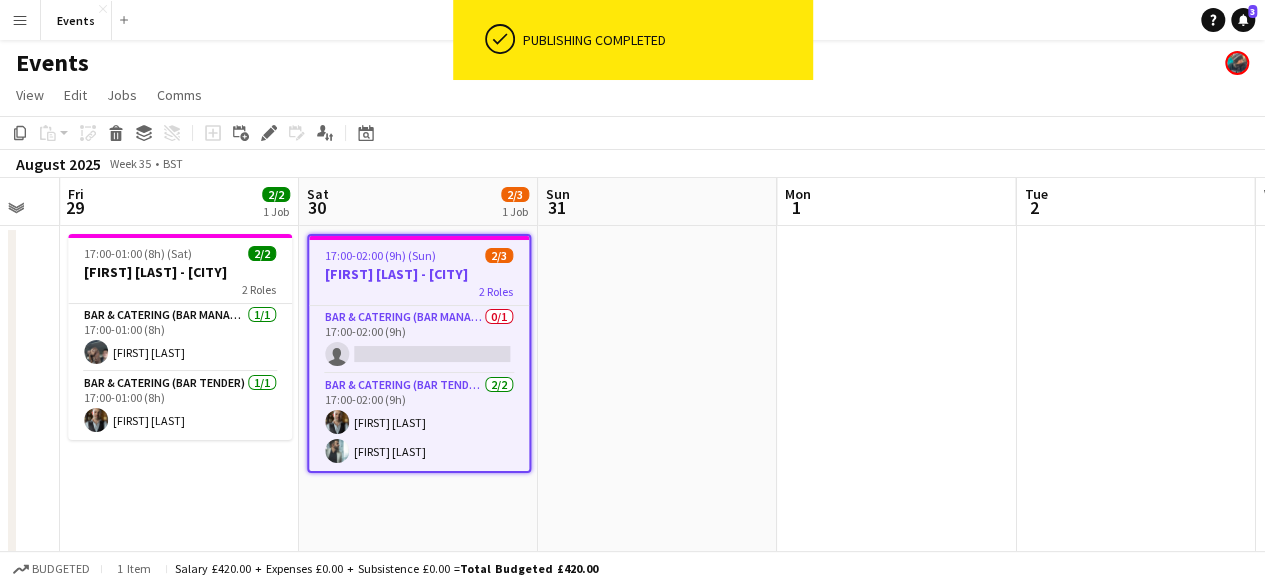 drag, startPoint x: 1032, startPoint y: 371, endPoint x: 566, endPoint y: 361, distance: 466.10727 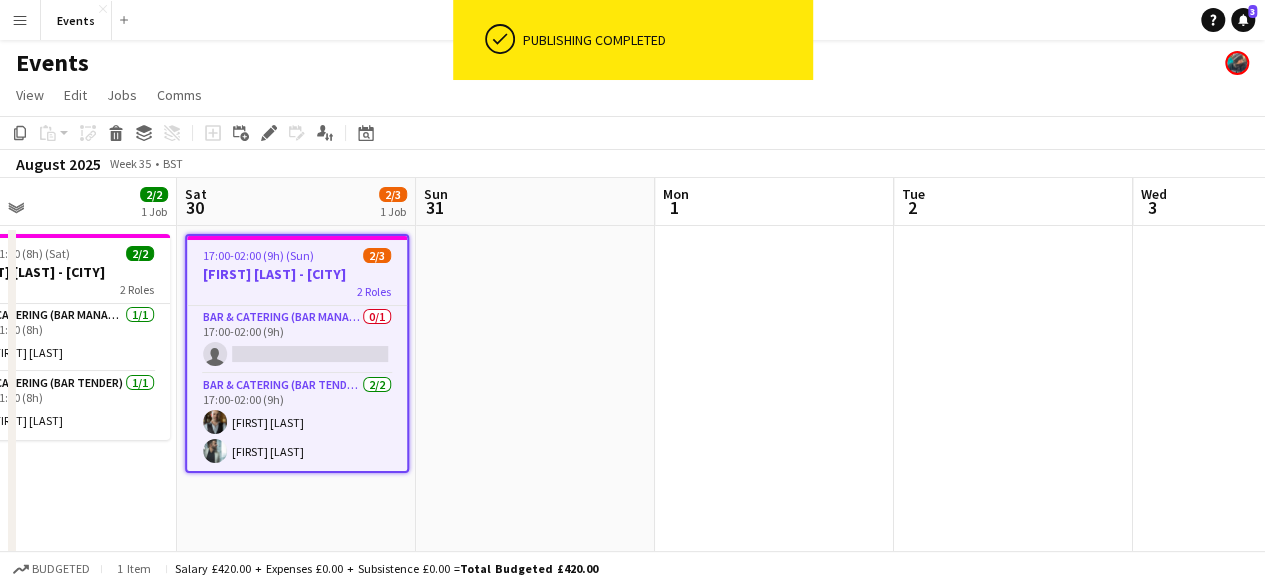drag, startPoint x: 555, startPoint y: 359, endPoint x: 991, endPoint y: 392, distance: 437.24707 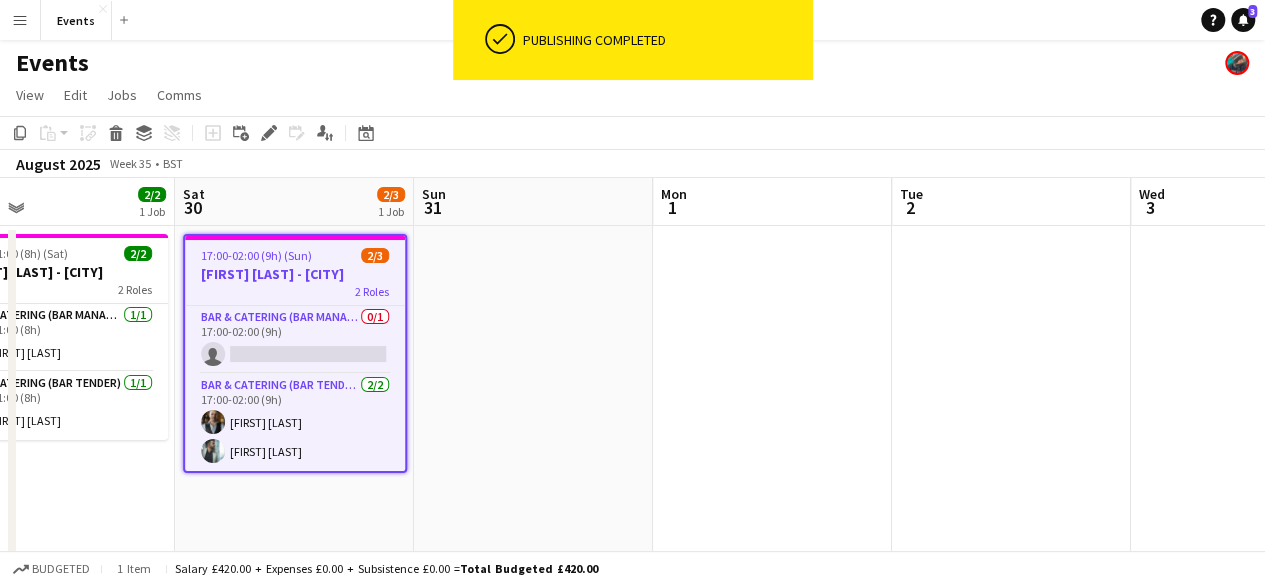 drag, startPoint x: 906, startPoint y: 403, endPoint x: 456, endPoint y: 373, distance: 450.9989 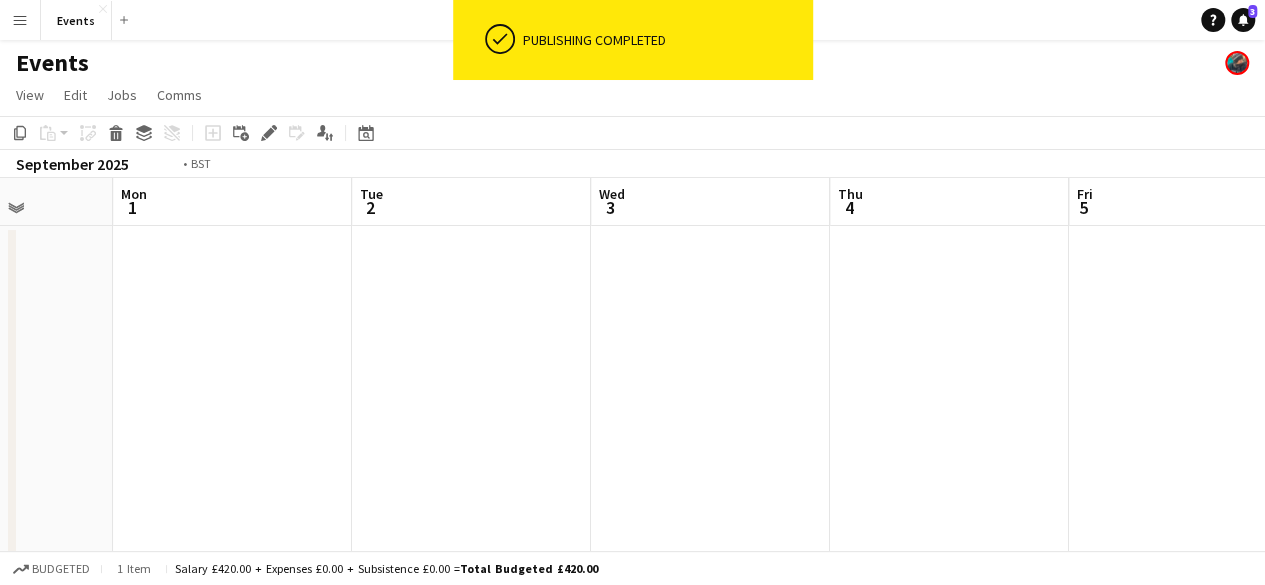 drag, startPoint x: 400, startPoint y: 399, endPoint x: 445, endPoint y: 399, distance: 45 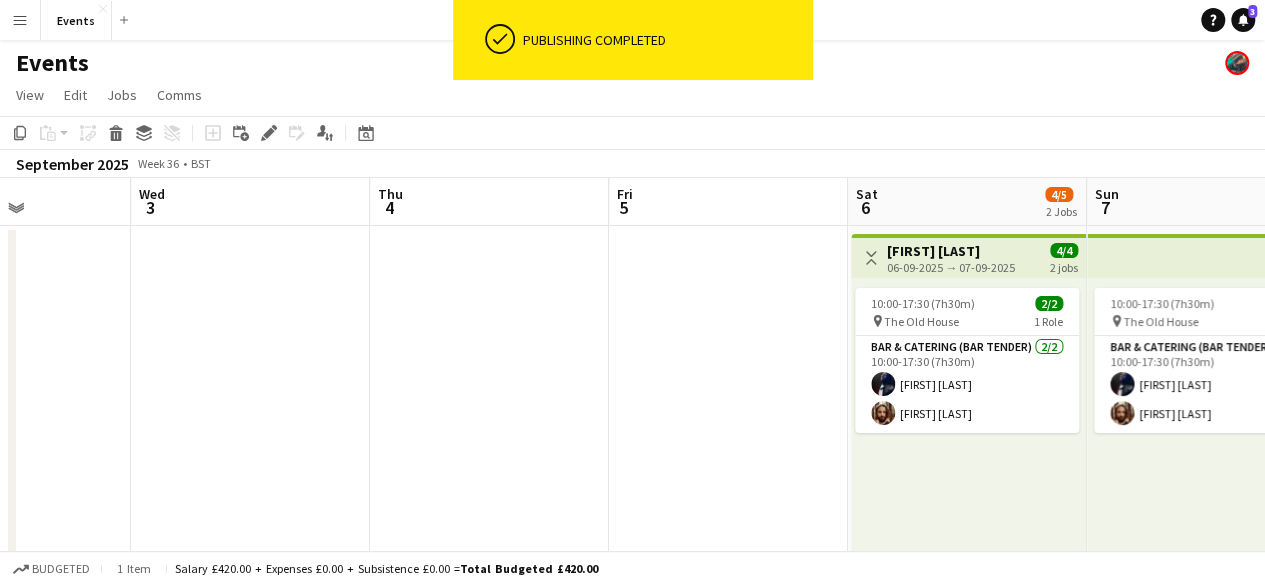 click on "Sun   31   Mon   1   Tue   2   Wed   3   Thu   4   Fri   5   Sat   6   4/5   2 Jobs   Sun   7   2/2   1 Job   Mon   8   Tue   9   Wed   10
Toggle View
[FIRST] [LAST]  [DATE] → [DATE]   4/4   2 jobs      10:00-17:30 (7h30m)    2/2
pin
The Old House    1 Role   Bar & Catering (Bar Tender)   2/2   10:00-17:30 (7h30m)
[FIRST] [LAST] [FIRST] [LAST] Short     17:30-01:30 (8h) (Sun)   2/3   [COMPANY] - Chelsea
pin
7 Elm Park Road   2 Roles   Bar & Catering (Bar Manager)   0/1   17:30-01:30 (8h)
single-neutral-actions
Bar & Catering (Bar Tender)   2/2   17:30-01:30 (8h)
[FIRST] [LAST] [FIRST] [LAST]     10:00-17:30 (7h30m)    2/2
pin
The Old House    1 Role   Bar & Catering (Bar Tender)   2/2   10:00-17:30 (7h30m)
[FIRST] [LAST] [FIRST] [LAST] Short" at bounding box center (632, 578) 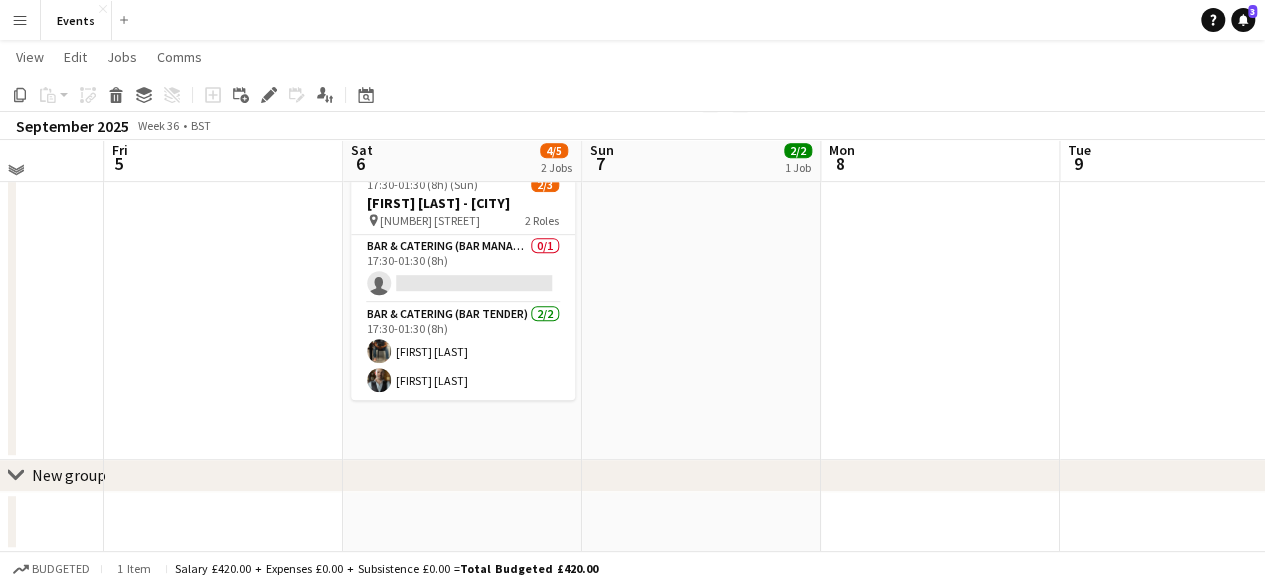 scroll, scrollTop: 325, scrollLeft: 0, axis: vertical 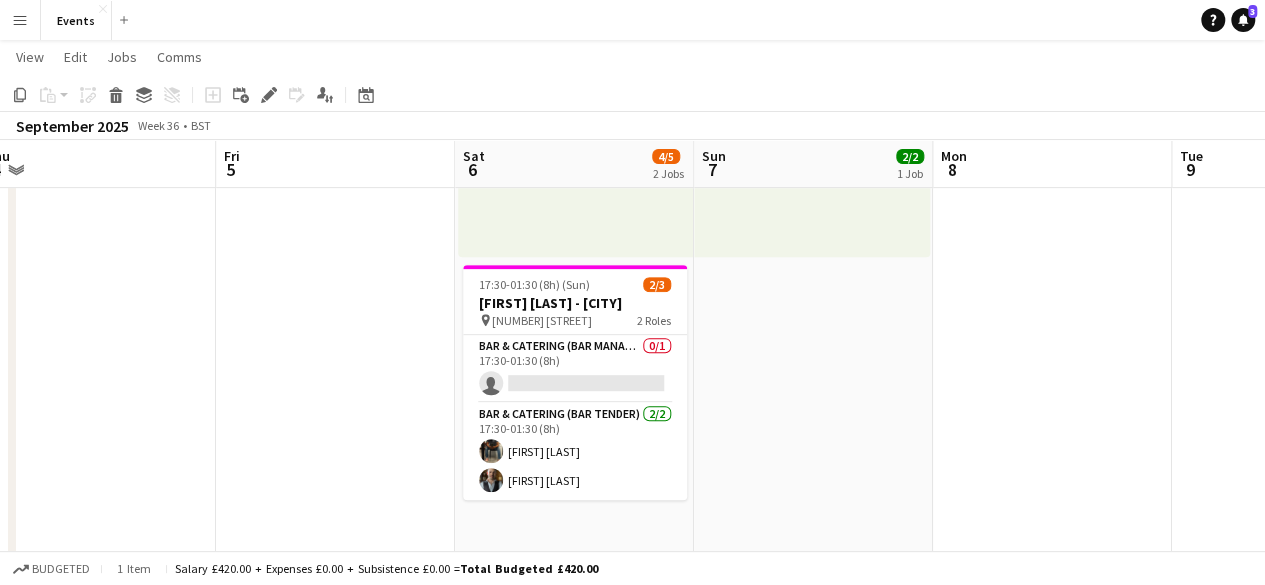 drag, startPoint x: 630, startPoint y: 411, endPoint x: 968, endPoint y: 415, distance: 338.02368 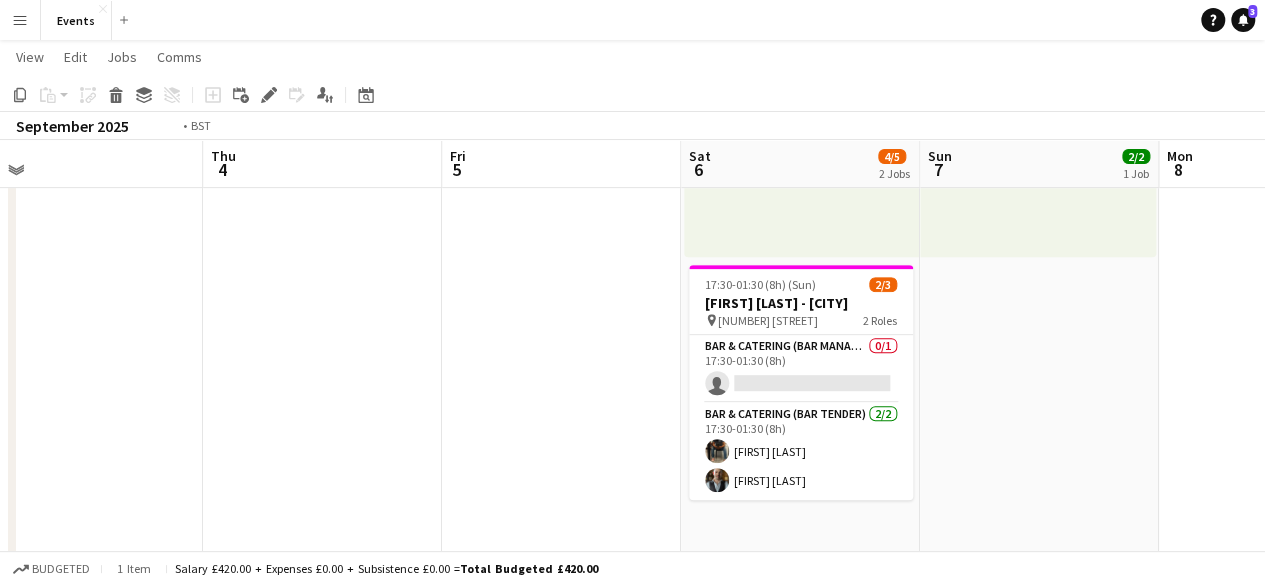 click on "Mon   1   Tue   2   Wed   3   Thu   4   Fri   5   Sat   6   4/5   2 Jobs   Sun   7   2/2   1 Job   Mon   8   Tue   9   Wed   10   Thu   11
Toggle View
[FIRST] [LAST]  06-09-2025 → 07-09-2025   4/4   2 jobs      10:00-17:30 (7h30m)    2/2
pin
The Old House    1 Role   Bar & Catering (Bar Tender)   2/2   10:00-17:30 (7h30m)
[FIRST] [LAST] [FIRST] [LAST]     17:30-01:30 (8h) (Sun)   2/3   [FIRST] [LAST] - [CITY]
pin
7 Elm Park Road   2 Roles   Bar & Catering (Bar Manager)   0/1   17:30-01:30 (8h)
single-neutral-actions
Bar & Catering (Bar Tender)   2/2   17:30-01:30 (8h)
[FIRST] [LAST] [FIRST] [LAST]     10:00-17:30 (7h30m)    2/2
pin
The Old House    1 Role   Bar & Catering (Bar Tender)   2/2   10:00-17:30 (7h30m)
[FIRST] [LAST] [FIRST] [LAST]" at bounding box center (632, 202) 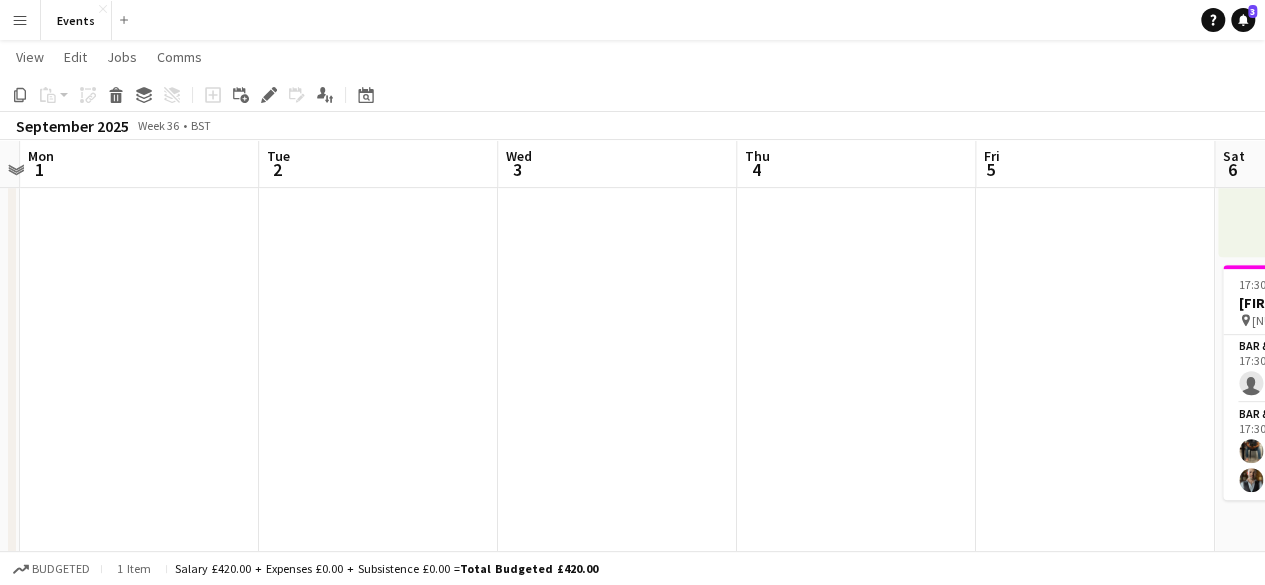 drag, startPoint x: 668, startPoint y: 393, endPoint x: 1020, endPoint y: 388, distance: 352.03552 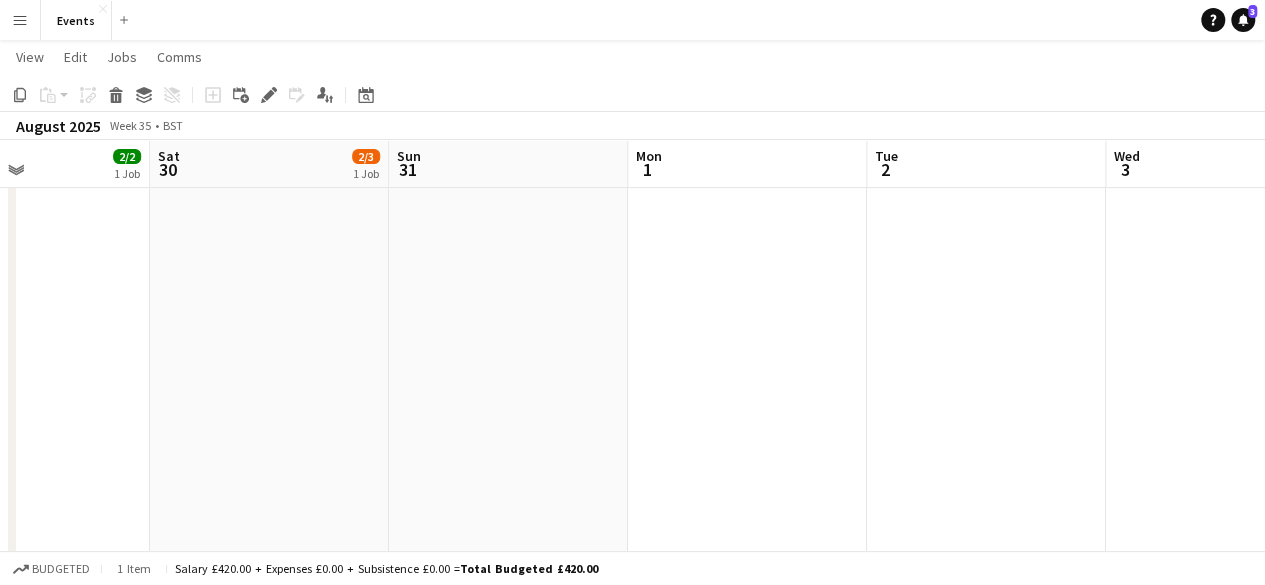 drag, startPoint x: 738, startPoint y: 391, endPoint x: 1166, endPoint y: 405, distance: 428.2289 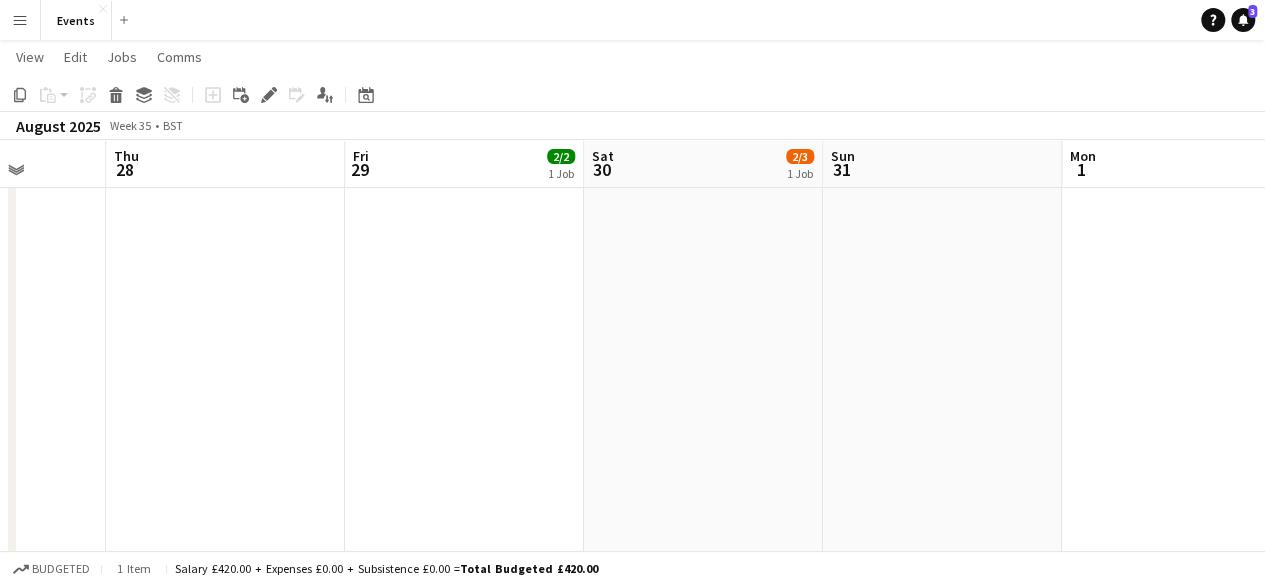 scroll, scrollTop: 0, scrollLeft: 554, axis: horizontal 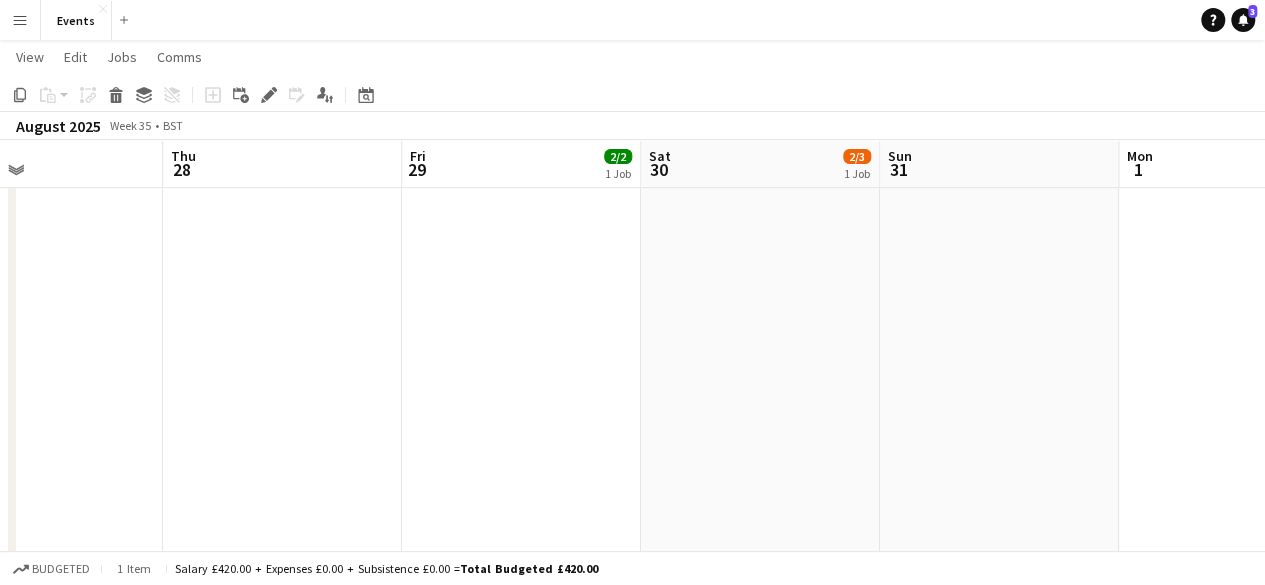 drag, startPoint x: 899, startPoint y: 389, endPoint x: 976, endPoint y: 389, distance: 77 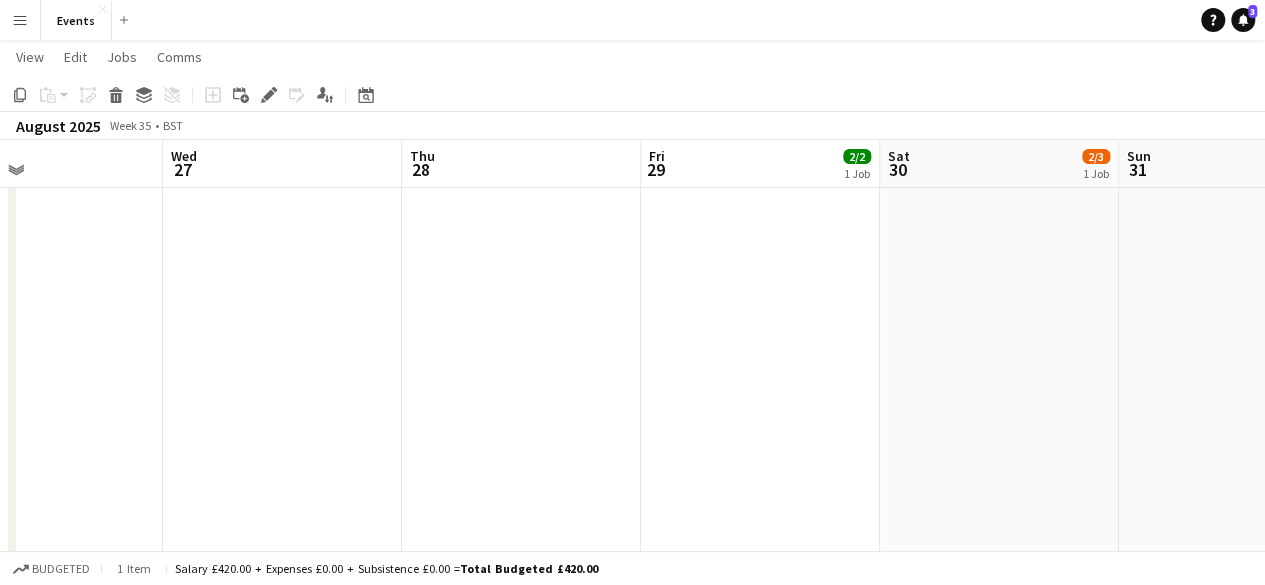 drag, startPoint x: 608, startPoint y: 408, endPoint x: 588, endPoint y: 400, distance: 21.540659 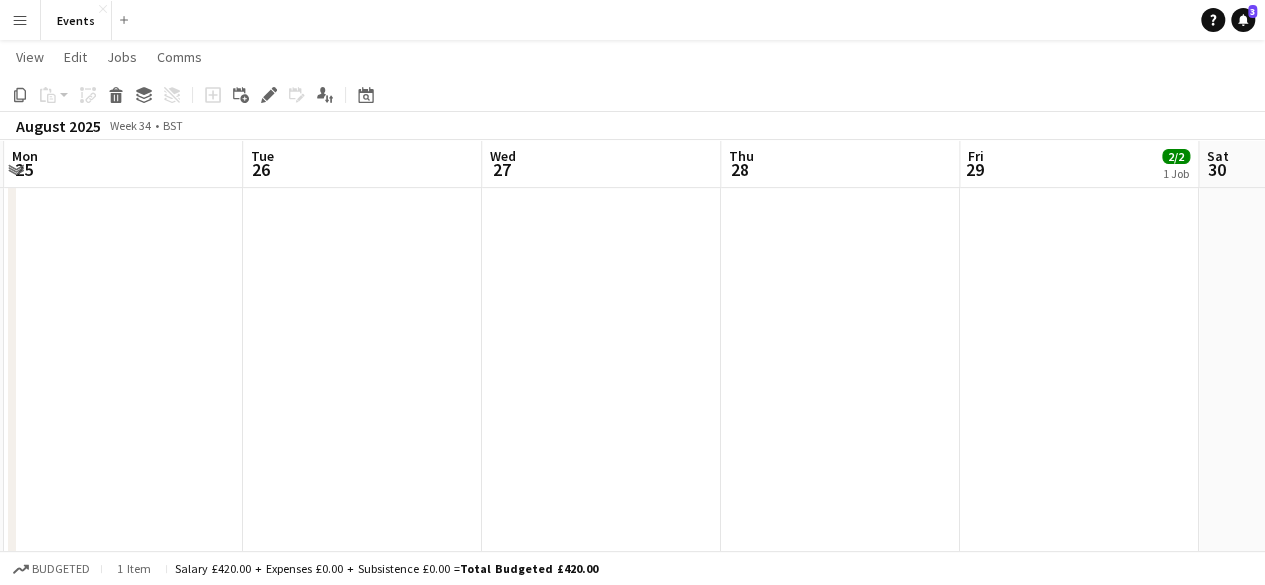 click on "Sat   23   Sun   24   1/2   1 Job   Mon   25   Tue   26   Wed   27   Thu   28   Fri   29   2/2   1 Job   Sat   30   2/3   1 Job   Sun   31   Mon   1   Tue   2      16:00-00:00 (8h) (Mon)   1/2   [FIRST] [LAST]   2 Roles   Bar & Catering (Bar Manager)   0/1   16:00-00:00 (8h)
single-neutral-actions
Bar & Catering (Bar Tender)   1/1   16:00-00:00 (8h)
[FIRST] [LAST]     17:00-01:00 (8h) (Sat)   2/2   [COMPANY] - Chipping Norton   2 Roles   Bar & Catering (Bar Manager)   1/1   17:00-01:00 (8h)
[FIRST] [LAST]  Bar & Catering (Bar Tender)   1/1   17:00-01:00 (8h)
[FIRST] [LAST]     17:00-02:00 (9h) (Sun)   2/3   [COMPANY] - Chipping Norton   2 Roles   Bar & Catering (Bar Manager)   0/1   17:00-02:00 (9h)
single-neutral-actions
Bar & Catering (Bar Tender)   2/2   17:00-02:00 (9h)
[FIRST] [LAST] [FIRST] [LAST]" at bounding box center [632, 202] 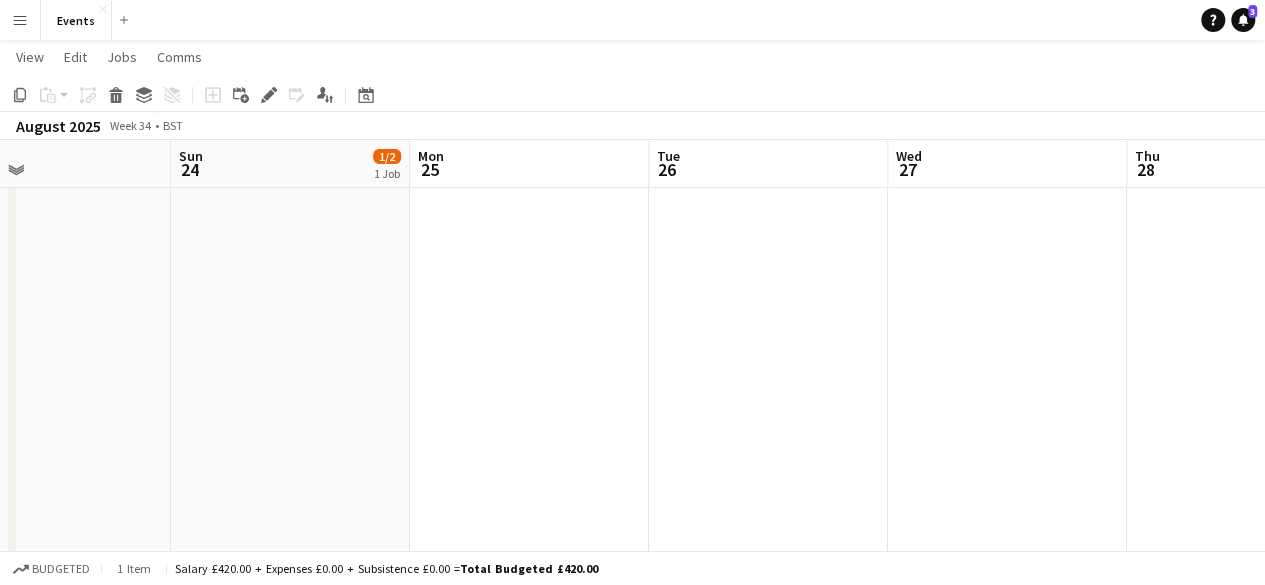 click on "Thu   21   Fri   22   Sat   23   Sun   24   1/2   1 Job   Mon   25   Tue   26   Wed   27   Thu   28   Fri   29   2/2   1 Job   Sat   30   2/3   1 Job   Sun   31      16:00-00:00 (8h) (Mon)   1/2   [FIRST] [LAST]   2 Roles   Bar & Catering (Bar Manager)   0/1   16:00-00:00 (8h)
single-neutral-actions
Bar & Catering (Bar Tender)   1/1   16:00-00:00 (8h)
[FIRST] [LAST]     17:00-01:00 (8h) (Sat)   2/2   [FIRST] [LAST] - Chipping Norton   2 Roles   Bar & Catering (Bar Manager)   1/1   17:00-01:00 (8h)
[FIRST] [LAST]  Bar & Catering (Bar Tender)   1/1   17:00-01:00 (8h)
[FIRST] [LAST]     17:00-02:00 (9h) (Sun)   2/3   [FIRST] [LAST] - Chipping Norton   2 Roles   Bar & Catering (Bar Manager)   0/1   17:00-02:00 (9h)
single-neutral-actions
Bar & Catering (Bar Tender)   2/2   17:00-02:00 (9h)
[FIRST] [LAST] [FIRST] [LAST]" at bounding box center (632, 202) 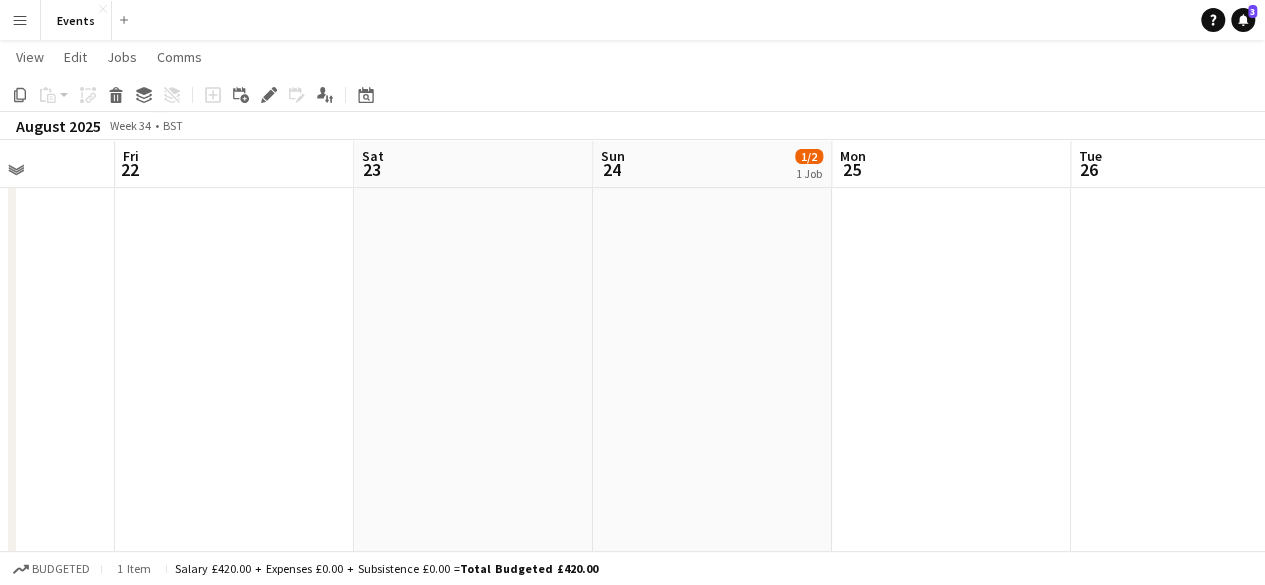 drag, startPoint x: 372, startPoint y: 412, endPoint x: 746, endPoint y: 426, distance: 374.26193 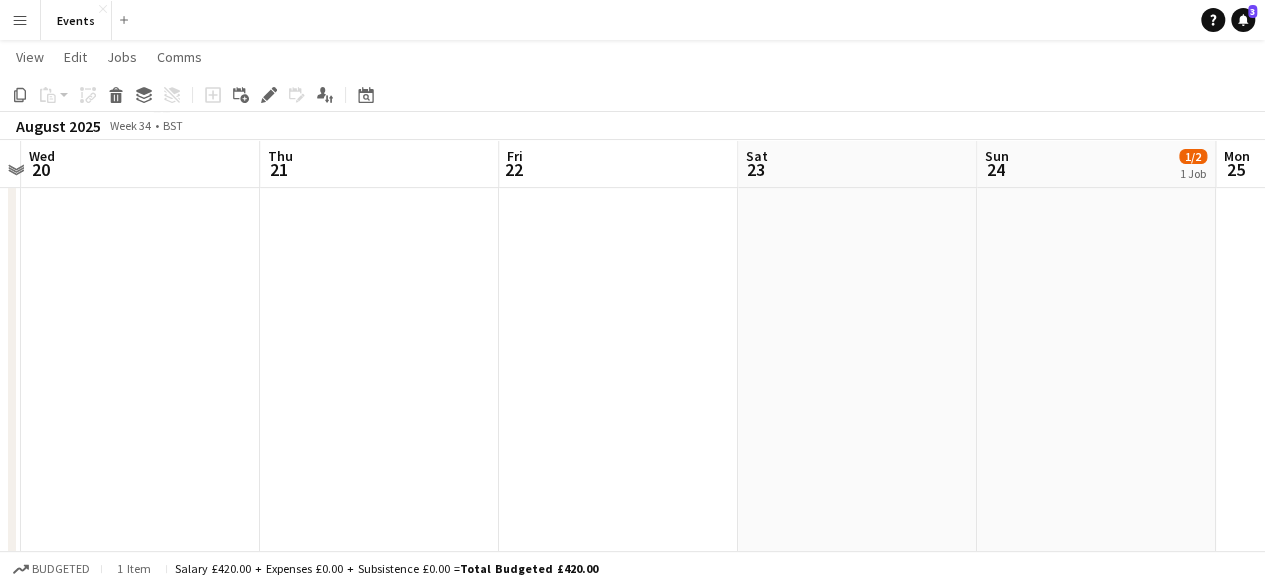 drag, startPoint x: 640, startPoint y: 429, endPoint x: 336, endPoint y: 395, distance: 305.89542 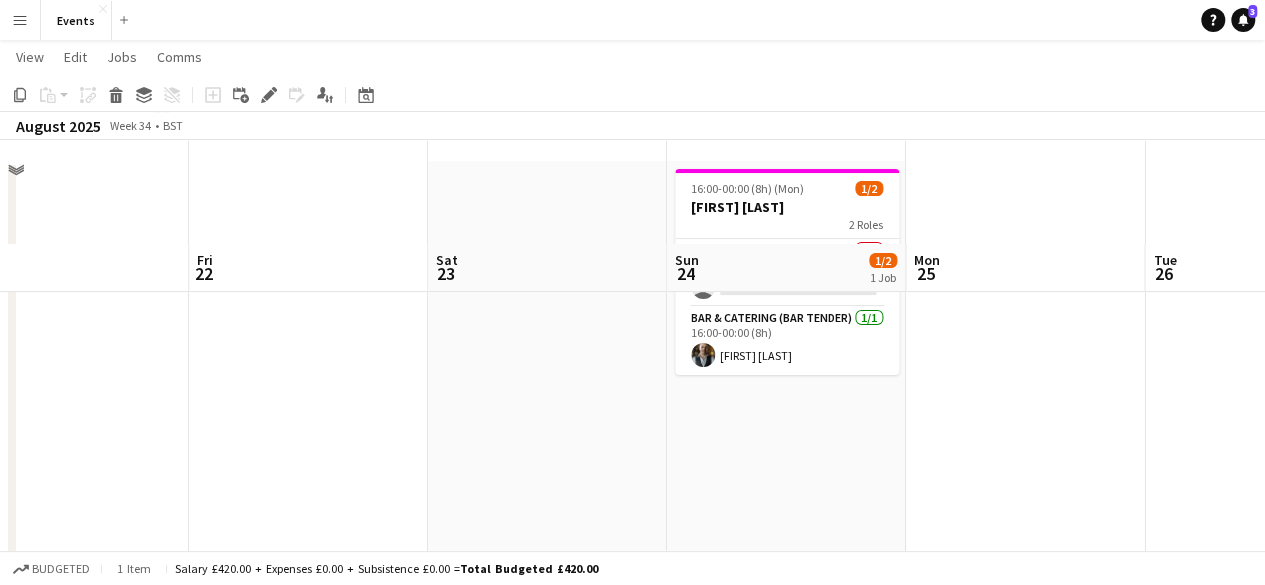 scroll, scrollTop: 0, scrollLeft: 0, axis: both 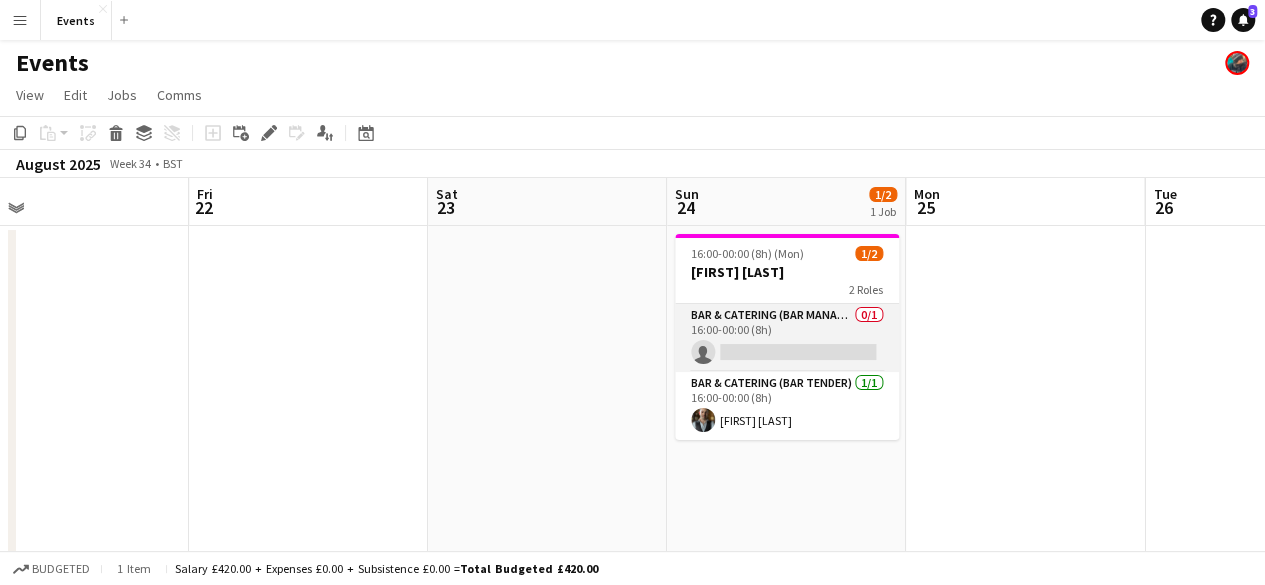 click on "Bar & Catering (Bar Manager)   0/1   [TIME] ([DURATION])
single-neutral-actions" at bounding box center [787, 338] 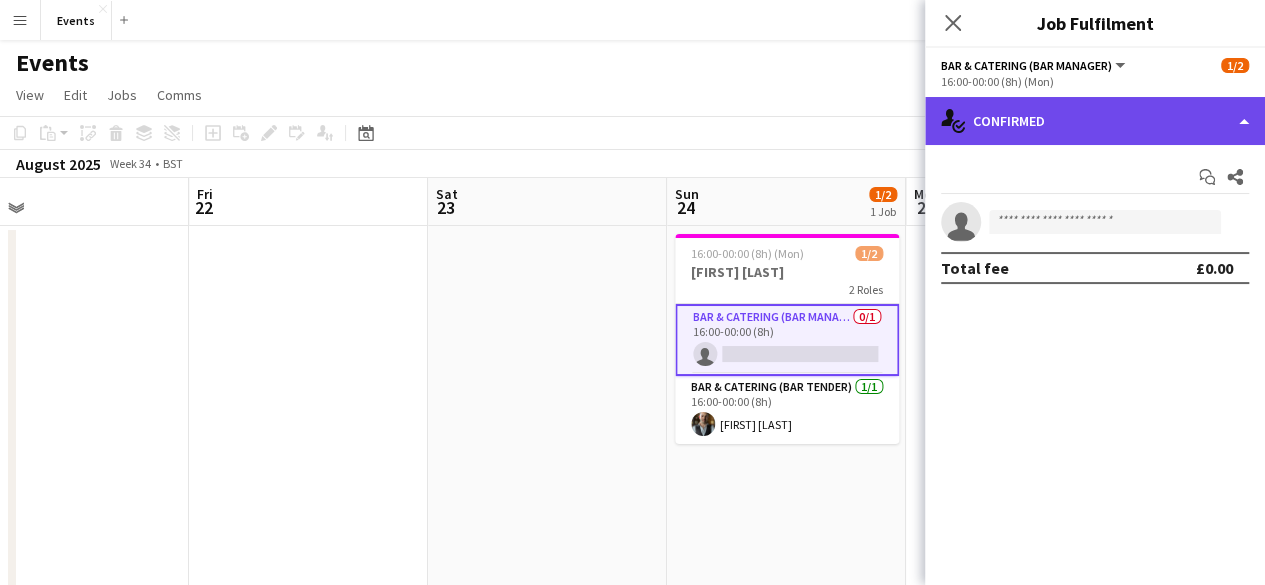 click on "single-neutral-actions-check-2
Confirmed" 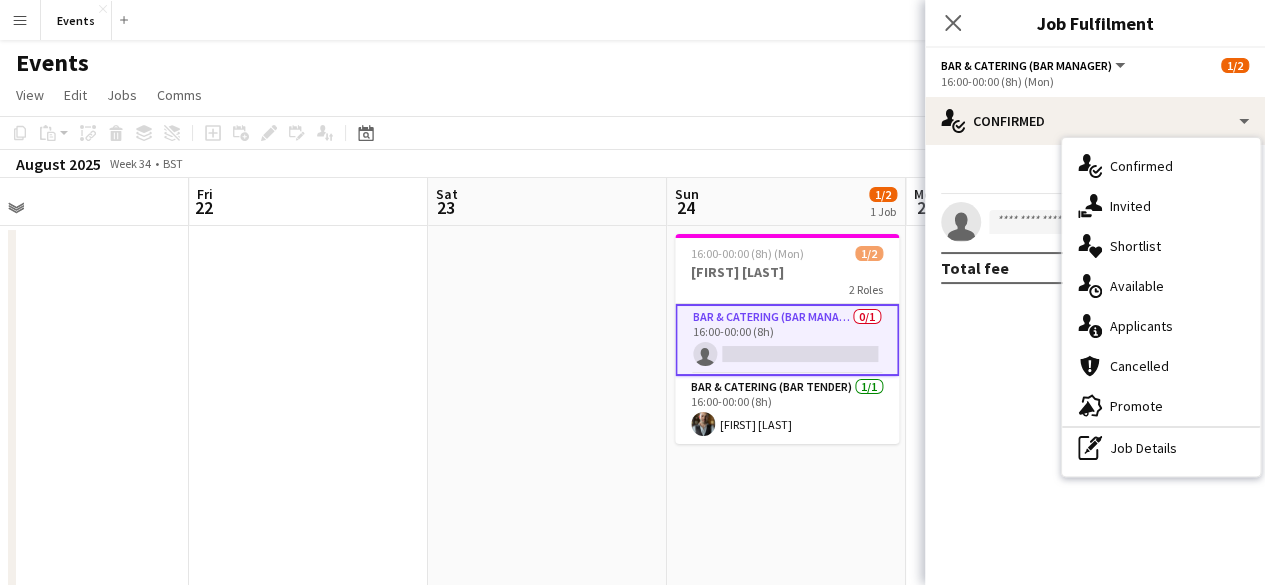 click at bounding box center [547, 556] 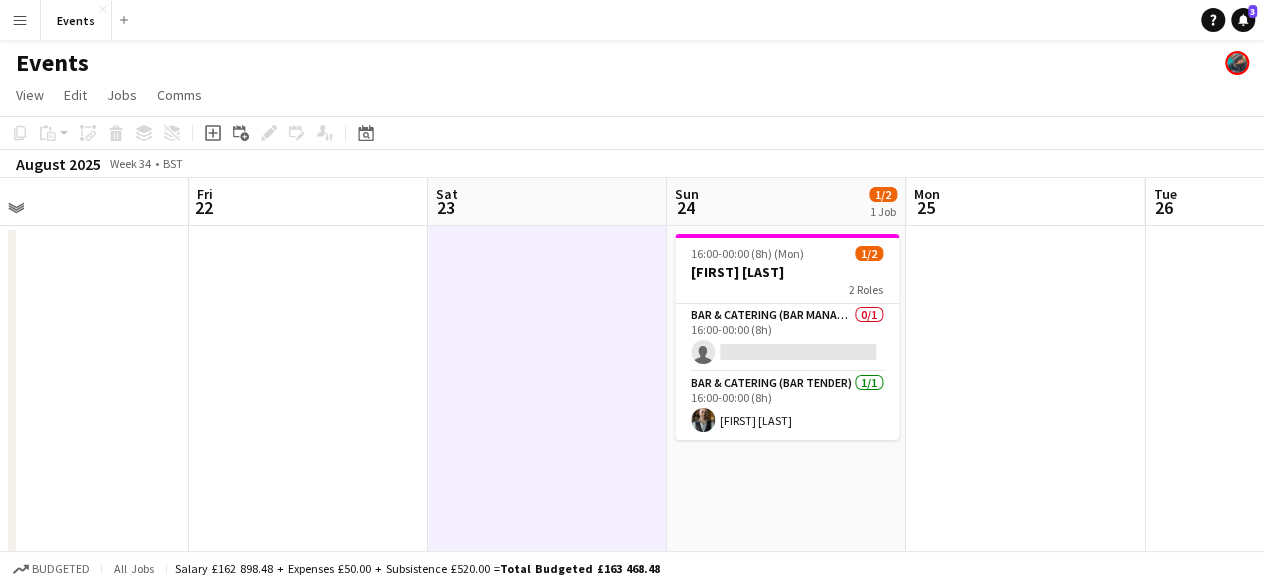 drag, startPoint x: 1121, startPoint y: 407, endPoint x: 638, endPoint y: 362, distance: 485.09174 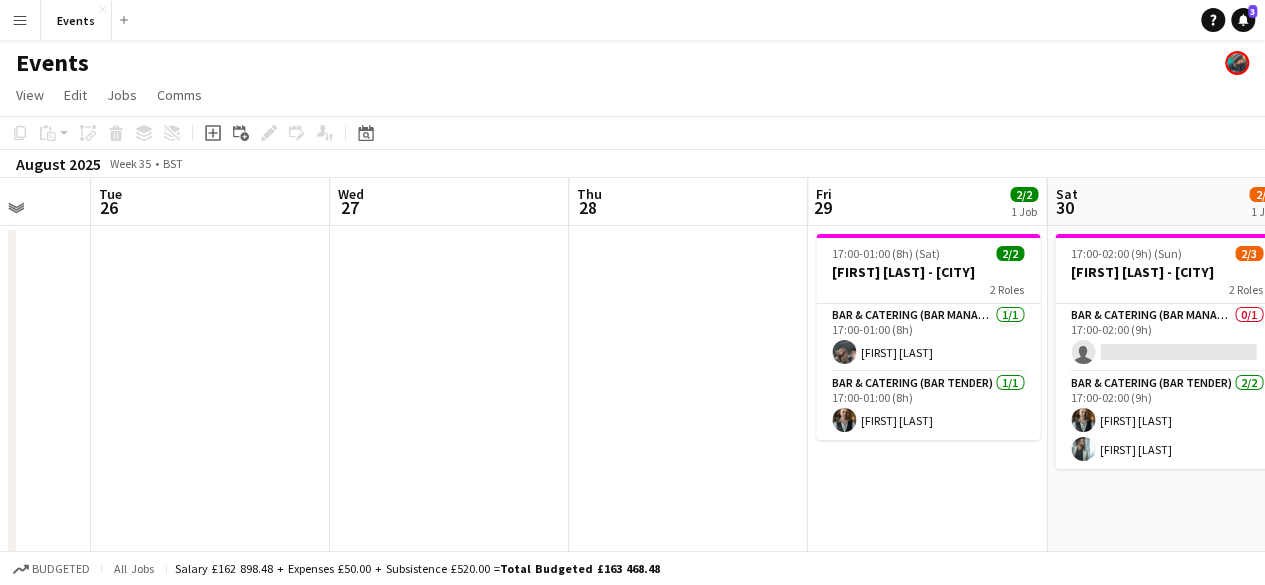 drag, startPoint x: 1117, startPoint y: 409, endPoint x: 569, endPoint y: 357, distance: 550.4616 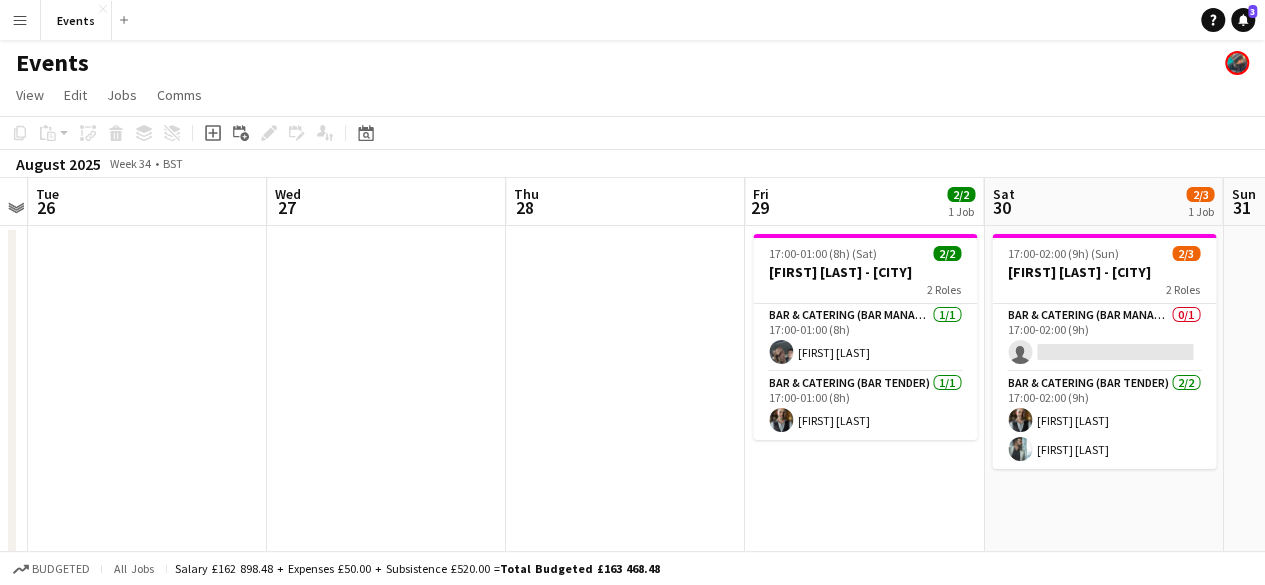 scroll, scrollTop: 0, scrollLeft: 644, axis: horizontal 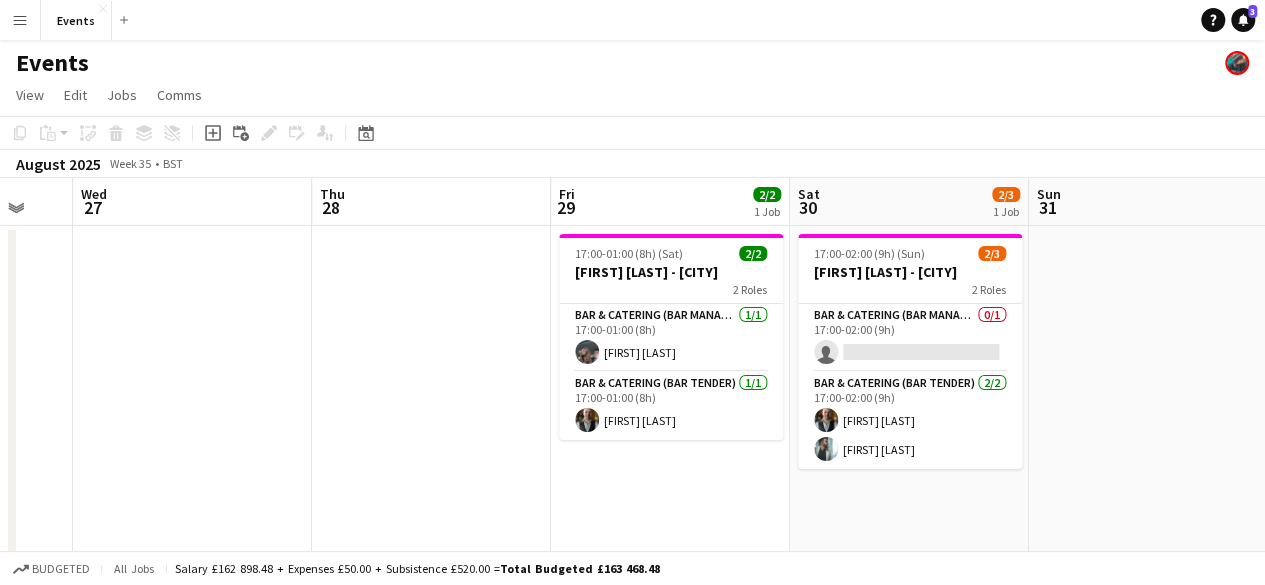 drag, startPoint x: 1034, startPoint y: 448, endPoint x: 859, endPoint y: 431, distance: 175.82378 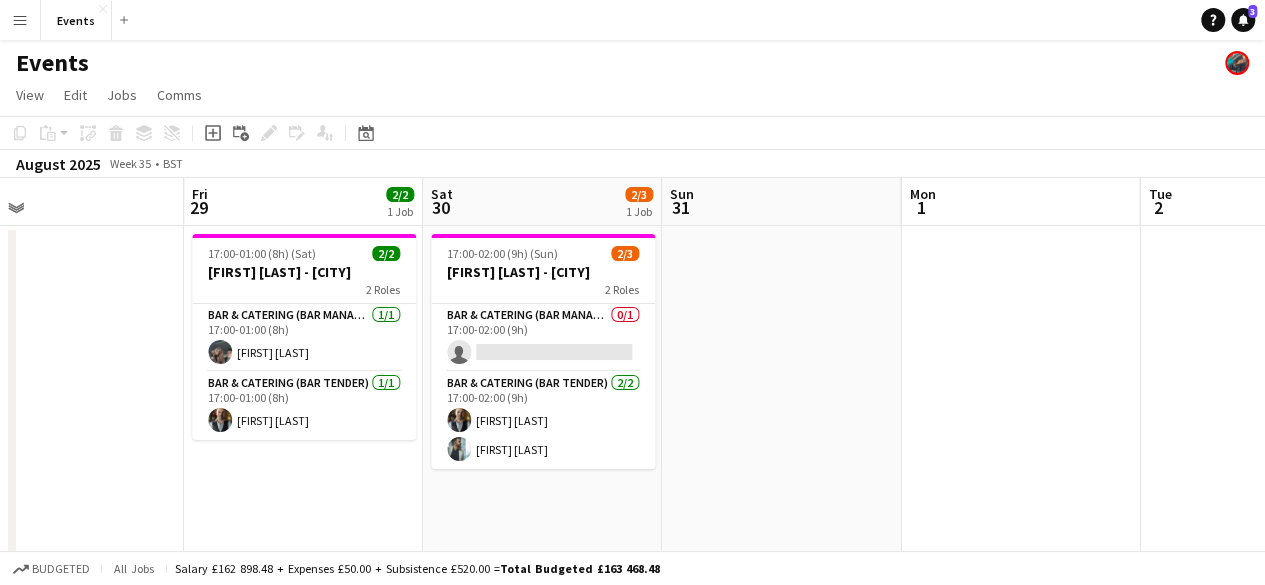 drag, startPoint x: 1221, startPoint y: 325, endPoint x: 595, endPoint y: 297, distance: 626.6259 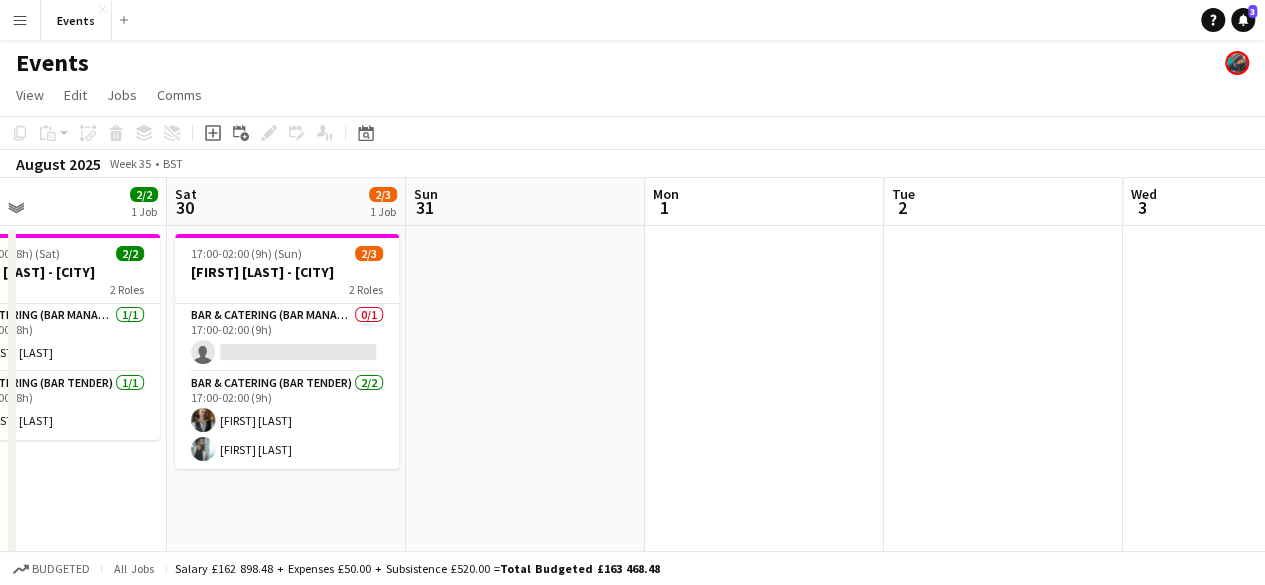 drag, startPoint x: 842, startPoint y: 309, endPoint x: 604, endPoint y: 291, distance: 238.6797 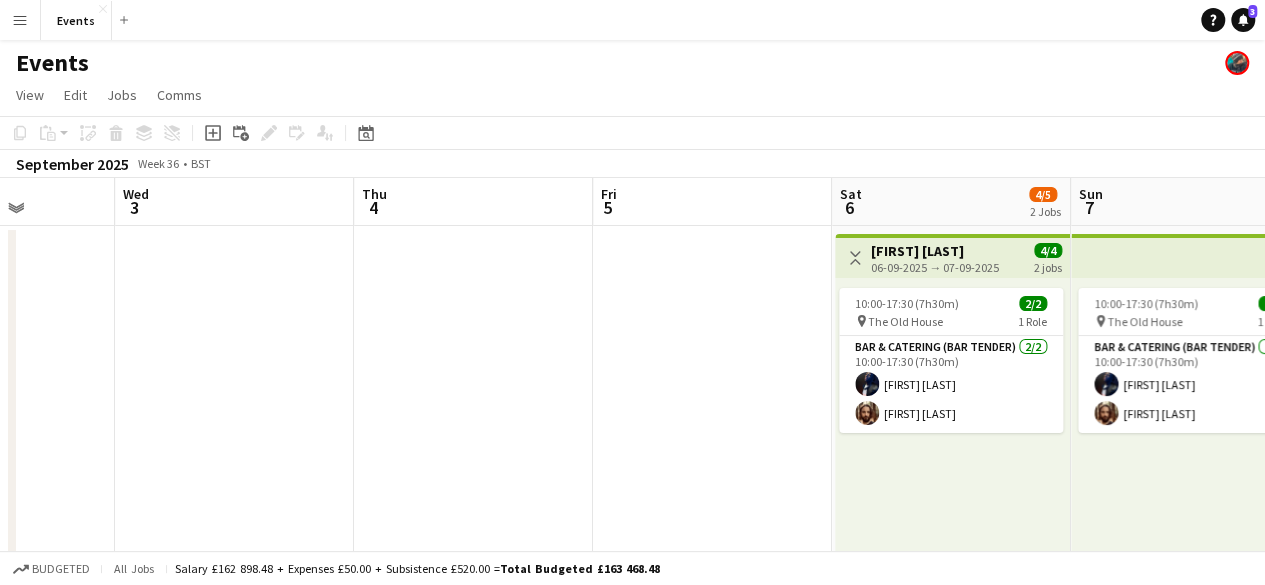 drag, startPoint x: 554, startPoint y: 312, endPoint x: 417, endPoint y: 293, distance: 138.31125 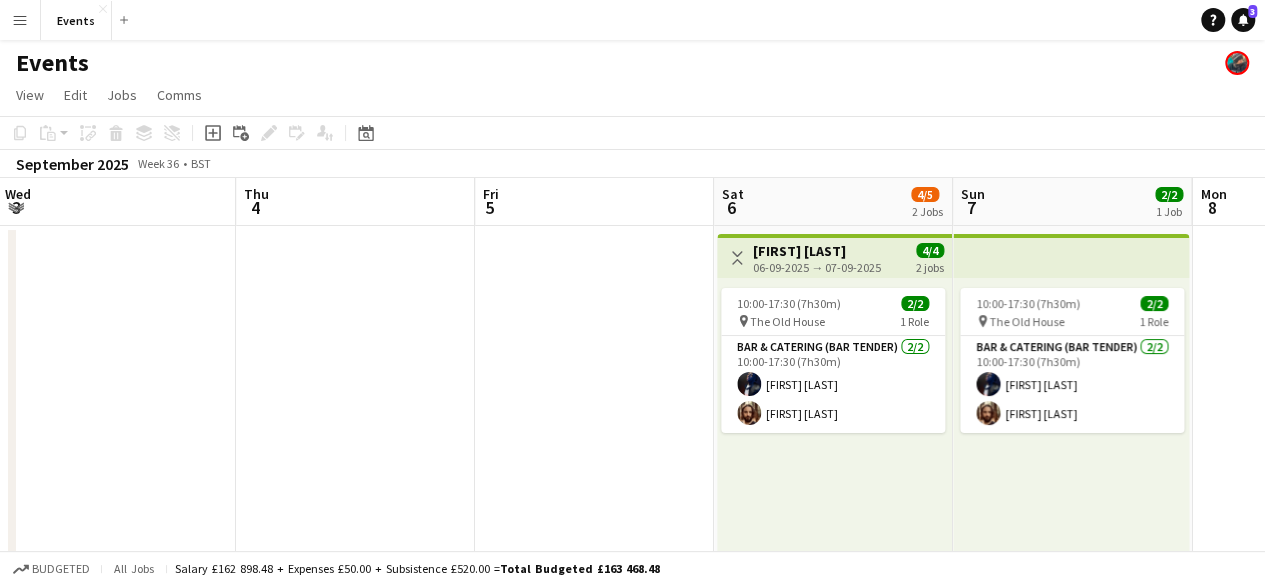 drag, startPoint x: 641, startPoint y: 346, endPoint x: 220, endPoint y: 260, distance: 429.6941 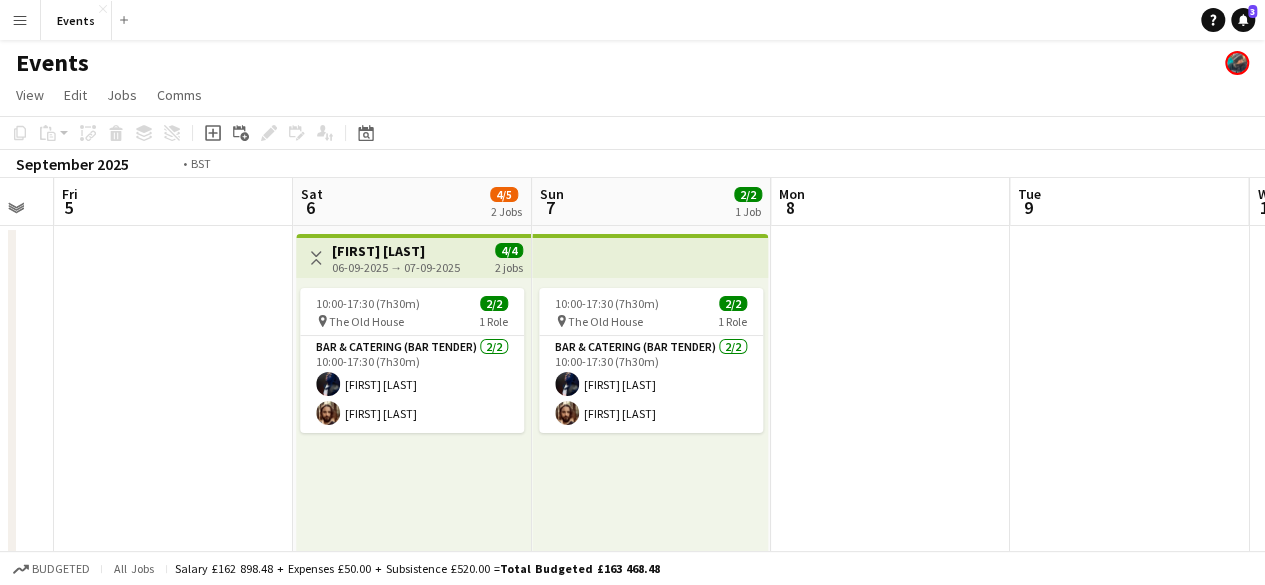 drag, startPoint x: 185, startPoint y: 284, endPoint x: 76, endPoint y: 265, distance: 110.64357 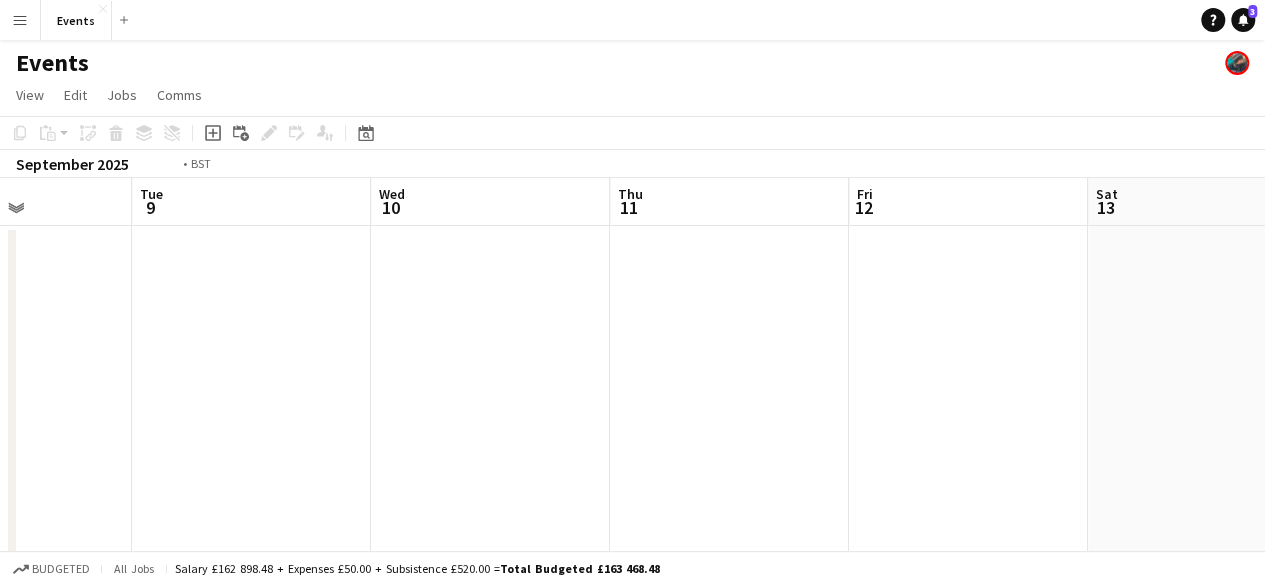 scroll, scrollTop: 0, scrollLeft: 632, axis: horizontal 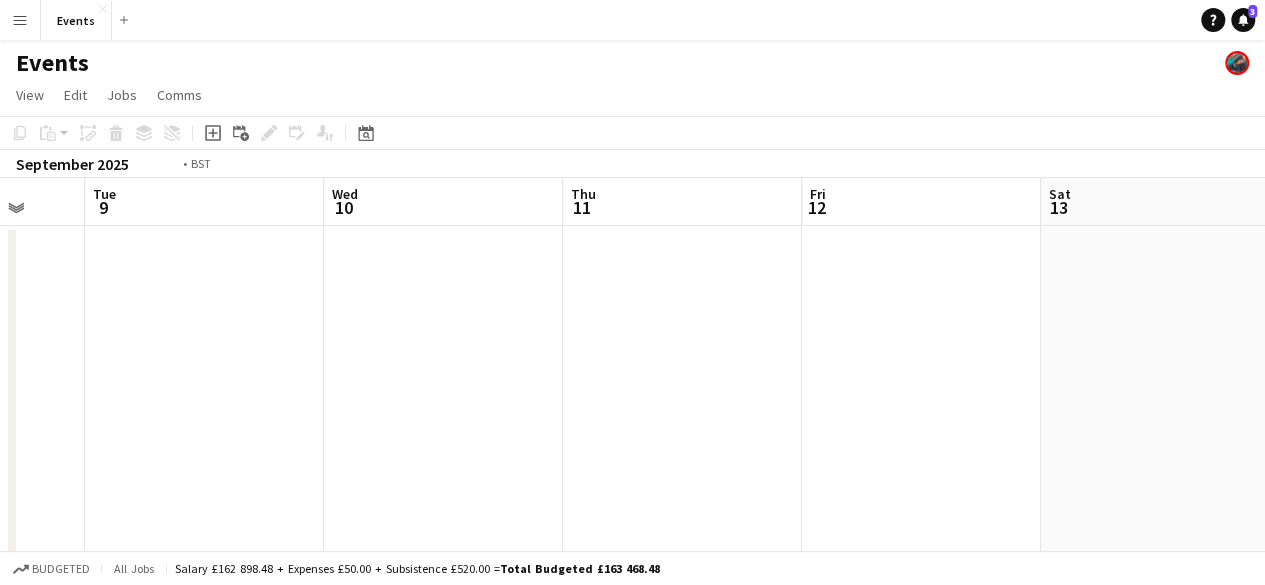 drag, startPoint x: 346, startPoint y: 316, endPoint x: 816, endPoint y: 311, distance: 470.02658 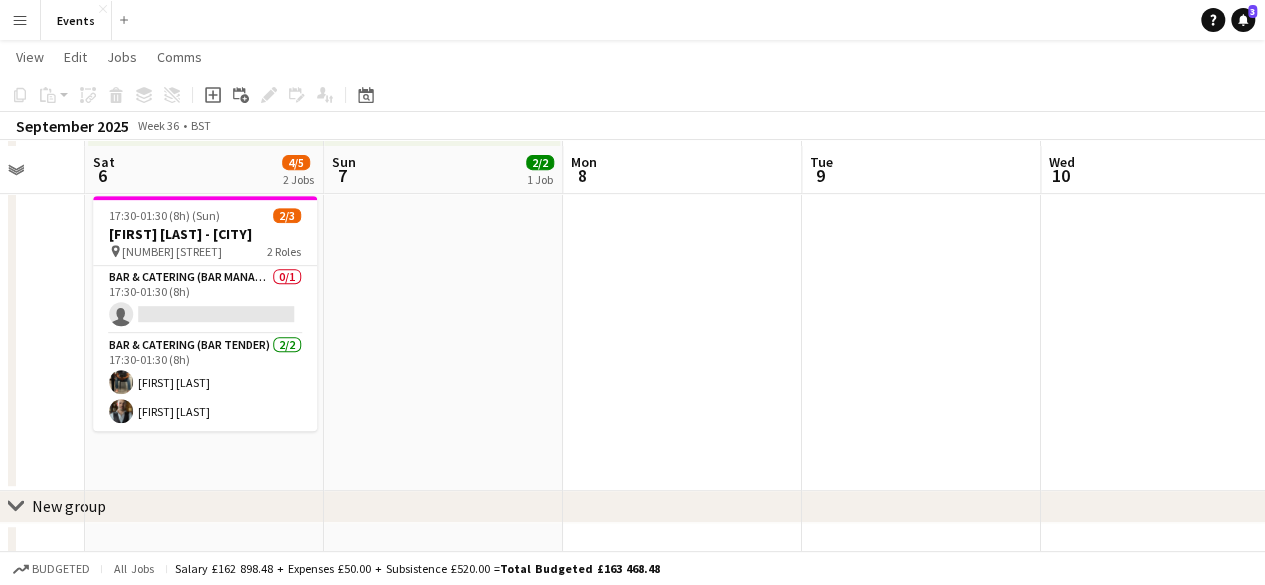 scroll, scrollTop: 400, scrollLeft: 0, axis: vertical 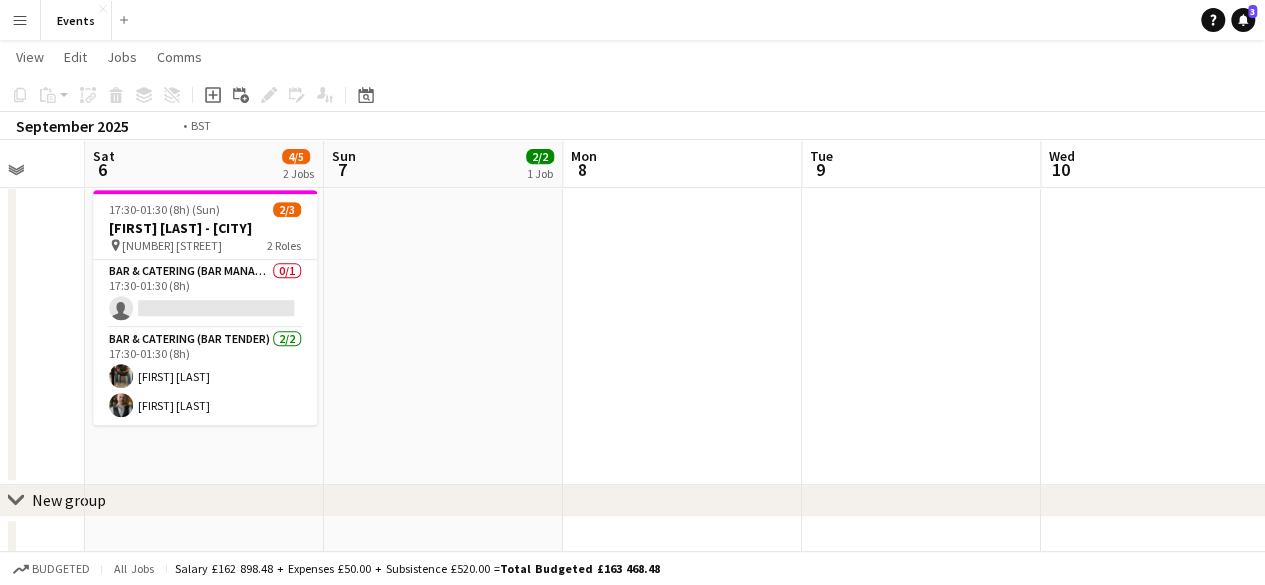 click on "Wed   3   Thu   4   Fri   5   Sat   6   4/5   2 Jobs   Sun   7   2/2   1 Job   Mon   8   Tue   9   Wed   10   Thu   11   Fri   12   Sat   13
Toggle View
[FIRST] [LAST]  [DATE] → [DATE]   4/4   2 jobs      [TIME] ([DURATION])    2/2
pin
The Old House    1 Role   Bar & Catering (Bar Tender)   2/2   [TIME] ([DURATION])
[FIRST] [LAST] [FIRST] [LAST]     [TIME] ([DURATION]) ([DAY])   2/3   [FIRST] [LAST] - [CITY]
pin
7 Elm Park Road   2 Roles   Bar & Catering (Bar Manager)   0/1   [TIME] ([DURATION])
single-neutral-actions
Bar & Catering (Bar Tender)   2/2   [TIME] ([DURATION])
[FIRST] [LAST] [FIRST] [LAST]     [TIME] ([DURATION])    2/2
pin
The Old House    1 Role   Bar & Catering (Bar Tender)   2/2   [TIME] ([DURATION])
[FIRST] [LAST] [FIRST] [LAST]" at bounding box center (632, 127) 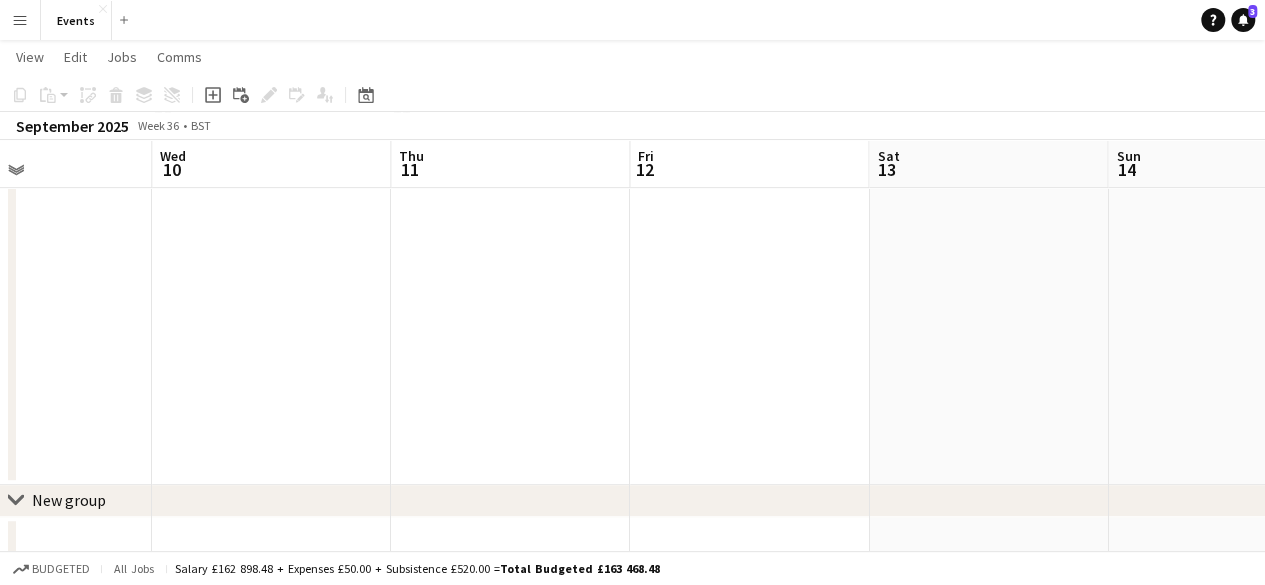 drag, startPoint x: 732, startPoint y: 295, endPoint x: 342, endPoint y: 265, distance: 391.15213 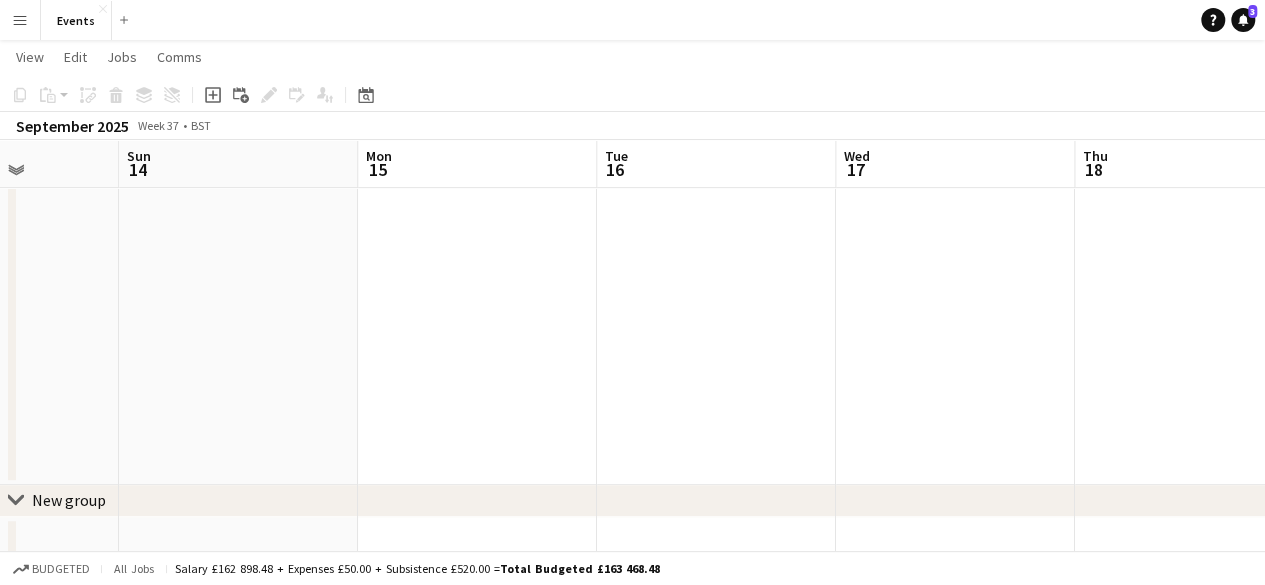 drag, startPoint x: 517, startPoint y: 283, endPoint x: 16, endPoint y: 245, distance: 502.43906 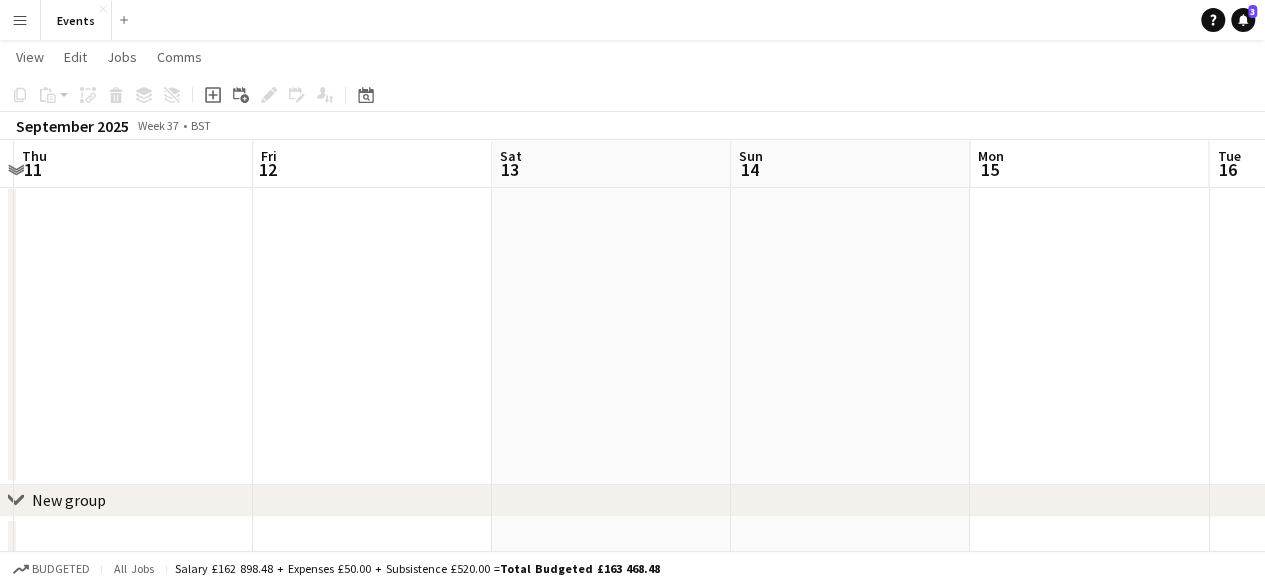 drag, startPoint x: 991, startPoint y: 369, endPoint x: 570, endPoint y: 354, distance: 421.26715 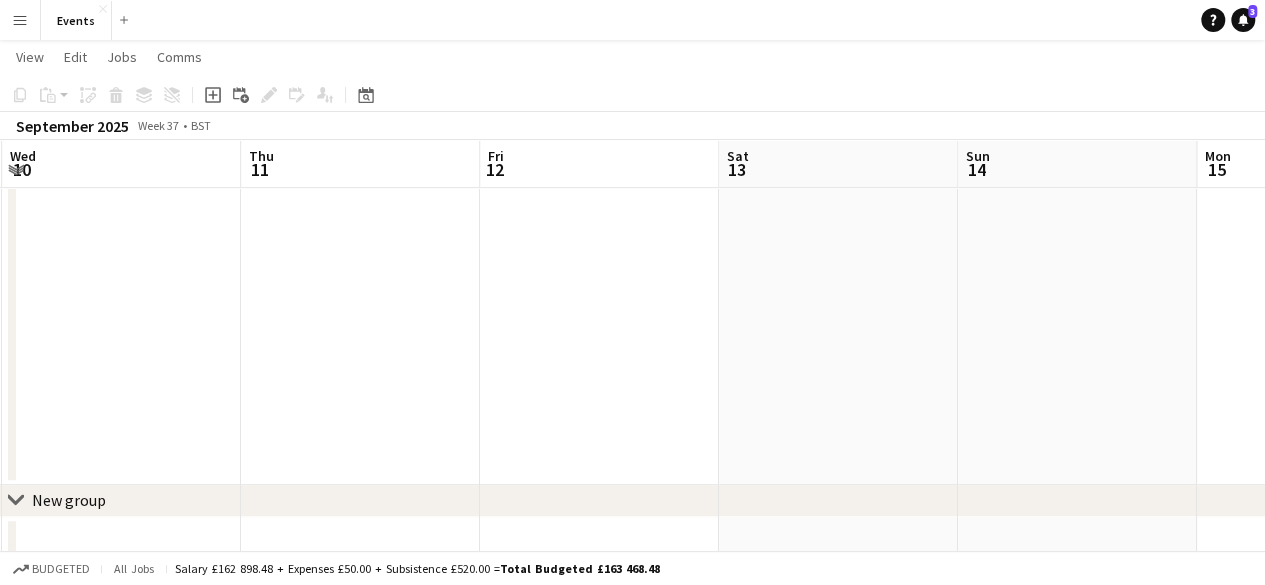 click on "Mon   8   Tue   9   Wed   10   Thu   11   Fri   12   Sat   13   Sun   14   Mon   15   Tue   16   Wed   17   Thu   18" at bounding box center [632, 127] 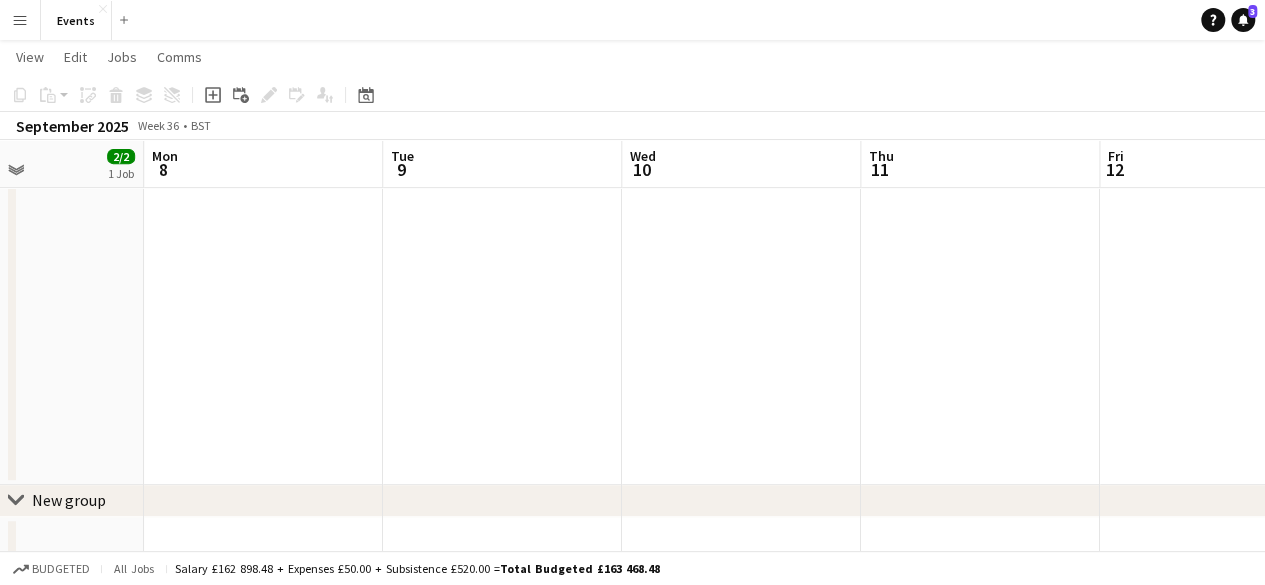 drag, startPoint x: 228, startPoint y: 299, endPoint x: 886, endPoint y: 317, distance: 658.24615 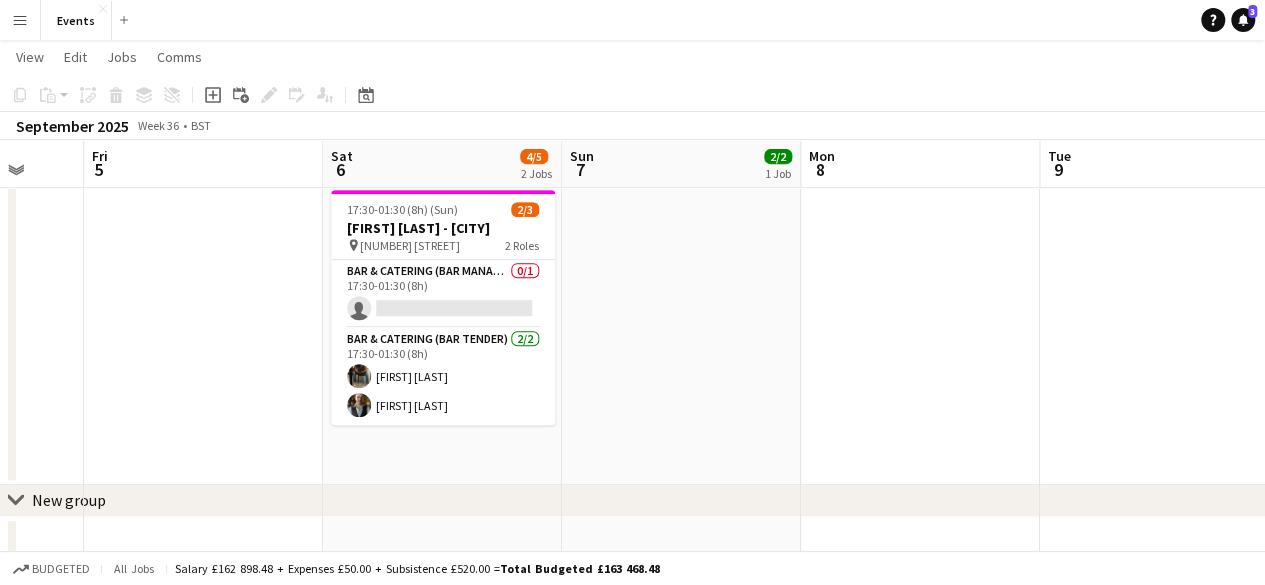 drag, startPoint x: 748, startPoint y: 305, endPoint x: 1064, endPoint y: 311, distance: 316.05695 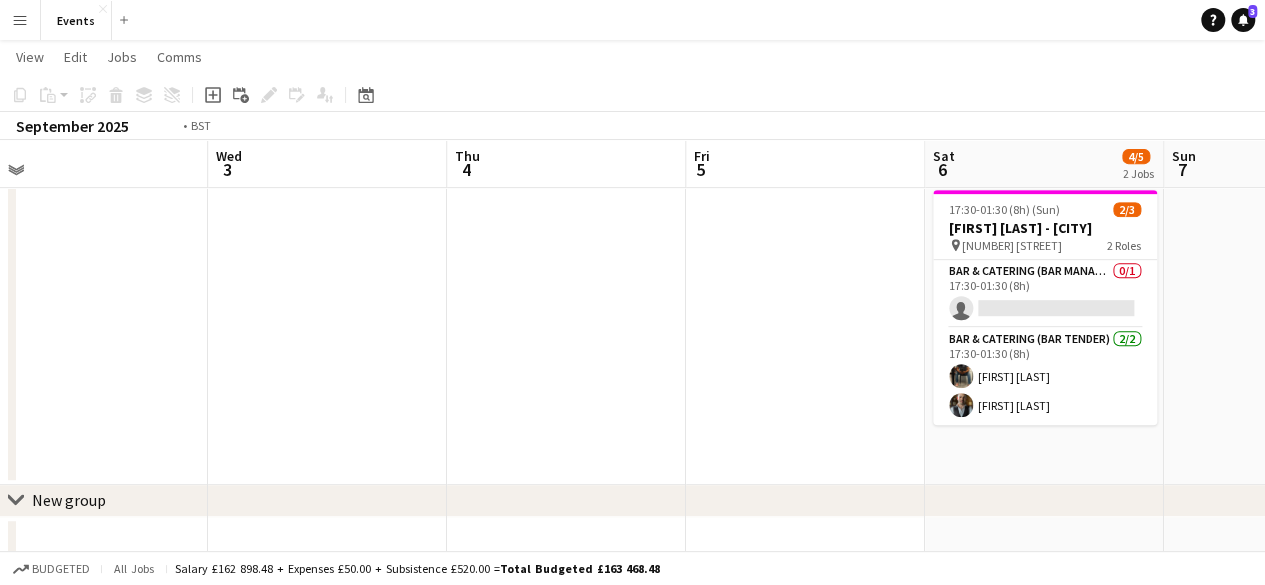 drag, startPoint x: 284, startPoint y: 257, endPoint x: 753, endPoint y: 277, distance: 469.42624 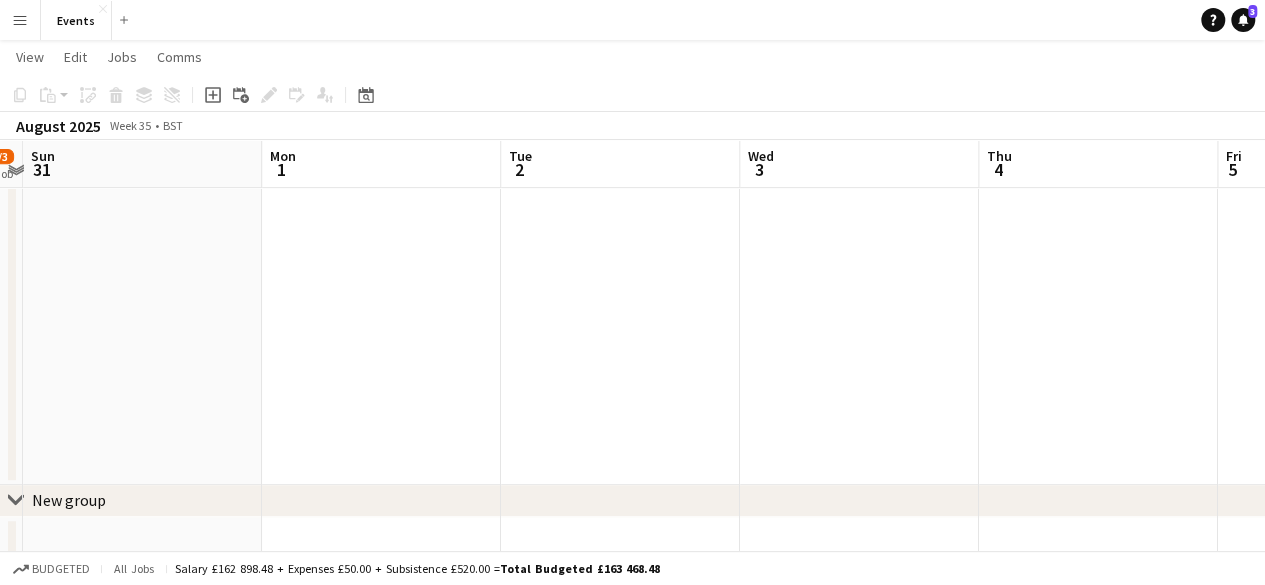 drag, startPoint x: 218, startPoint y: 276, endPoint x: 633, endPoint y: 307, distance: 416.15622 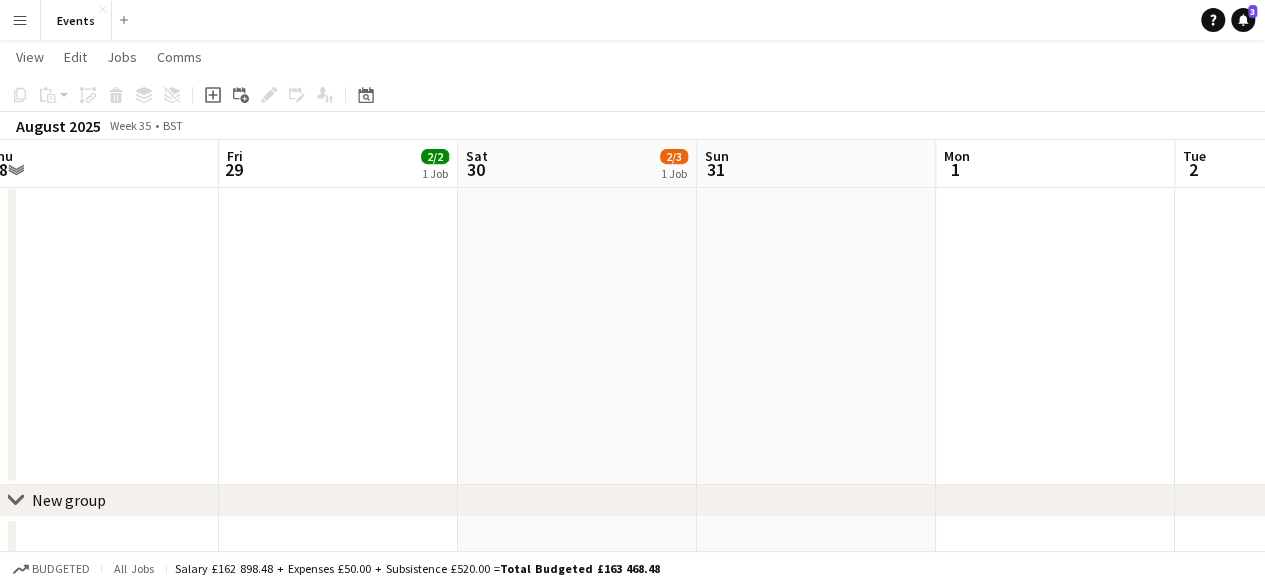 drag, startPoint x: 403, startPoint y: 314, endPoint x: 593, endPoint y: 319, distance: 190.06578 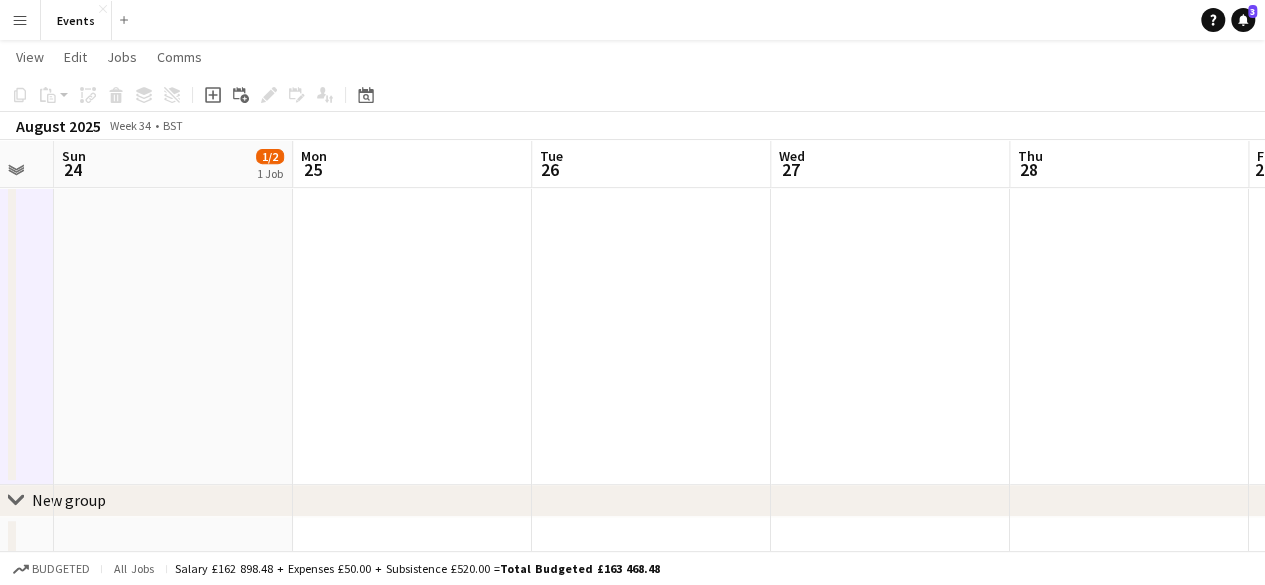 drag, startPoint x: 564, startPoint y: 302, endPoint x: 350, endPoint y: 299, distance: 214.02103 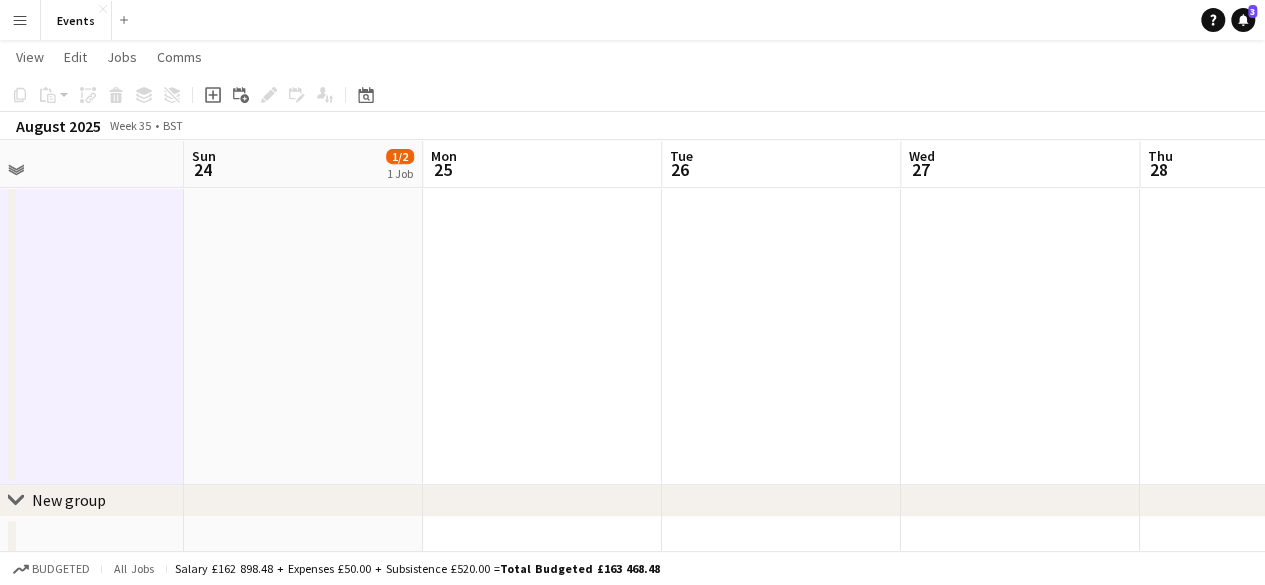 scroll, scrollTop: 0, scrollLeft: 540, axis: horizontal 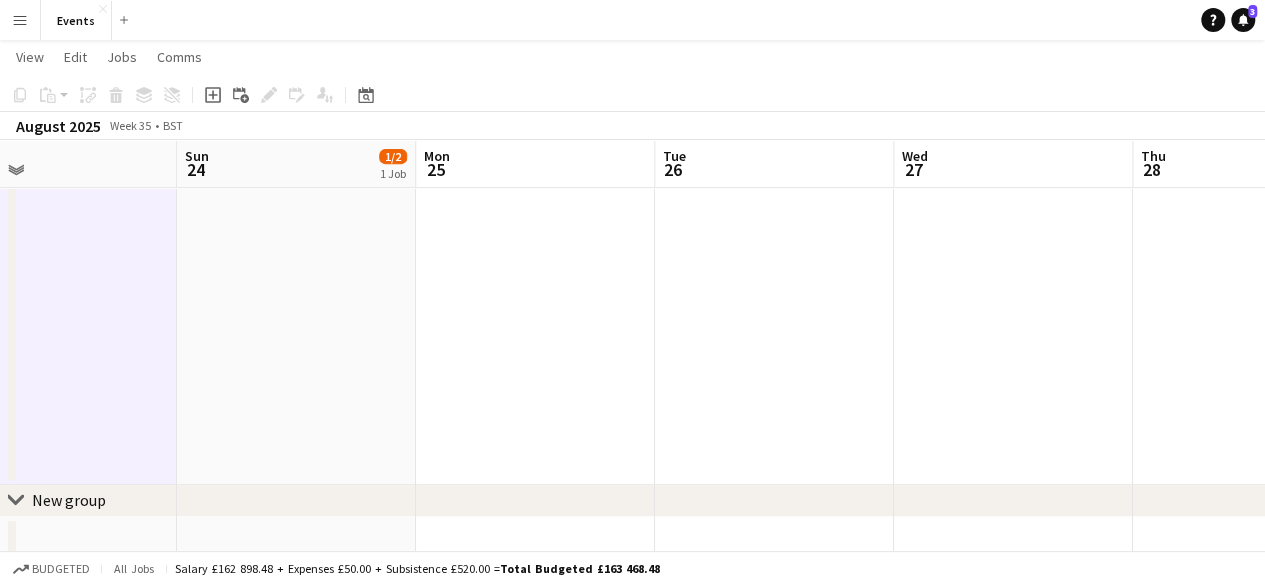 drag, startPoint x: 214, startPoint y: 293, endPoint x: 446, endPoint y: 313, distance: 232.86047 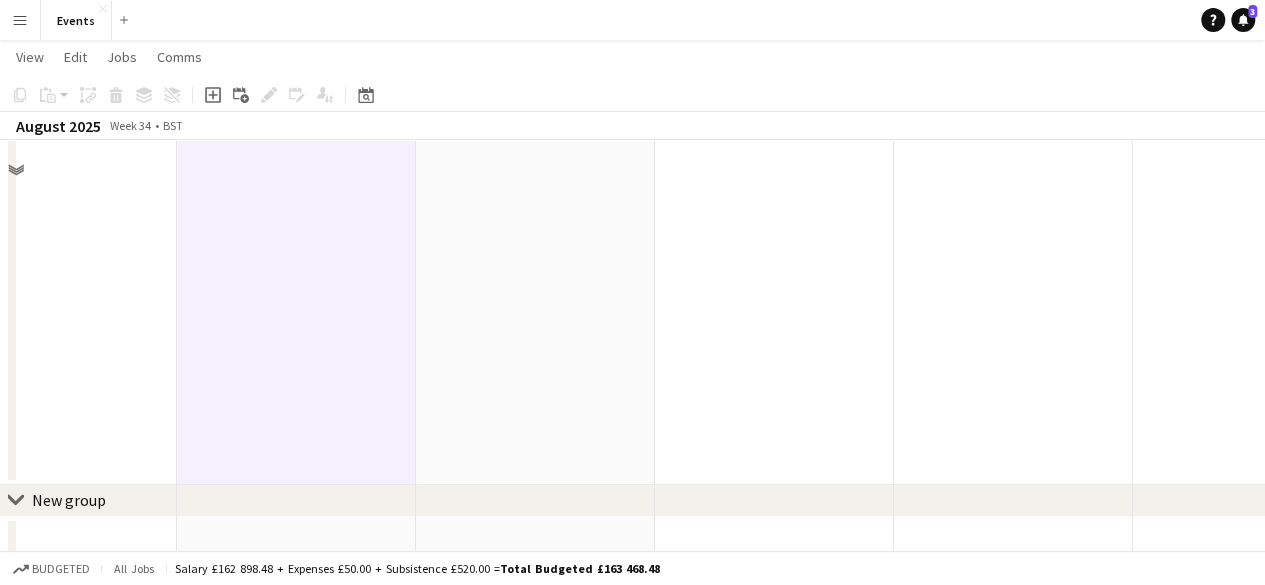 scroll, scrollTop: 0, scrollLeft: 0, axis: both 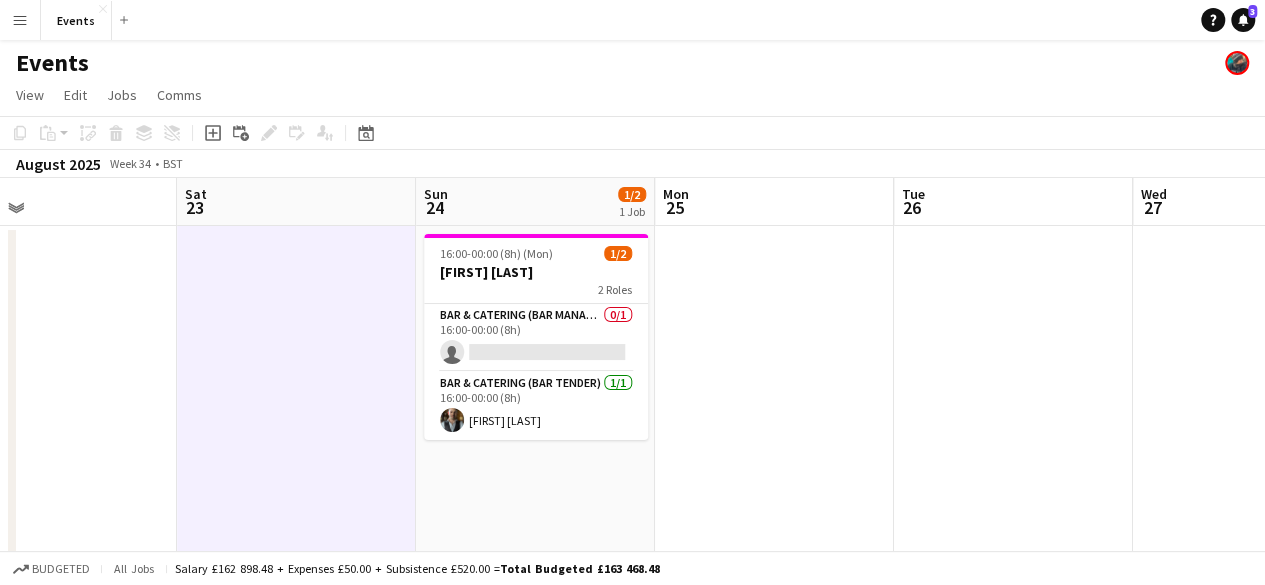 drag, startPoint x: 318, startPoint y: 329, endPoint x: 771, endPoint y: 345, distance: 453.28247 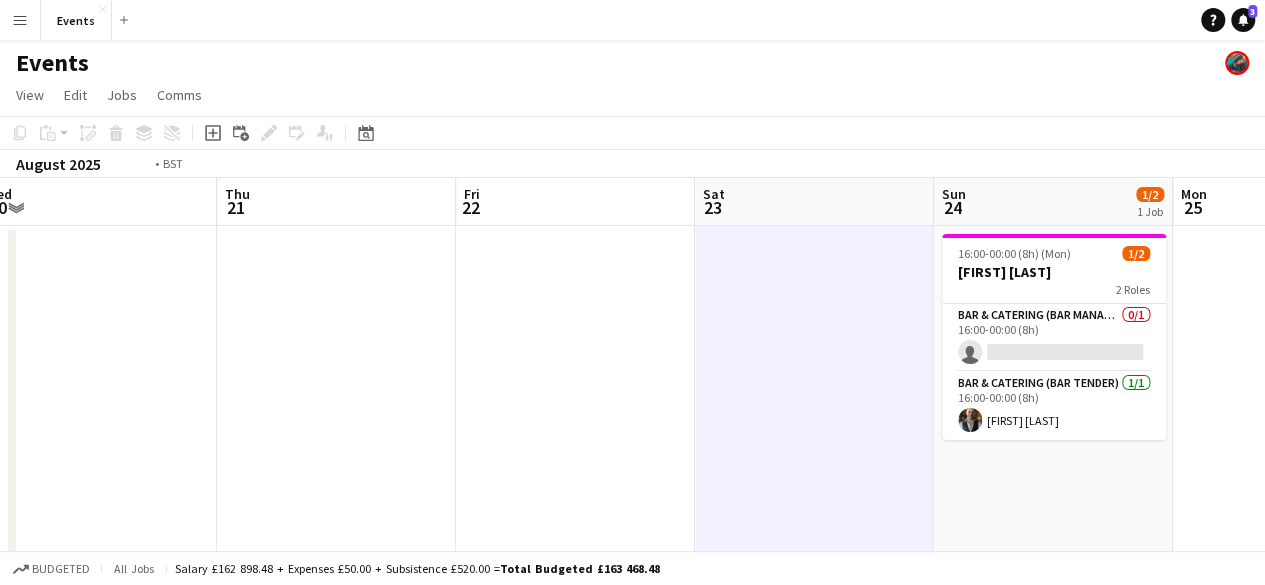 drag, startPoint x: 282, startPoint y: 349, endPoint x: 1035, endPoint y: 423, distance: 756.6274 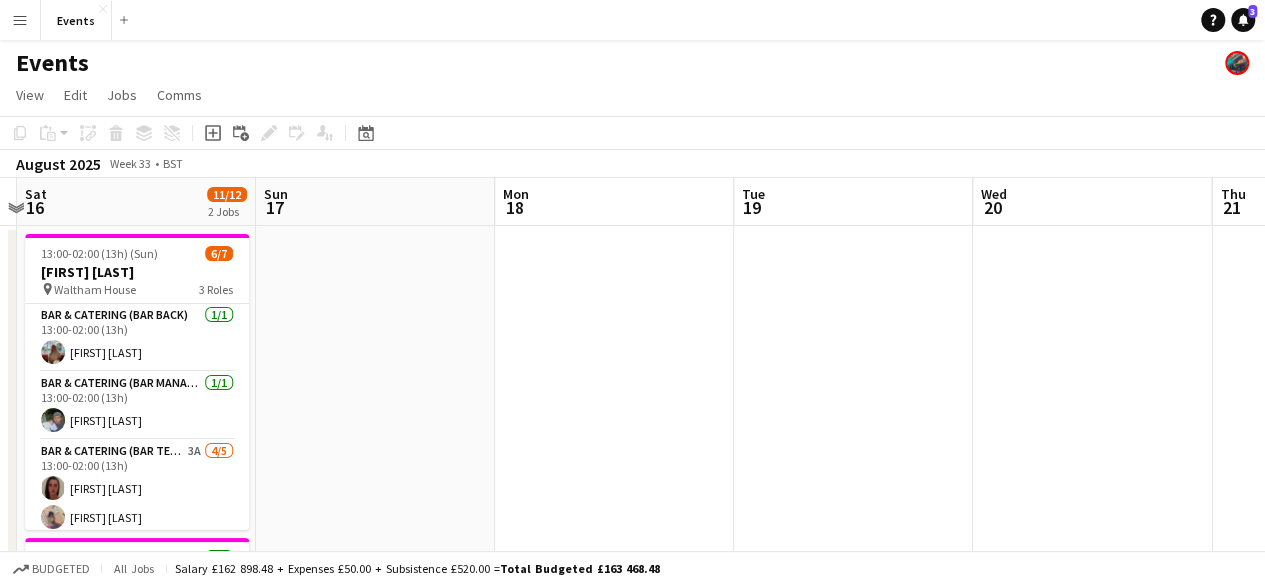 drag, startPoint x: 385, startPoint y: 382, endPoint x: 942, endPoint y: 434, distance: 559.422 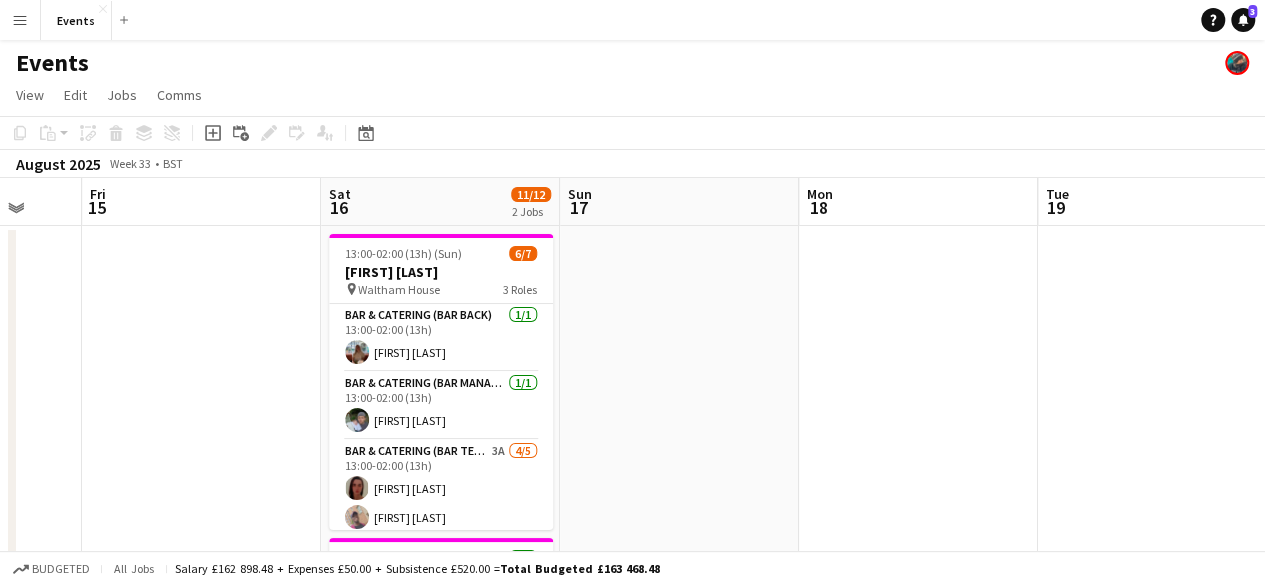 scroll, scrollTop: 100, scrollLeft: 0, axis: vertical 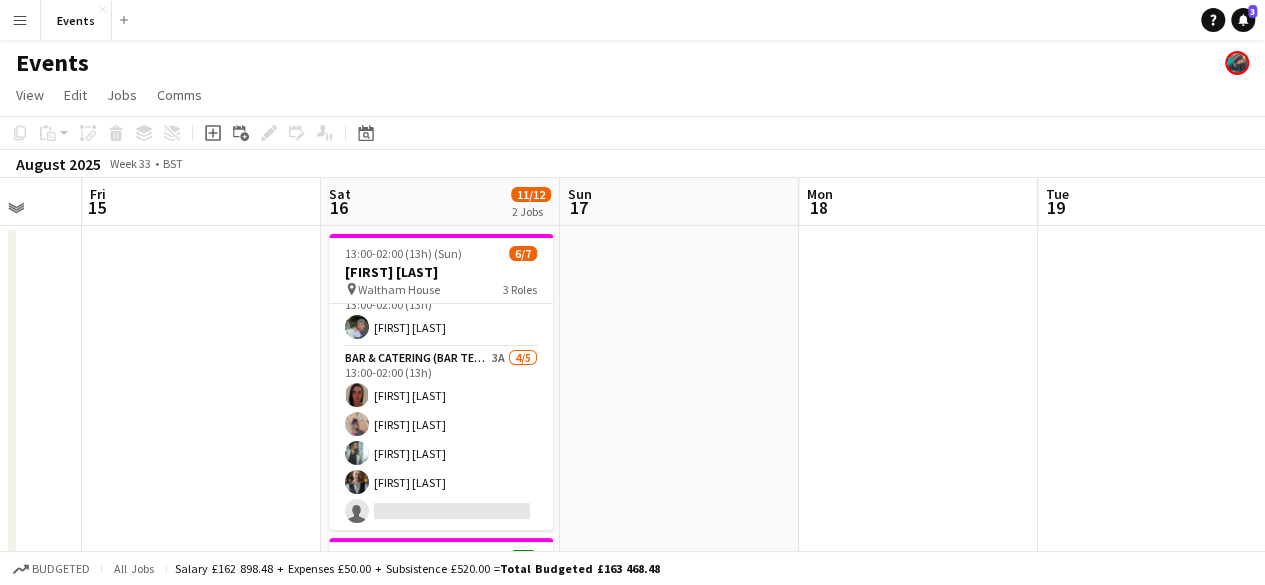 click on "Tue   12   Wed   13   Thu   14   Fri   15   Sat   16   11/12   2 Jobs   Sun   17   Mon   18   Tue   19   Wed   20   Thu   21   Fri   22      13:00-02:00 (13h) (Sun)   6/7   [FIRST] [LAST]
pin
Waltham House   3 Roles   Bar & Catering (Bar Back)   1/1   13:00-02:00 (13h)
[FIRST] [LAST]  Bar & Catering (Bar Manager)   1/1   13:00-02:00 (13h)
[FIRST] [LAST]  Bar & Catering (Bar Tender)   3A   4/5   13:00-02:00 (13h)
[FIRST] [LAST] [LAST] [FIRST] [LAST] [FIRST] [LAST] [FIRST] [LAST] [FIRST] [LAST]
single-neutral-actions
18:00-01:00 (7h) (Sun)   5/5   [FIRST] [LAST]
pin
Copse Stile House   2 Roles   Bar & Catering (Bar Manager)   1/1   18:00-01:00 (7h)
[FIRST] [LAST]  Bar & Catering (Bar Tender)   4/4   18:00-01:00 (7h)
[FIRST] [LAST] [FIRST] [LAST] [FIRST] [LAST] [FIRST] [LAST]" at bounding box center [632, 578] 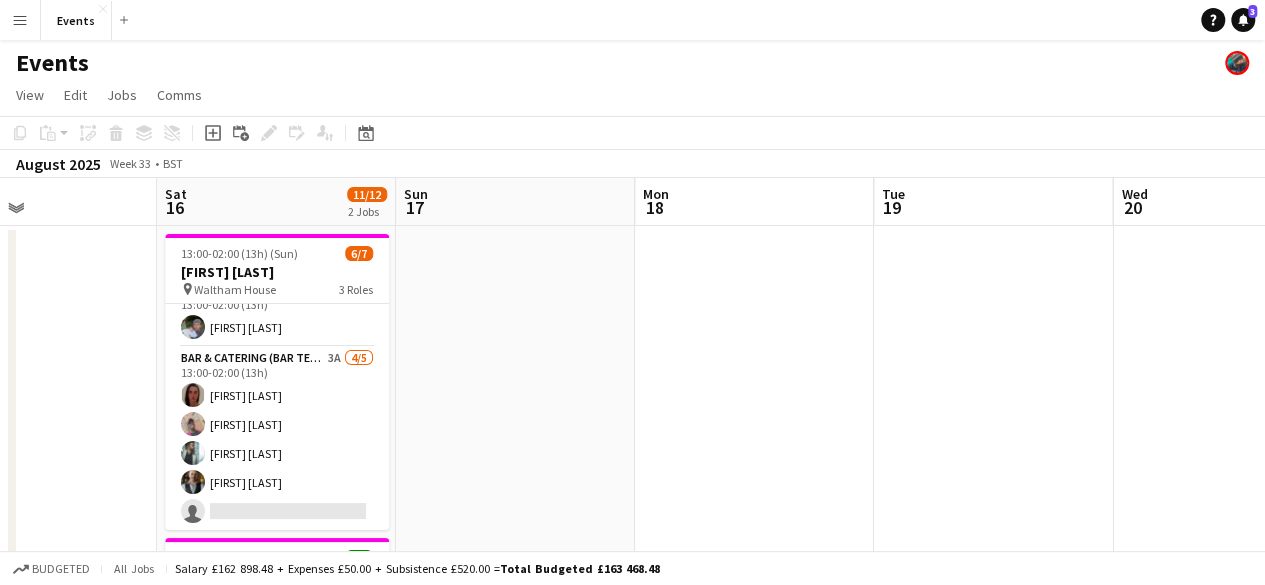 drag, startPoint x: 607, startPoint y: 291, endPoint x: 745, endPoint y: 308, distance: 139.04315 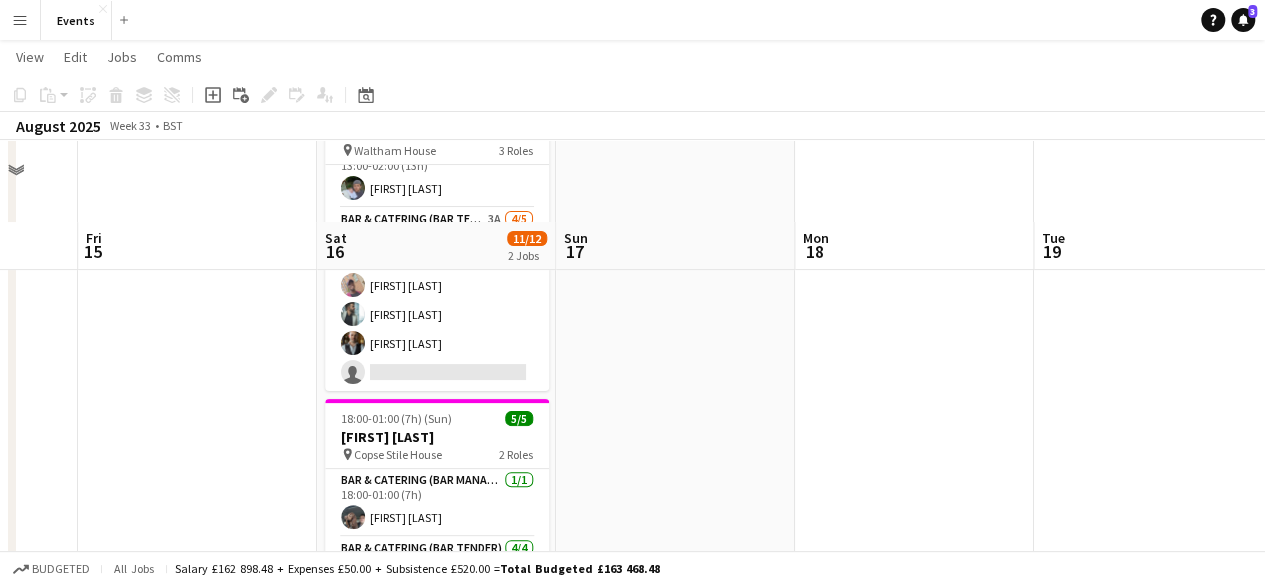 scroll, scrollTop: 0, scrollLeft: 0, axis: both 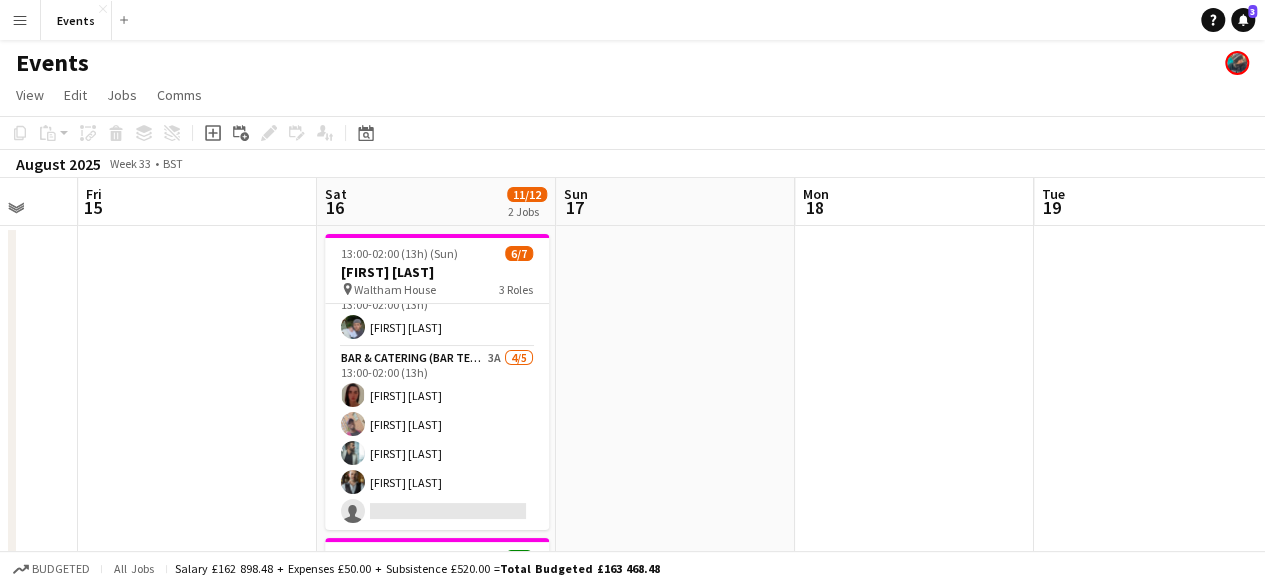 drag, startPoint x: 504, startPoint y: 407, endPoint x: 323, endPoint y: 389, distance: 181.89282 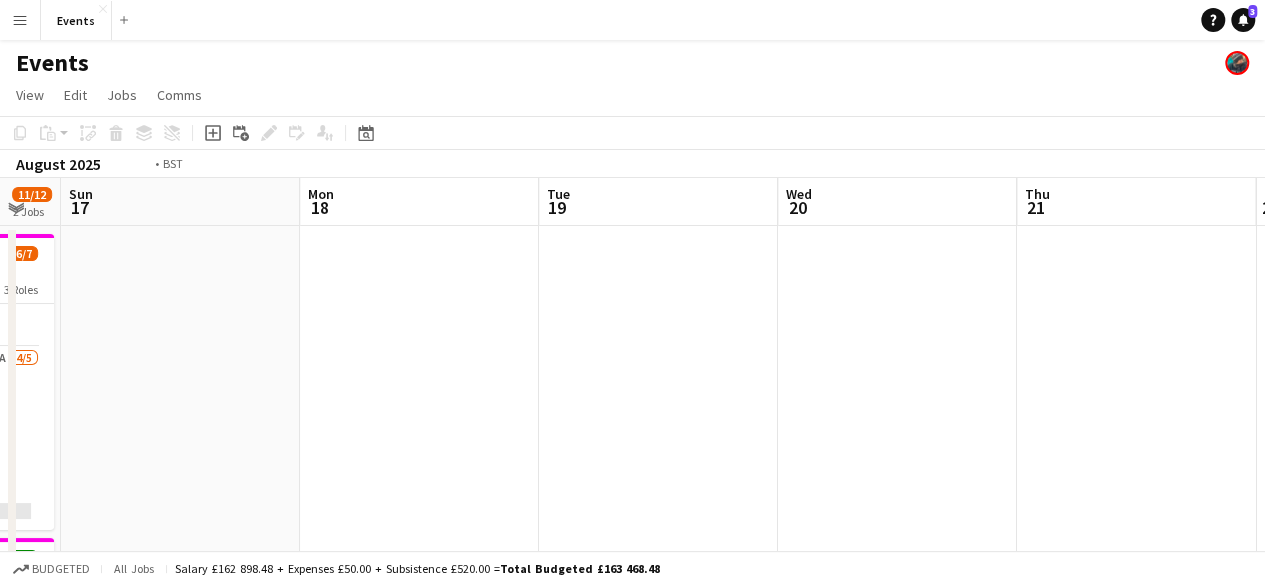 drag, startPoint x: 404, startPoint y: 406, endPoint x: 352, endPoint y: 396, distance: 52.95281 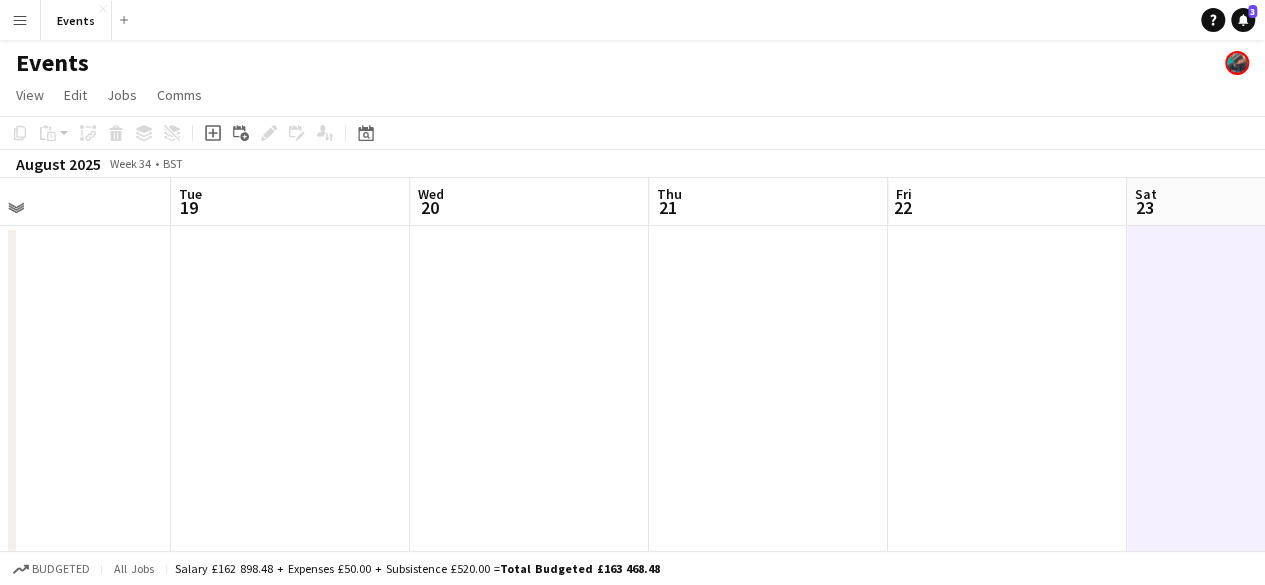 drag, startPoint x: 350, startPoint y: 395, endPoint x: 104, endPoint y: 362, distance: 248.20355 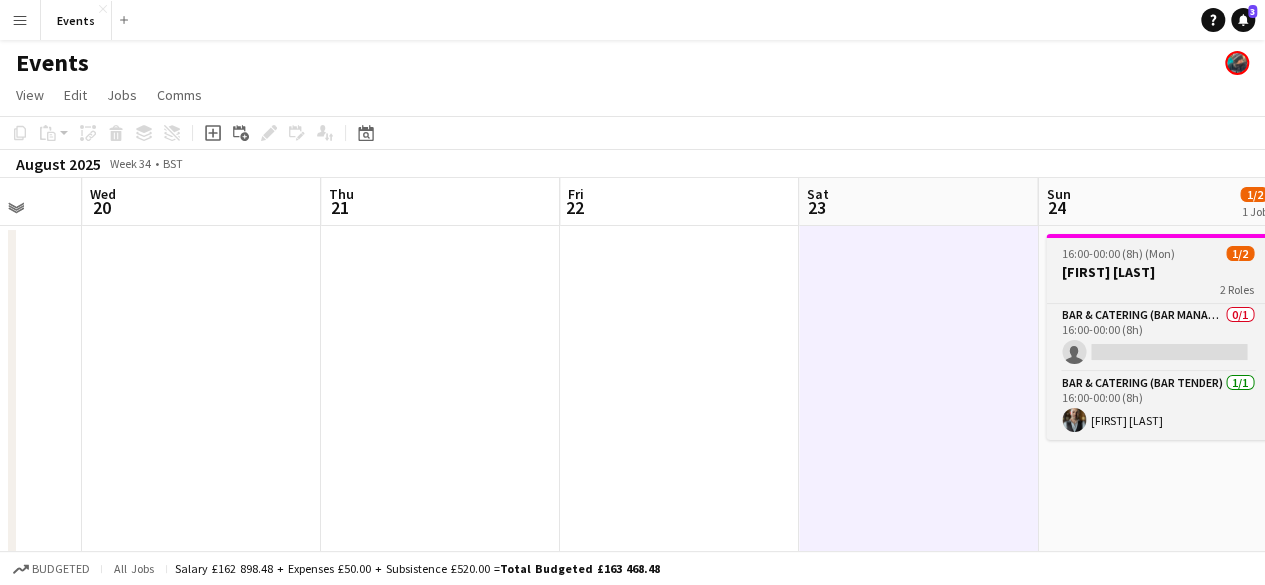 click on "[FIRST] [LAST]" at bounding box center (1158, 272) 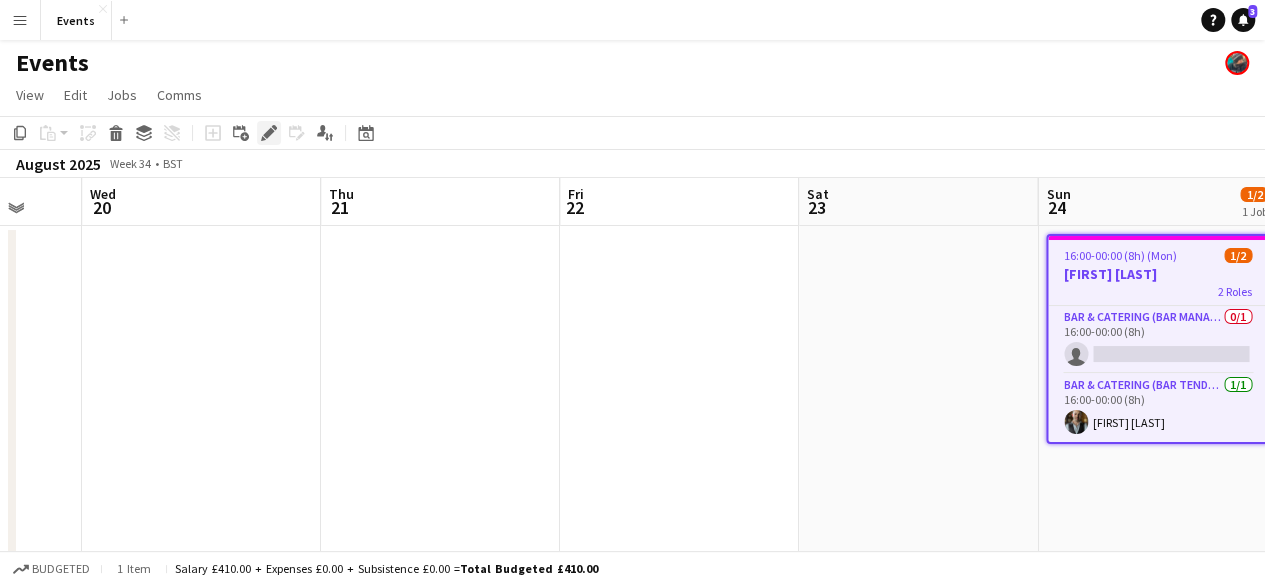click on "Edit" 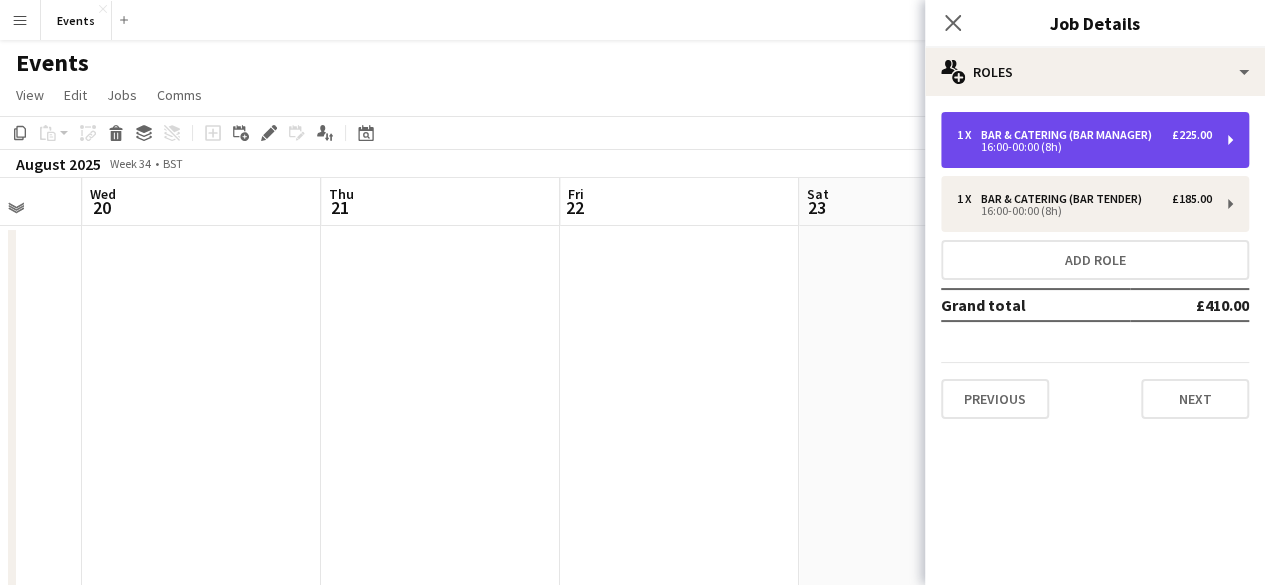 click on "16:00-00:00 (8h)" at bounding box center (1084, 147) 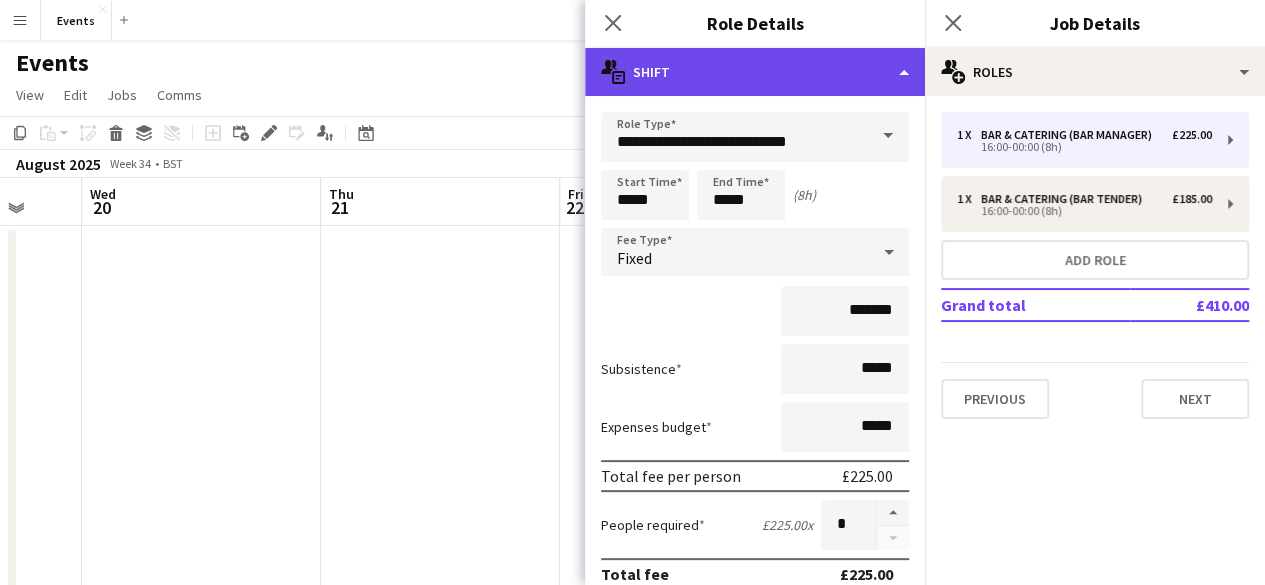 click on "multiple-actions-text
Shift" 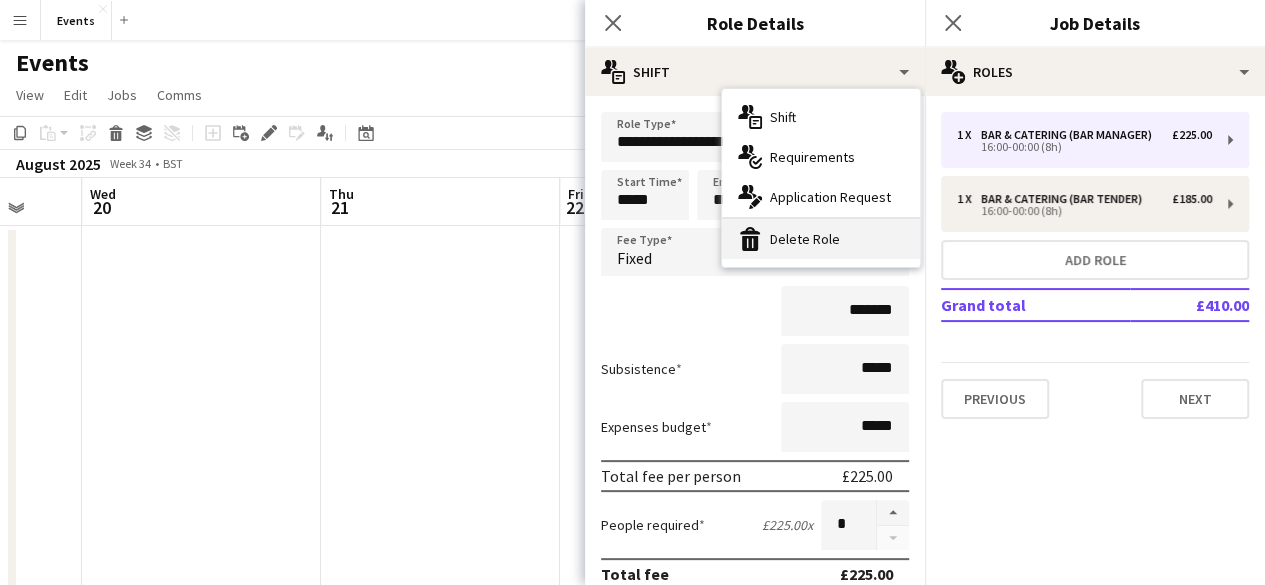 click on "bin-2
Delete Role" at bounding box center (821, 239) 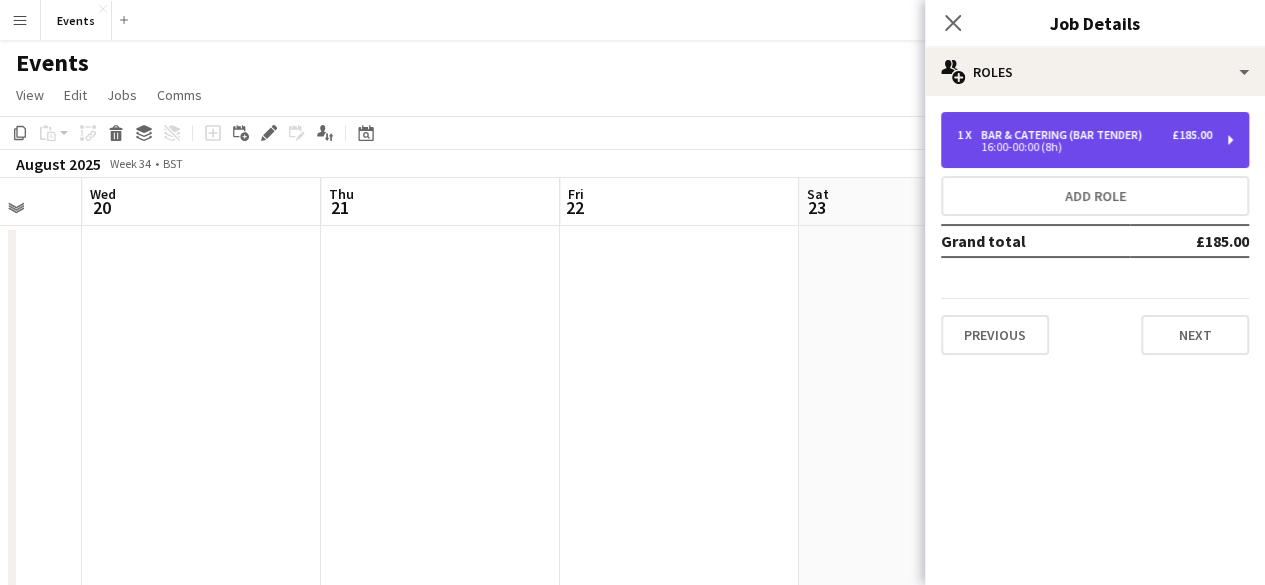 click on "16:00-00:00 (8h)" at bounding box center [1084, 147] 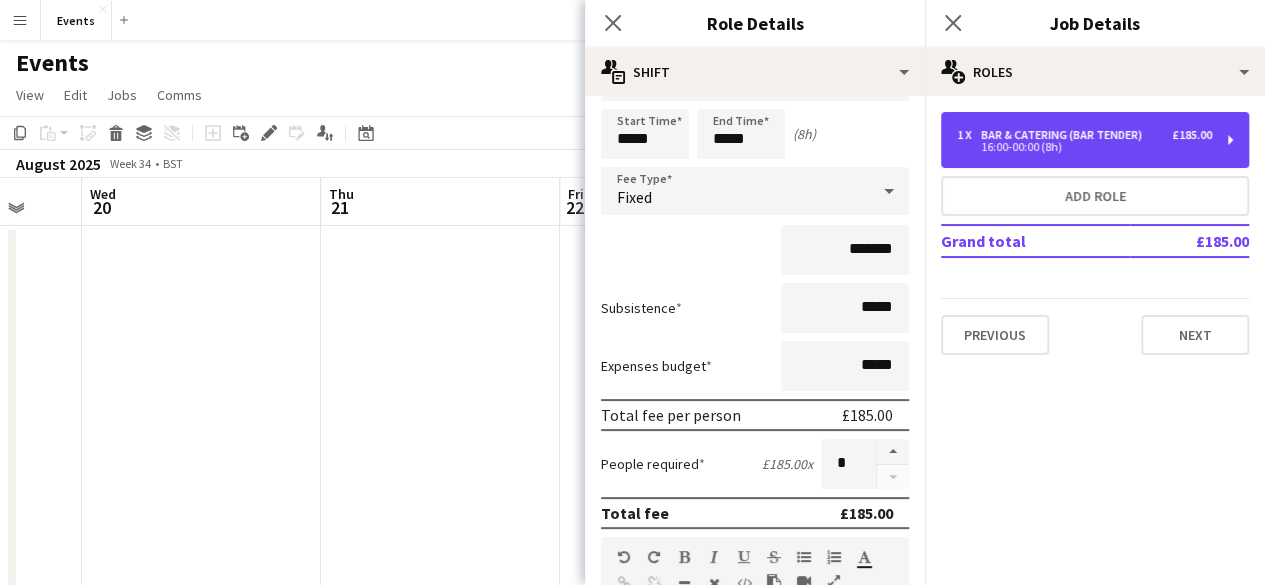 scroll, scrollTop: 100, scrollLeft: 0, axis: vertical 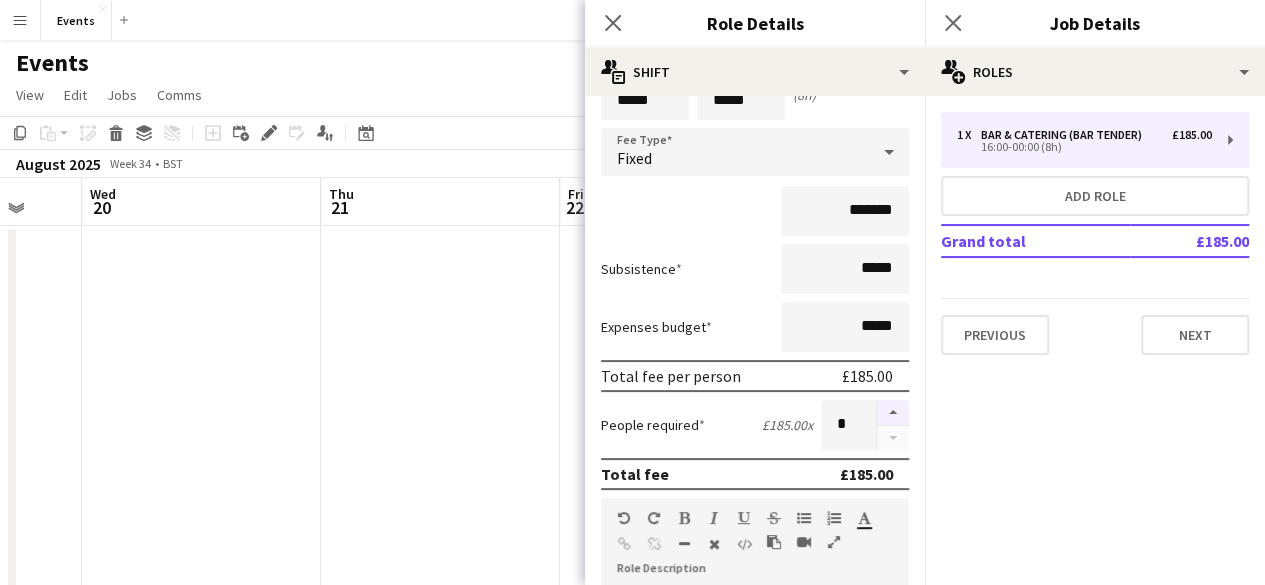 click at bounding box center [893, 413] 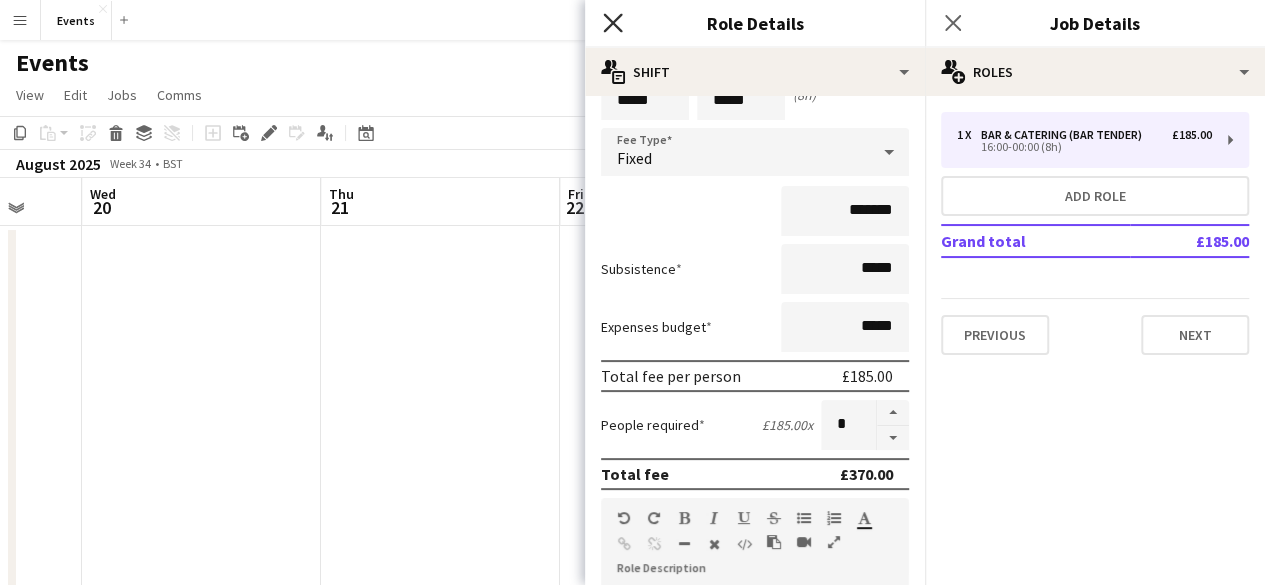 click on "Close pop-in" 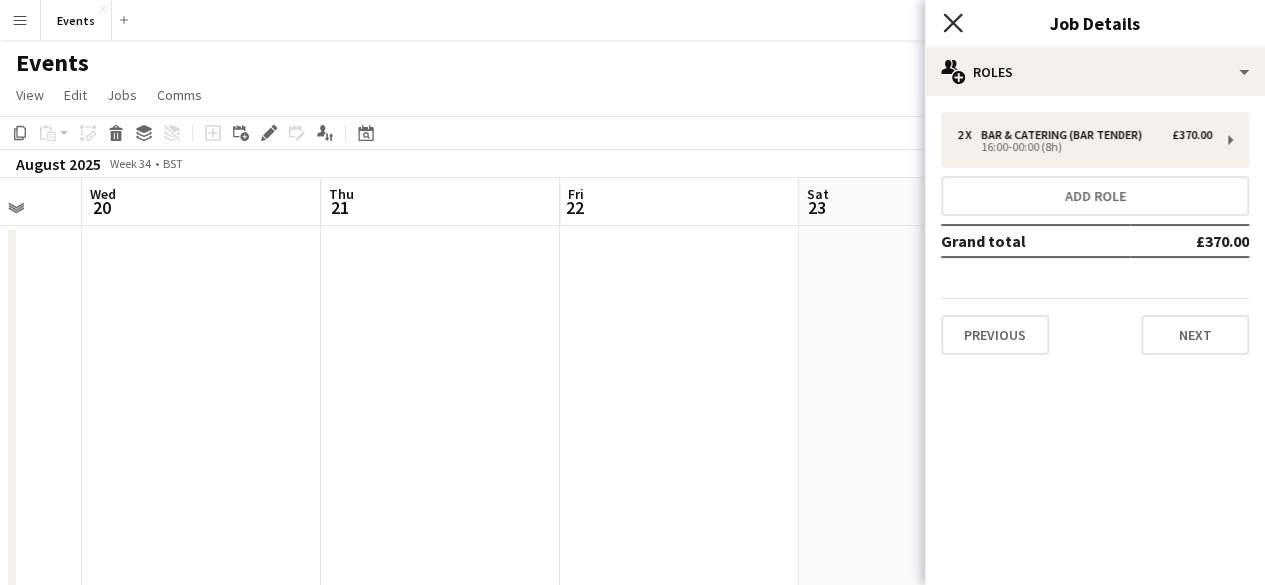 click on "Close pop-in" 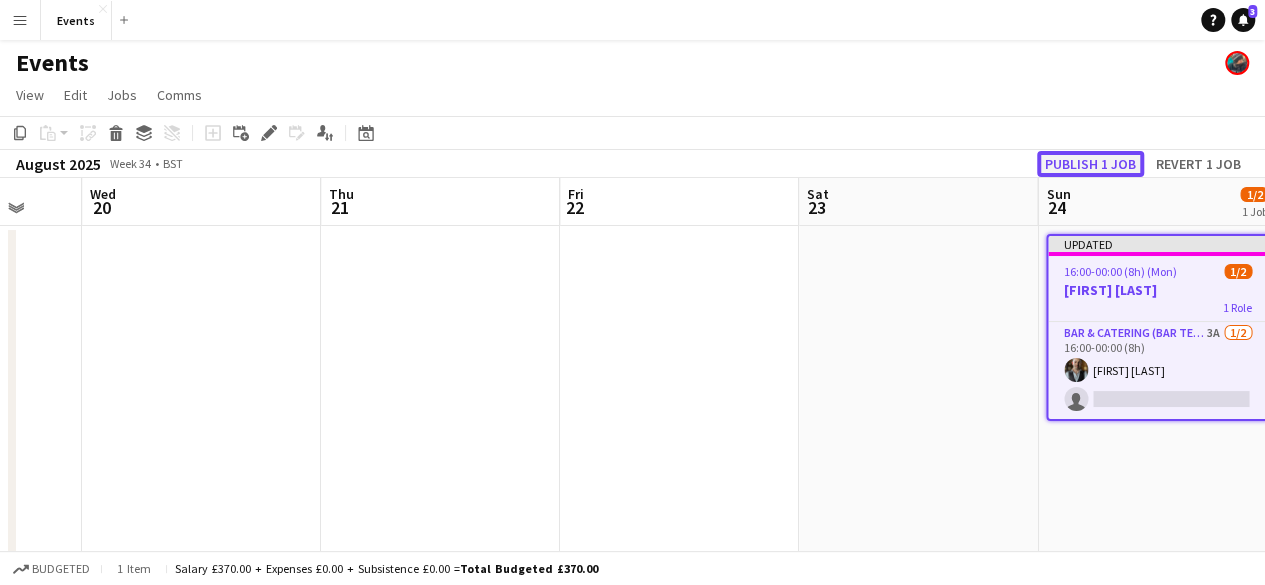 click on "Publish 1 job" 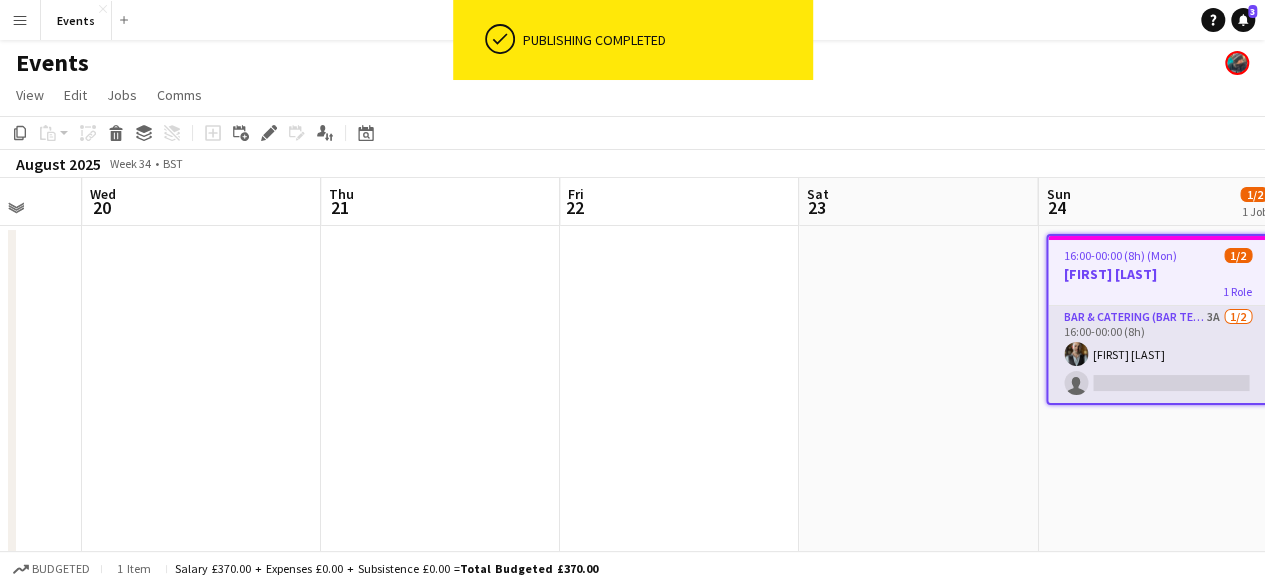 click on "Bar & Catering (Bar Tender)   3A   1/2   [TIME] ([DURATION])
[FIRST] [LAST]
single-neutral-actions" at bounding box center (1158, 354) 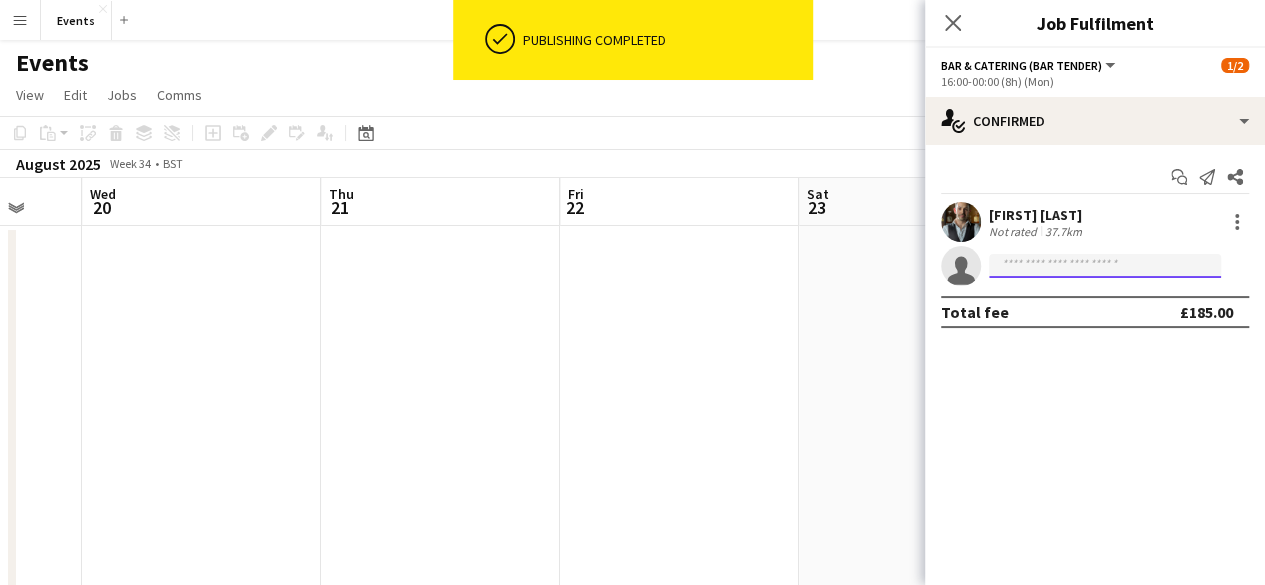 click 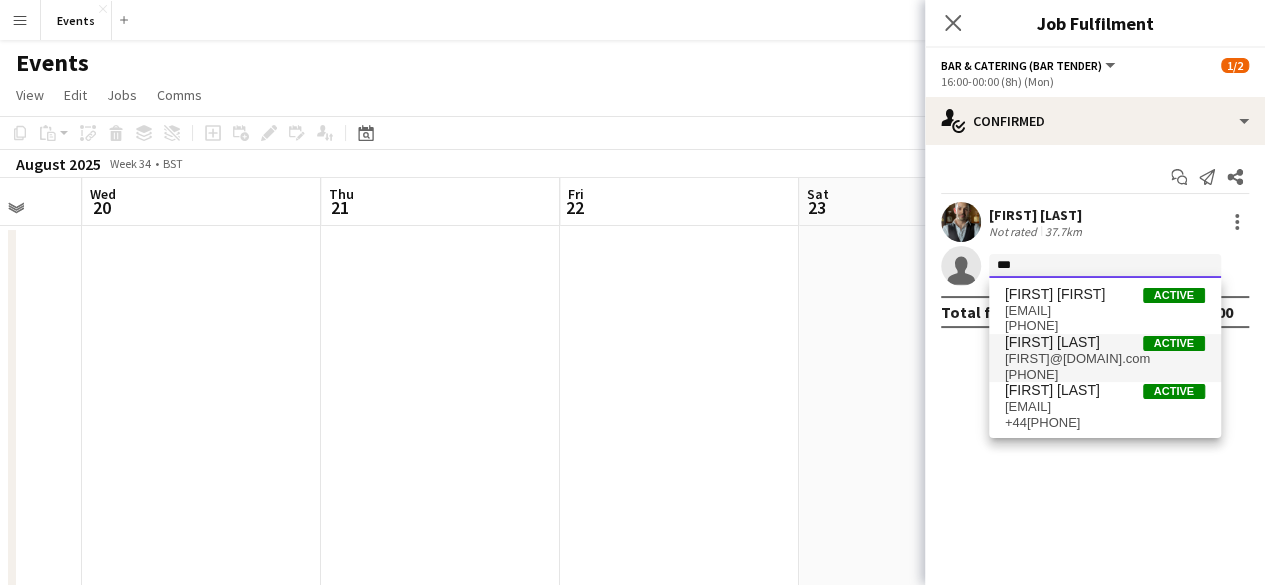 type on "***" 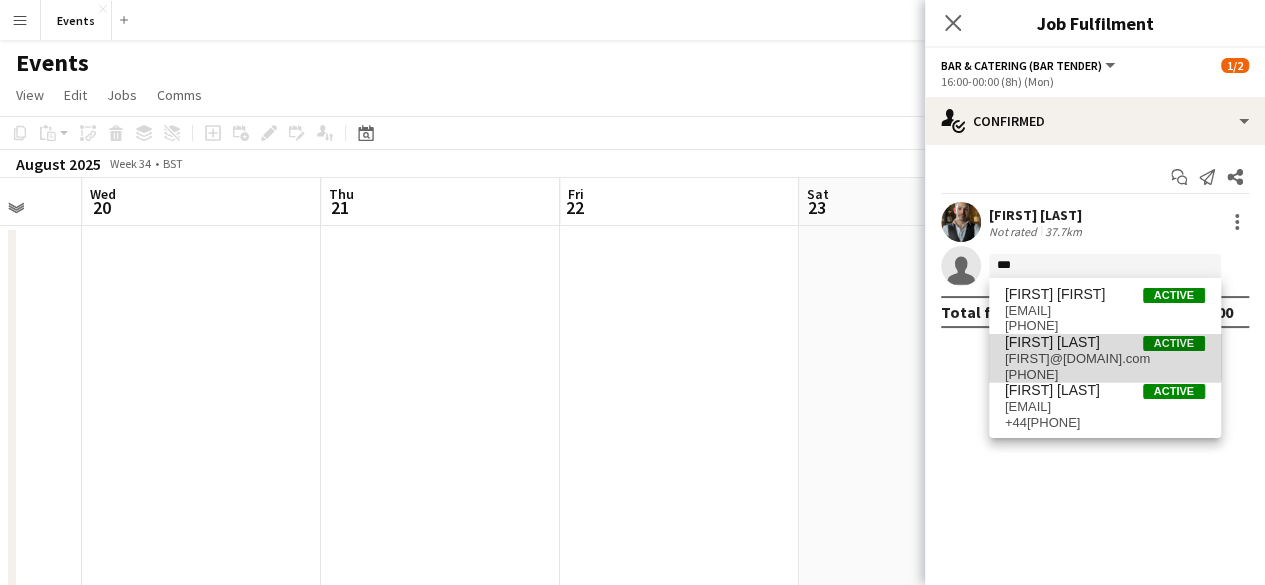 click on "[FIRST] [LAST]  Active" at bounding box center (1105, 342) 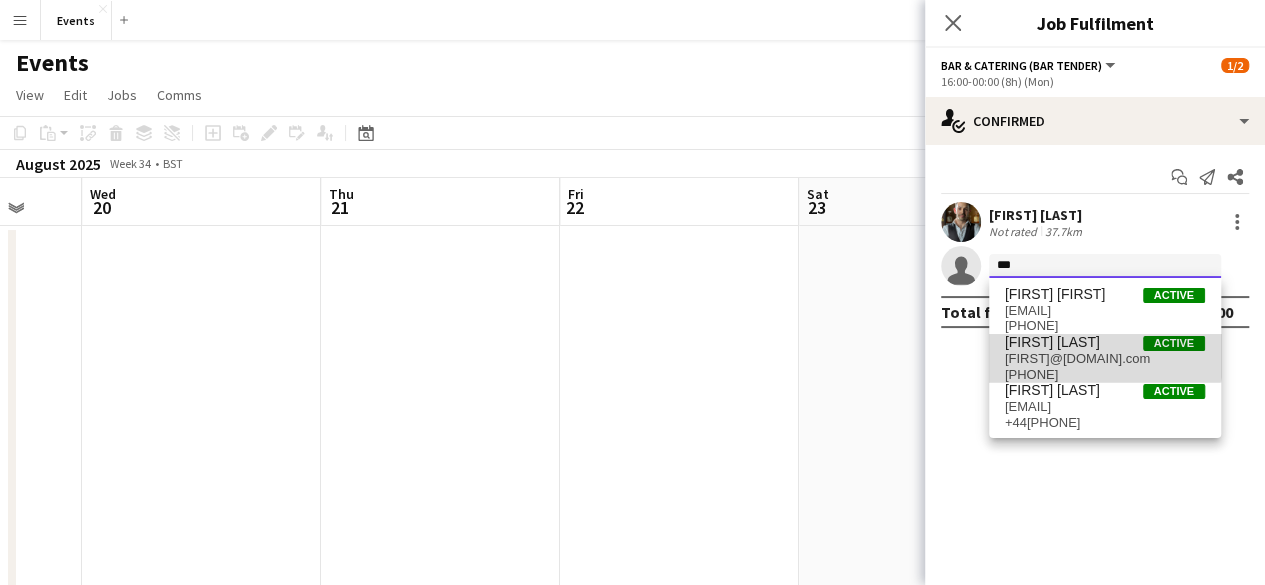 type 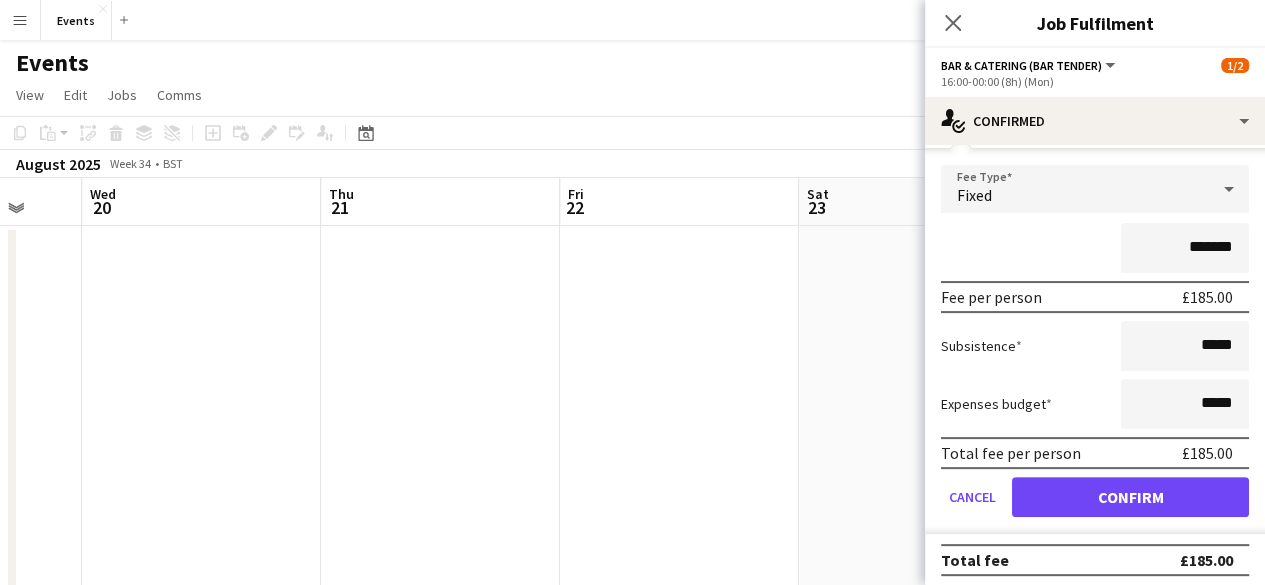 scroll, scrollTop: 154, scrollLeft: 0, axis: vertical 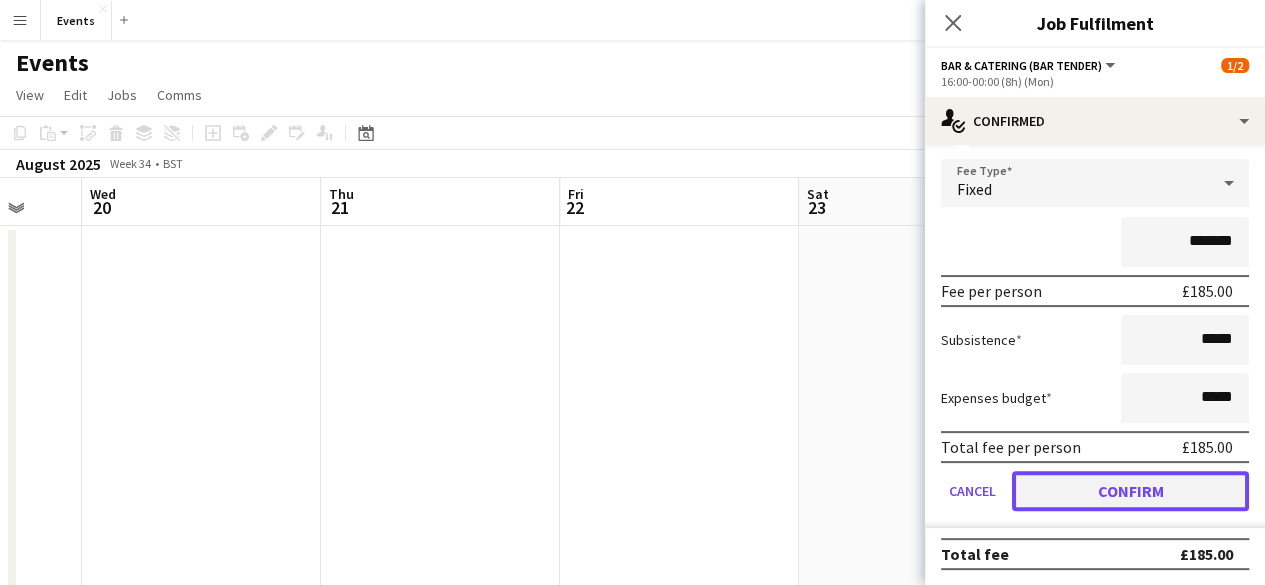 click on "Confirm" at bounding box center [1130, 491] 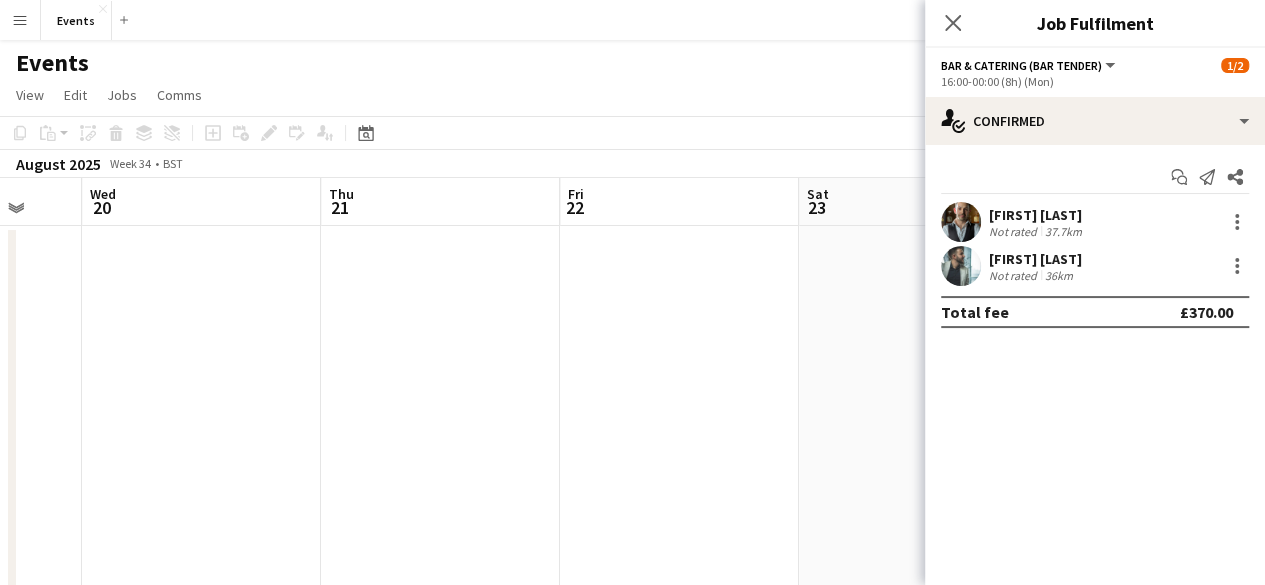 scroll, scrollTop: 0, scrollLeft: 0, axis: both 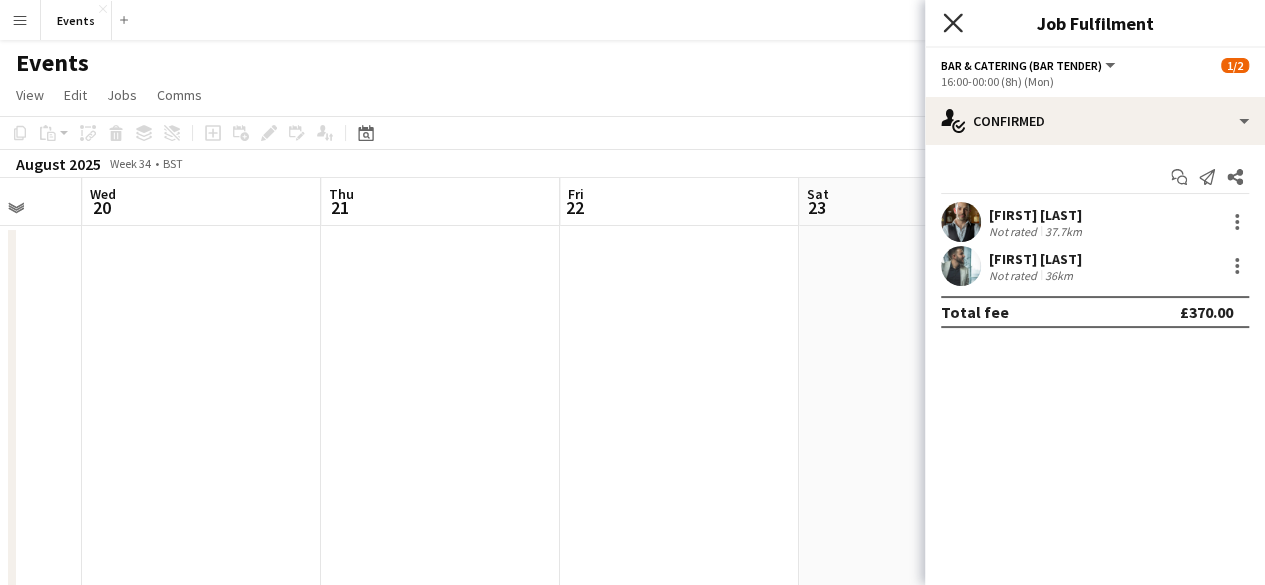 click on "Close pop-in" 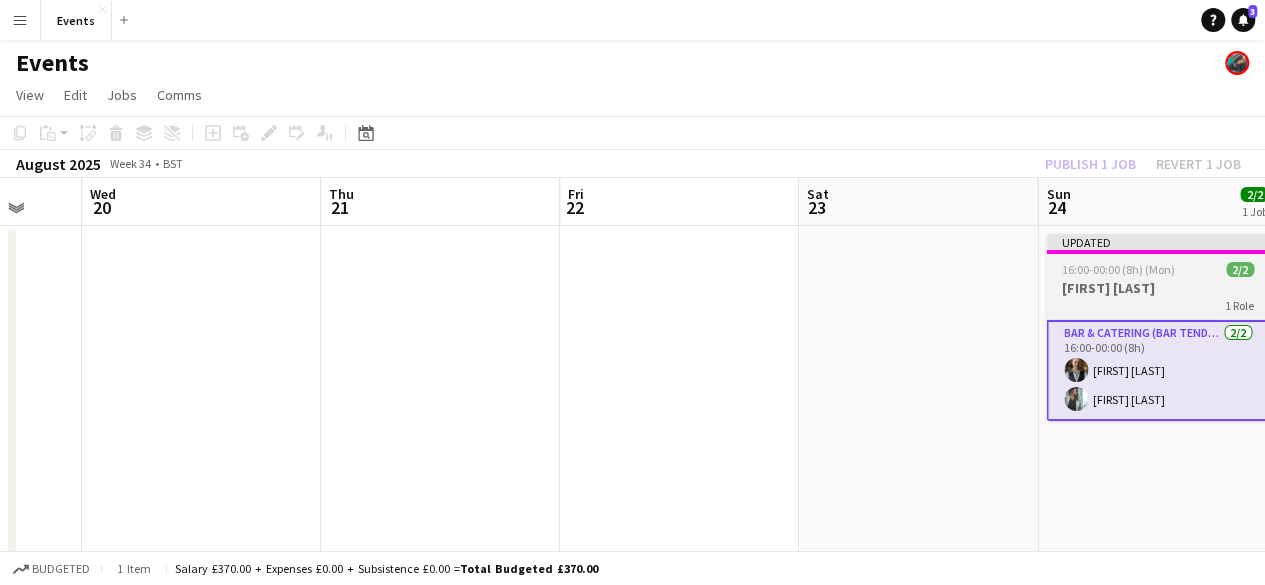 click on "[FIRST] [LAST]" at bounding box center (1158, 288) 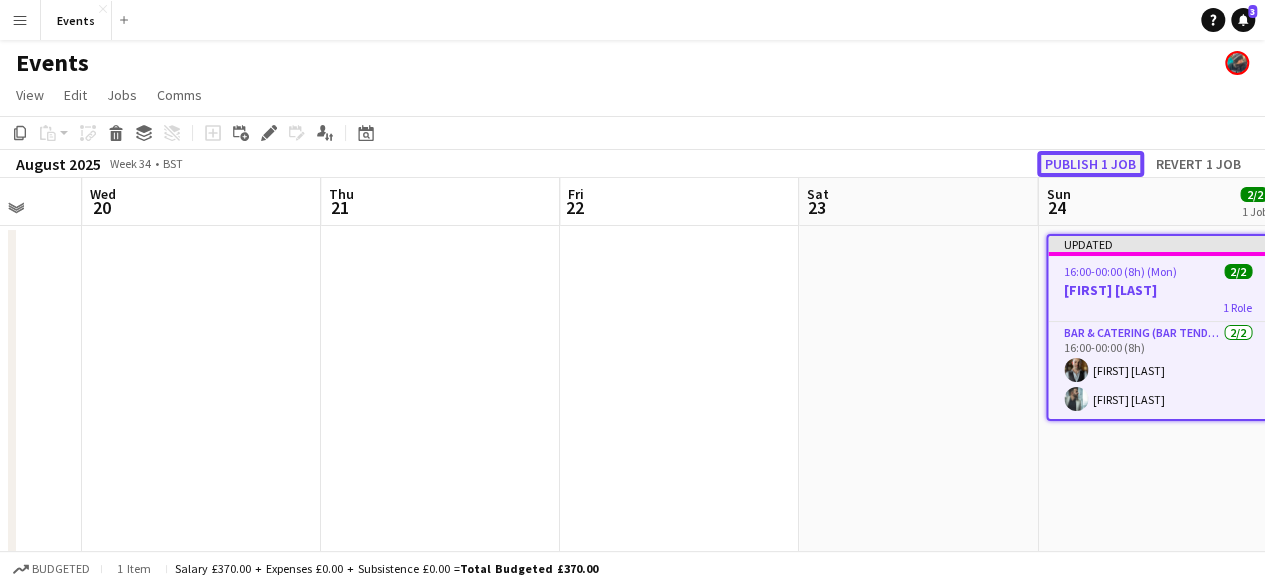click on "Publish 1 job" 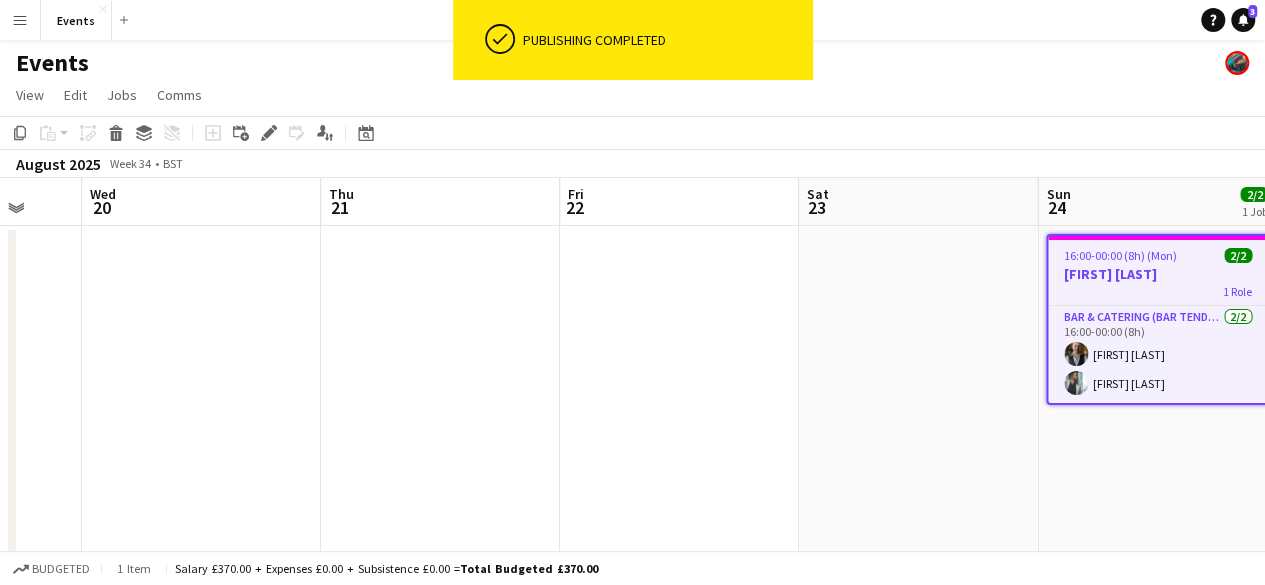 drag, startPoint x: 461, startPoint y: 275, endPoint x: 1132, endPoint y: 339, distance: 674.0452 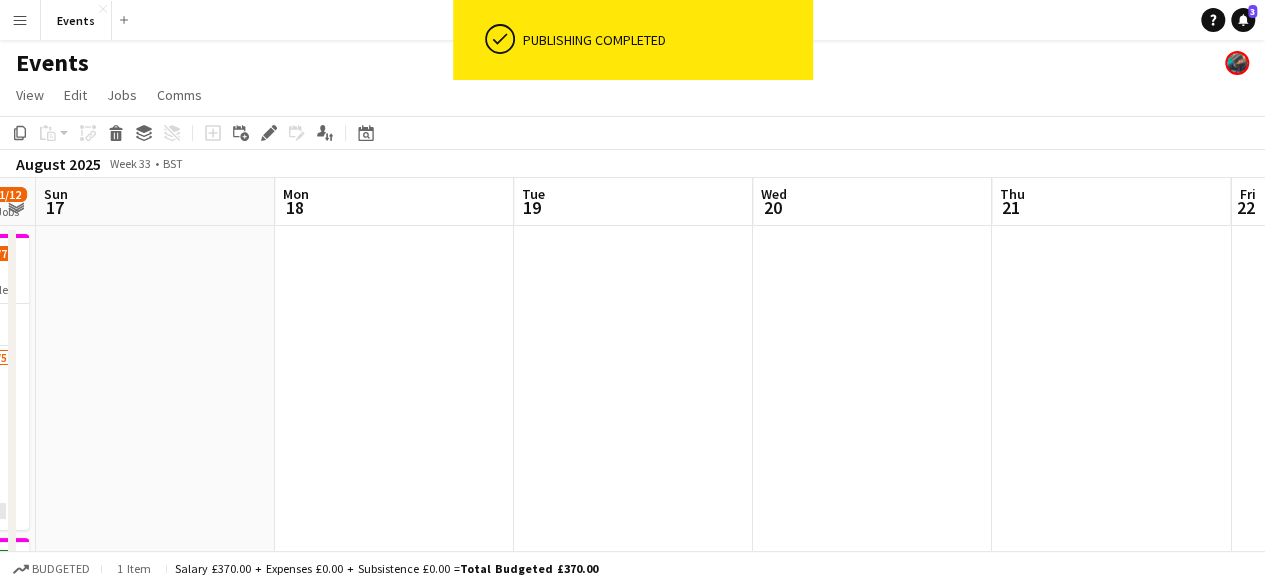 scroll, scrollTop: 0, scrollLeft: 535, axis: horizontal 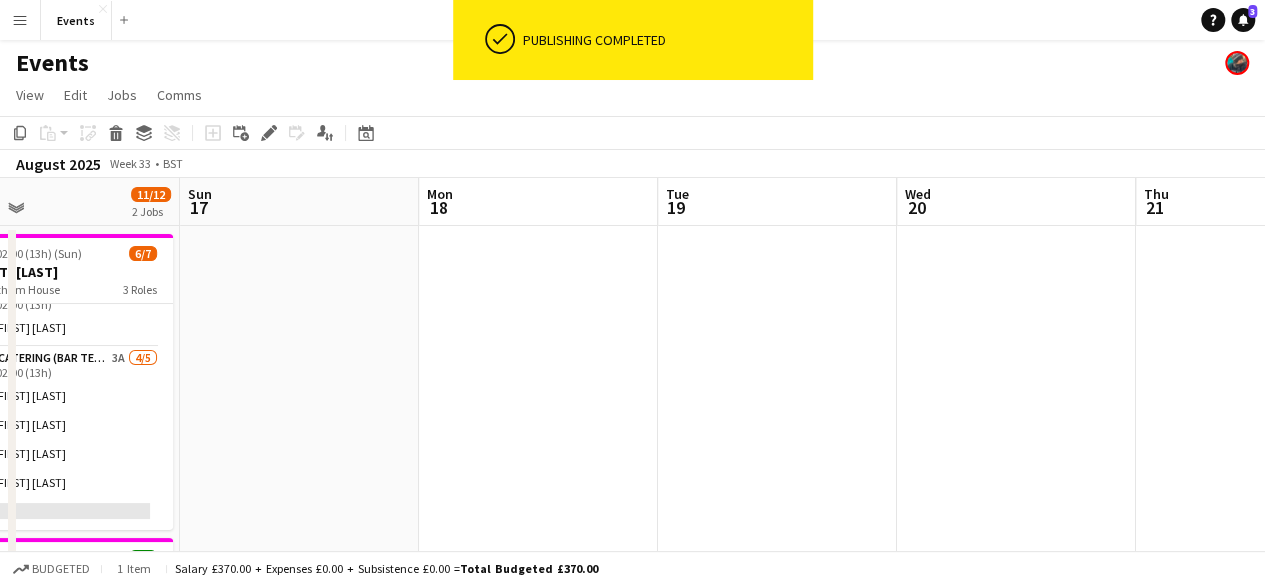 drag, startPoint x: 545, startPoint y: 351, endPoint x: 1052, endPoint y: 400, distance: 509.36234 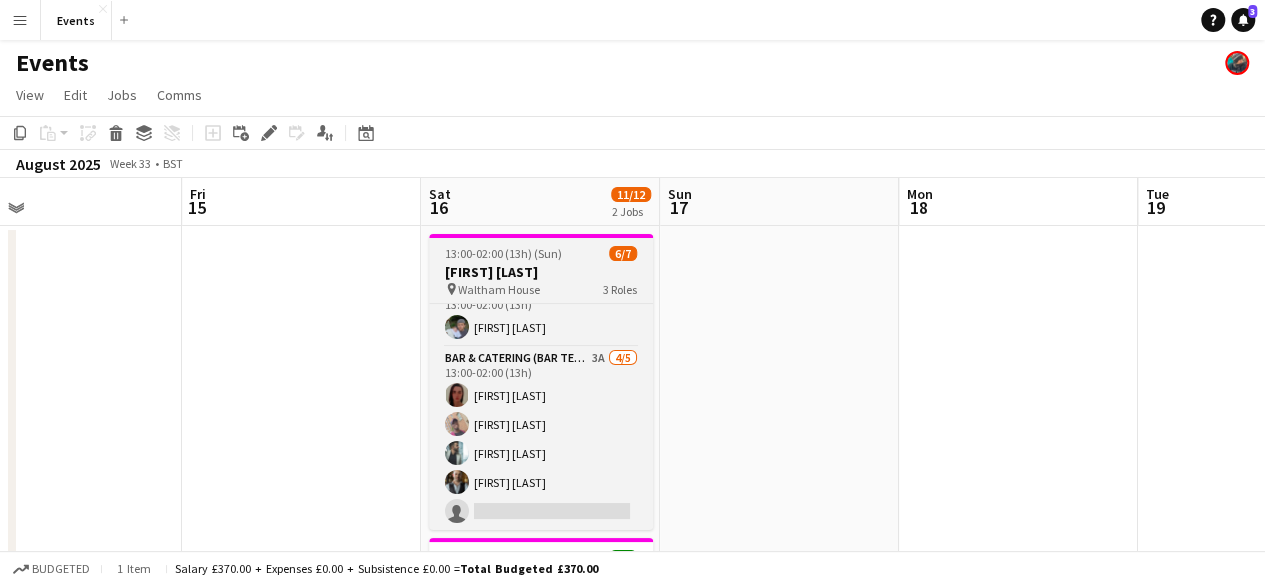 scroll, scrollTop: 0, scrollLeft: 0, axis: both 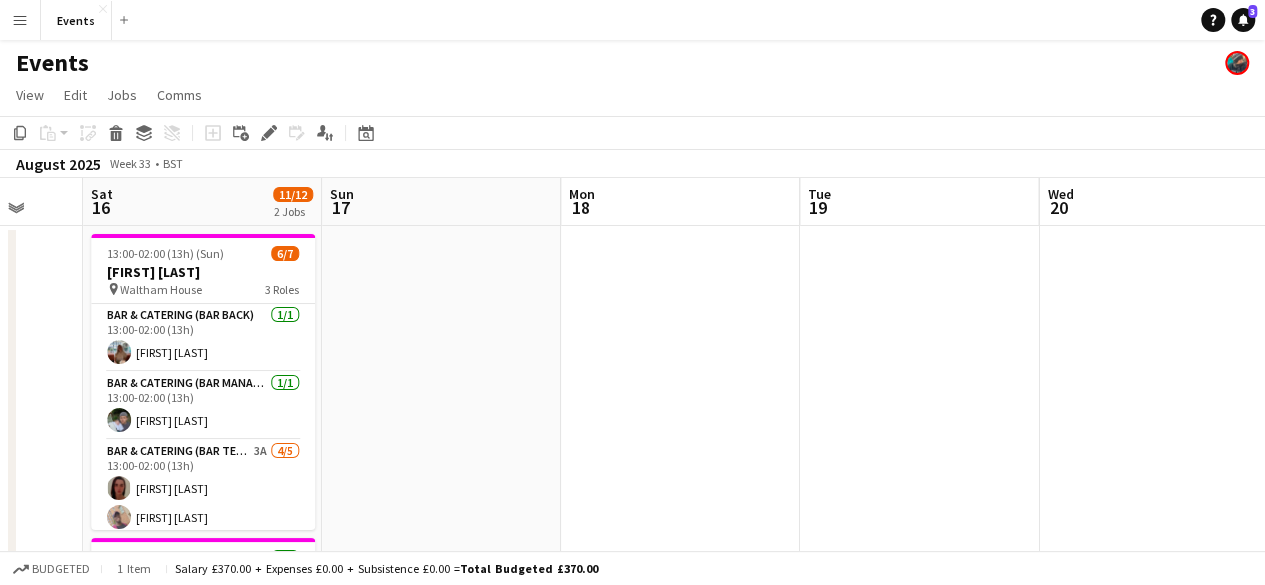 drag, startPoint x: 740, startPoint y: 292, endPoint x: 553, endPoint y: 404, distance: 217.97476 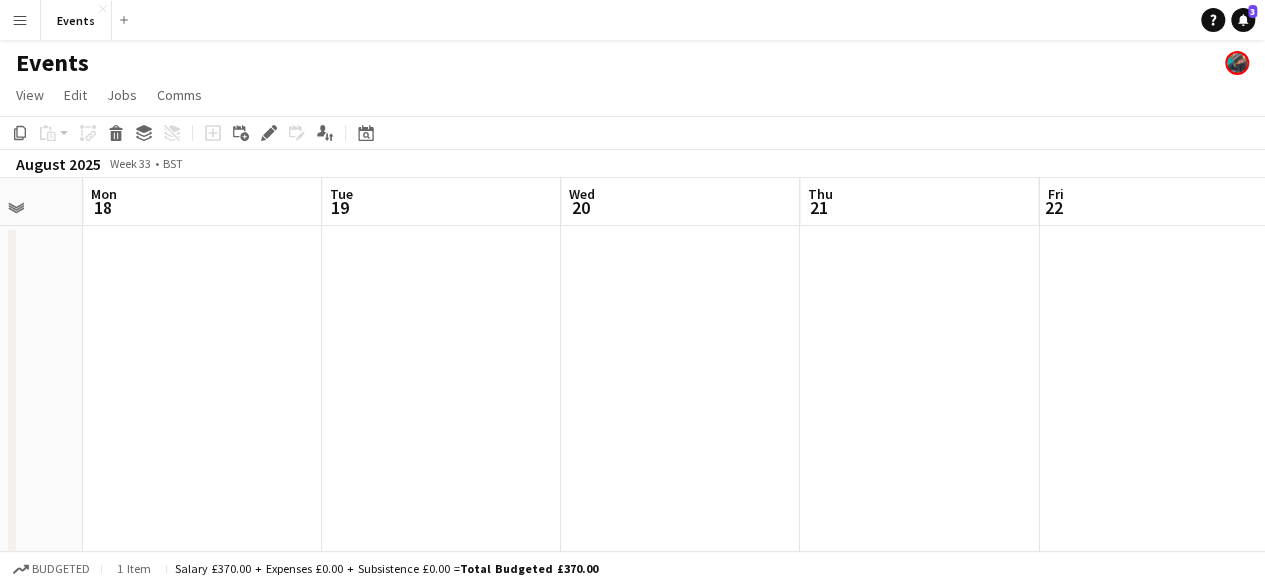 drag, startPoint x: 798, startPoint y: 357, endPoint x: 393, endPoint y: 469, distance: 420.20114 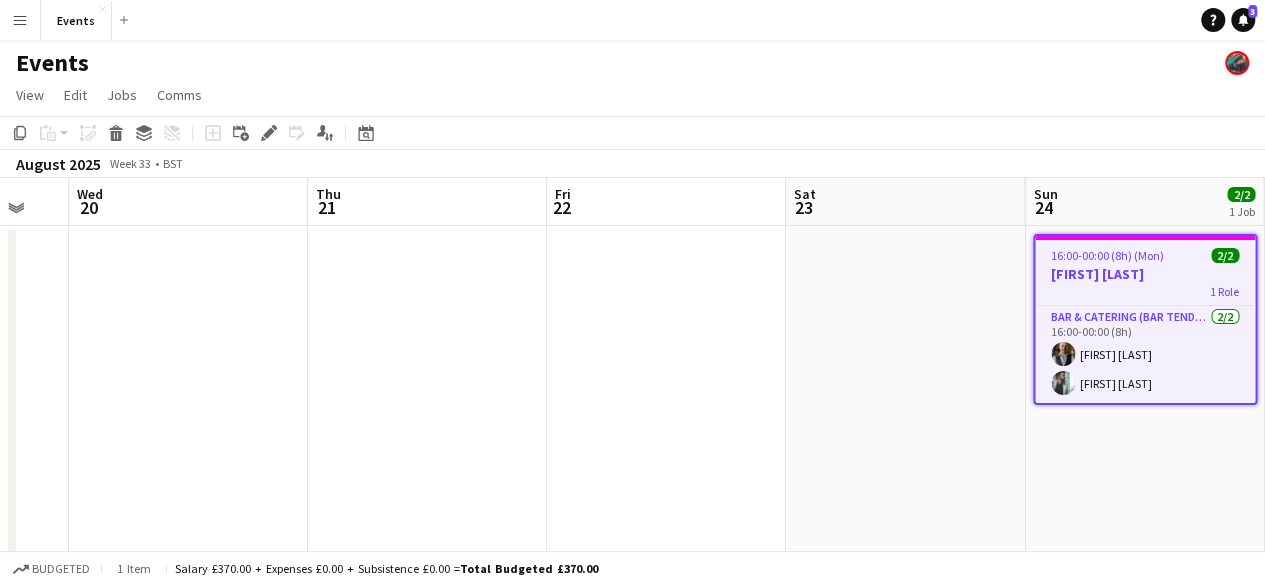 drag, startPoint x: 916, startPoint y: 311, endPoint x: 380, endPoint y: 421, distance: 547.1709 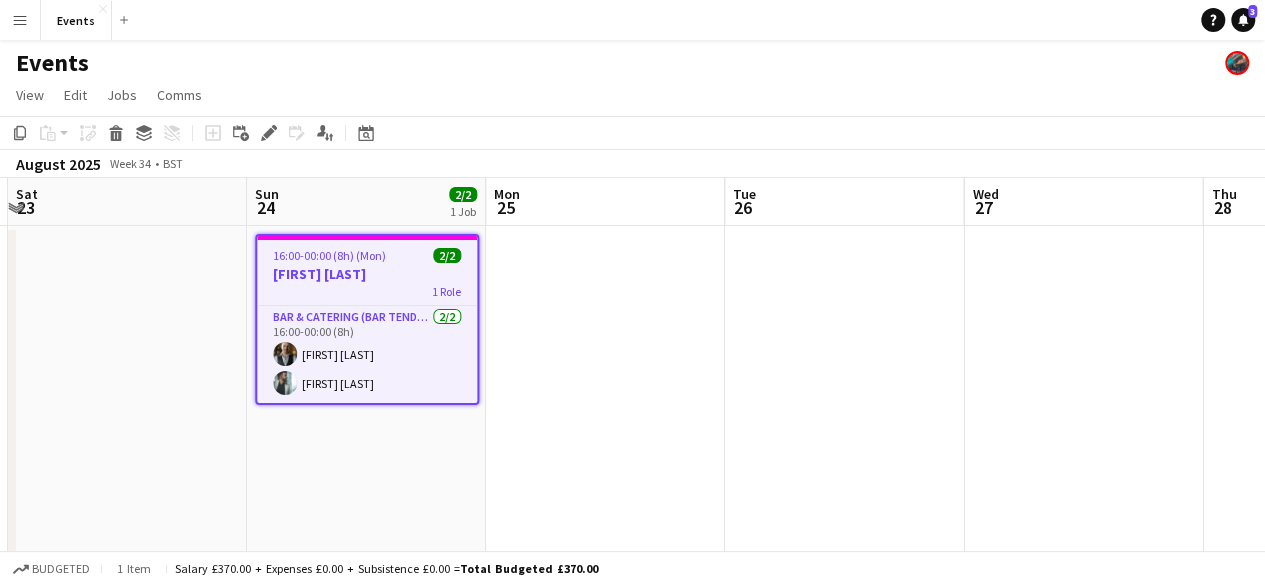 scroll, scrollTop: 0, scrollLeft: 727, axis: horizontal 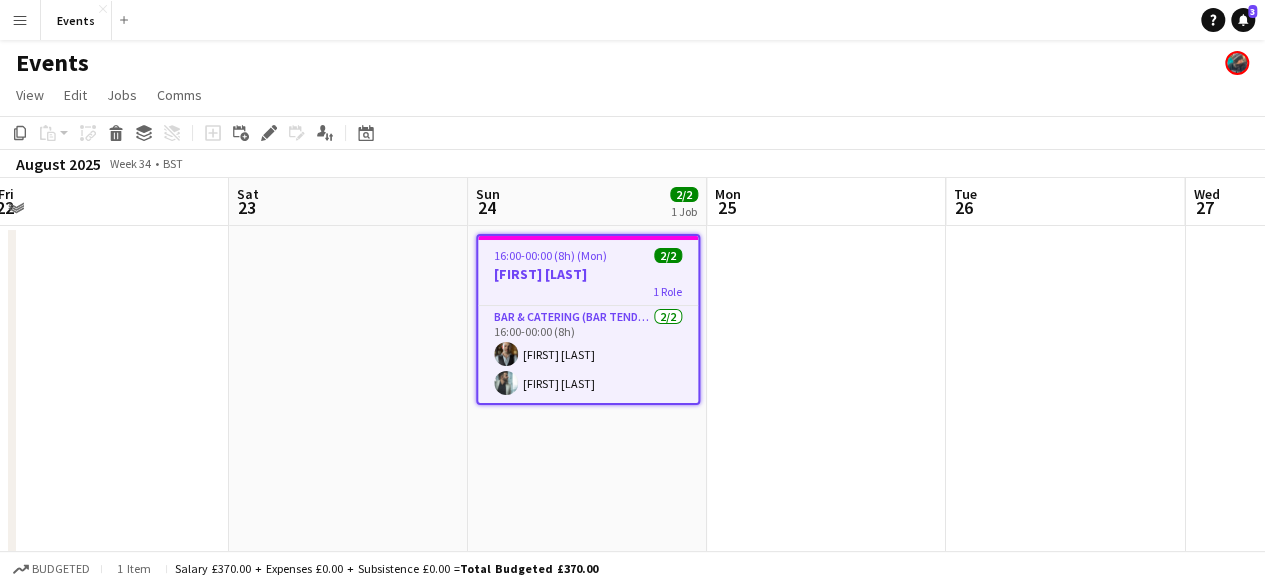 drag, startPoint x: 912, startPoint y: 387, endPoint x: 374, endPoint y: 473, distance: 544.83026 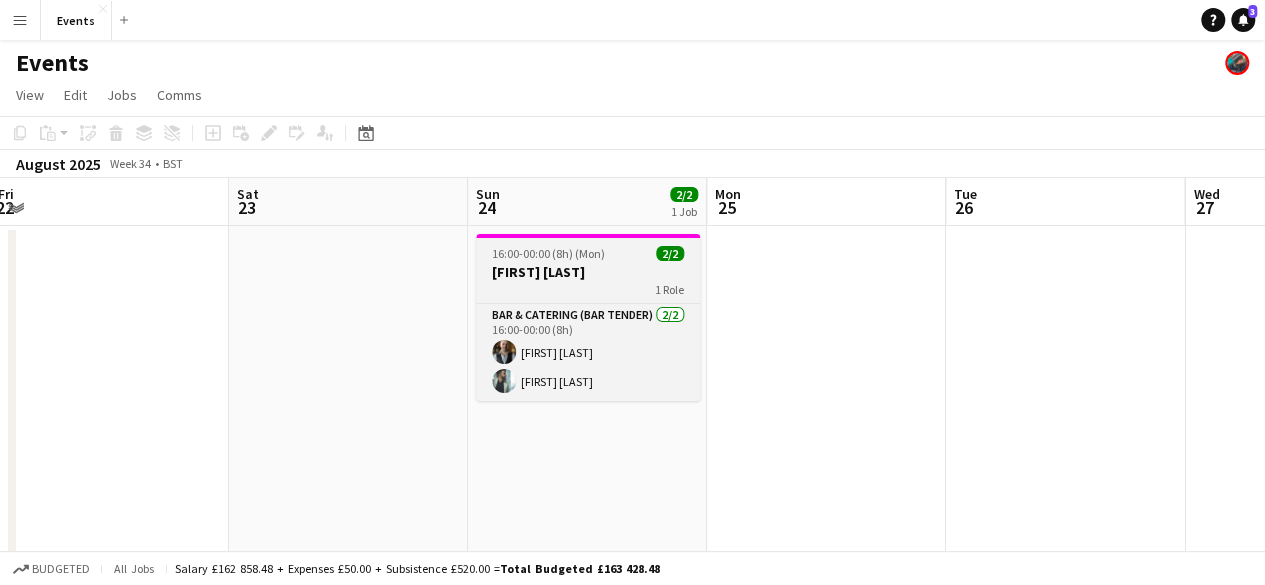 click on "[FIRST] [LAST]" at bounding box center (588, 272) 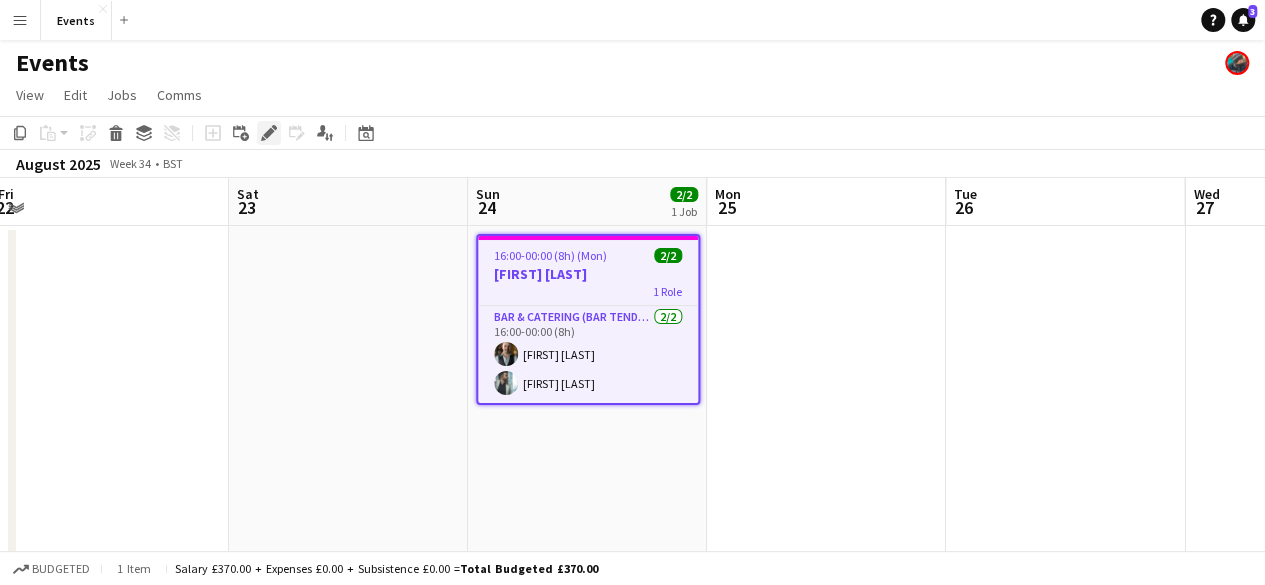 click on "Edit" 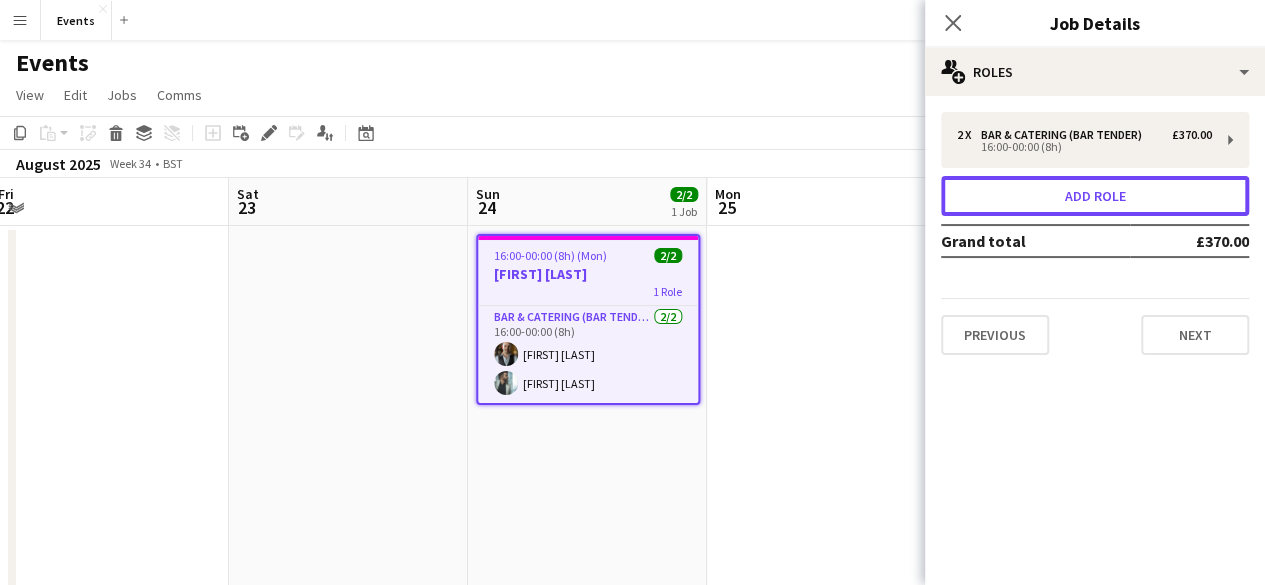 drag, startPoint x: 996, startPoint y: 200, endPoint x: 886, endPoint y: 267, distance: 128.7983 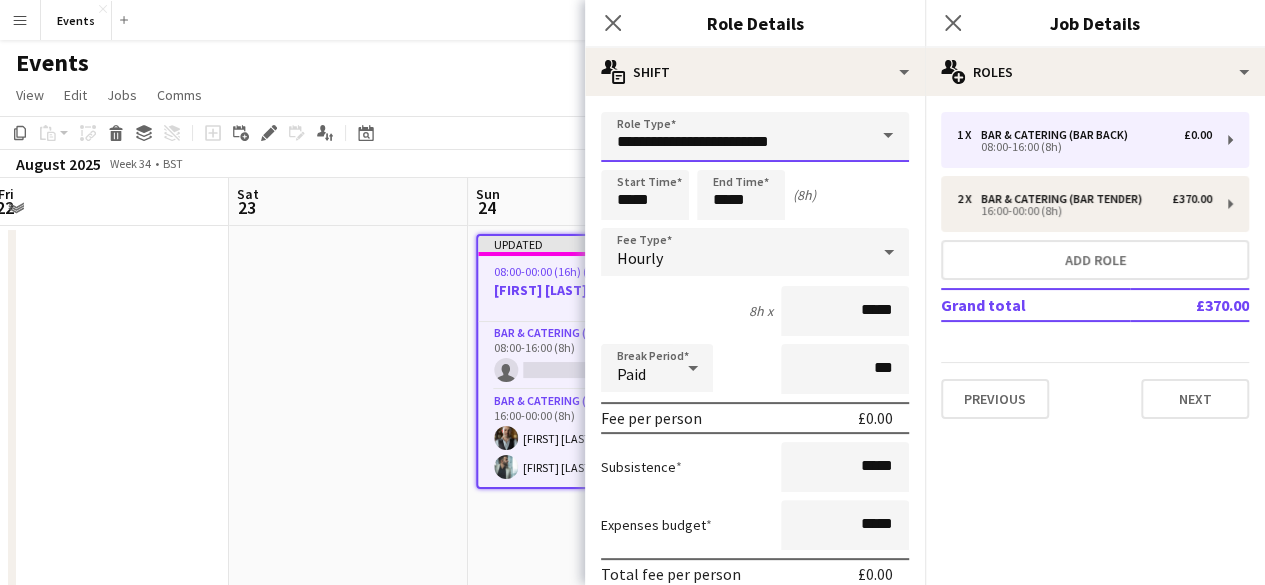click on "**********" at bounding box center [755, 137] 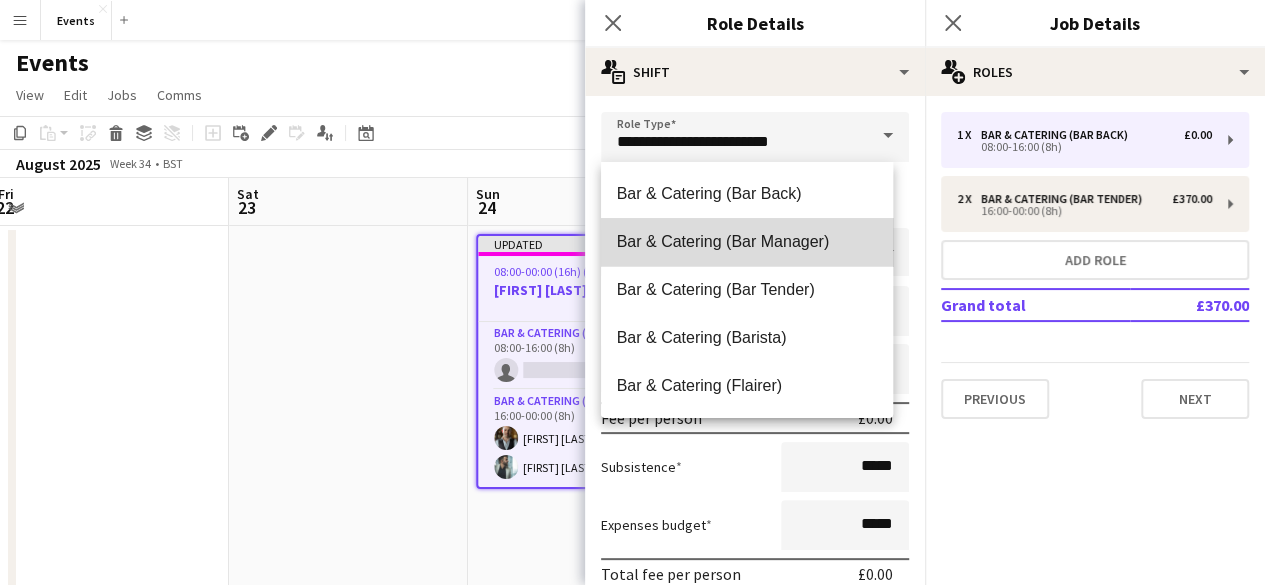 click on "Bar & Catering (Bar Manager)" at bounding box center (747, 241) 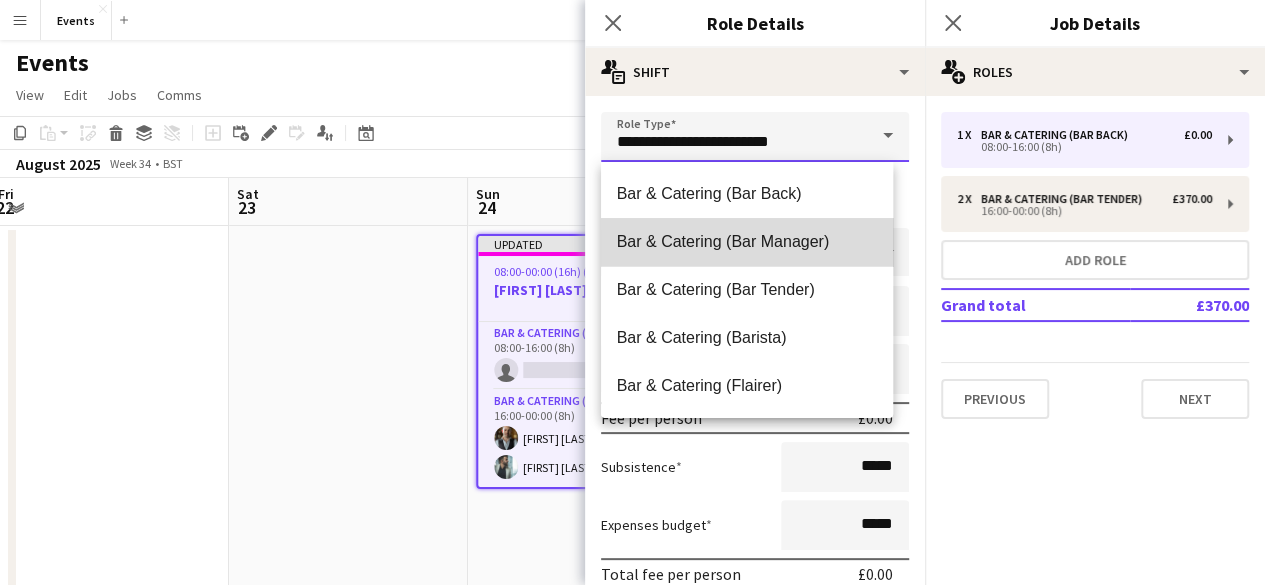 type on "**********" 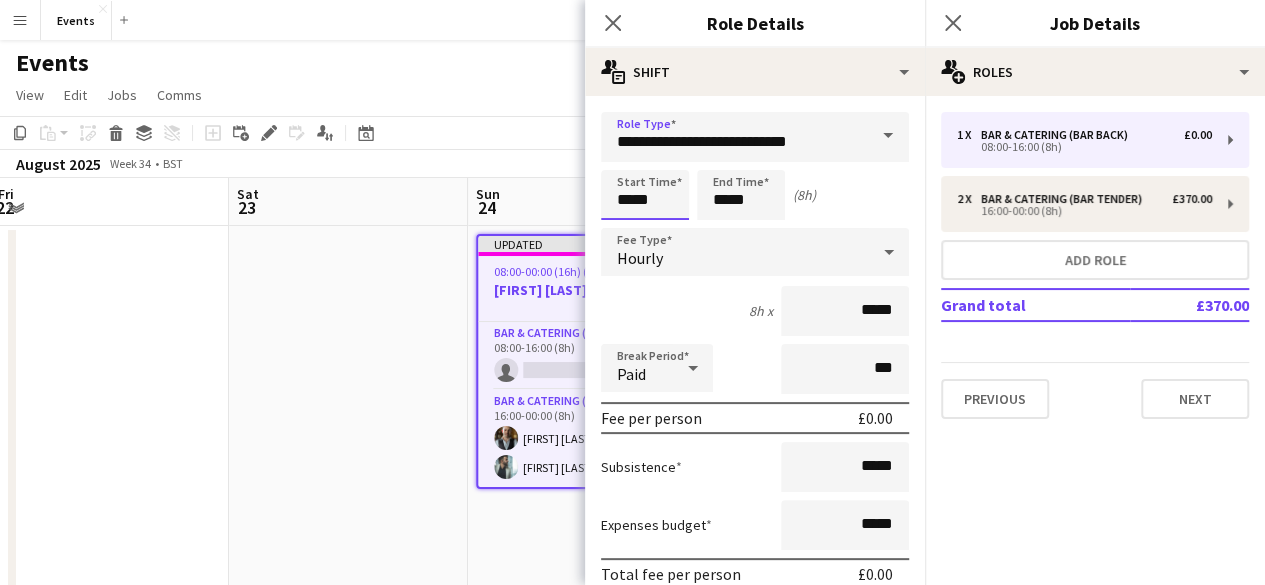 click on "*****" at bounding box center (645, 195) 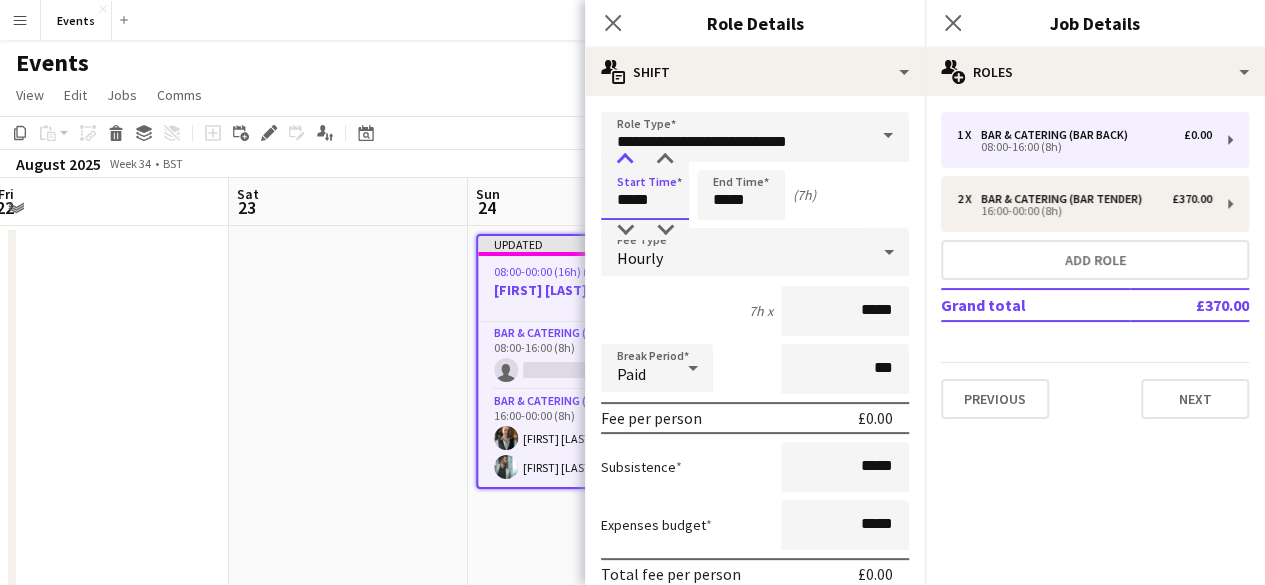 click at bounding box center (625, 160) 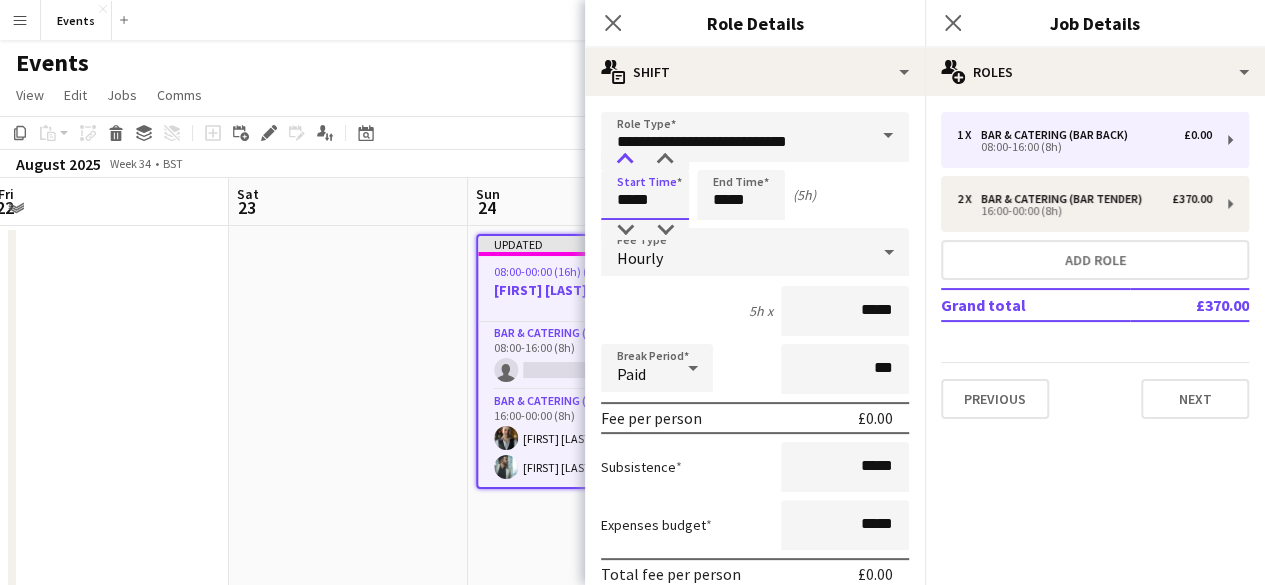 click at bounding box center (625, 160) 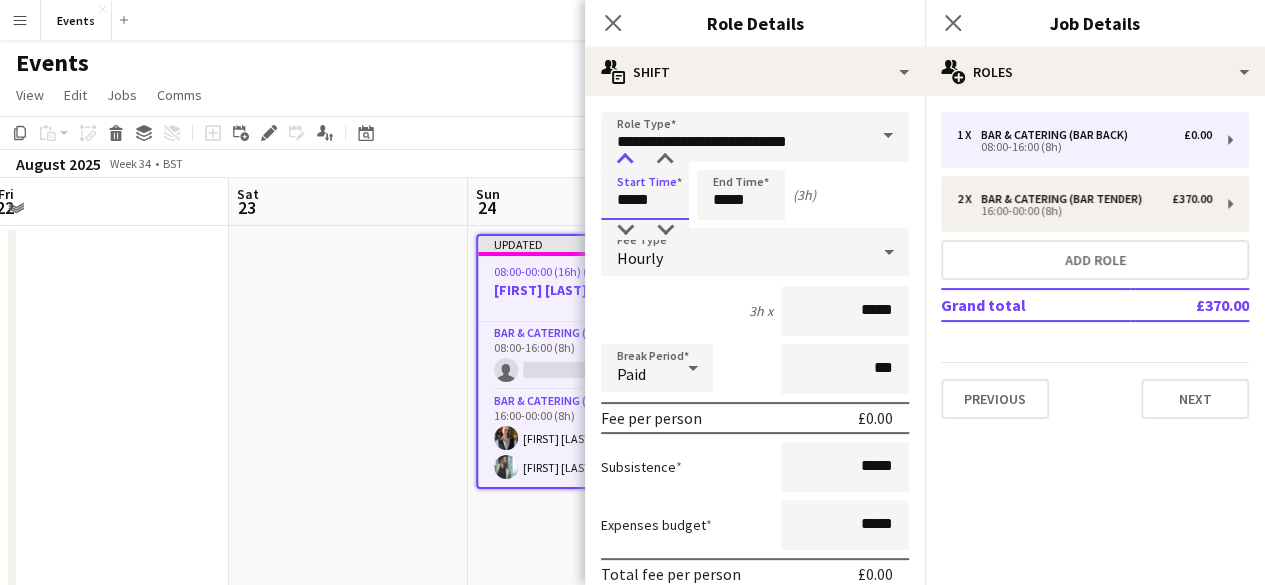 click at bounding box center [625, 160] 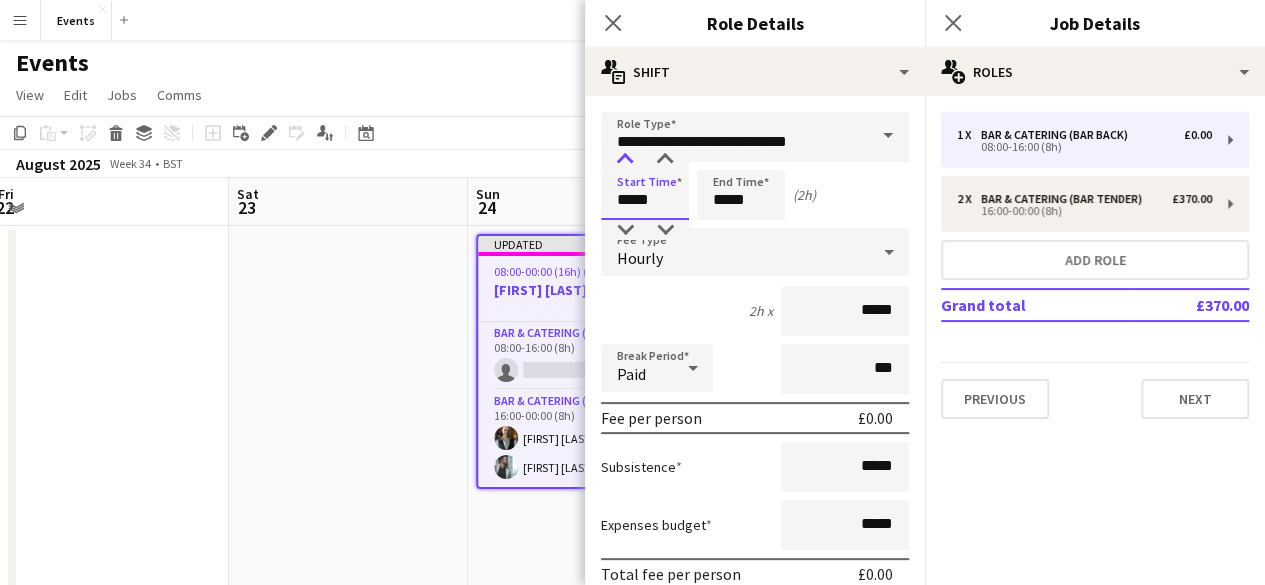 click at bounding box center (625, 160) 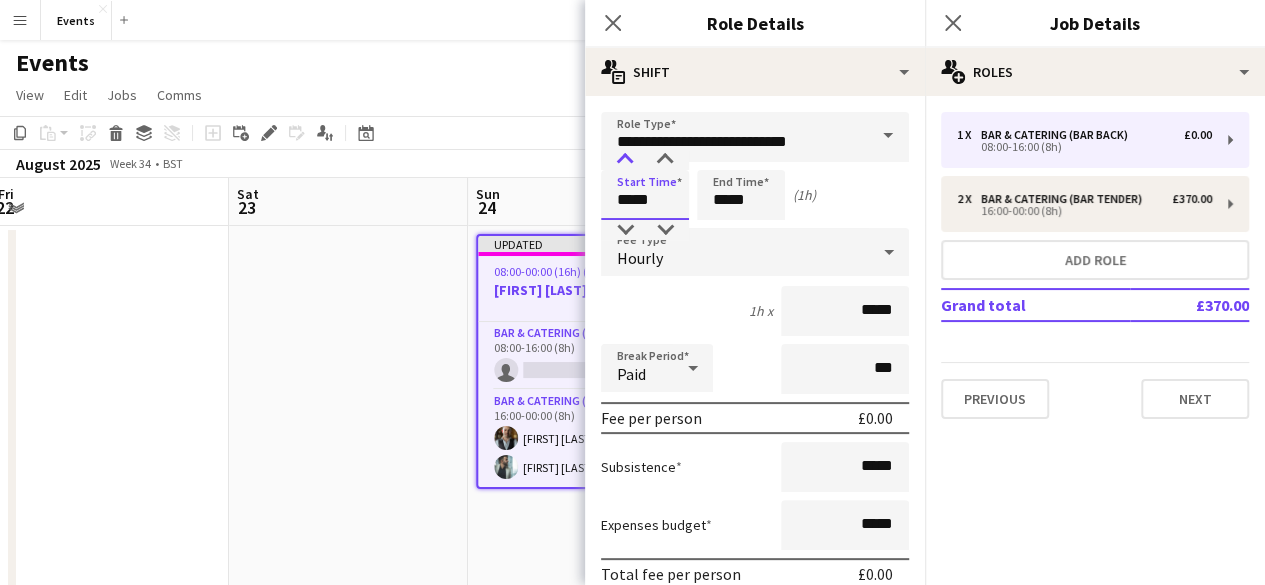type on "*****" 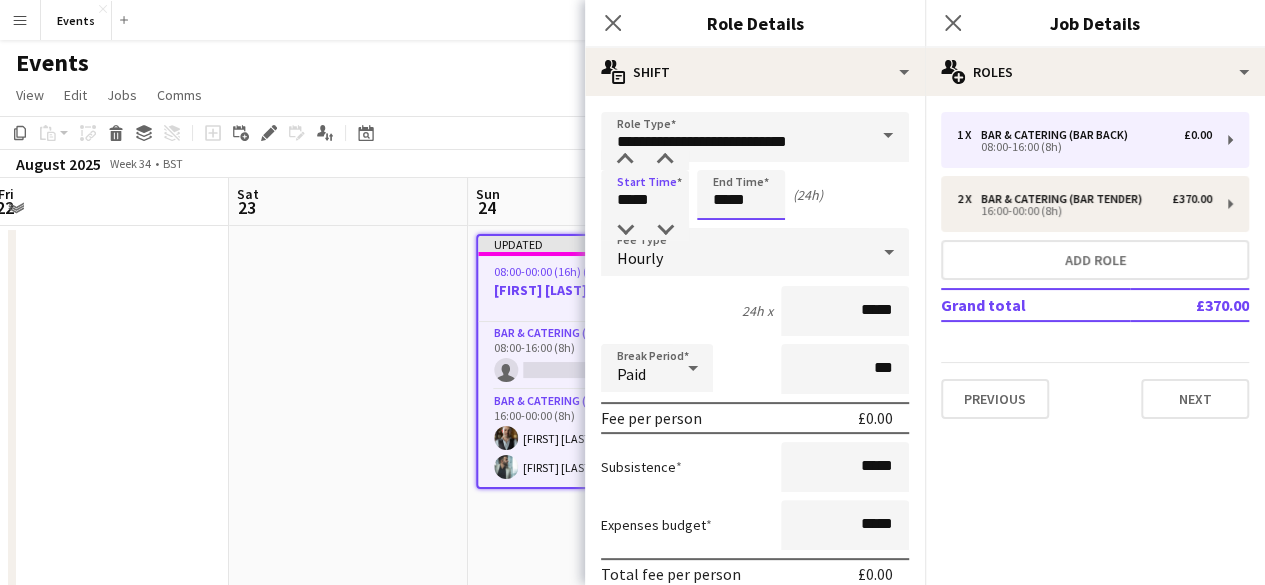 click on "*****" at bounding box center (741, 195) 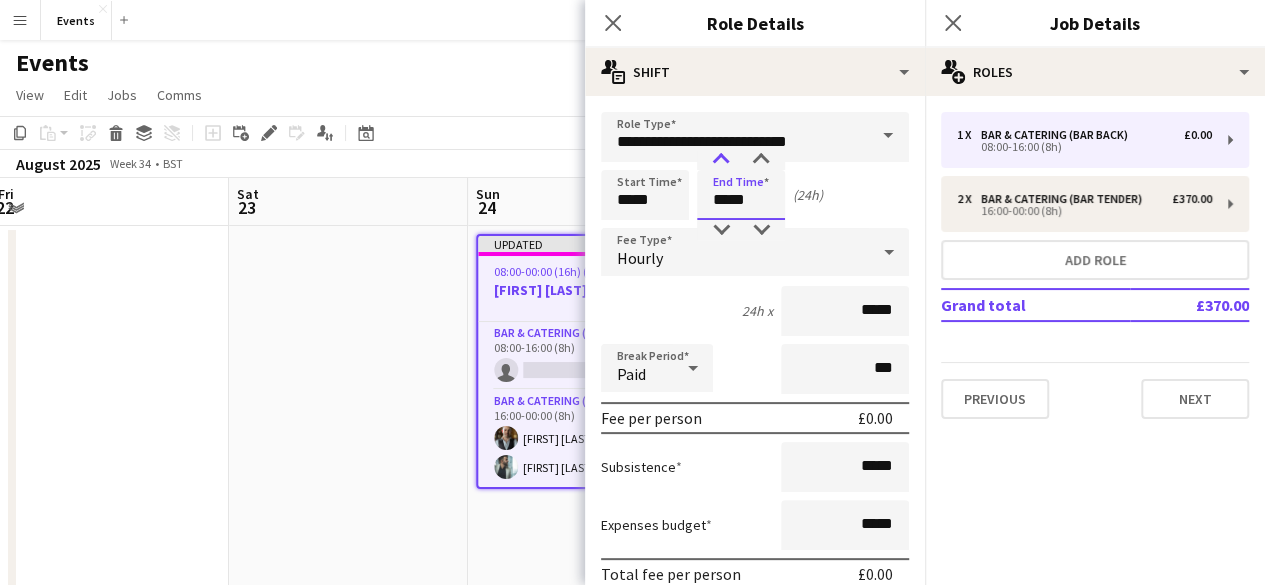click at bounding box center (721, 160) 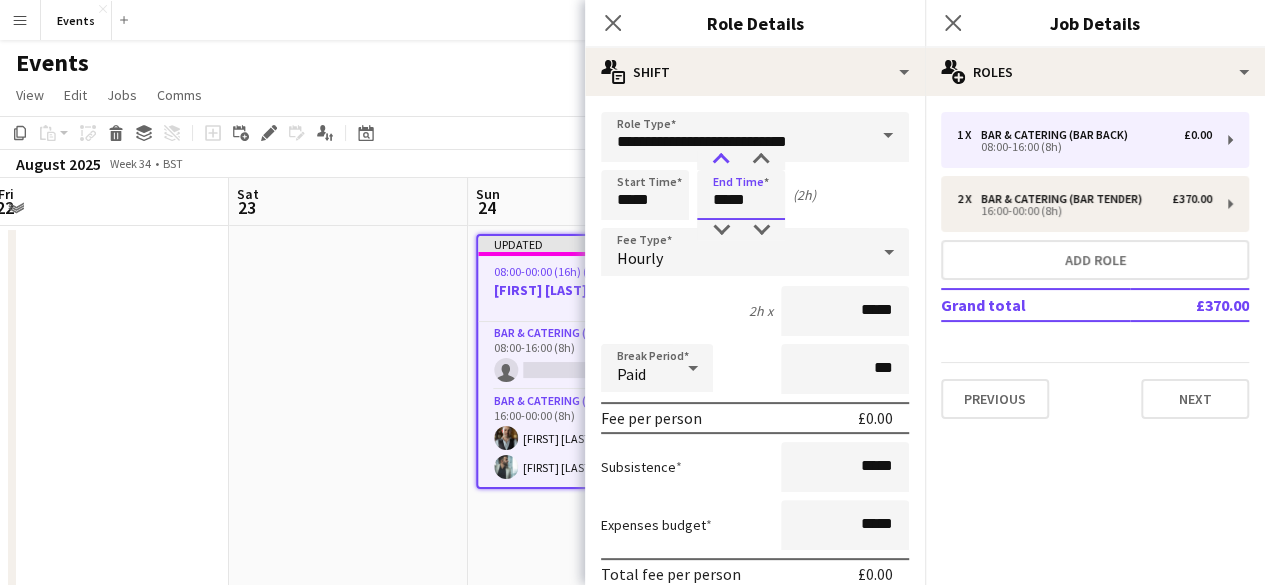 click at bounding box center [721, 160] 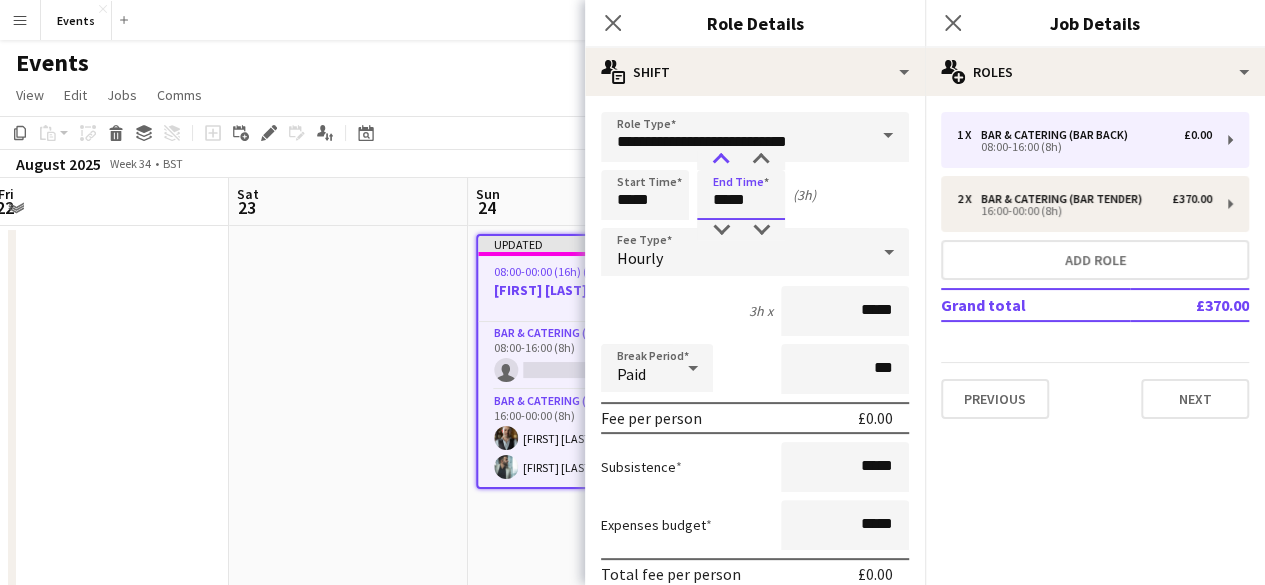 click at bounding box center (721, 160) 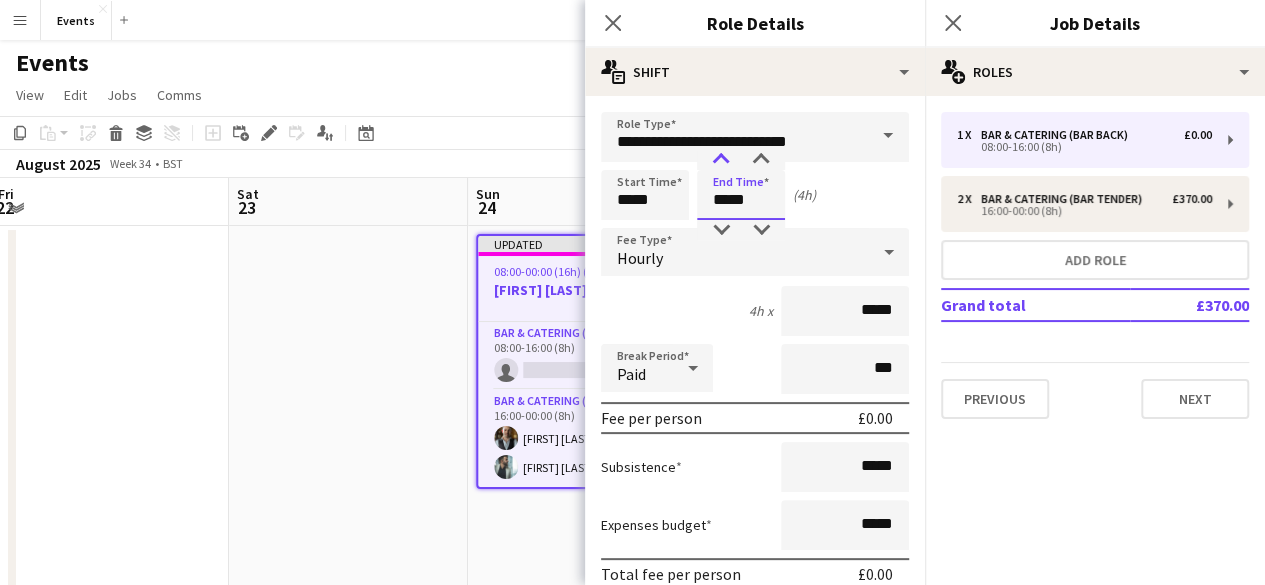 click at bounding box center [721, 160] 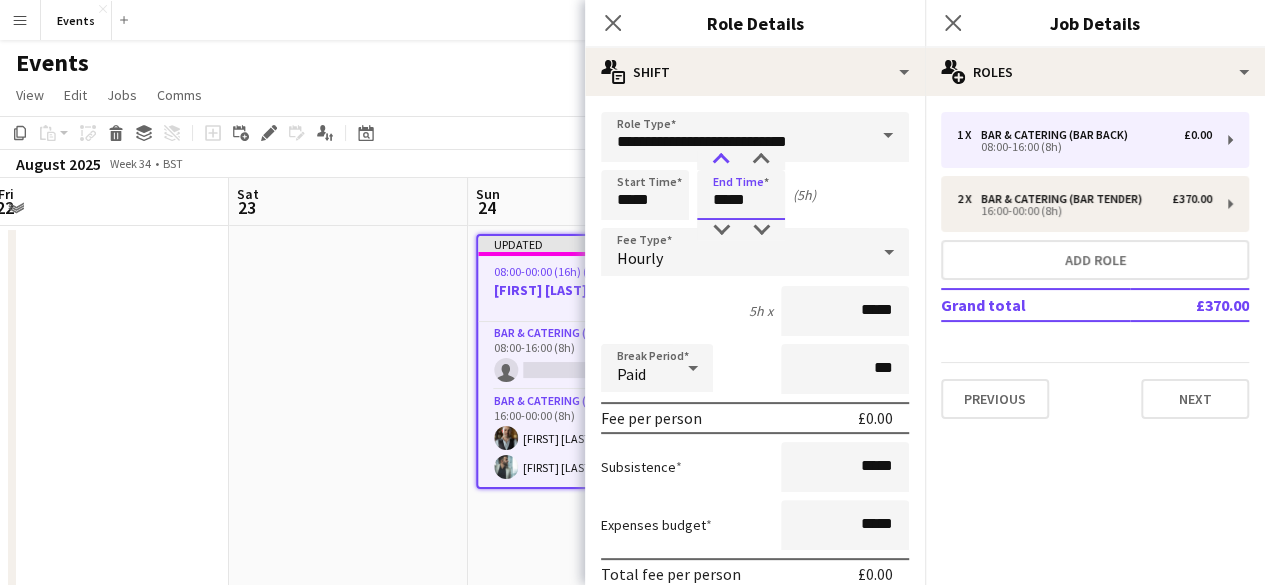click at bounding box center (721, 160) 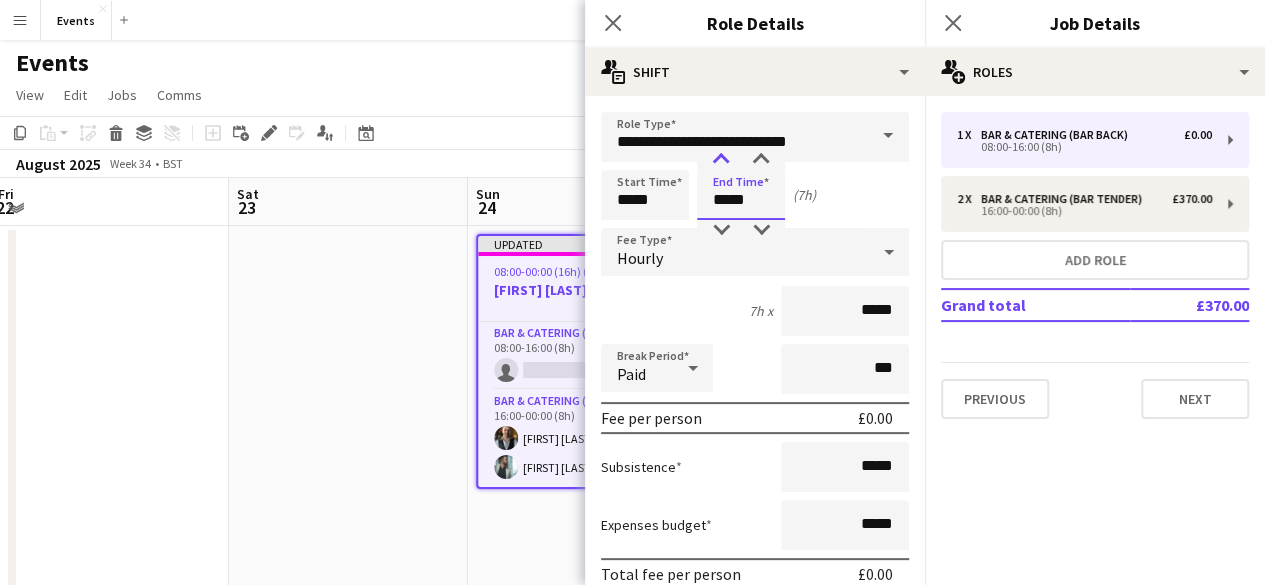 click at bounding box center (721, 160) 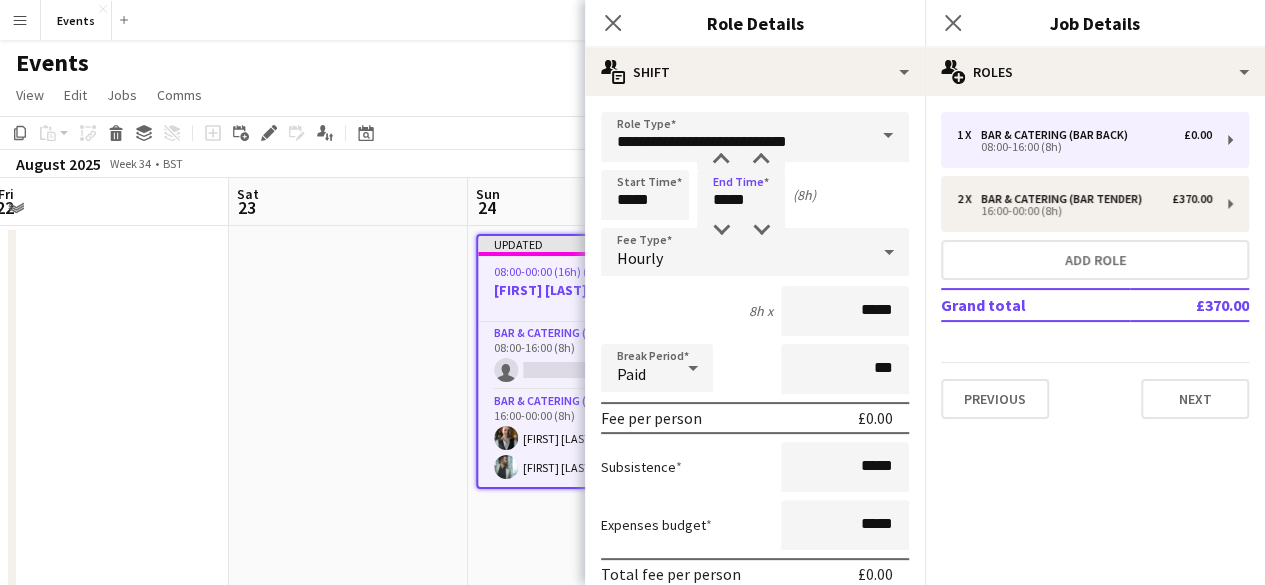 click on "Hourly" at bounding box center [735, 252] 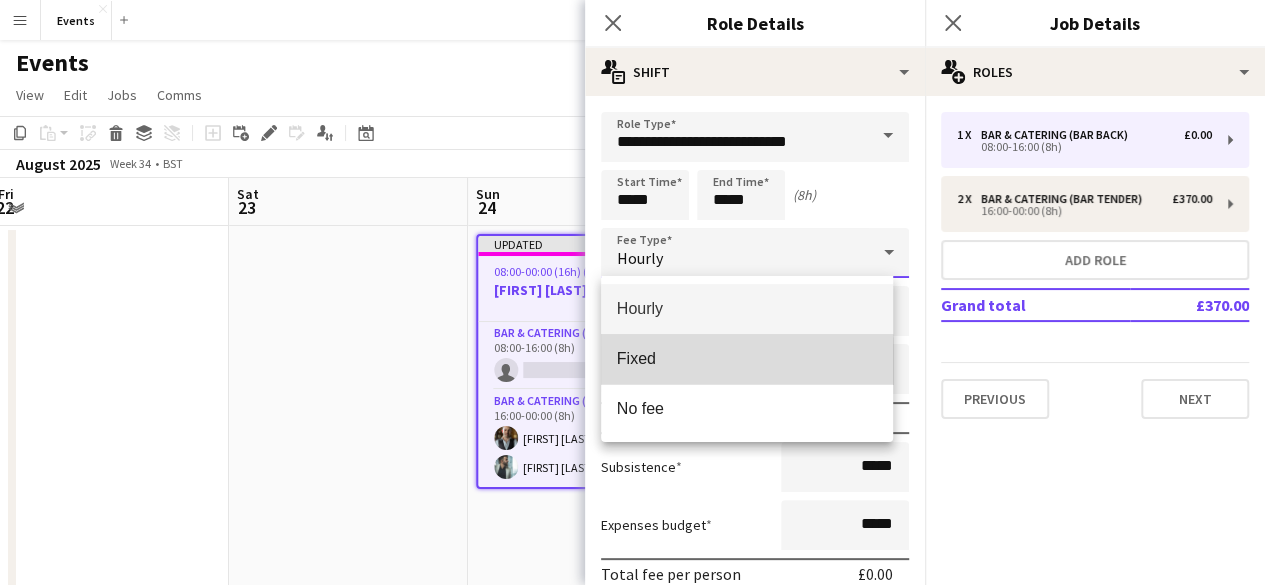 click on "Fixed" at bounding box center [747, 359] 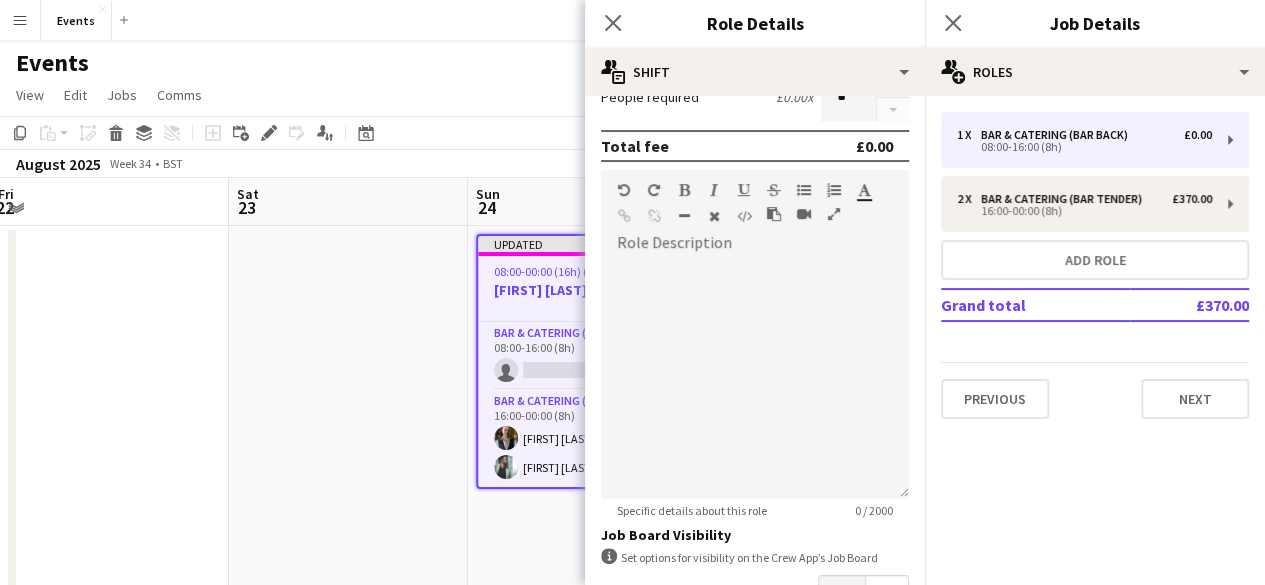 scroll, scrollTop: 500, scrollLeft: 0, axis: vertical 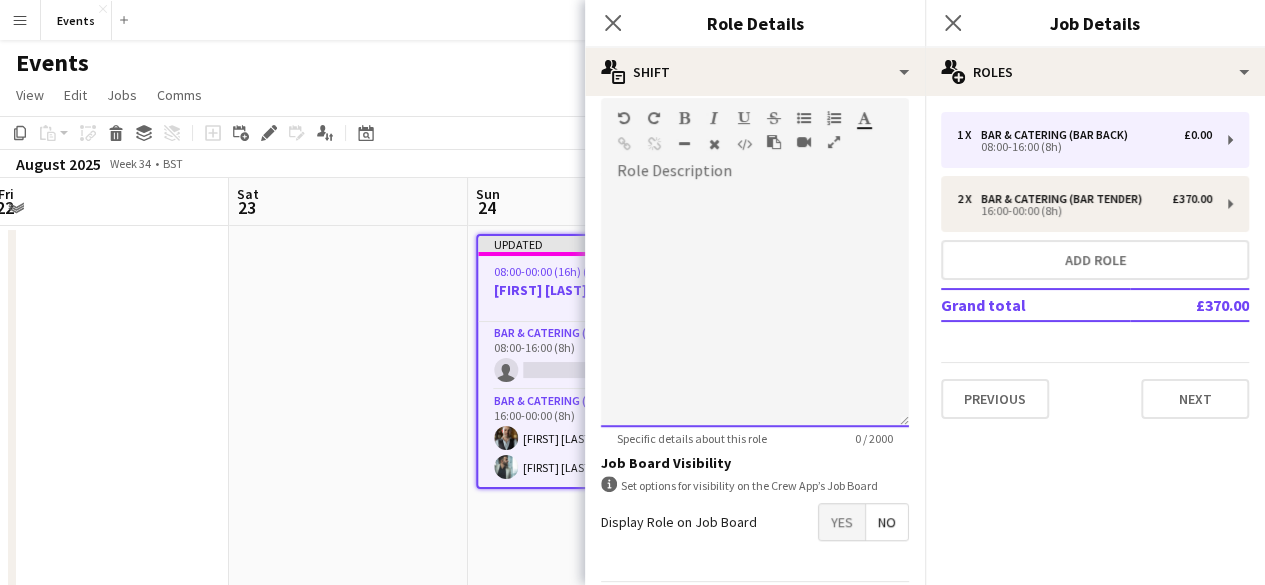 click at bounding box center (755, 307) 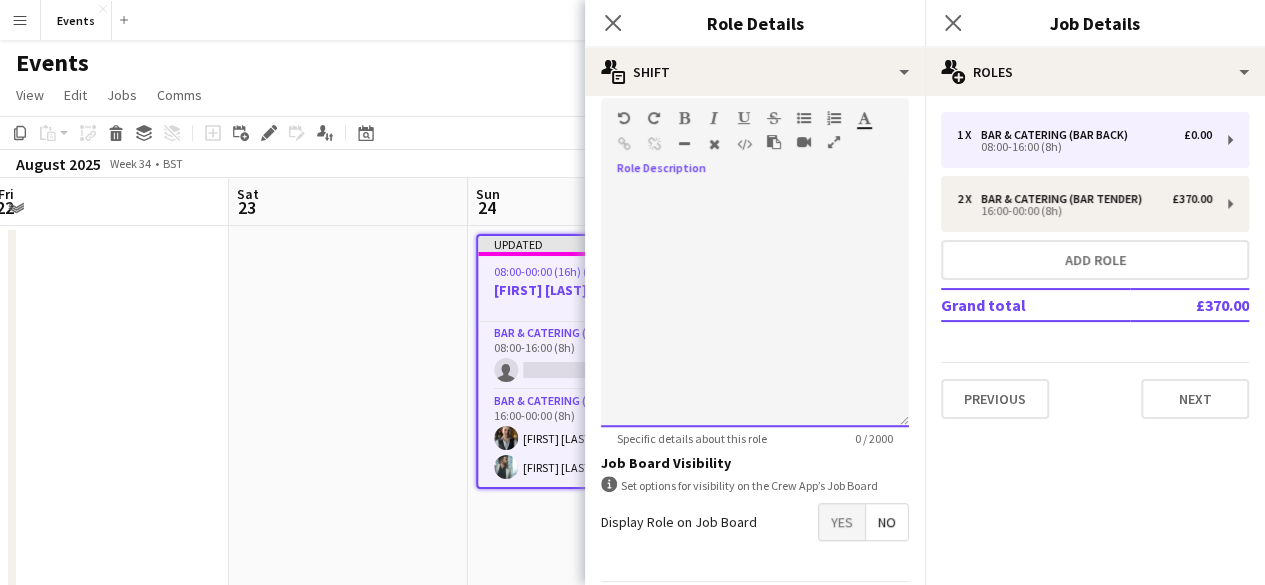 paste 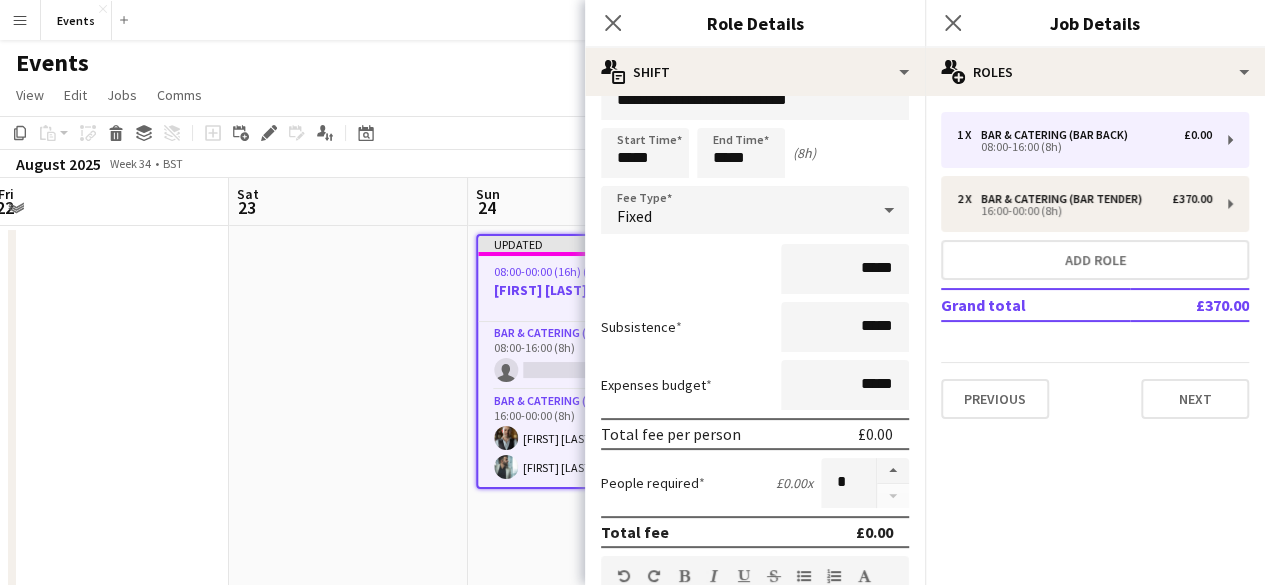 scroll, scrollTop: 0, scrollLeft: 0, axis: both 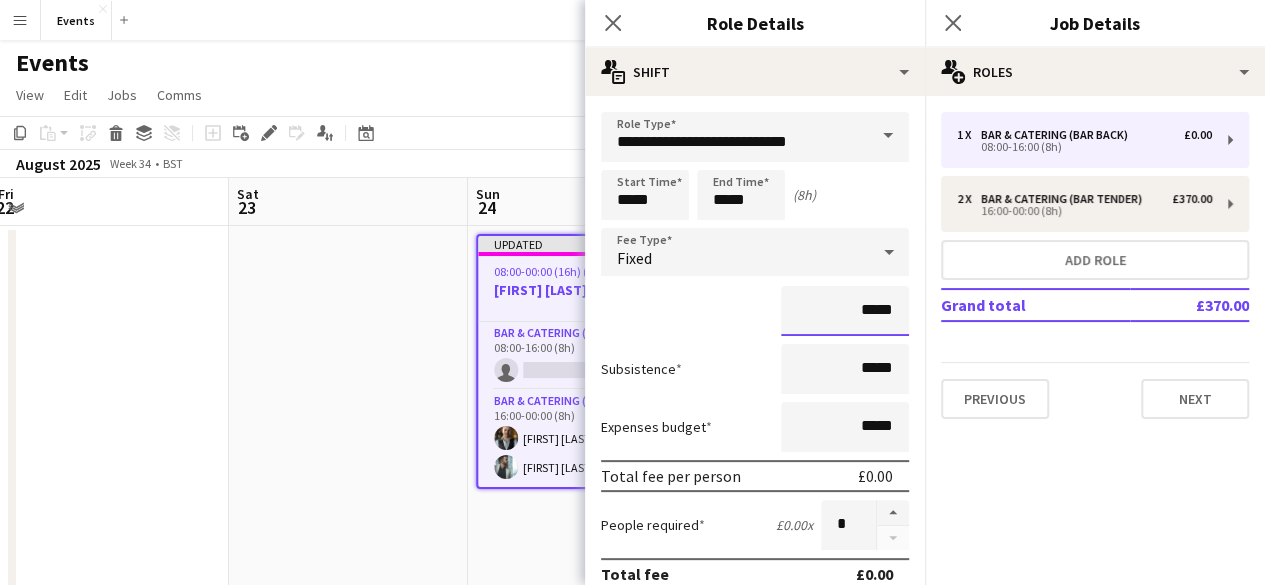 click on "*****" at bounding box center [845, 311] 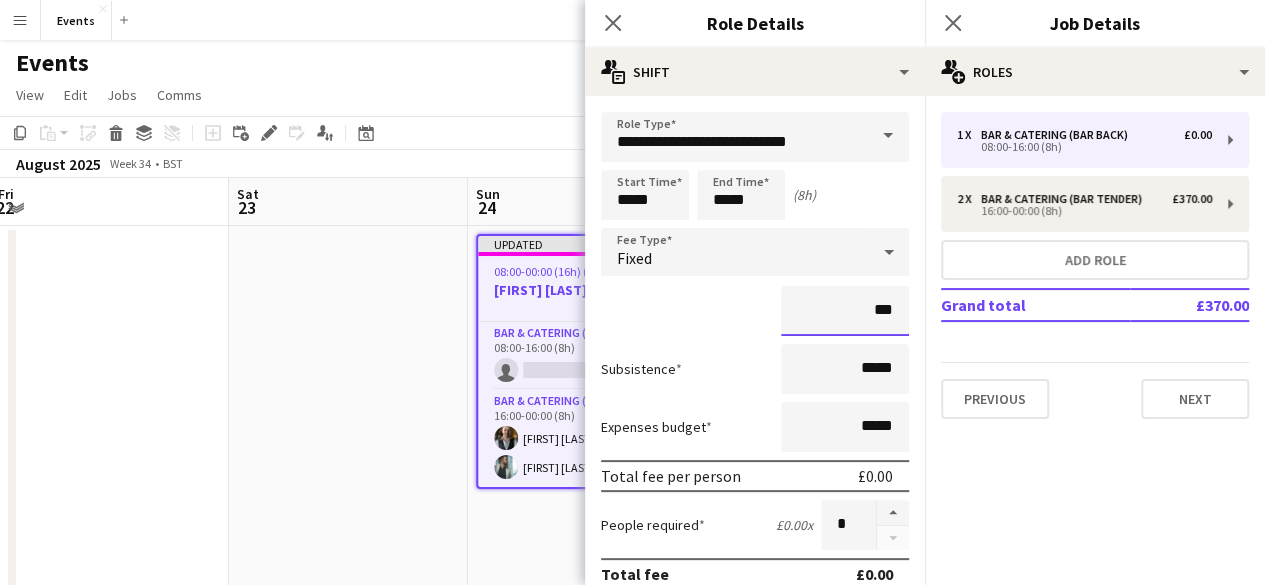 type on "**" 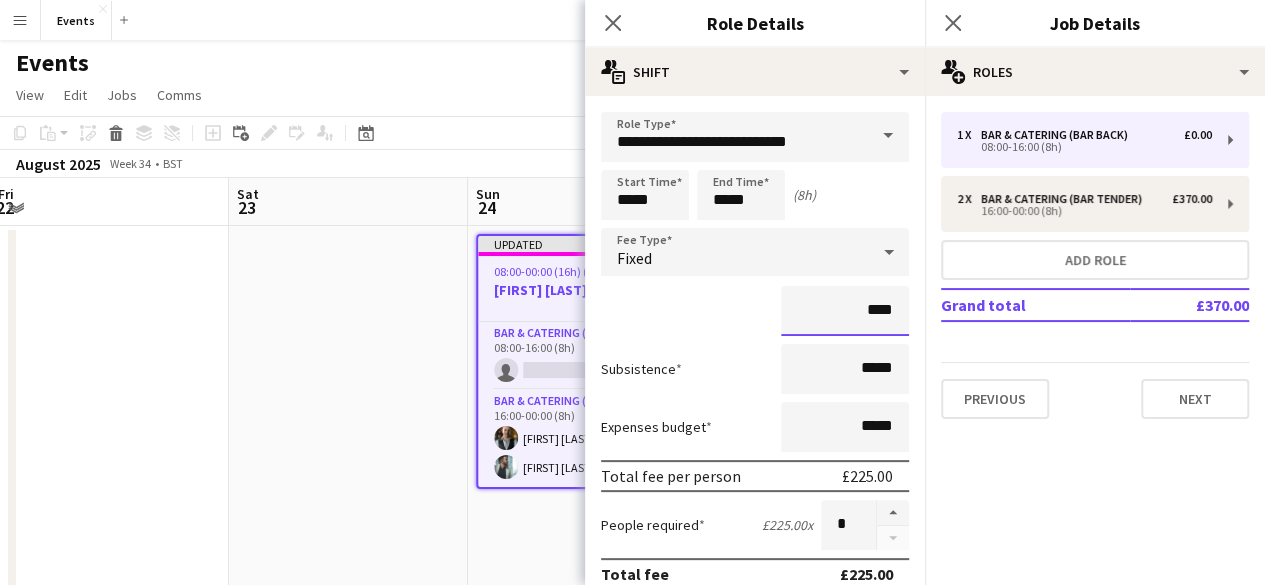type on "****" 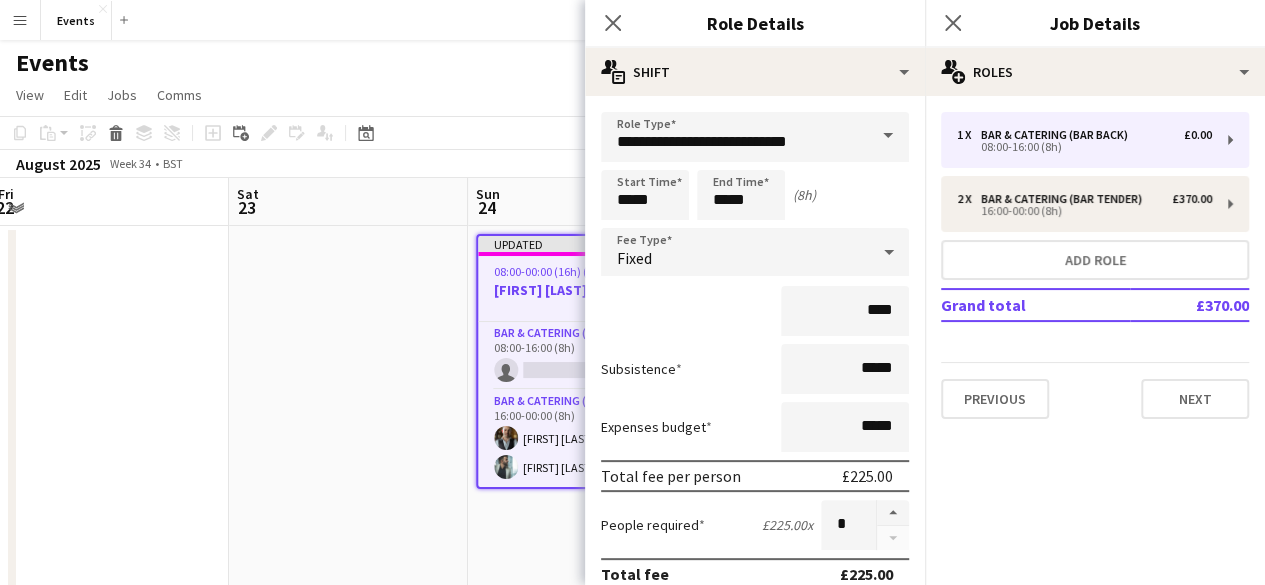 click on "**********" at bounding box center (755, 633) 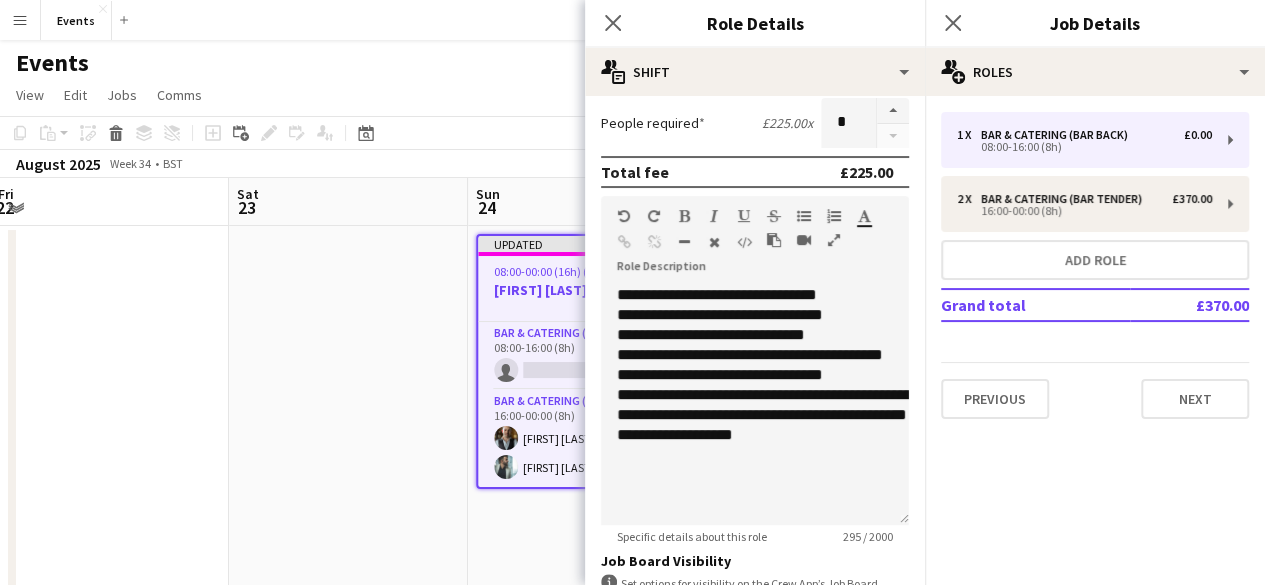scroll, scrollTop: 168, scrollLeft: 0, axis: vertical 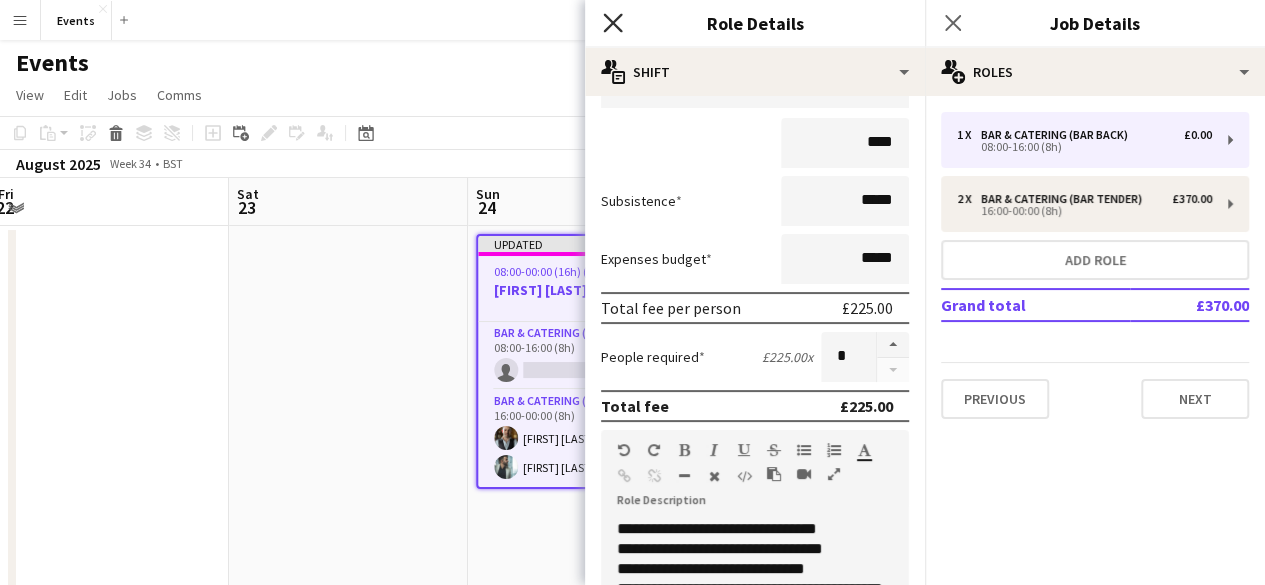 click on "Close pop-in" 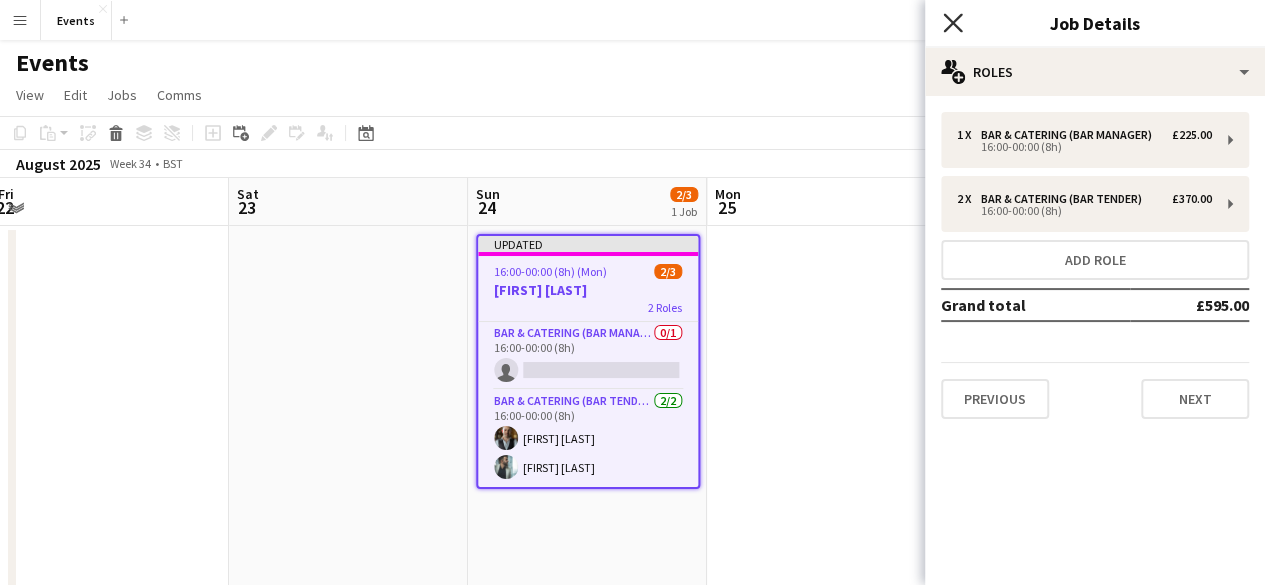 click on "Close pop-in" 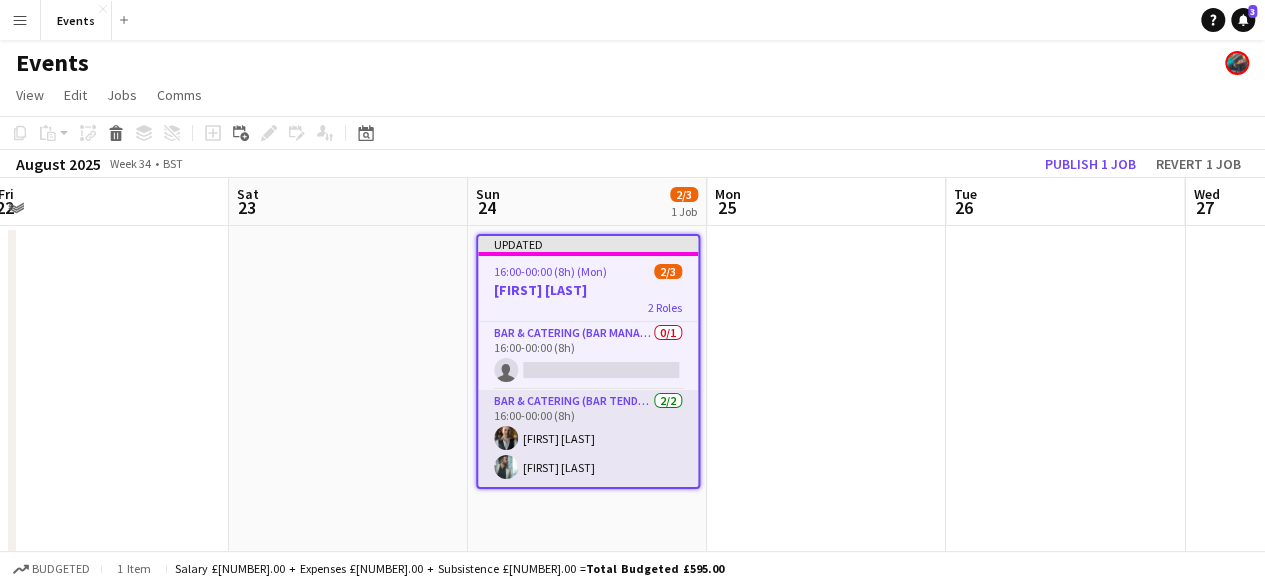 click on "Bar & Catering (Bar Tender)   2/2   16:00-00:00 (8h)
[FIRST] [LAST] [FIRST] [LAST]" at bounding box center (588, 438) 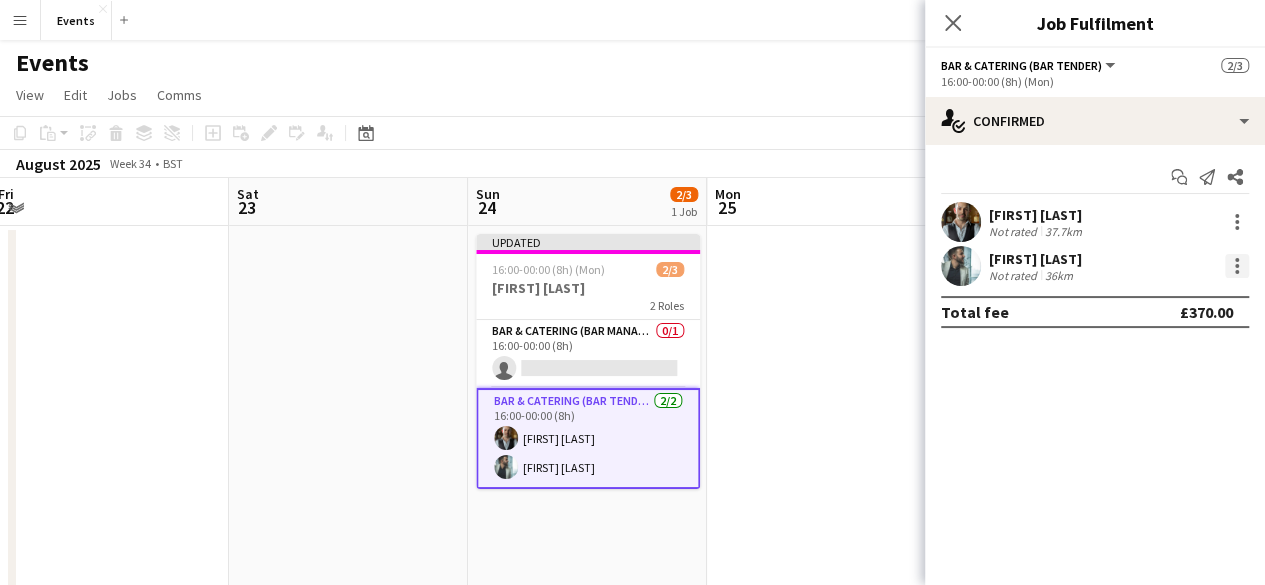 click at bounding box center [1237, 266] 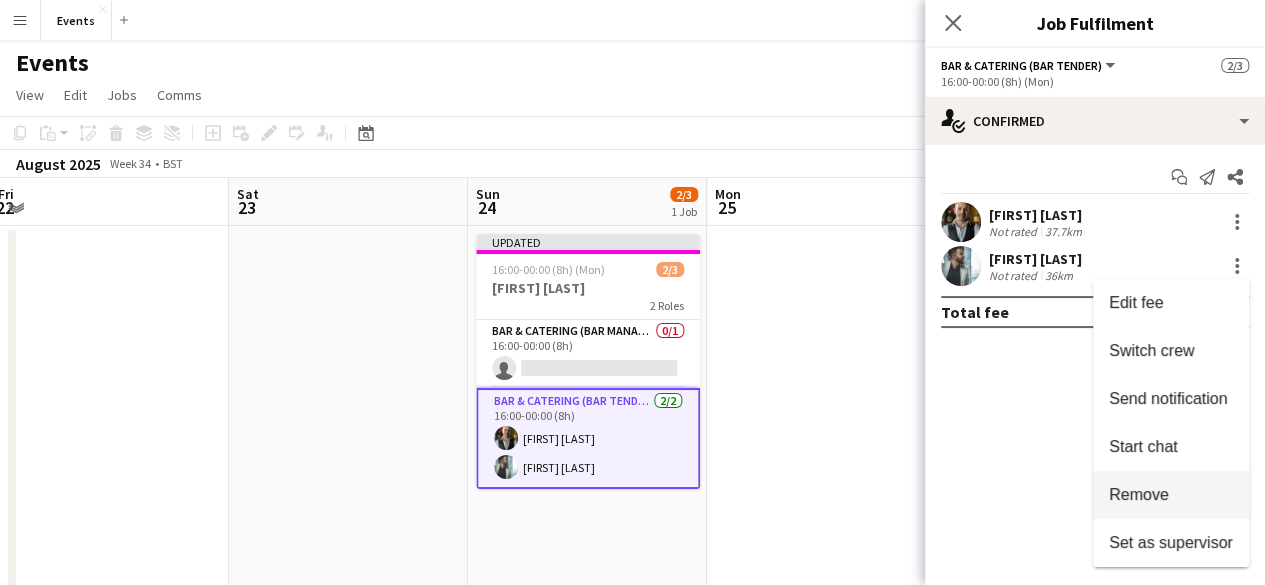 click on "Remove" at bounding box center [1139, 494] 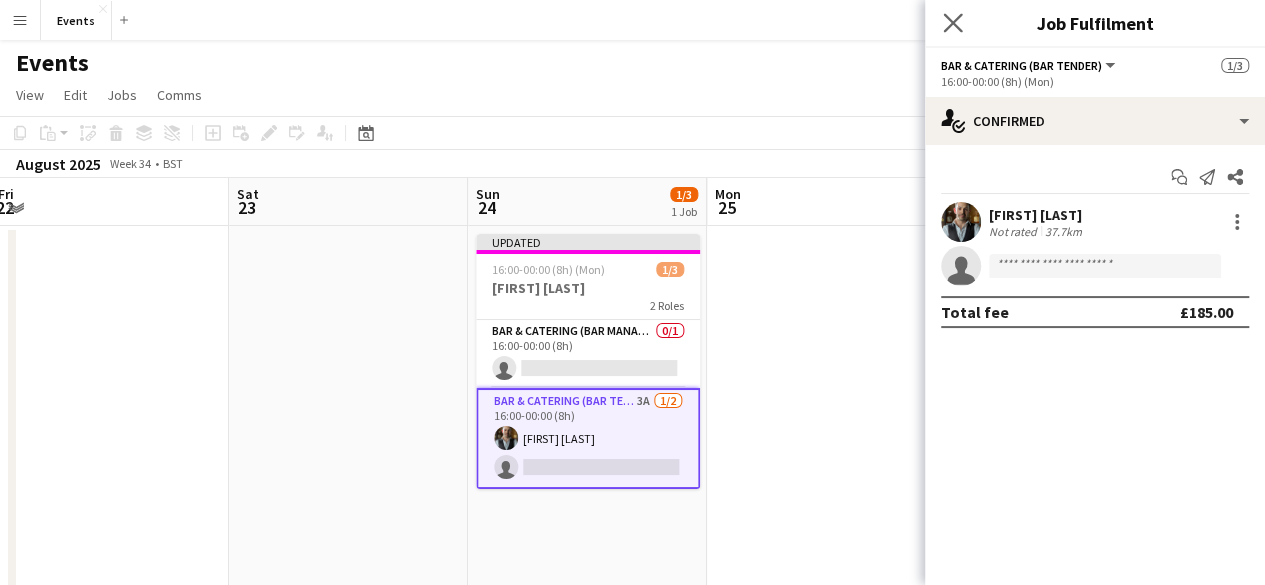 click on "Close pop-in" 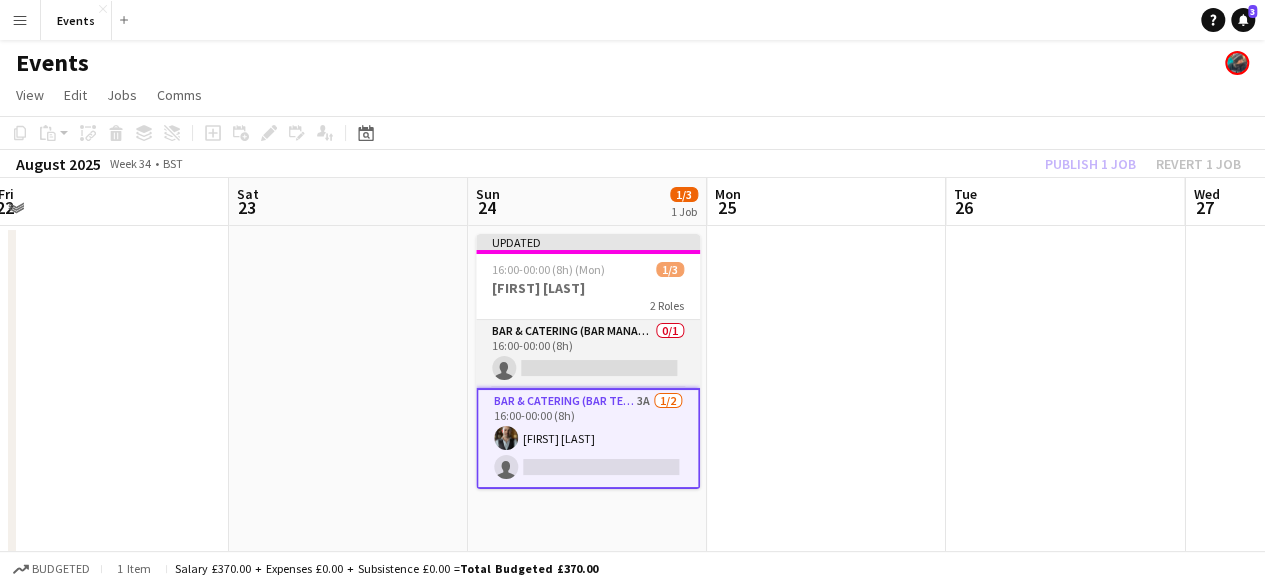 click on "Bar & Catering (Bar Manager)   0/1   [TIME] ([DURATION])
single-neutral-actions" at bounding box center (588, 354) 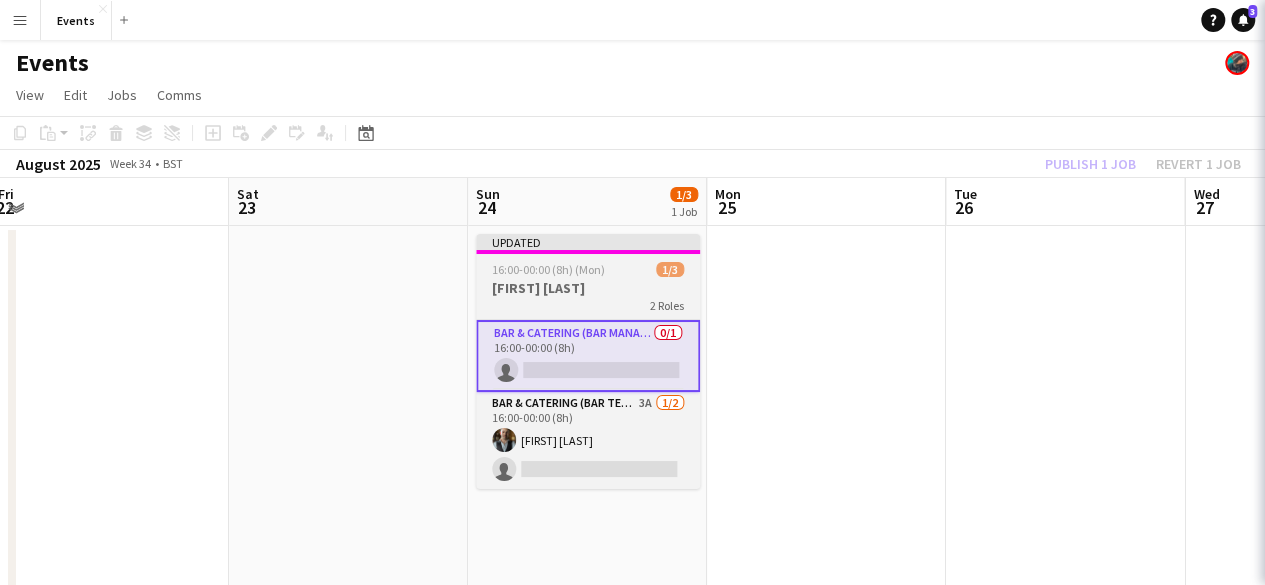 click on "2 Roles" at bounding box center [588, 305] 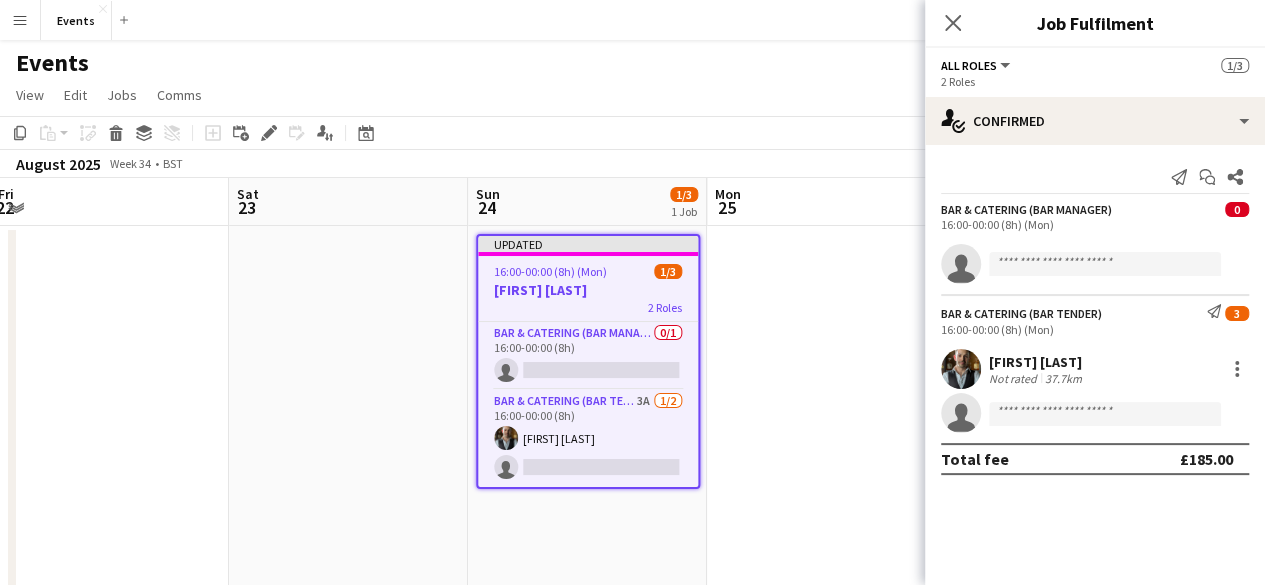 click on "Close pop-in" 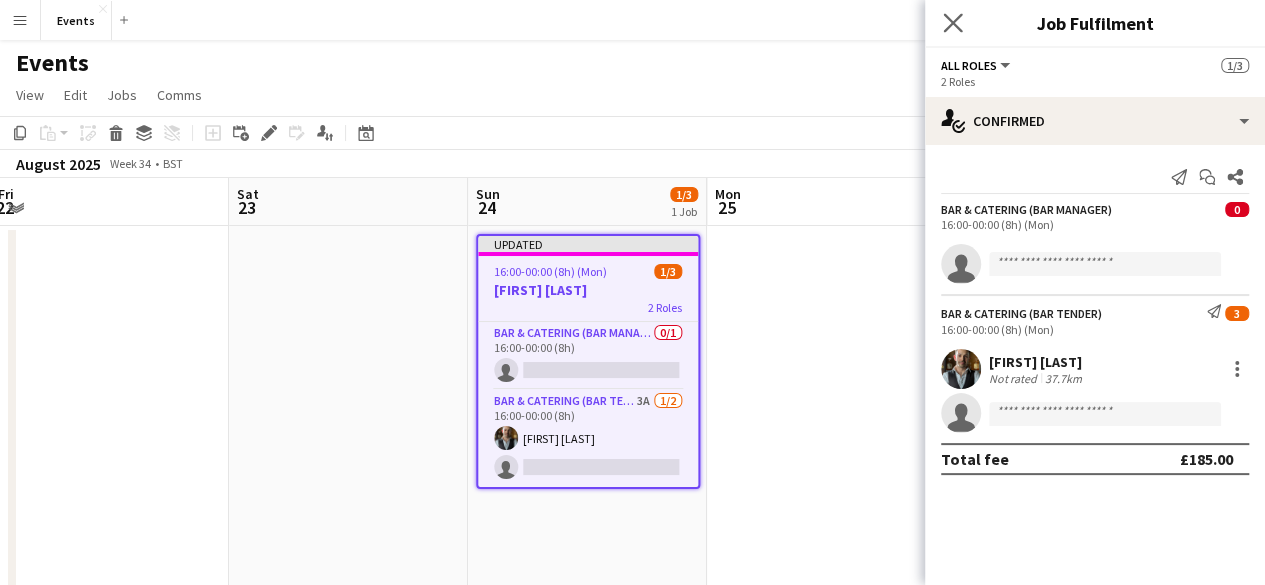 click on "Close pop-in" 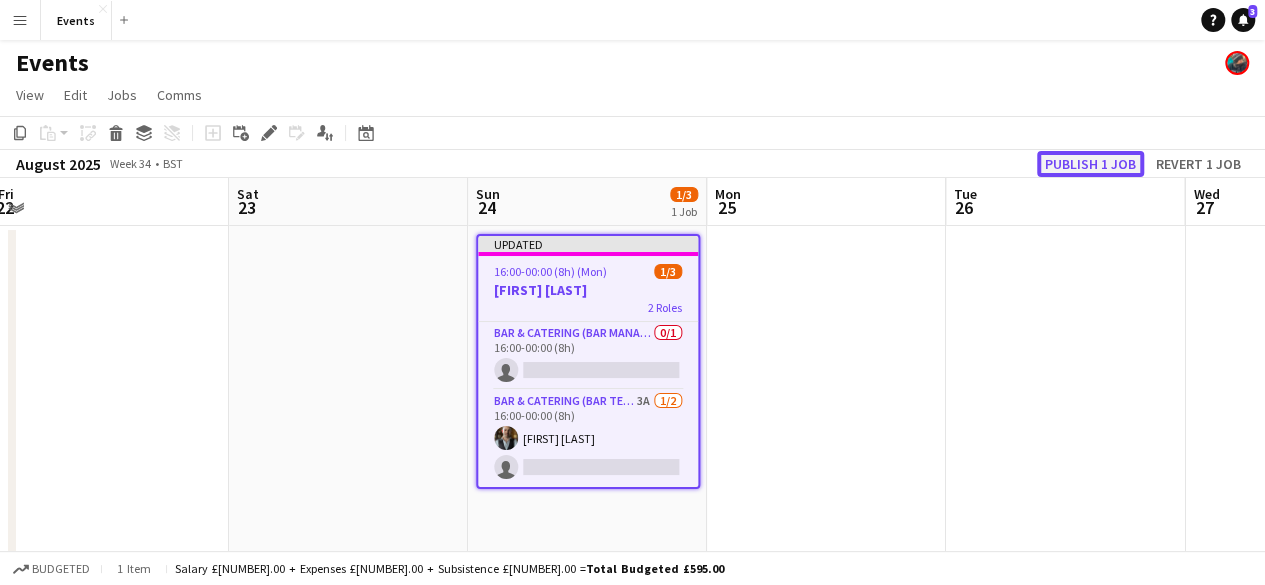 click on "Publish 1 job" 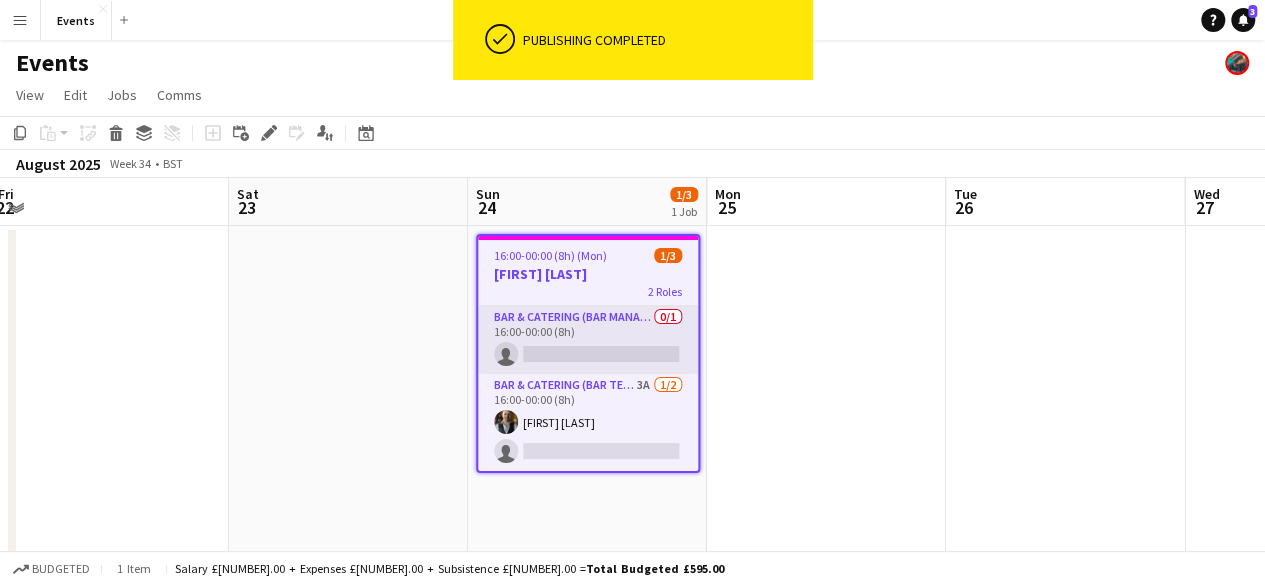click on "Bar & Catering (Bar Manager)   0/1   [TIME] ([DURATION])
single-neutral-actions" at bounding box center (588, 340) 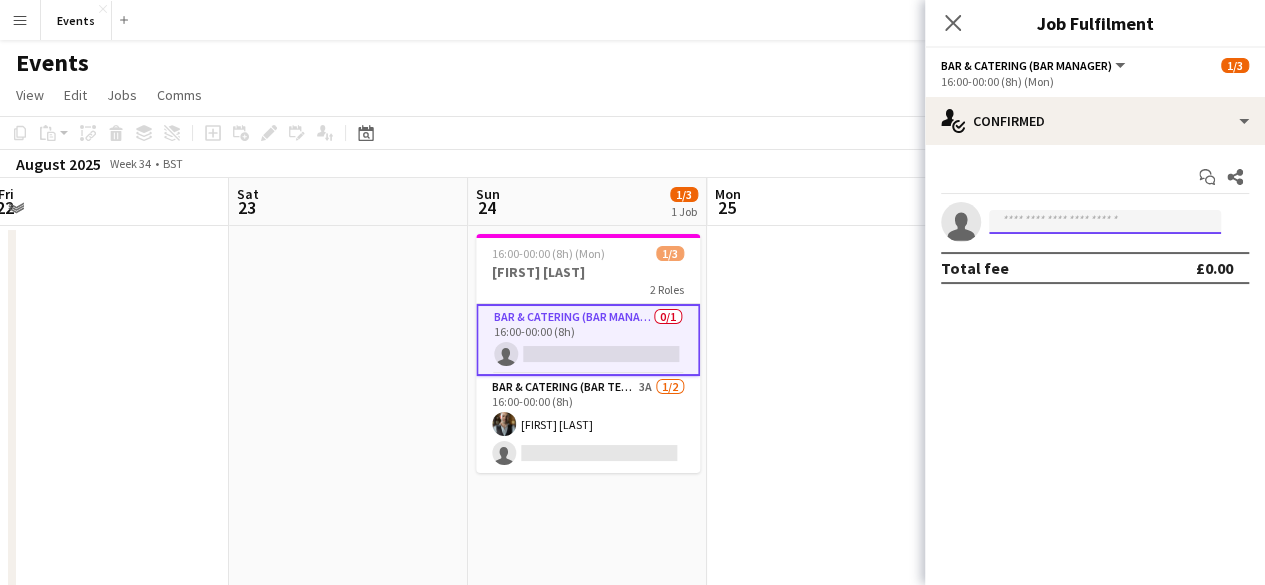 click at bounding box center [1105, 222] 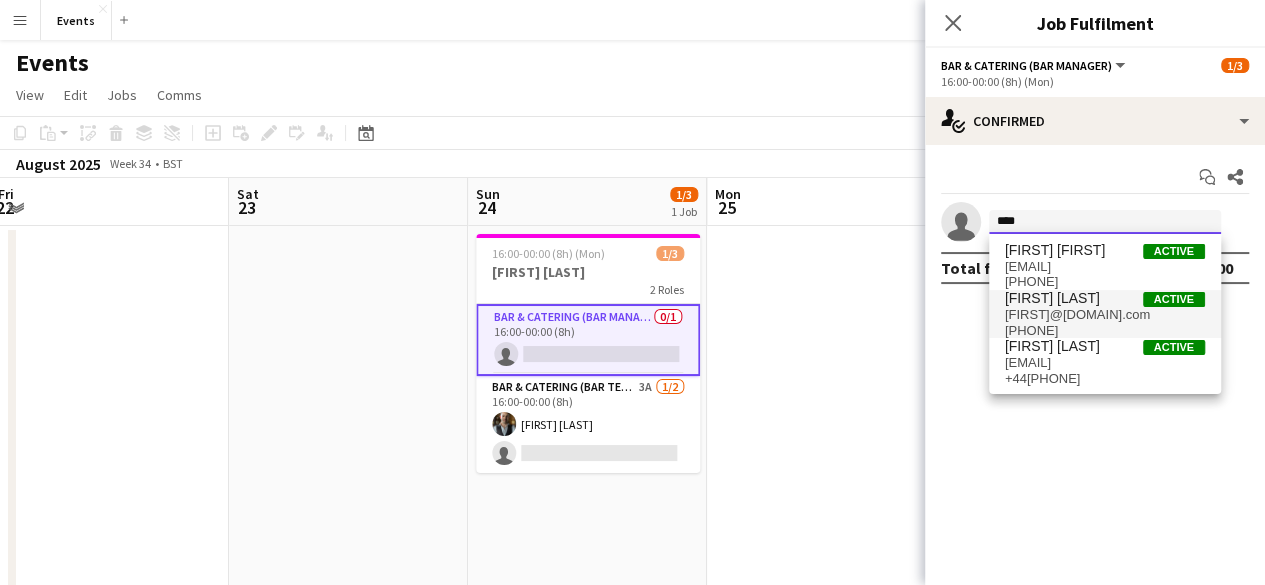 type on "****" 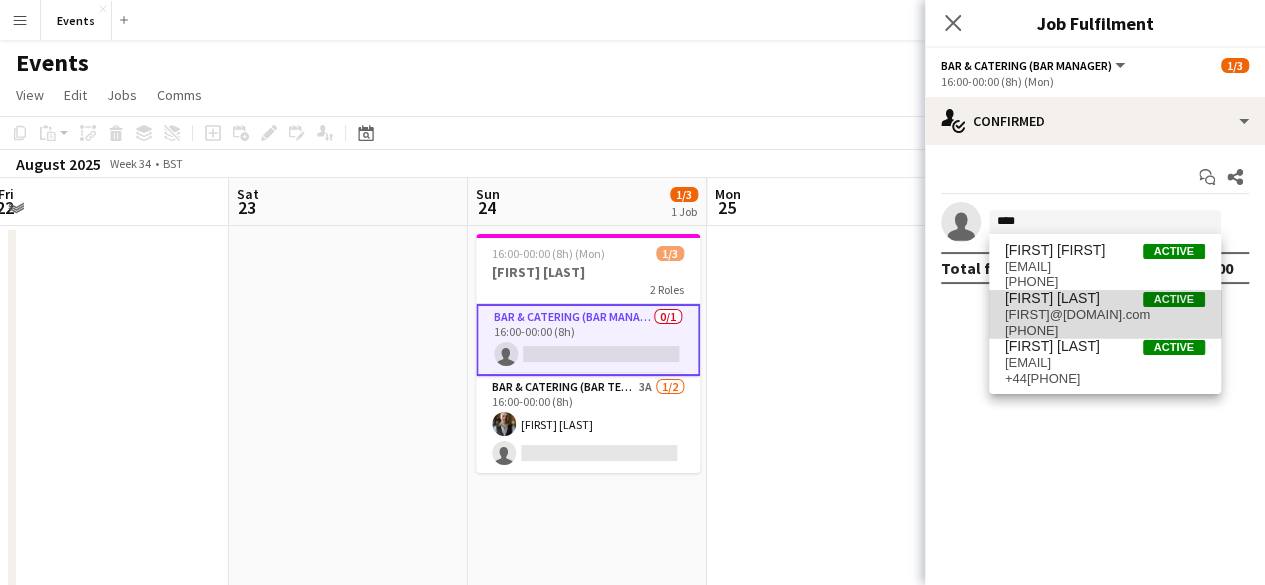 click on "[FIRST] [LAST]" at bounding box center (1052, 298) 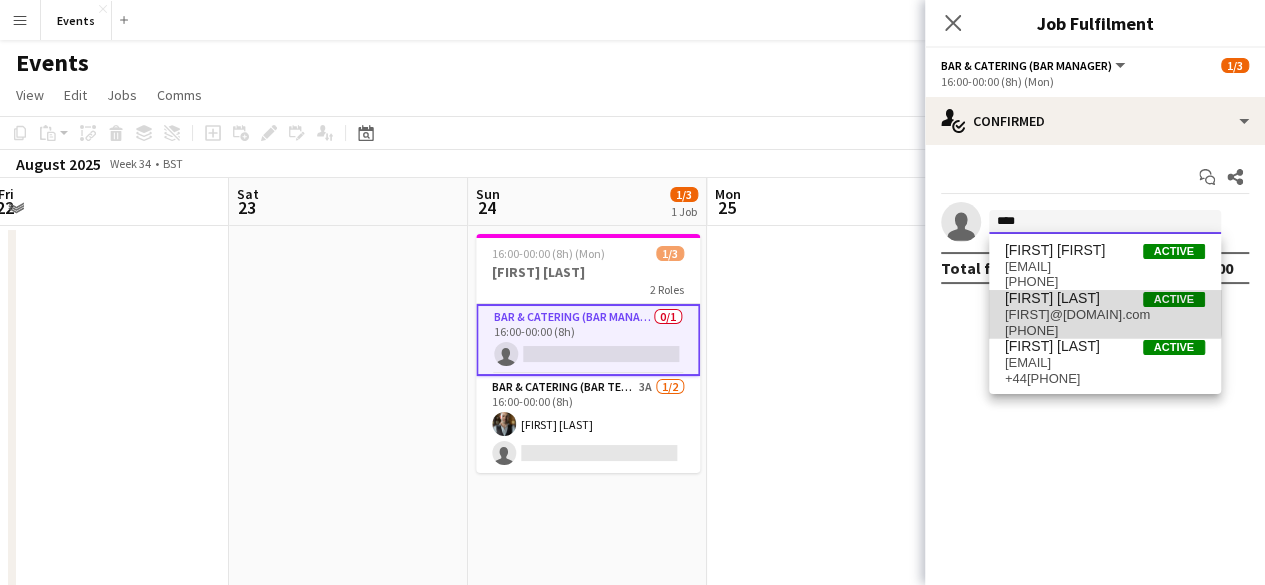 type 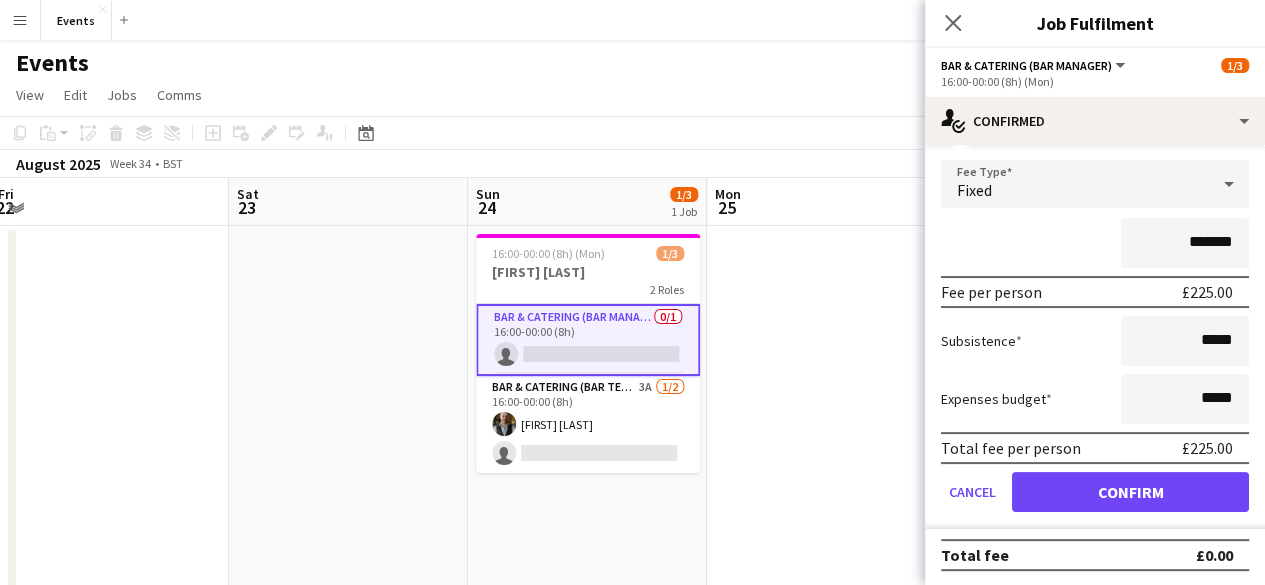 scroll, scrollTop: 110, scrollLeft: 0, axis: vertical 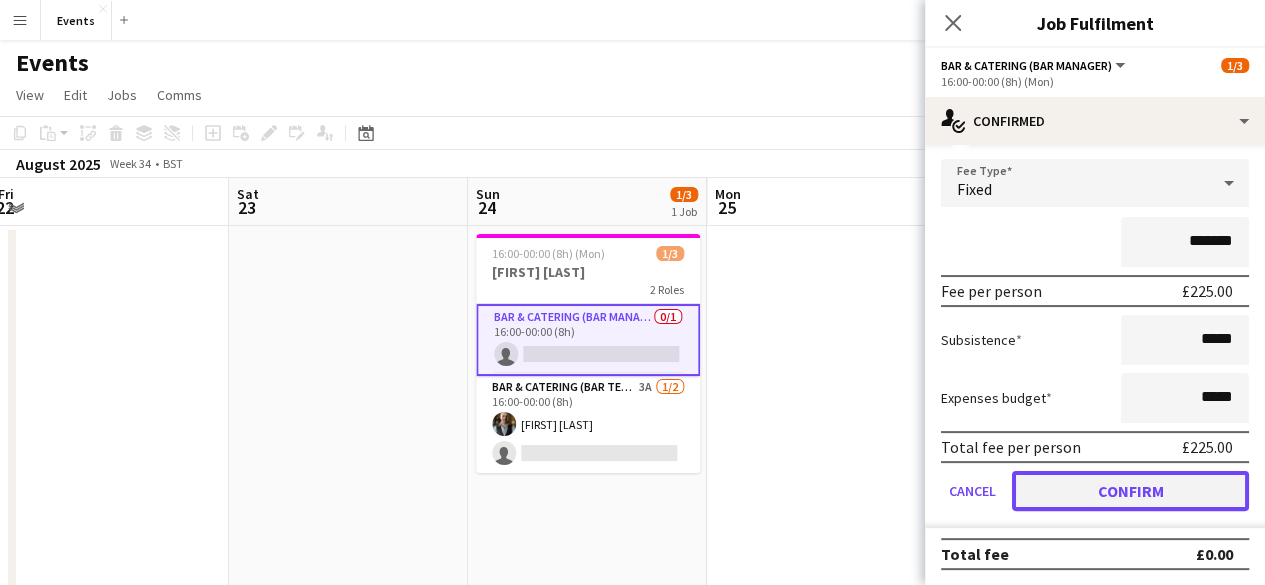 click on "Confirm" at bounding box center (1130, 491) 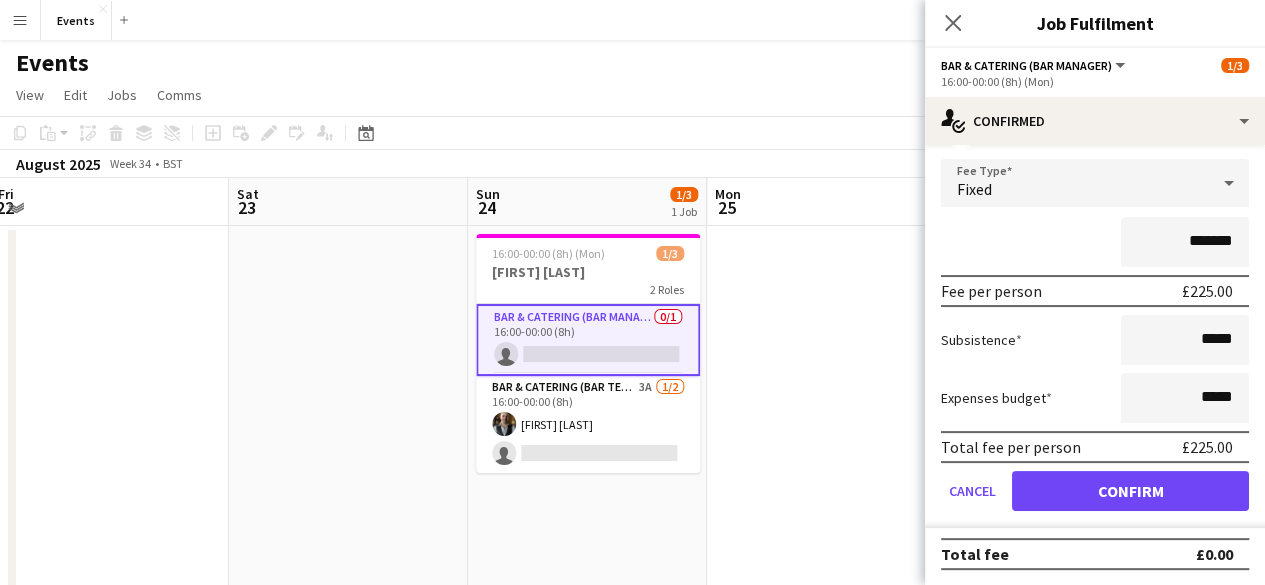 scroll, scrollTop: 0, scrollLeft: 0, axis: both 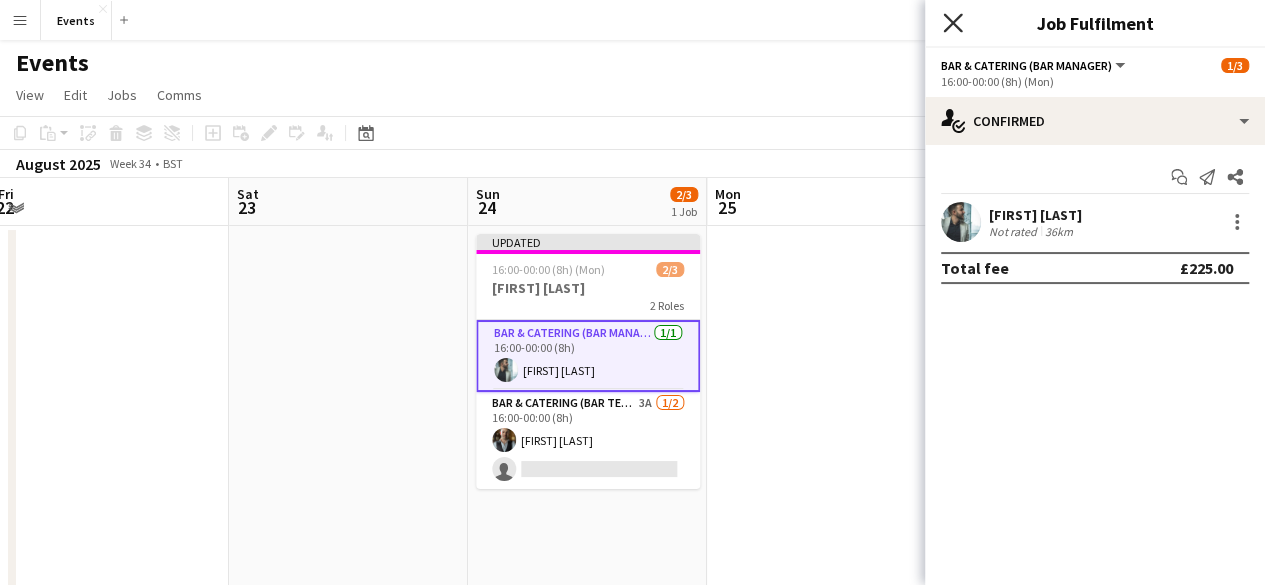 drag, startPoint x: 956, startPoint y: 22, endPoint x: 872, endPoint y: 140, distance: 144.84474 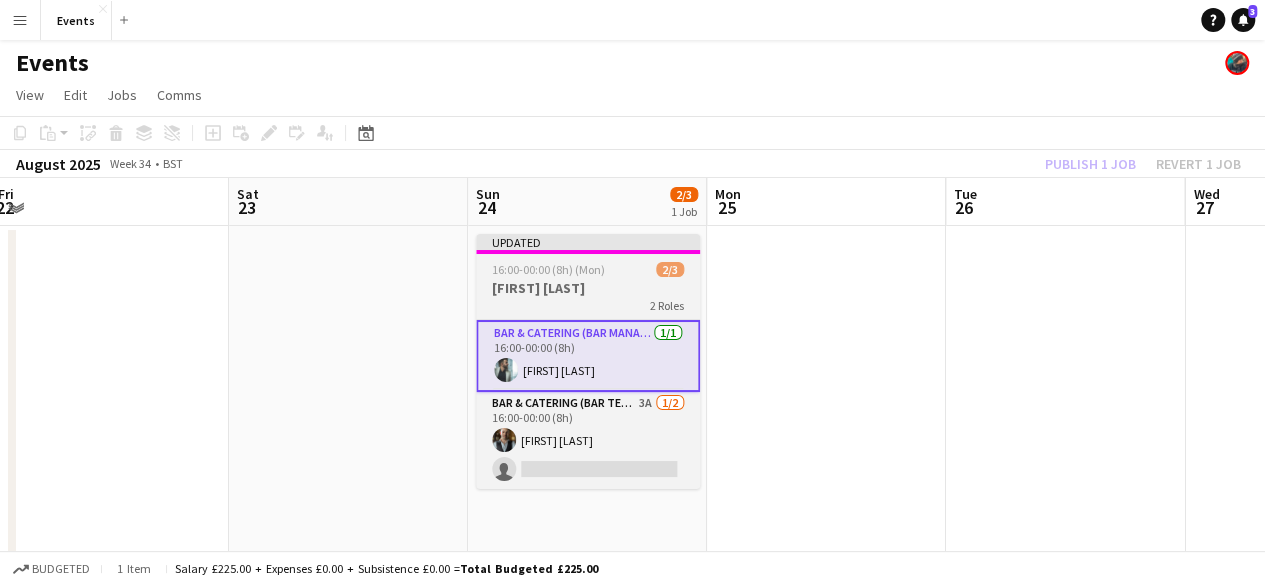 click on "Updated   [TIME] ([DURATION]) ([DAY])   2/3   [FIRST] [LAST]   2 Roles   Bar & Catering (Bar Manager)   1/1   [TIME] ([DURATION])
[FIRST] [LAST]  Bar & Catering (Bar Tender)   3A   1/2   [TIME] ([DURATION])
[FIRST] [LAST]
single-neutral-actions" at bounding box center (588, 361) 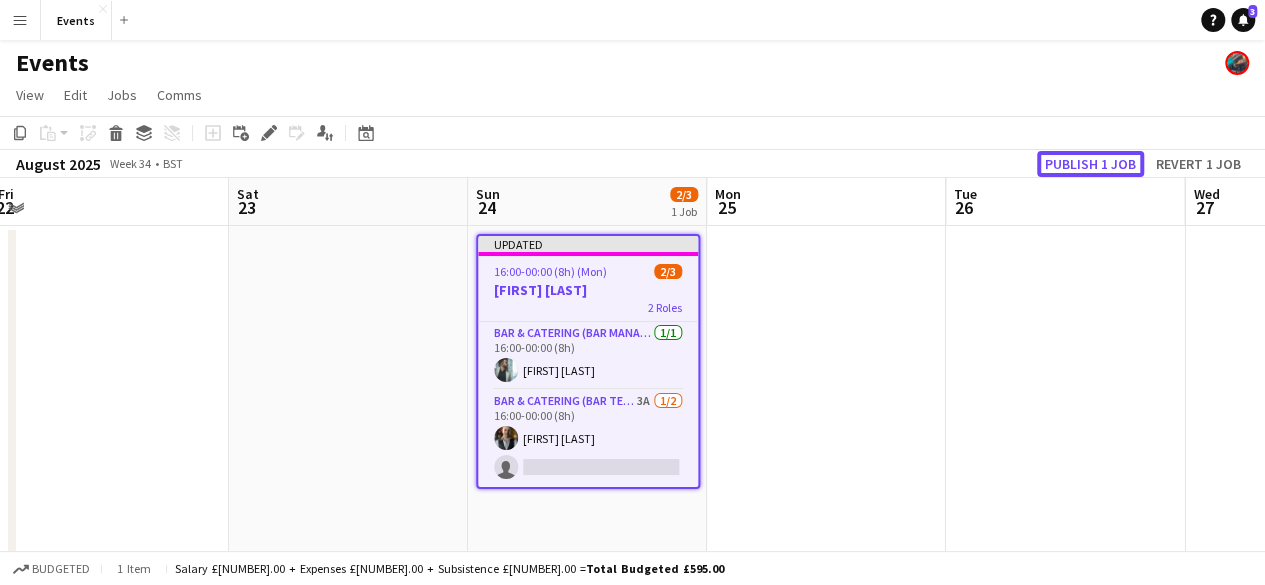 click on "Publish 1 job" 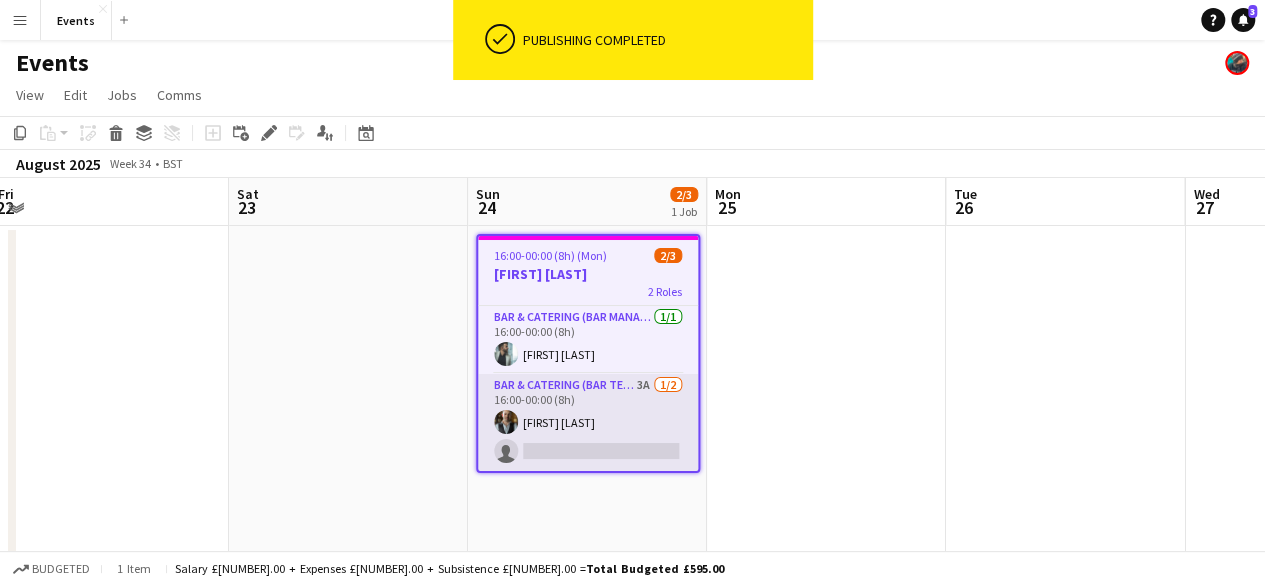 click on "Bar & Catering (Bar Tender)   3A   1/2   [TIME] ([DURATION])
[FIRST] [LAST]
single-neutral-actions" at bounding box center (588, 422) 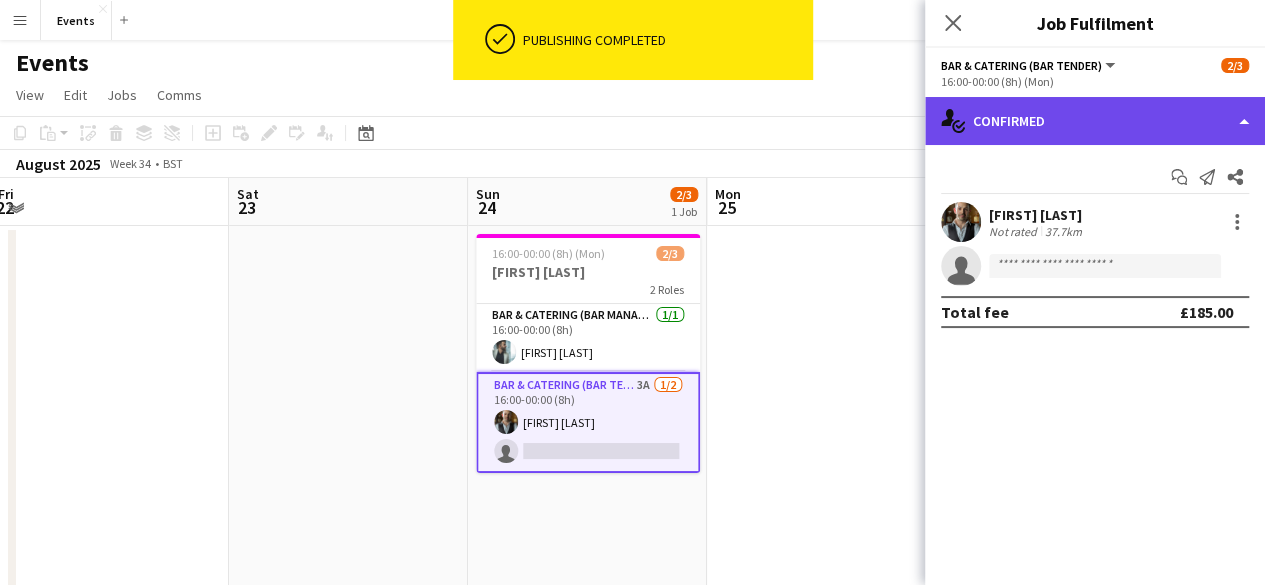 click on "single-neutral-actions-check-2
Confirmed" 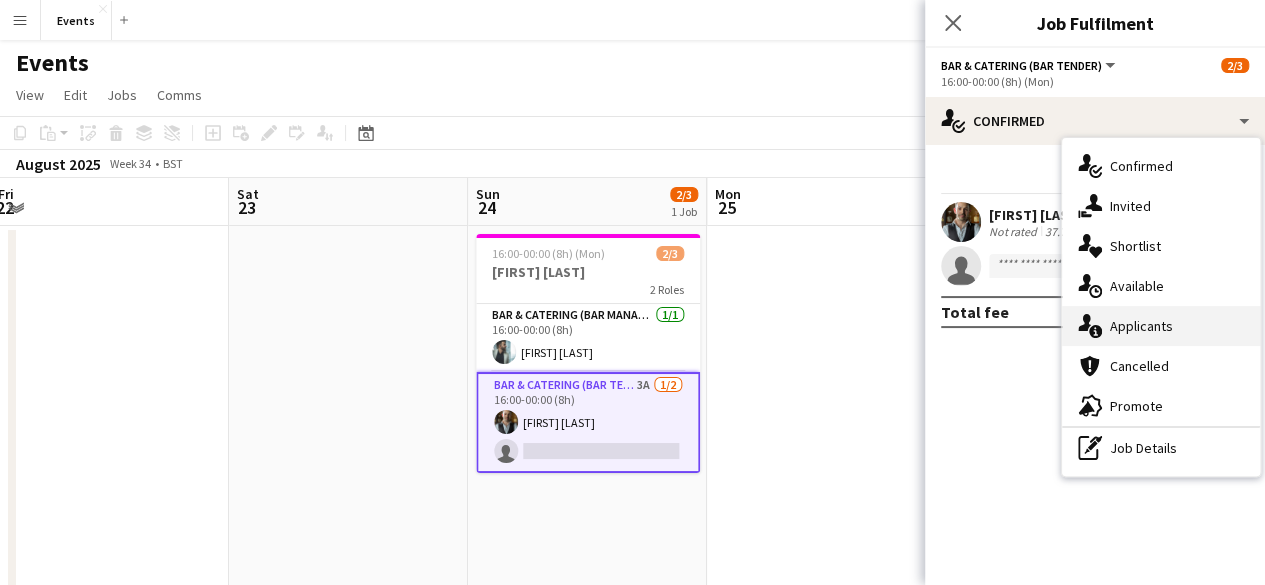 click on "single-neutral-actions-information
Applicants" at bounding box center [1161, 326] 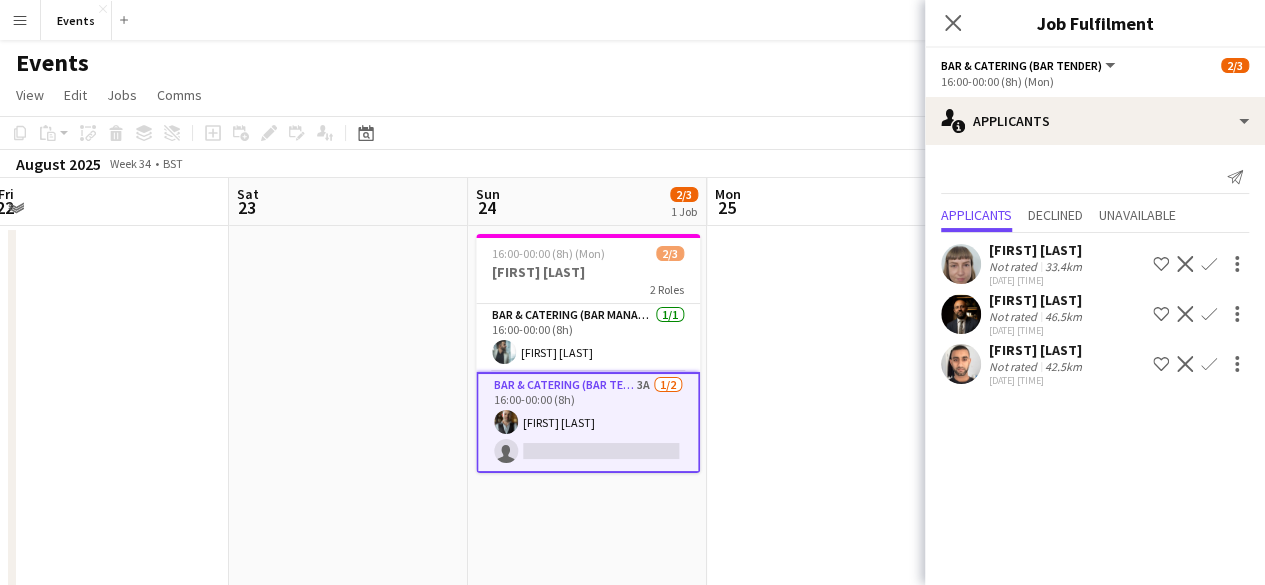 click on "Decline" 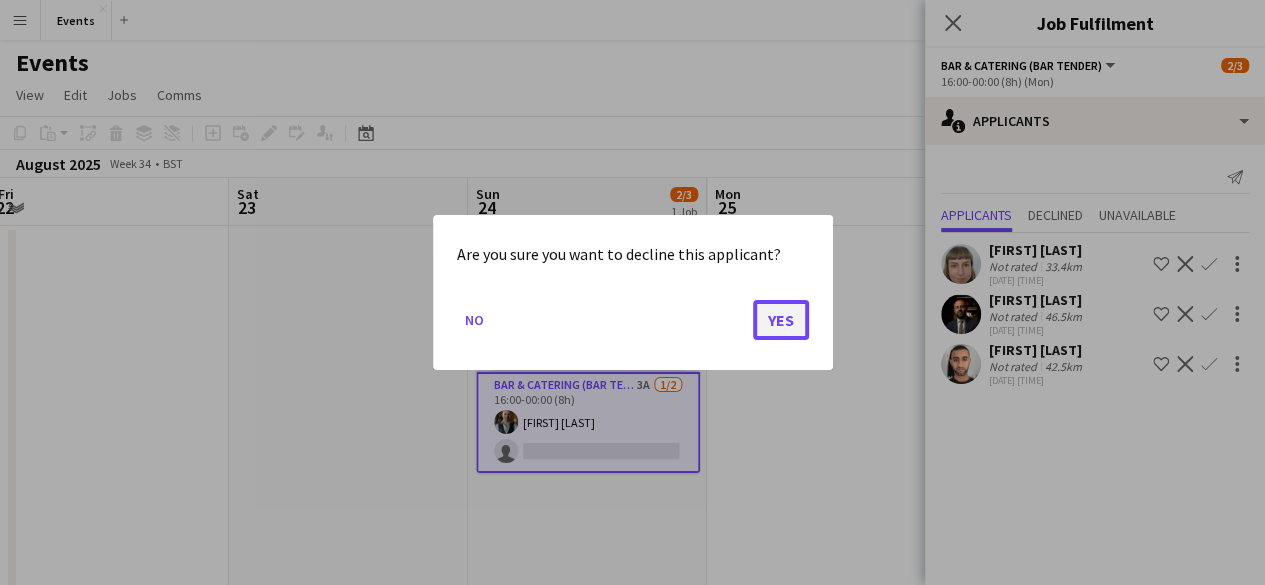 click on "Yes" 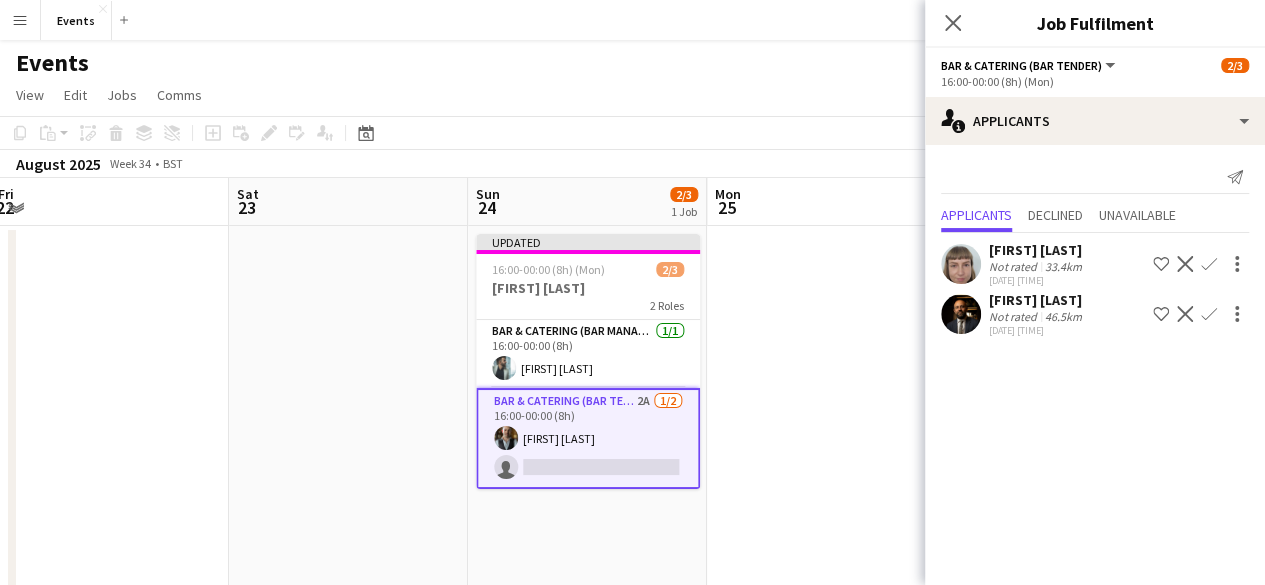 click on "Confirm" at bounding box center [1209, 314] 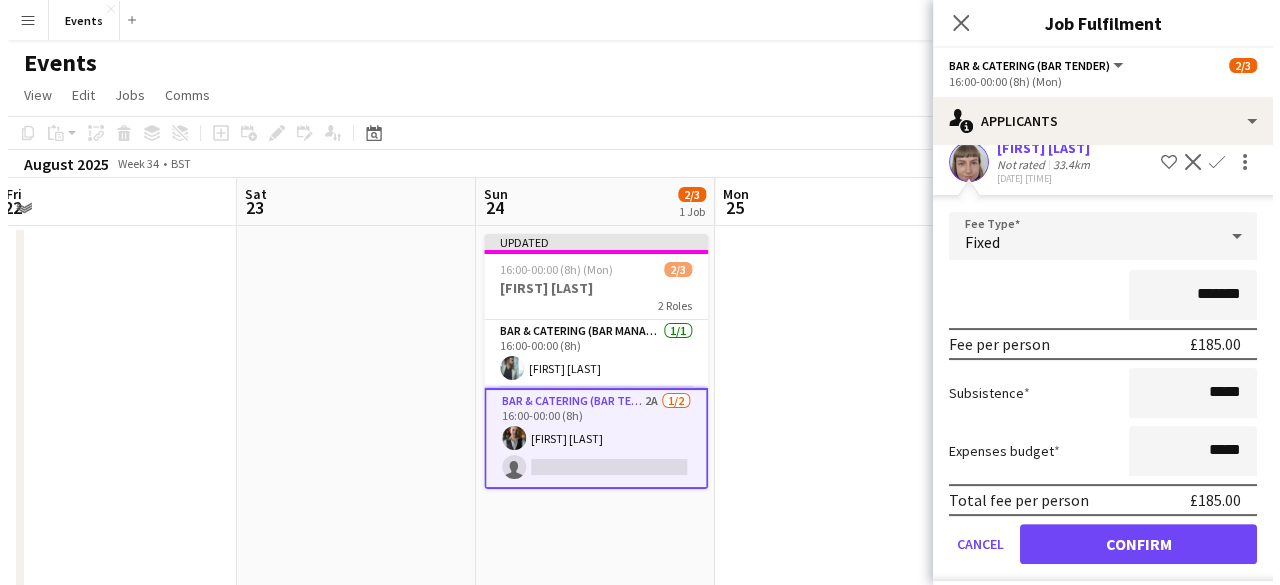 scroll, scrollTop: 166, scrollLeft: 0, axis: vertical 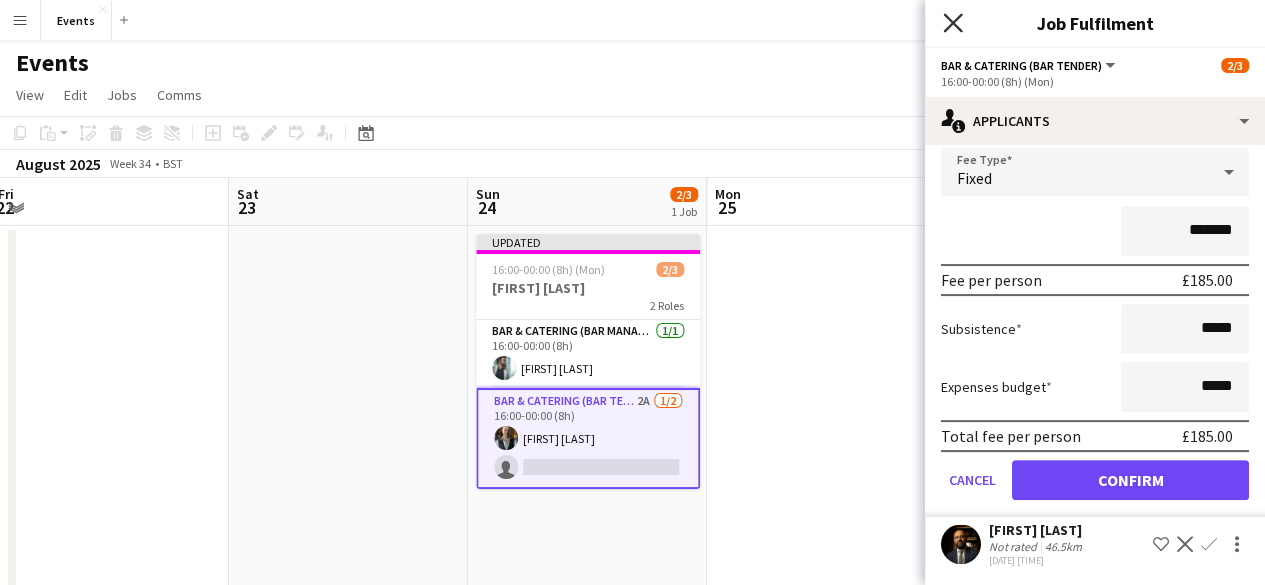 click on "Close pop-in" 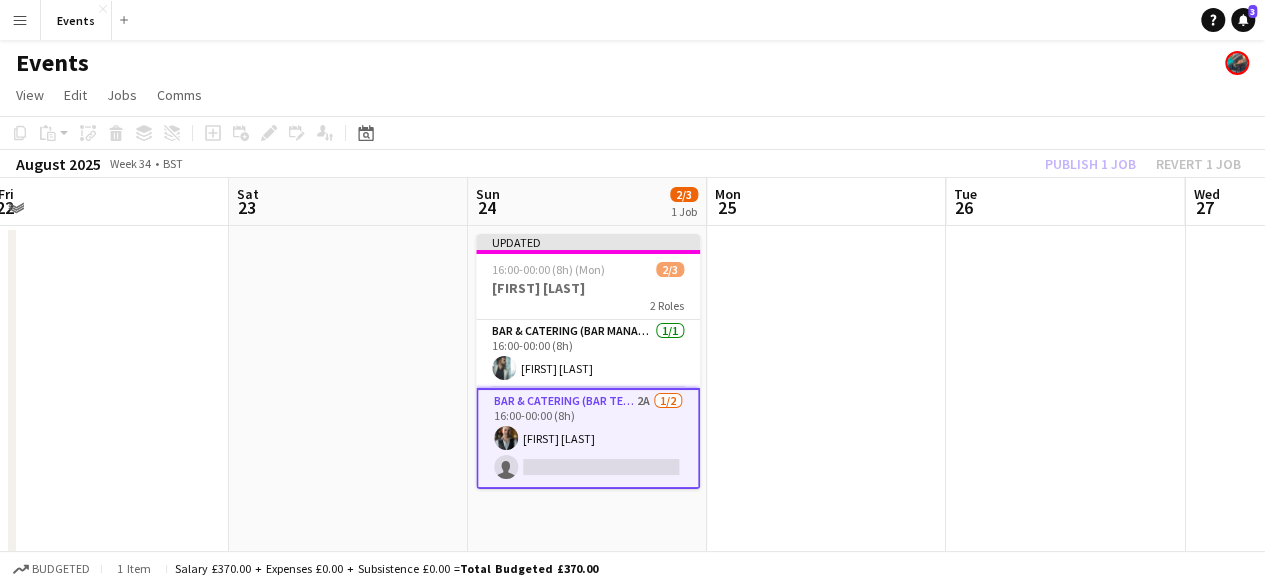 click on "Menu" at bounding box center [20, 20] 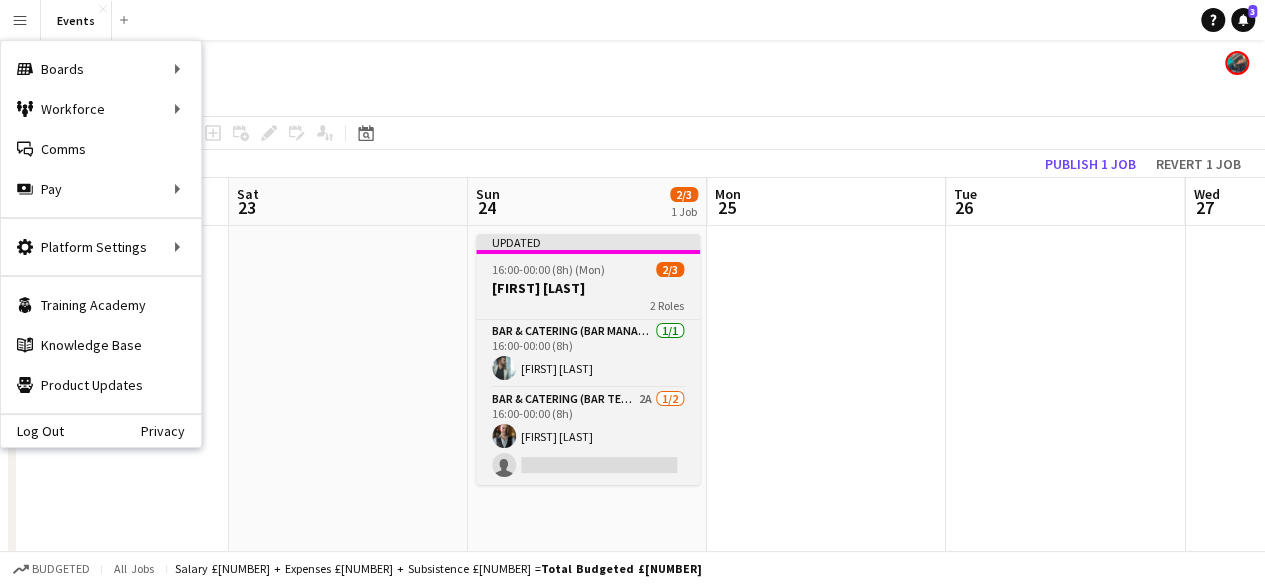 click on "2 Roles" at bounding box center (588, 305) 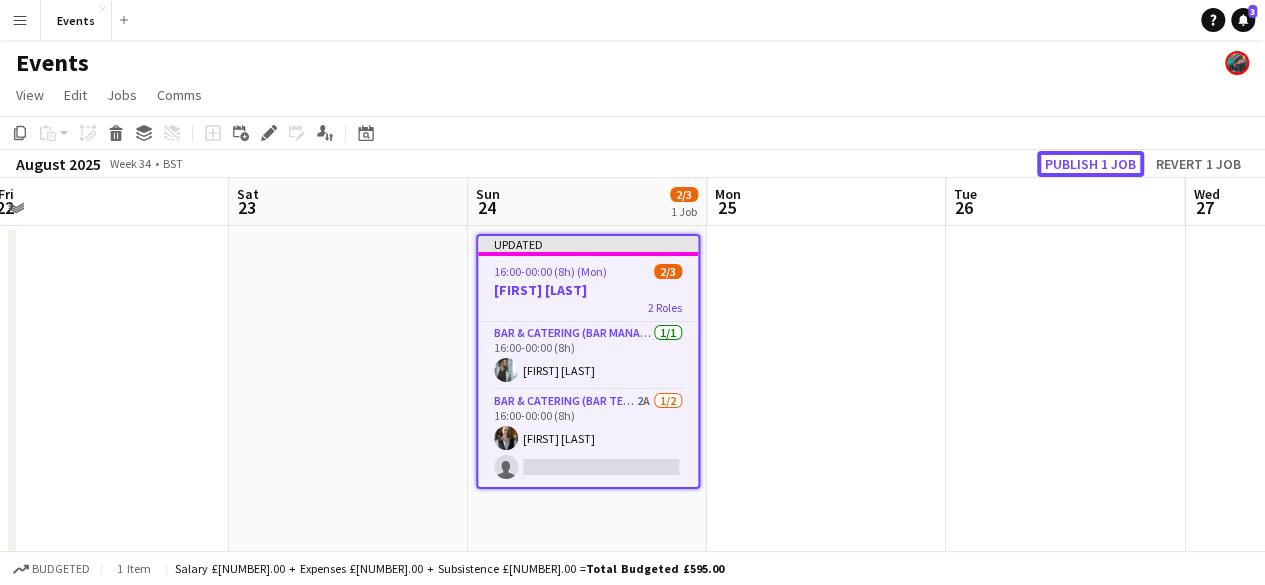 drag, startPoint x: 1094, startPoint y: 171, endPoint x: 1036, endPoint y: 187, distance: 60.166435 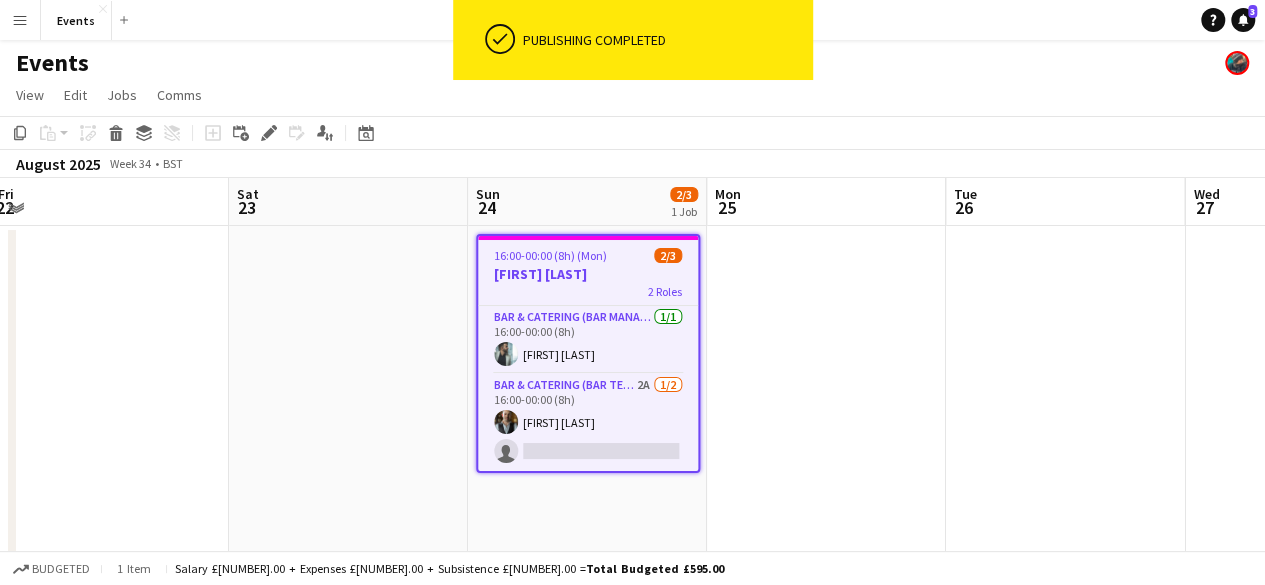 click on "Menu" at bounding box center (20, 20) 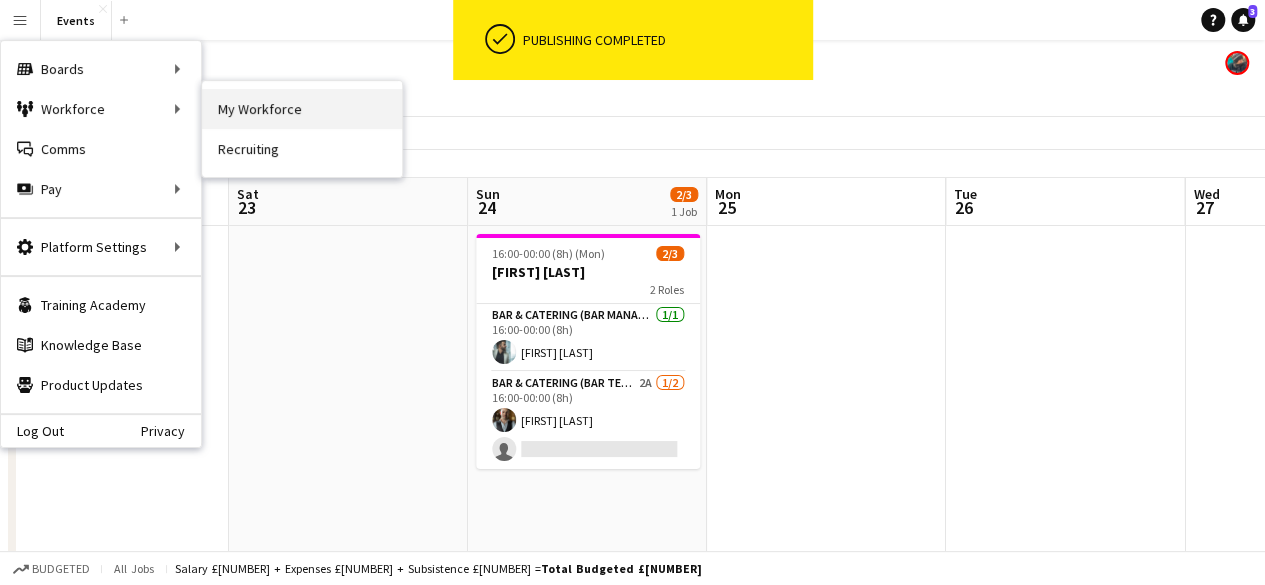click on "My Workforce" at bounding box center [302, 109] 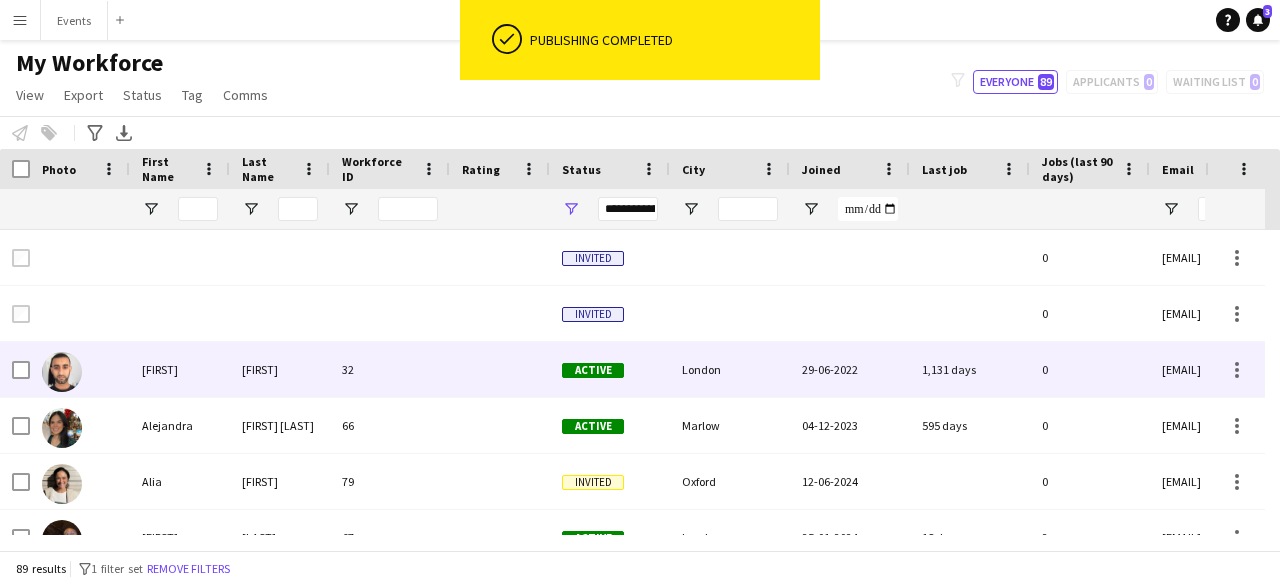 scroll, scrollTop: 400, scrollLeft: 0, axis: vertical 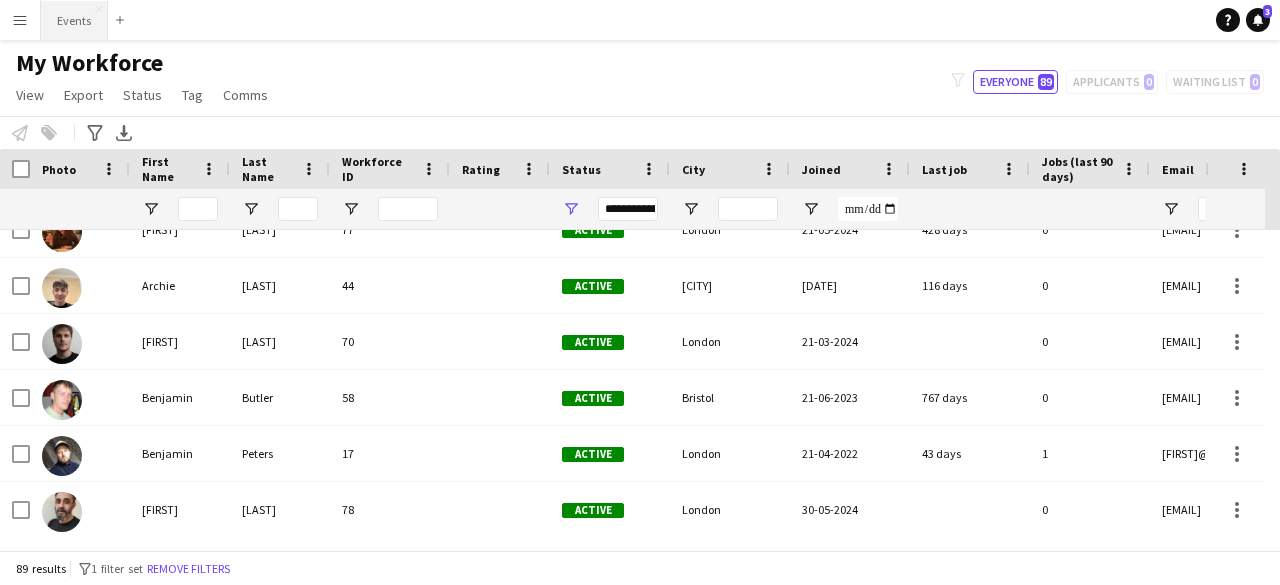 click on "Events
Close" at bounding box center [74, 20] 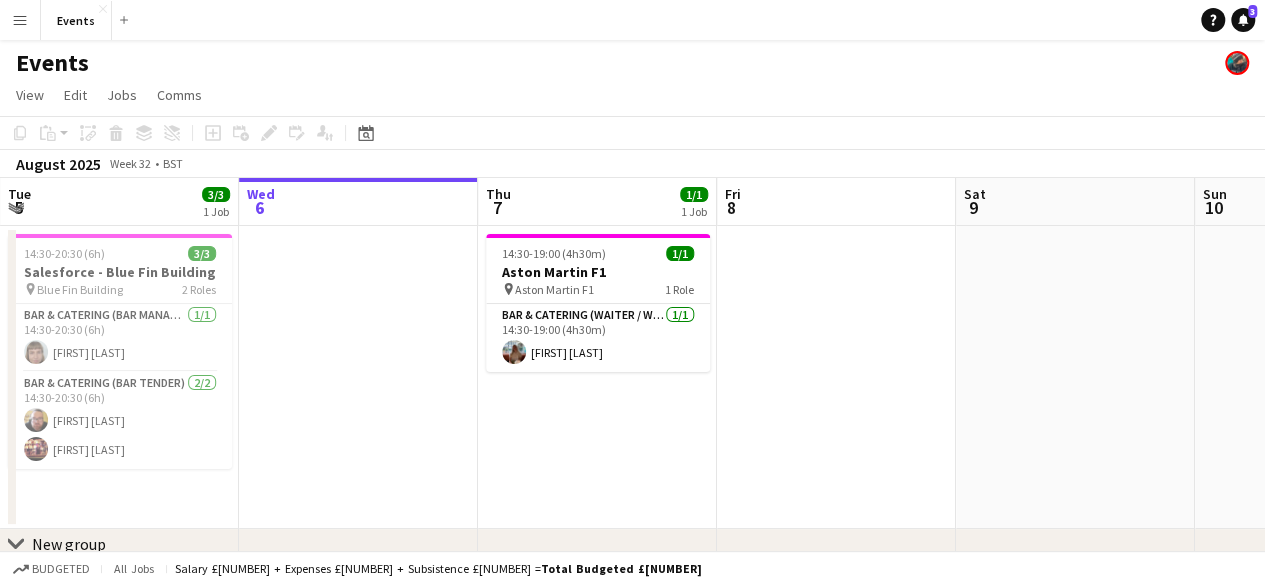 drag, startPoint x: 932, startPoint y: 444, endPoint x: 567, endPoint y: 374, distance: 371.65173 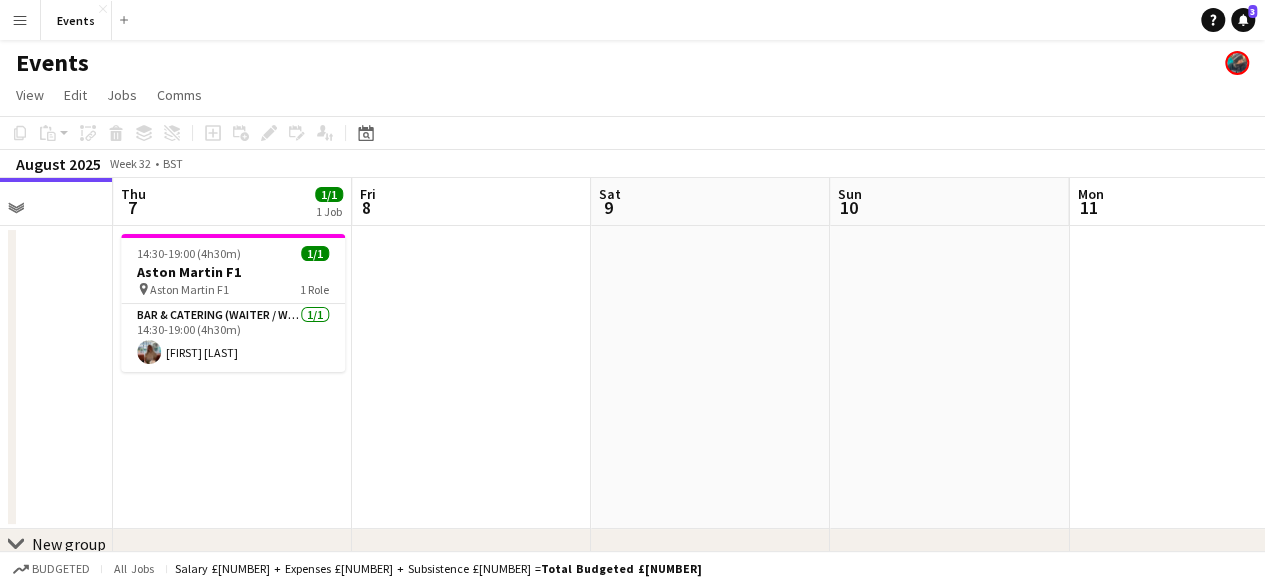 drag, startPoint x: 906, startPoint y: 411, endPoint x: 442, endPoint y: 347, distance: 468.393 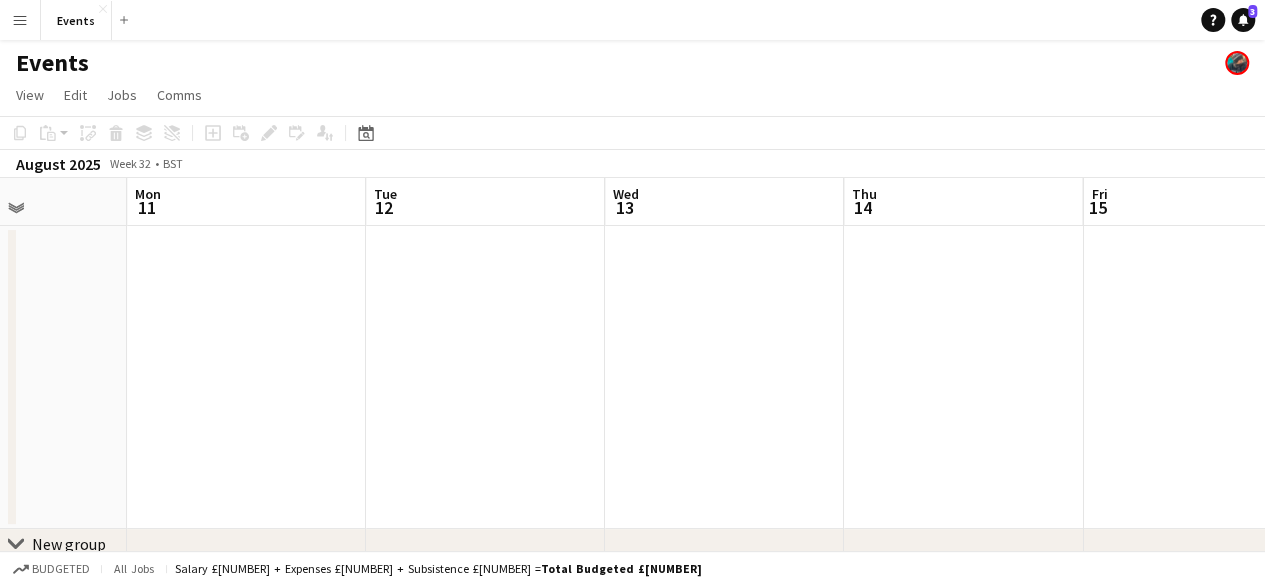 drag, startPoint x: 571, startPoint y: 382, endPoint x: 608, endPoint y: 381, distance: 37.01351 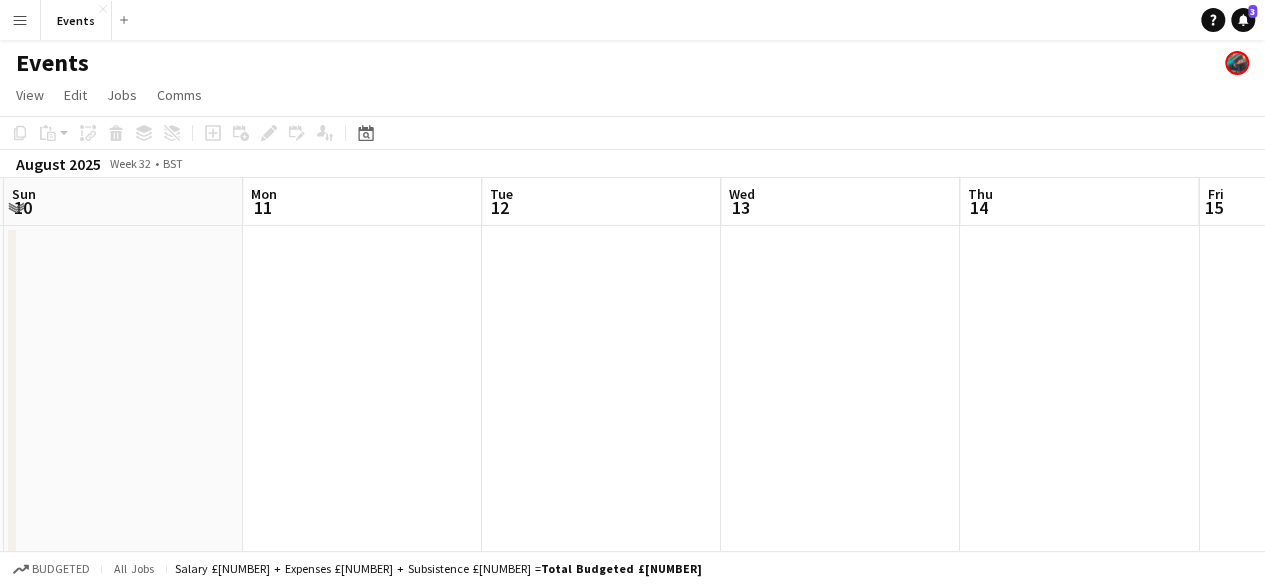 drag, startPoint x: 920, startPoint y: 412, endPoint x: 444, endPoint y: 343, distance: 480.97504 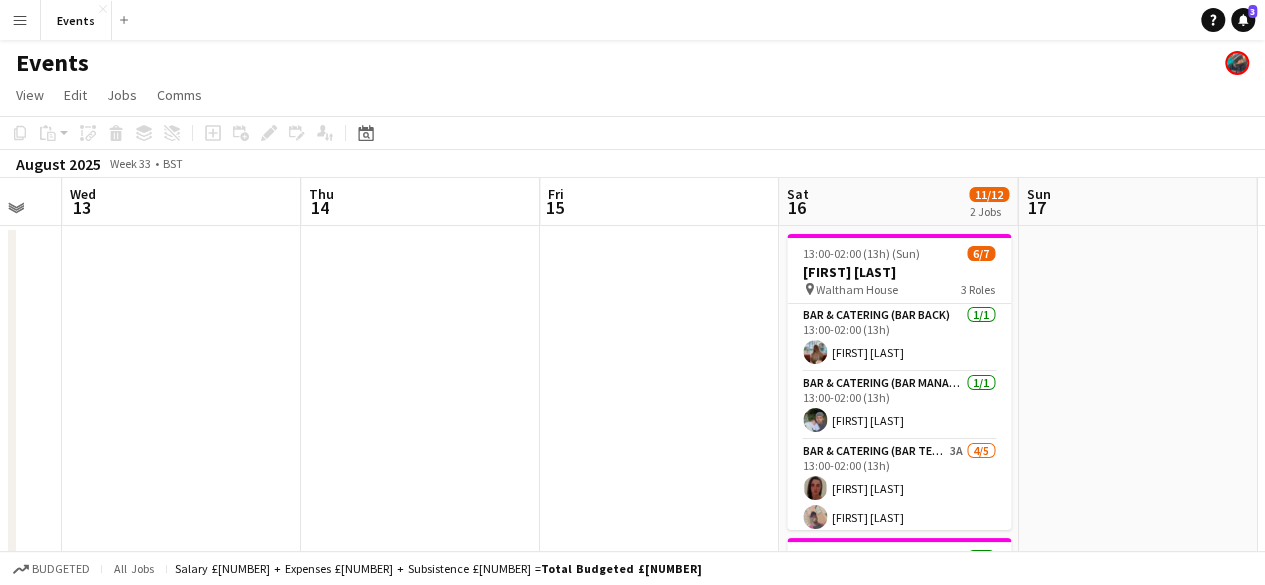 drag, startPoint x: 697, startPoint y: 369, endPoint x: 522, endPoint y: 349, distance: 176.13914 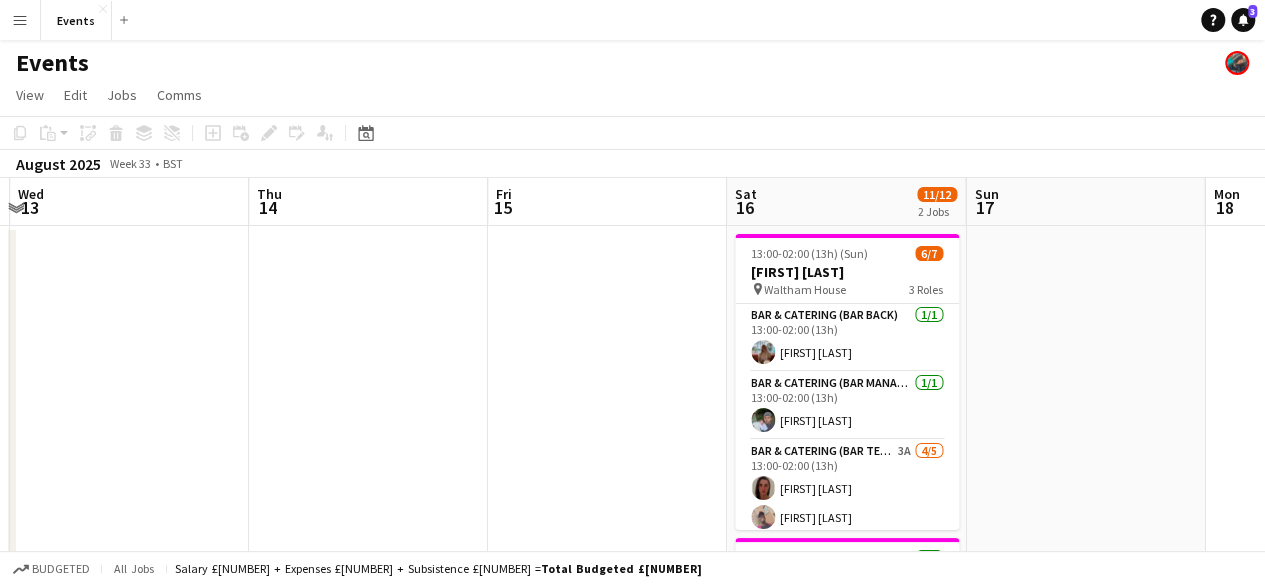drag, startPoint x: 490, startPoint y: 390, endPoint x: 473, endPoint y: 387, distance: 17.262676 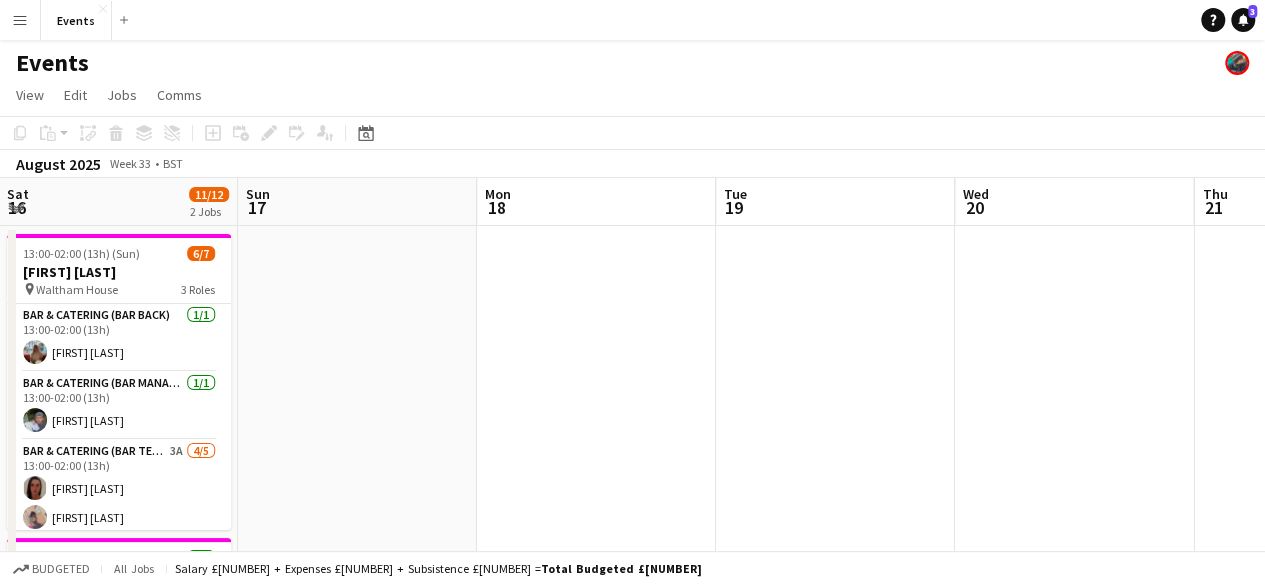 drag, startPoint x: 742, startPoint y: 410, endPoint x: 413, endPoint y: 360, distance: 332.7777 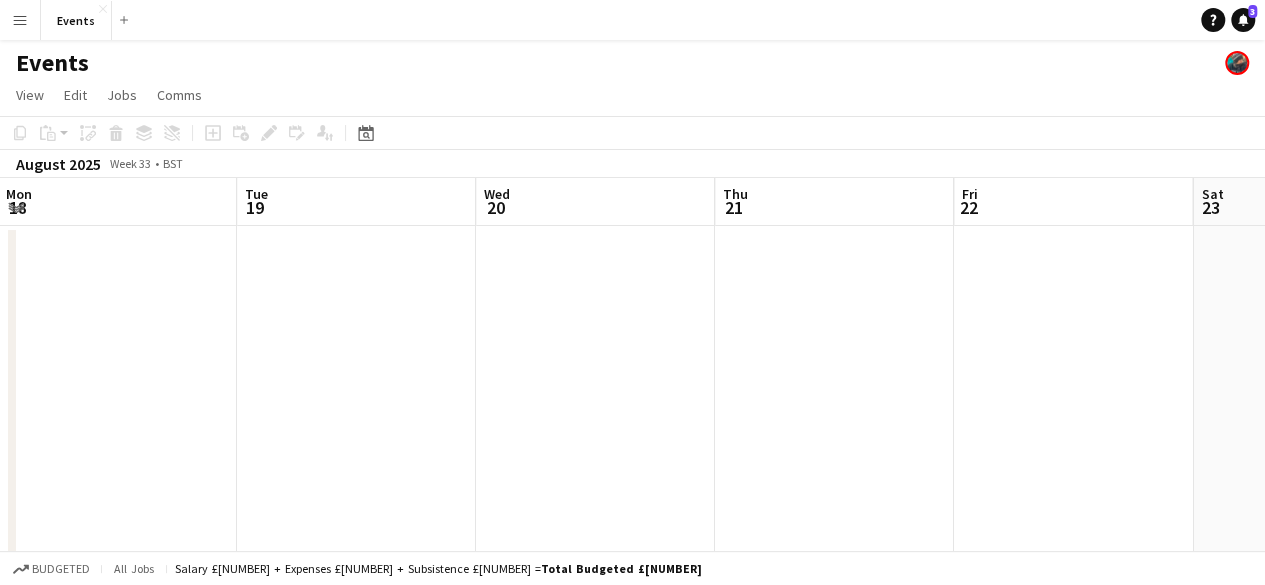 drag, startPoint x: 860, startPoint y: 442, endPoint x: 364, endPoint y: 391, distance: 498.61508 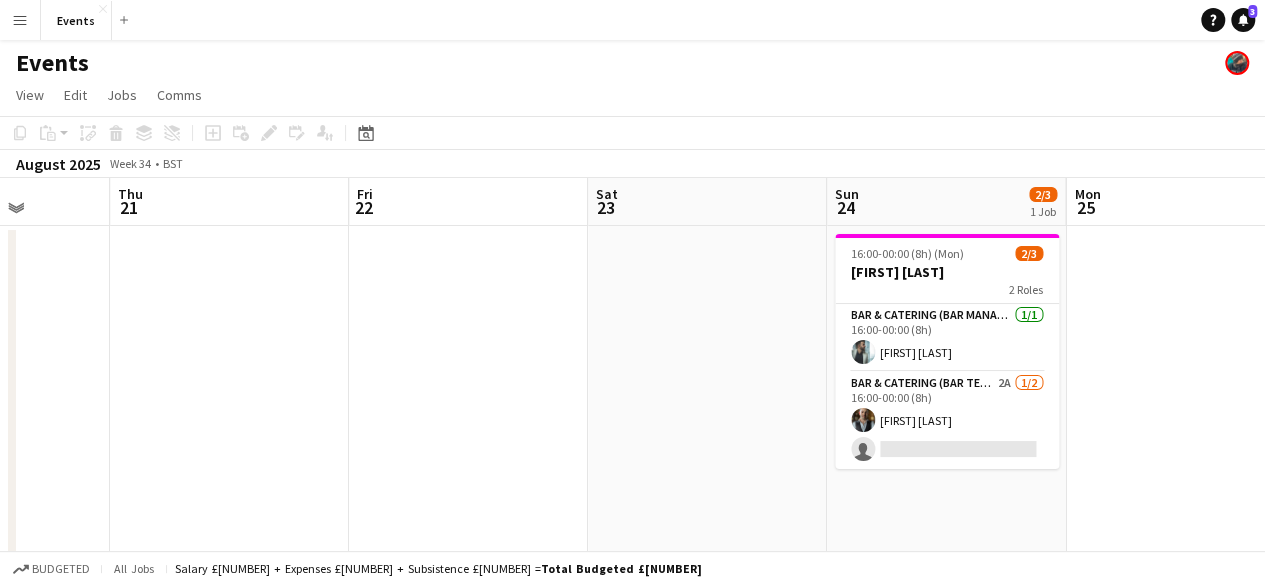 drag, startPoint x: 798, startPoint y: 411, endPoint x: 332, endPoint y: 351, distance: 469.84677 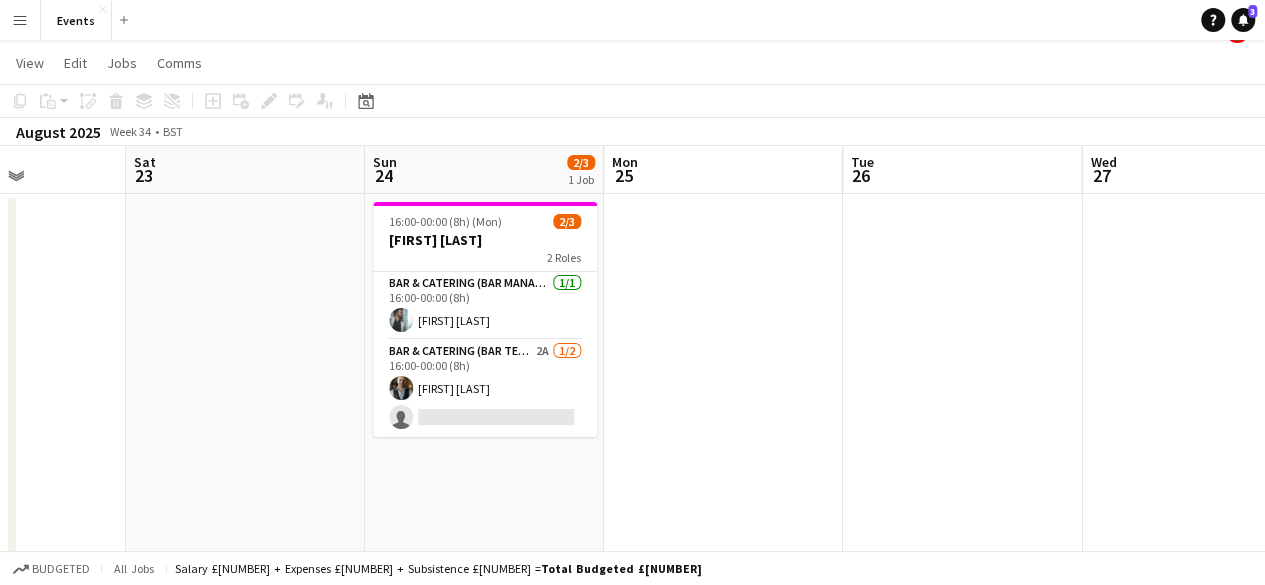 scroll, scrollTop: 0, scrollLeft: 0, axis: both 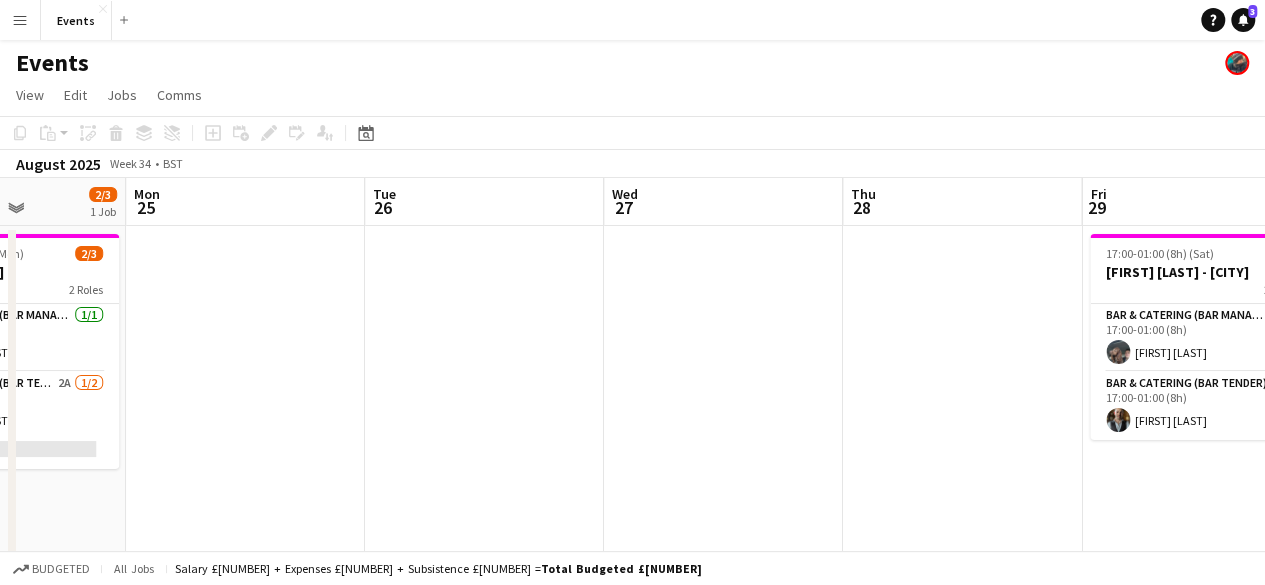 drag, startPoint x: 932, startPoint y: 413, endPoint x: 484, endPoint y: 389, distance: 448.6424 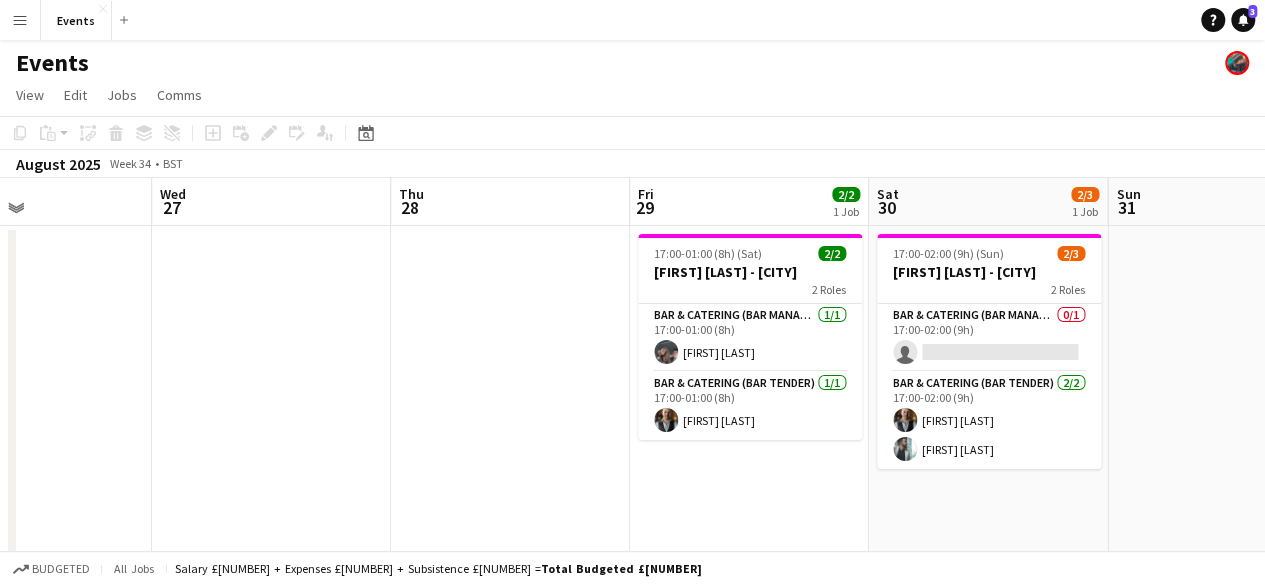 drag, startPoint x: 861, startPoint y: 363, endPoint x: 380, endPoint y: 346, distance: 481.30032 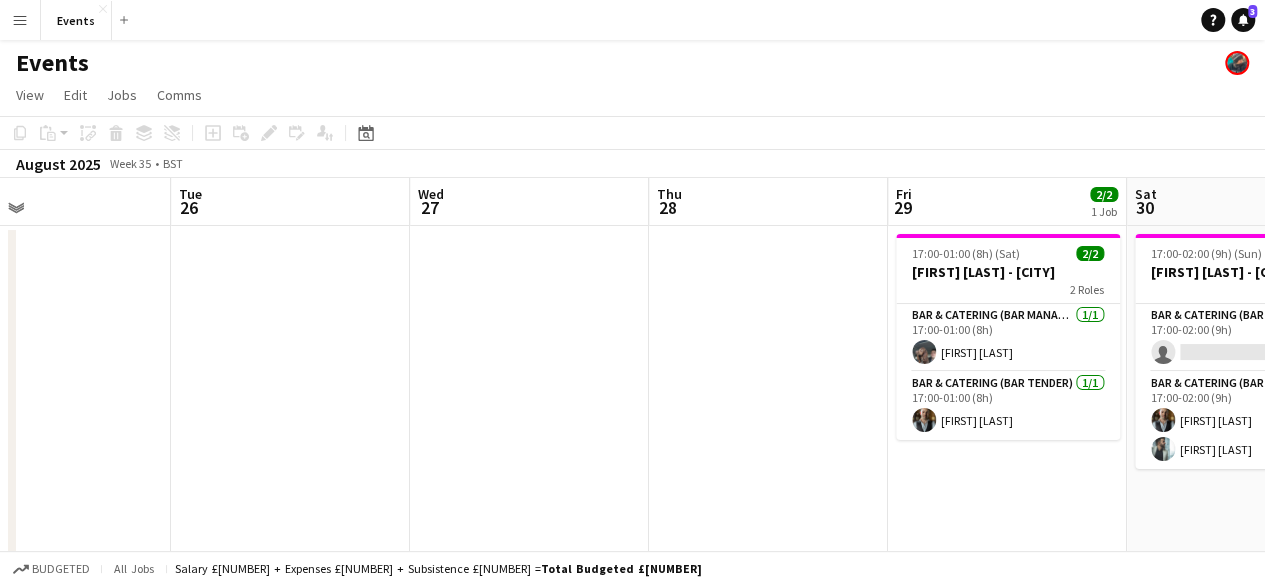 drag, startPoint x: 356, startPoint y: 338, endPoint x: 213, endPoint y: 323, distance: 143.78456 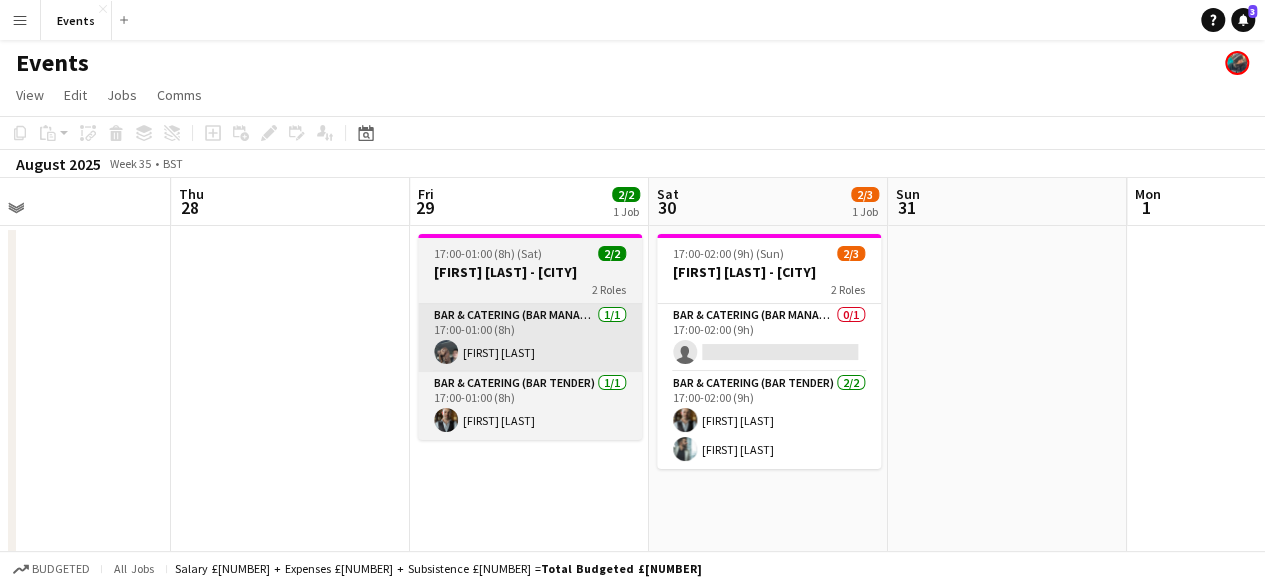 scroll, scrollTop: 0, scrollLeft: 550, axis: horizontal 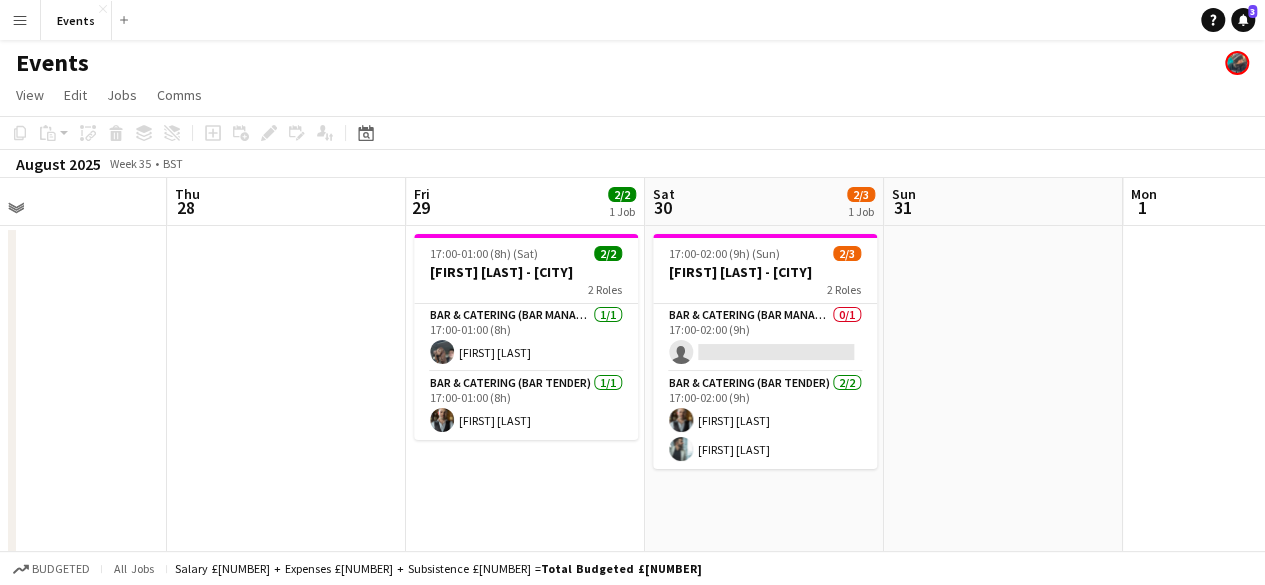 drag, startPoint x: 985, startPoint y: 346, endPoint x: 618, endPoint y: 319, distance: 367.99185 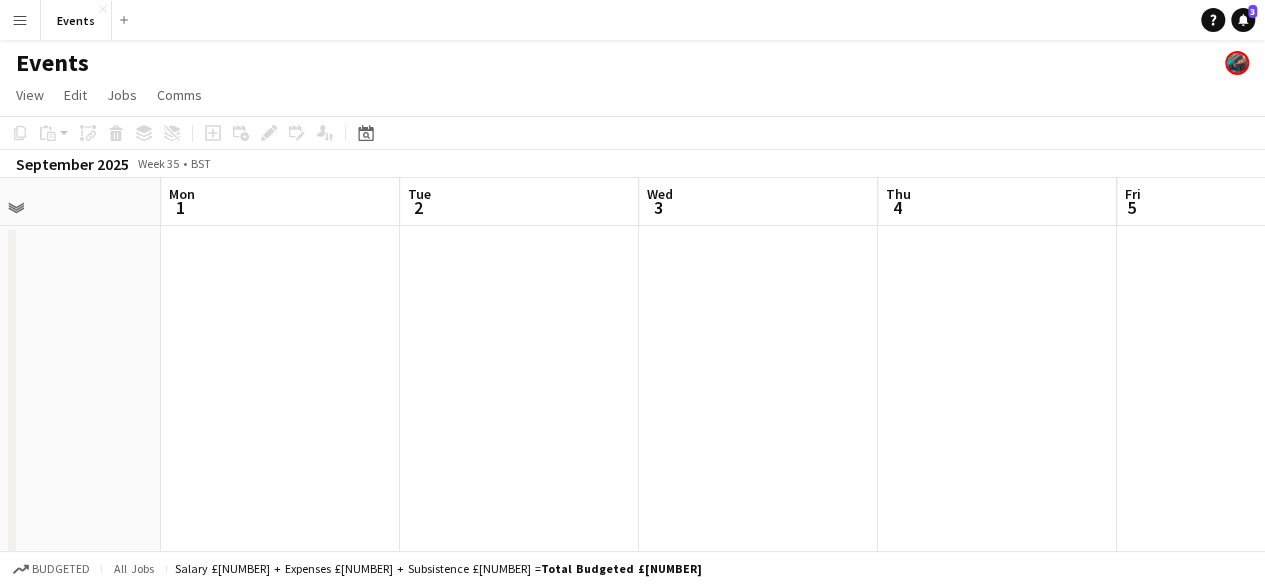 drag, startPoint x: 410, startPoint y: 314, endPoint x: 390, endPoint y: 327, distance: 23.853722 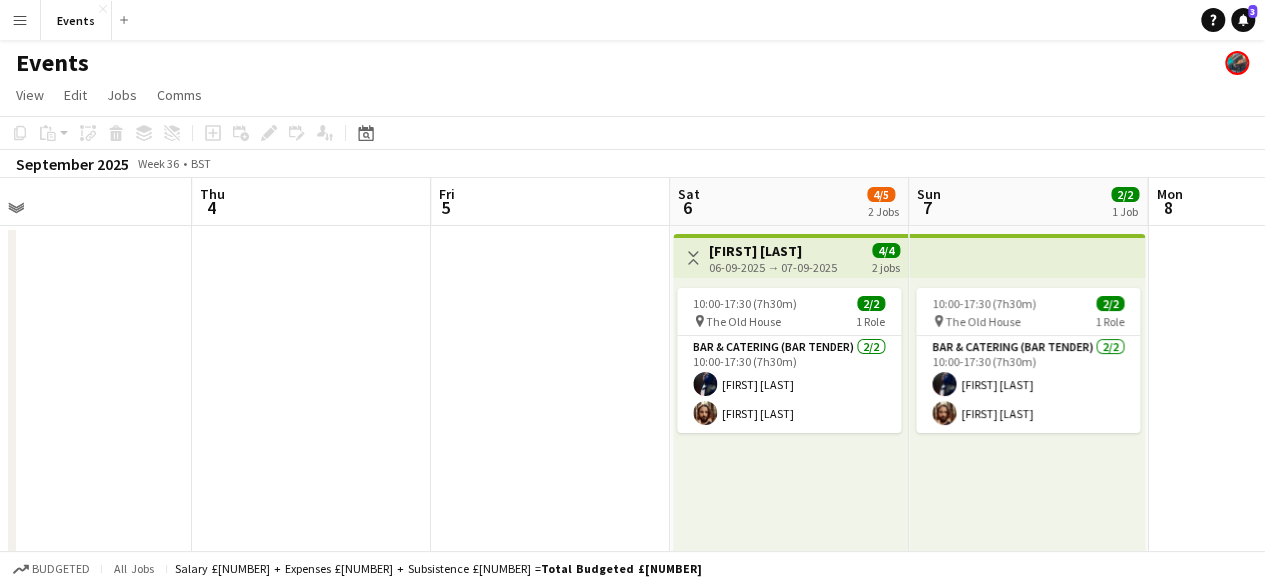 click on "Sun   31   Mon   1   Tue   2   Wed   3   Thu   4   Fri   5   Sat   6   4/5   2 Jobs   Sun   7   2/2   1 Job   Mon   8   Tue   9   Wed   10
Toggle View
[FIRST] [LAST]  [DATE] → [DATE]   4/4   2 jobs      10:00-17:30 (7h30m)    2/2
pin
The Old House    1 Role   Bar & Catering (Bar Tender)   2/2   10:00-17:30 (7h30m)
[FIRST] [LAST] [FIRST] [LAST] Short     17:30-01:30 (8h) (Sun)   2/3   [COMPANY] - Chelsea
pin
7 Elm Park Road   2 Roles   Bar & Catering (Bar Manager)   0/1   17:30-01:30 (8h)
single-neutral-actions
Bar & Catering (Bar Tender)   2/2   17:30-01:30 (8h)
[FIRST] [LAST] [FIRST] [LAST]     10:00-17:30 (7h30m)    2/2
pin
The Old House    1 Role   Bar & Catering (Bar Tender)   2/2   10:00-17:30 (7h30m)
[FIRST] [LAST] [FIRST] [LAST] Short" at bounding box center [632, 578] 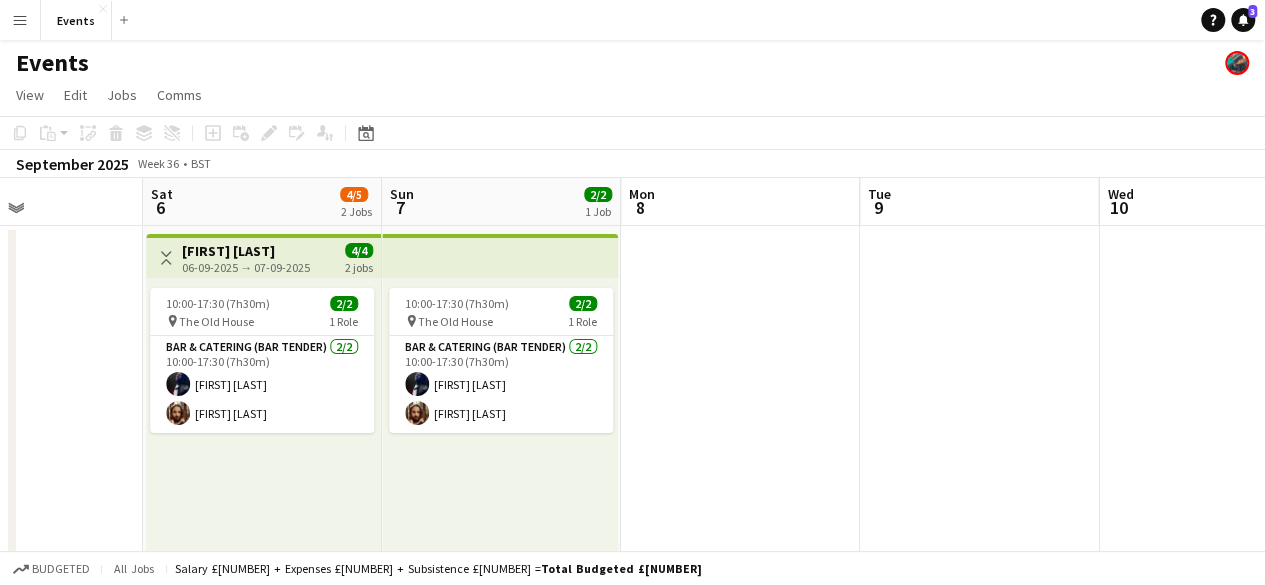 drag, startPoint x: 515, startPoint y: 327, endPoint x: 38, endPoint y: 285, distance: 478.8455 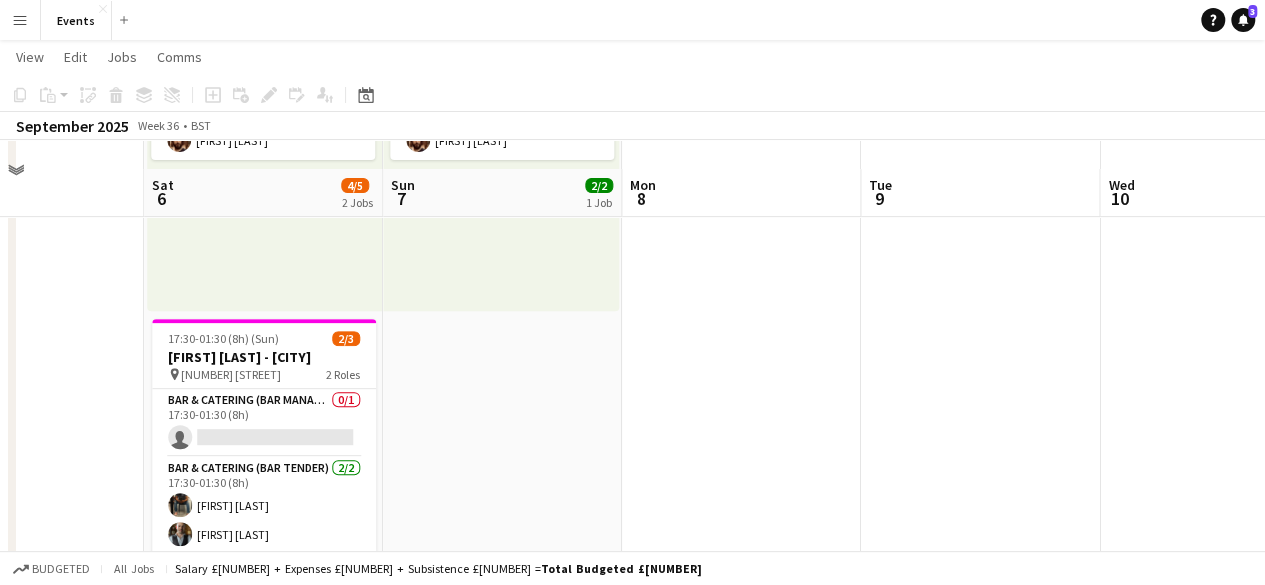 scroll, scrollTop: 300, scrollLeft: 0, axis: vertical 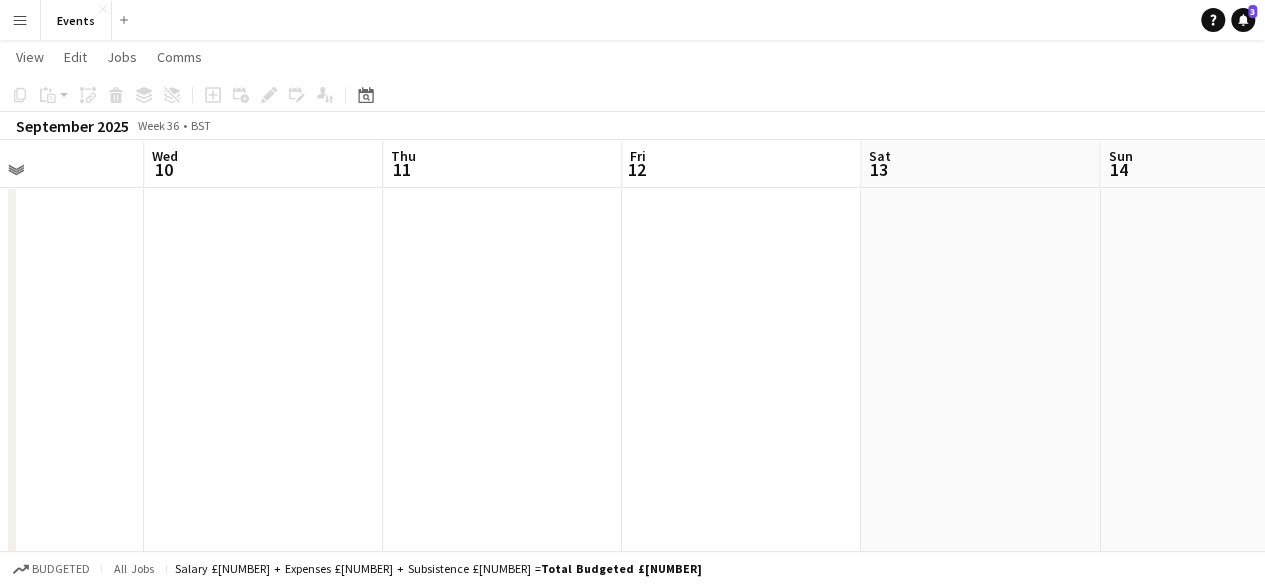 drag, startPoint x: 32, startPoint y: 251, endPoint x: 0, endPoint y: 247, distance: 32.24903 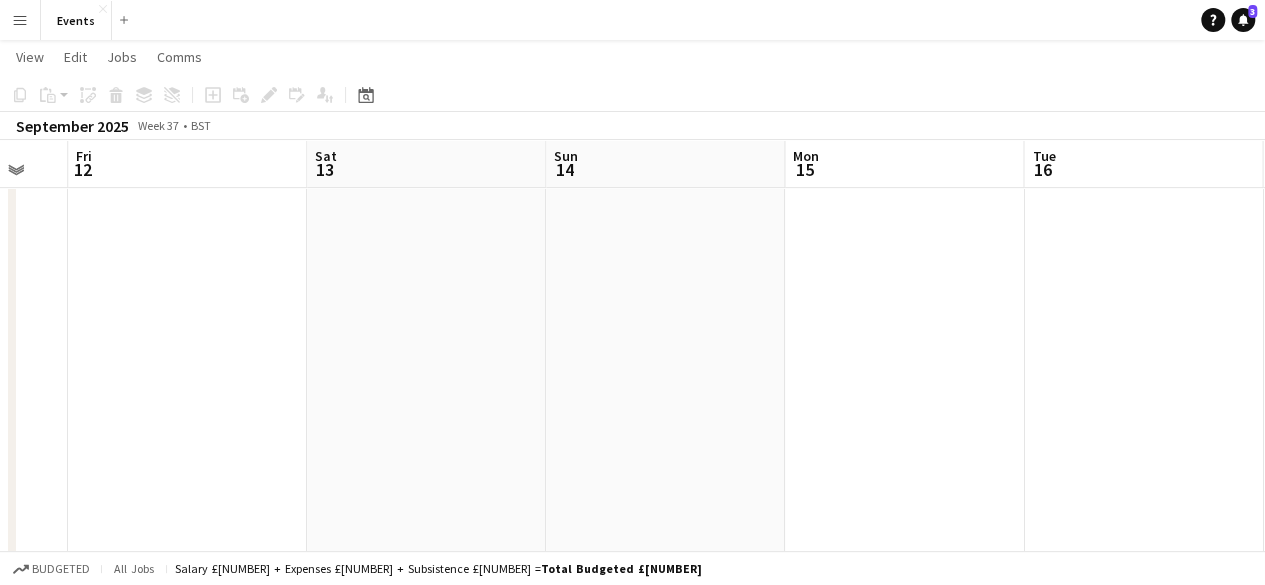drag, startPoint x: 120, startPoint y: 314, endPoint x: 637, endPoint y: 365, distance: 519.5094 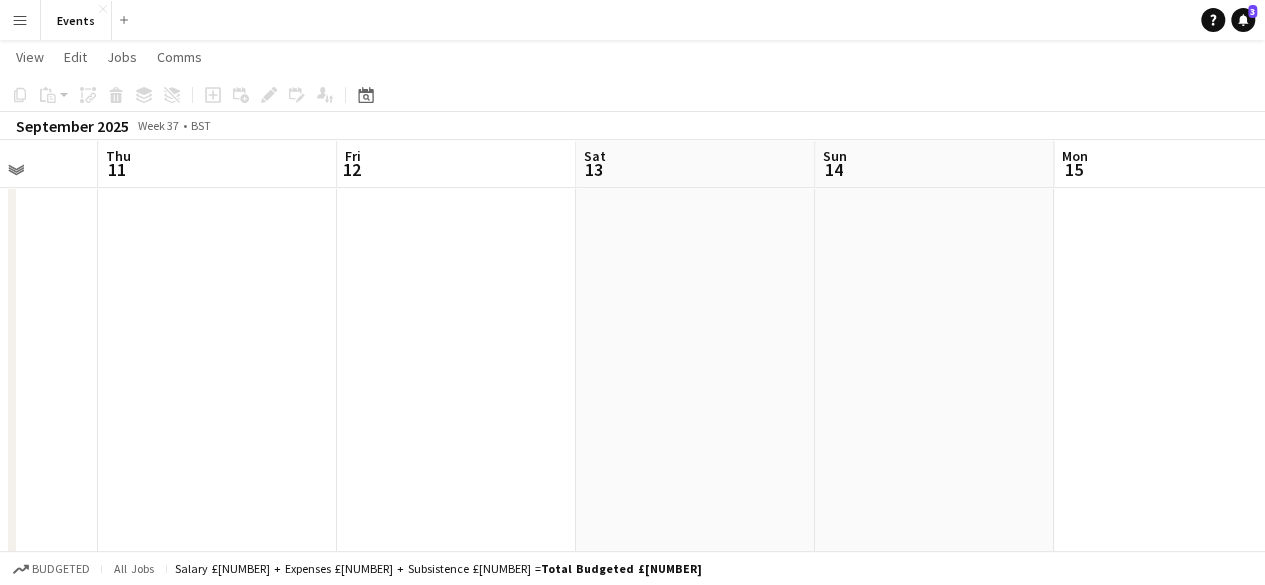 drag, startPoint x: 826, startPoint y: 366, endPoint x: 218, endPoint y: 287, distance: 613.1109 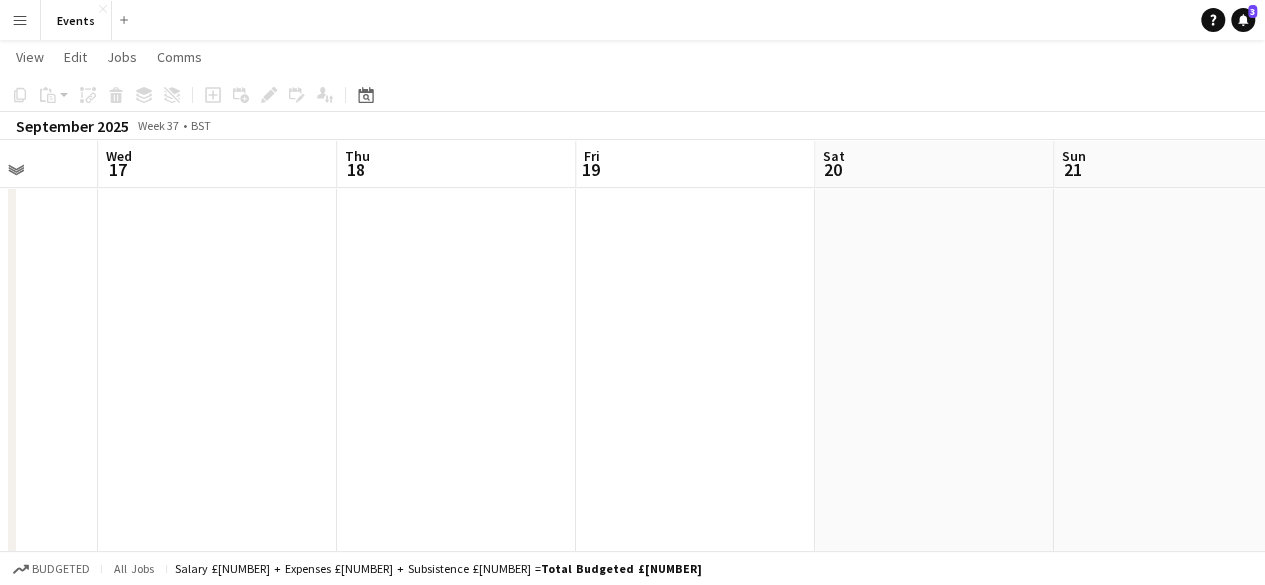 drag, startPoint x: 882, startPoint y: 381, endPoint x: 247, endPoint y: 321, distance: 637.82837 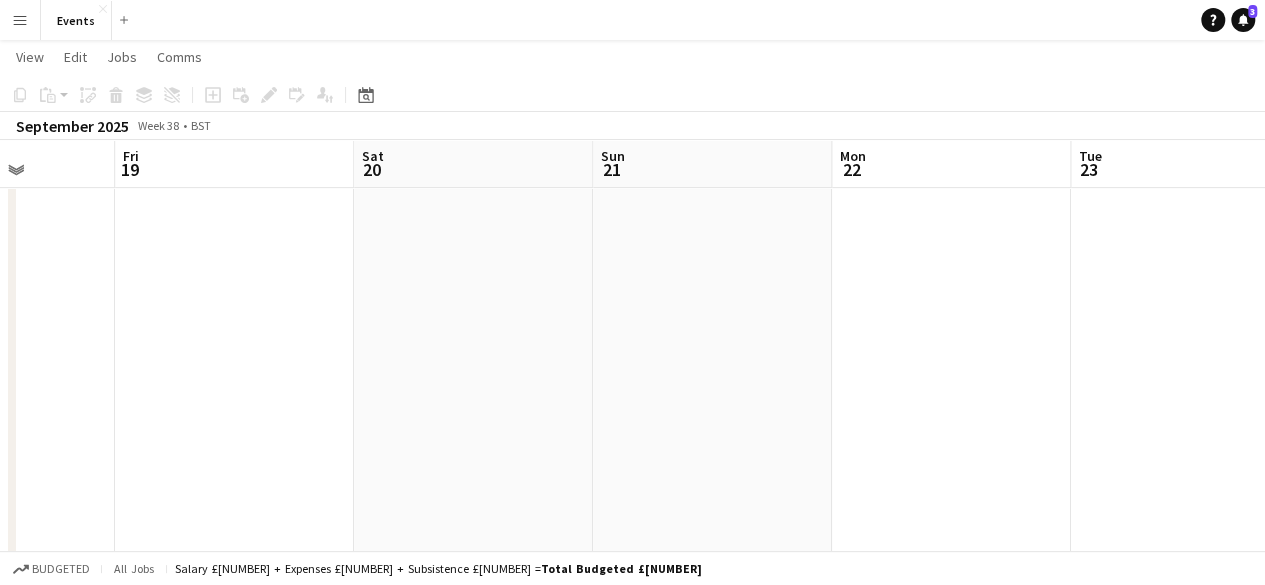 drag, startPoint x: 877, startPoint y: 399, endPoint x: 445, endPoint y: 383, distance: 432.2962 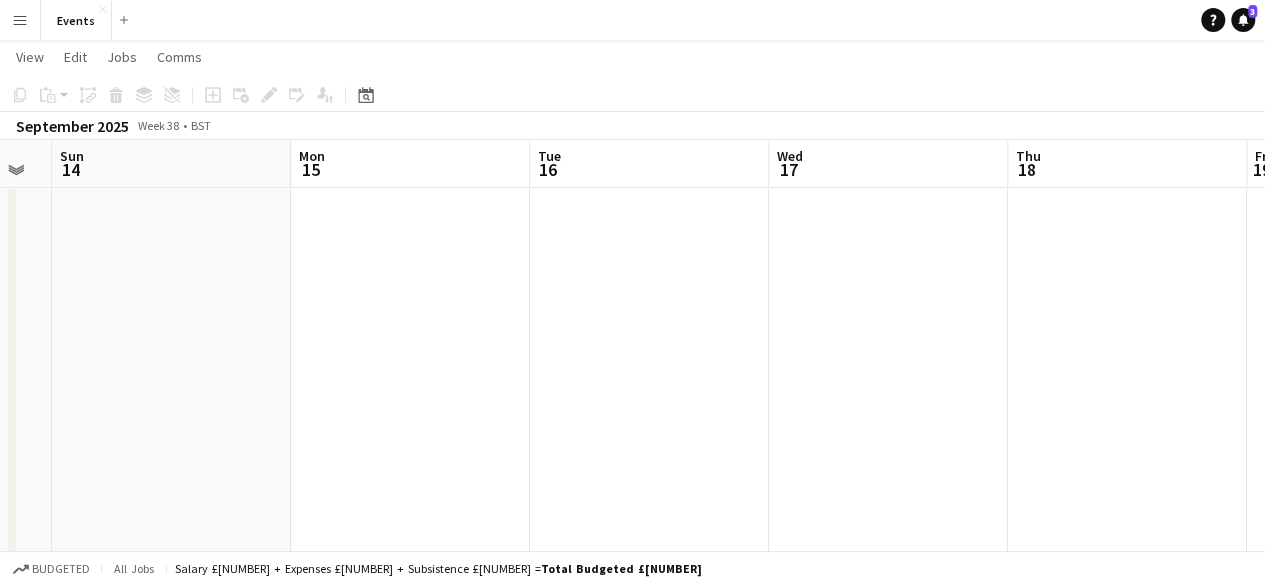 drag, startPoint x: 674, startPoint y: 367, endPoint x: 991, endPoint y: 371, distance: 317.02524 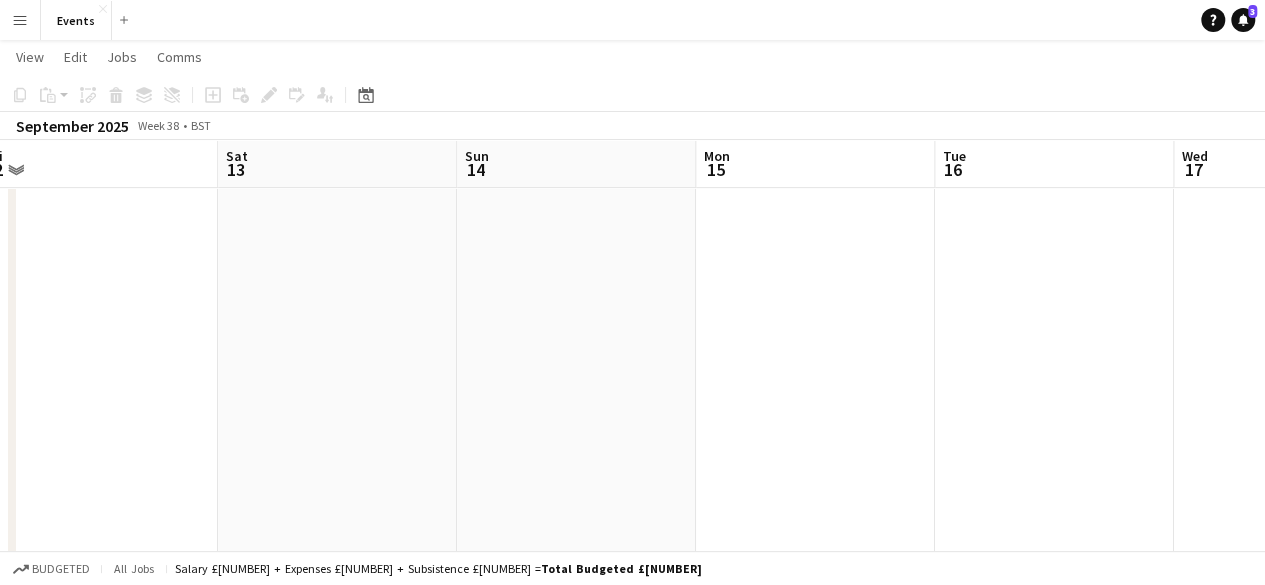 drag, startPoint x: 574, startPoint y: 367, endPoint x: 703, endPoint y: 385, distance: 130.24976 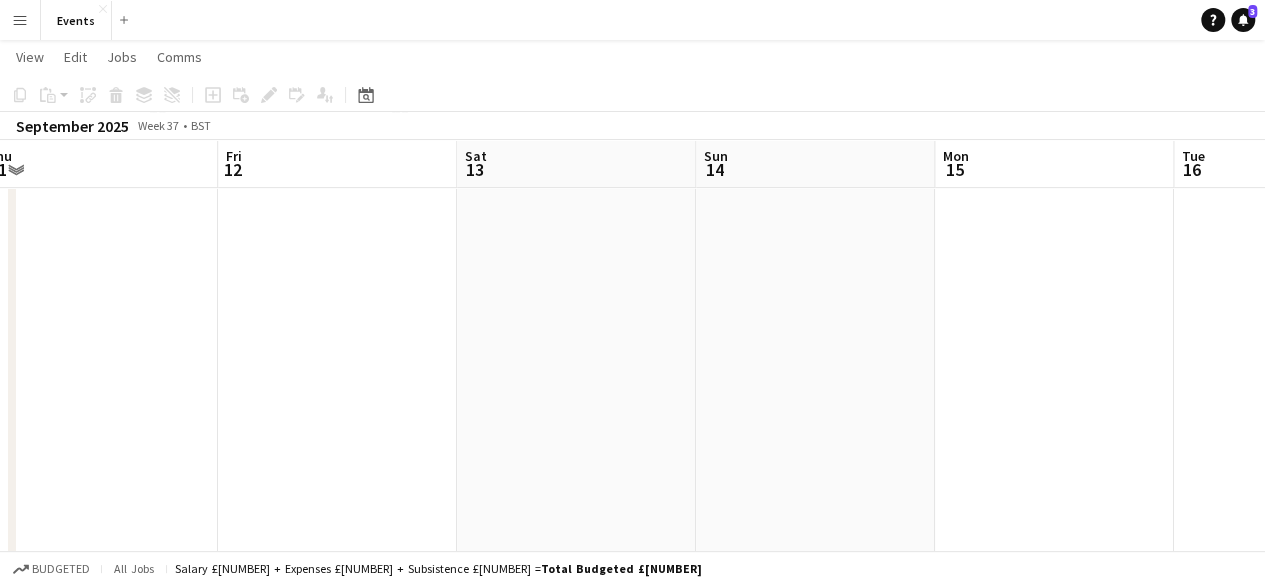 drag, startPoint x: 574, startPoint y: 381, endPoint x: 557, endPoint y: 395, distance: 22.022715 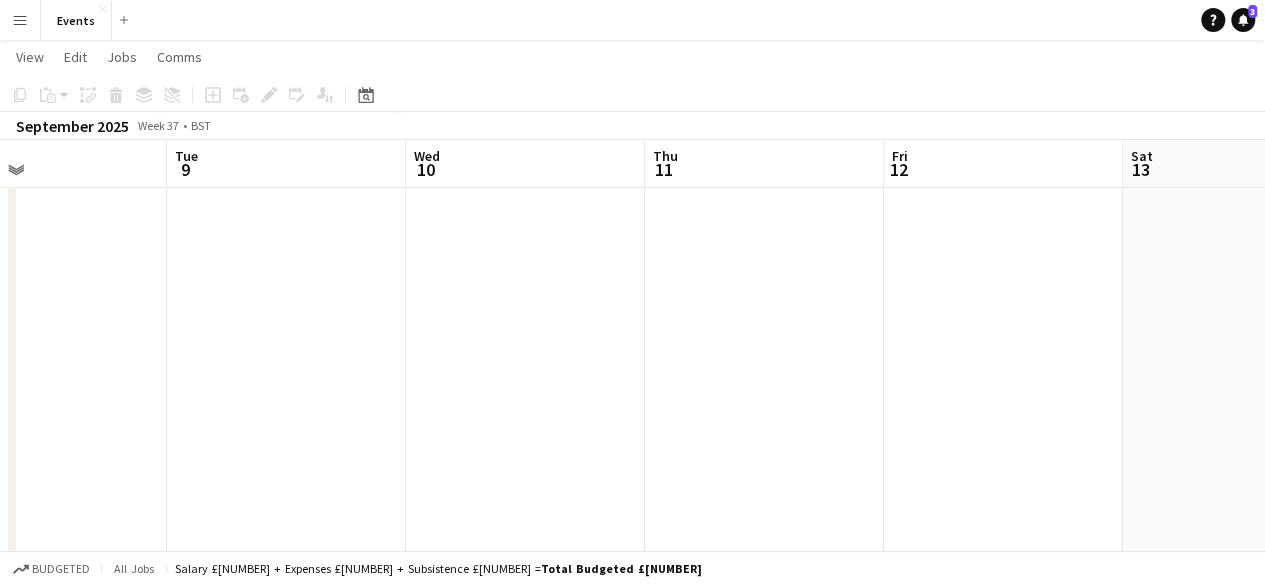 drag, startPoint x: 908, startPoint y: 376, endPoint x: 842, endPoint y: 391, distance: 67.68308 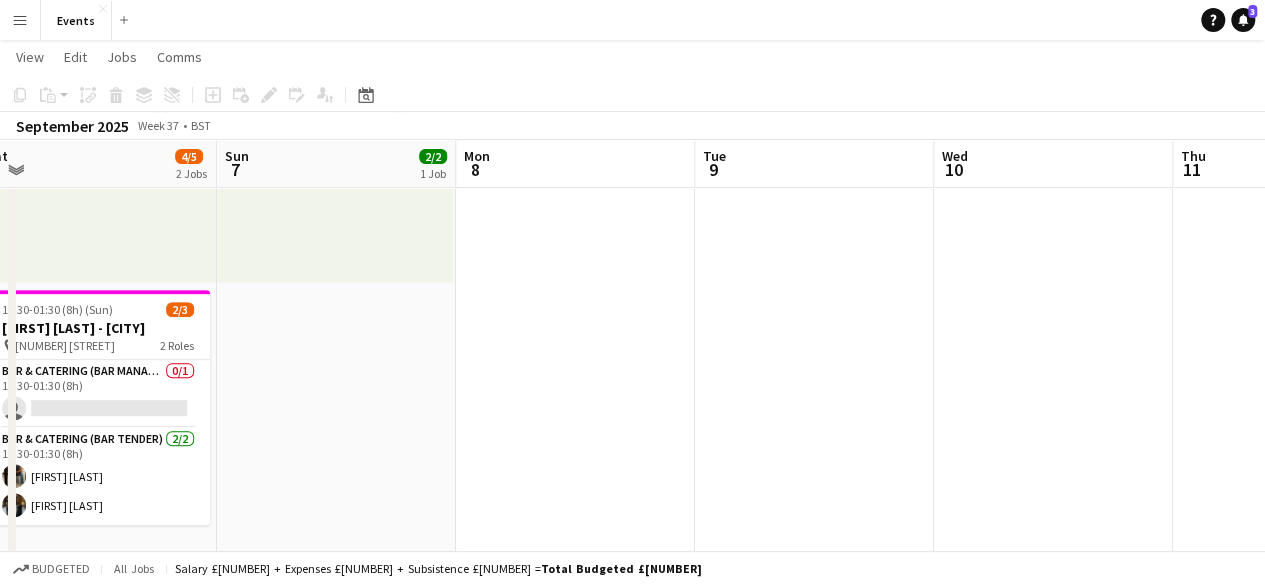 drag, startPoint x: 370, startPoint y: 389, endPoint x: 734, endPoint y: 393, distance: 364.02197 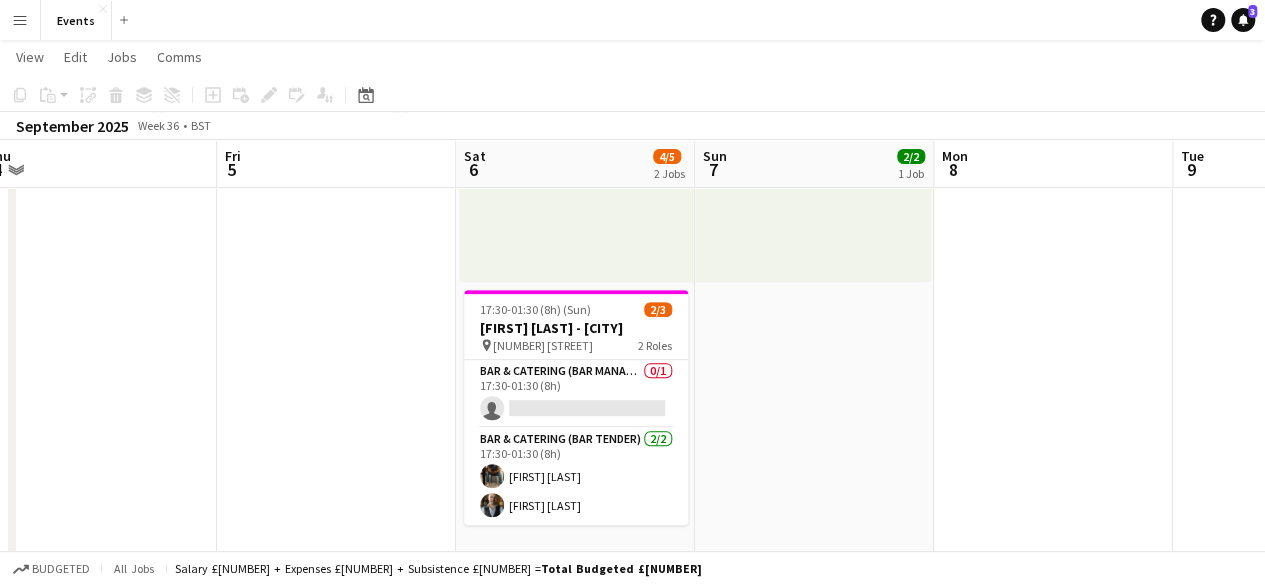 scroll, scrollTop: 0, scrollLeft: 615, axis: horizontal 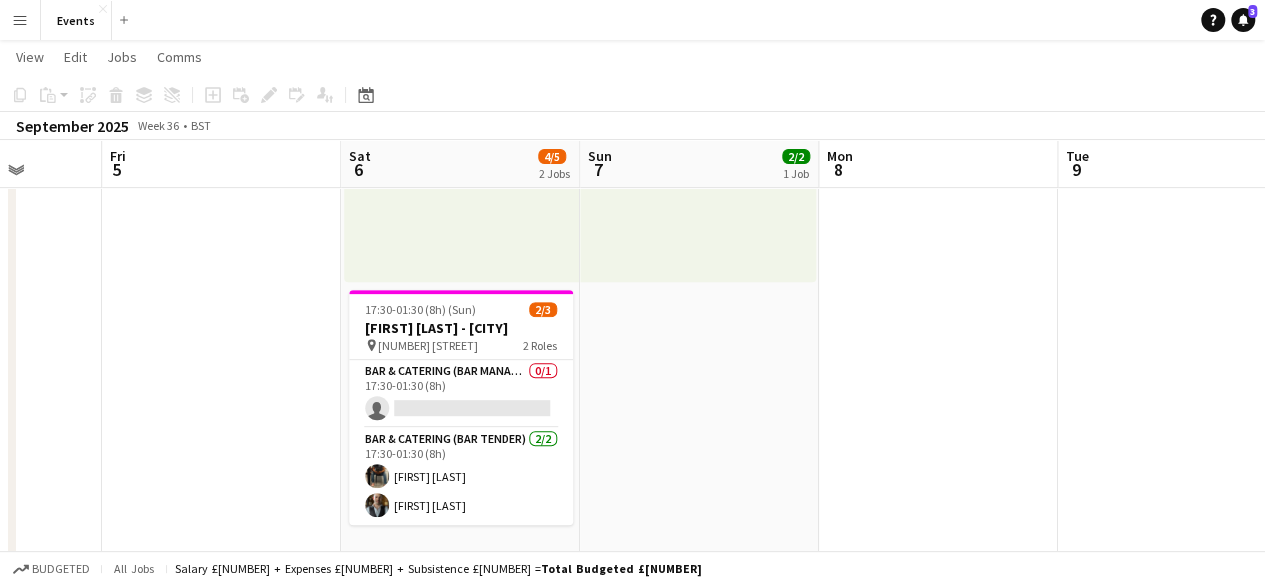 drag, startPoint x: 268, startPoint y: 368, endPoint x: 743, endPoint y: 311, distance: 478.40778 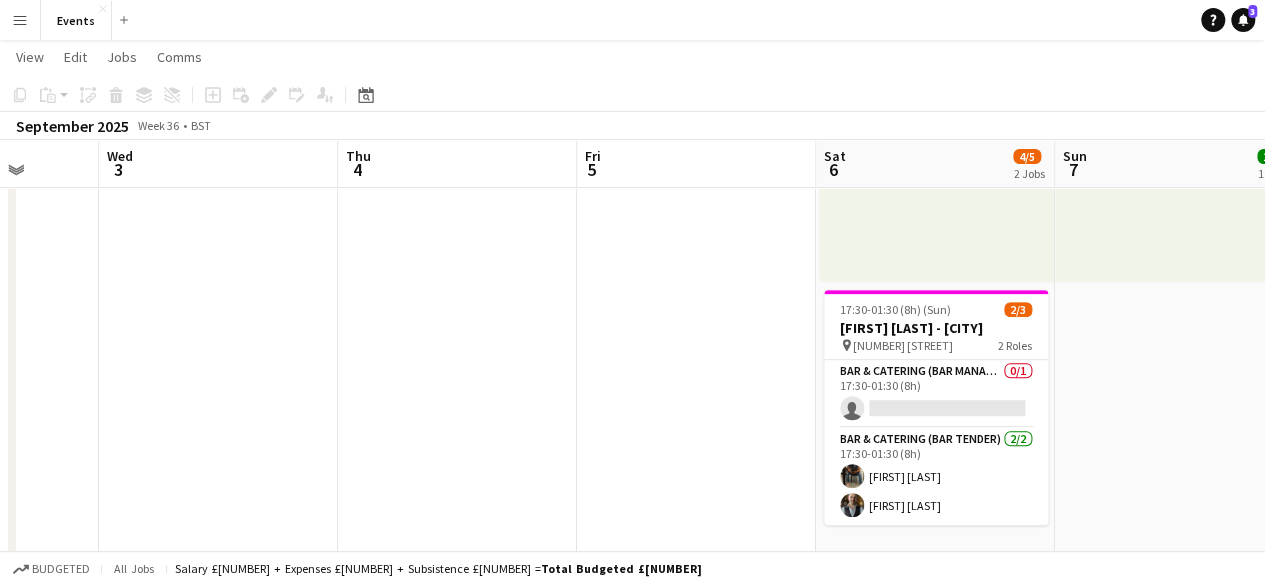 drag, startPoint x: 400, startPoint y: 385, endPoint x: 1032, endPoint y: 333, distance: 634.1356 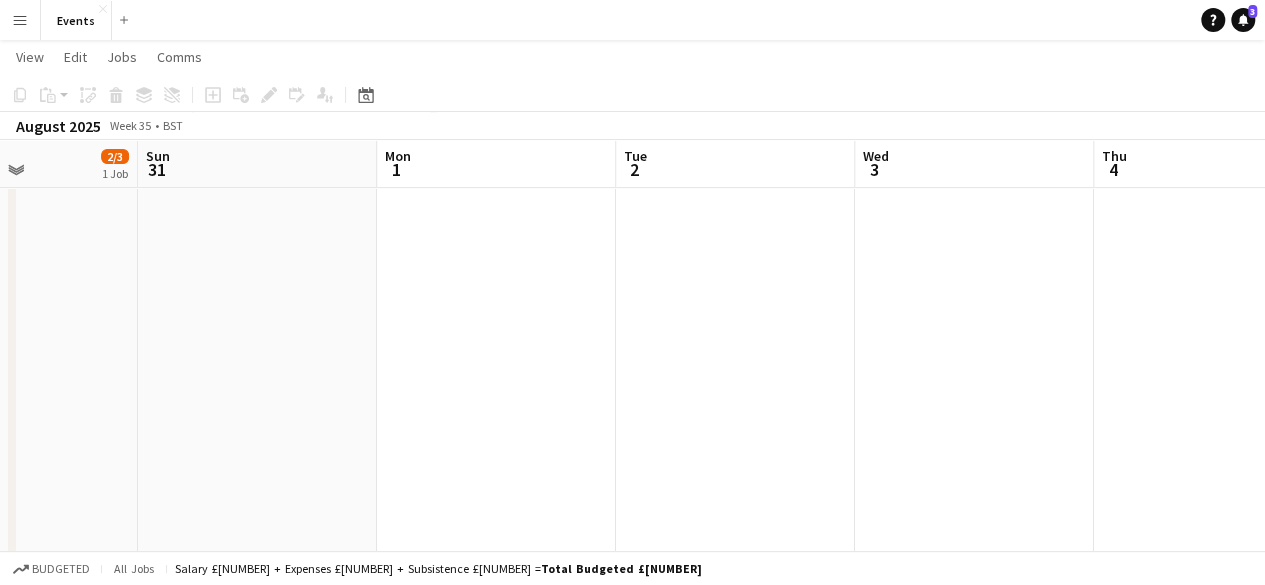 drag, startPoint x: 898, startPoint y: 391, endPoint x: 1194, endPoint y: 363, distance: 297.32138 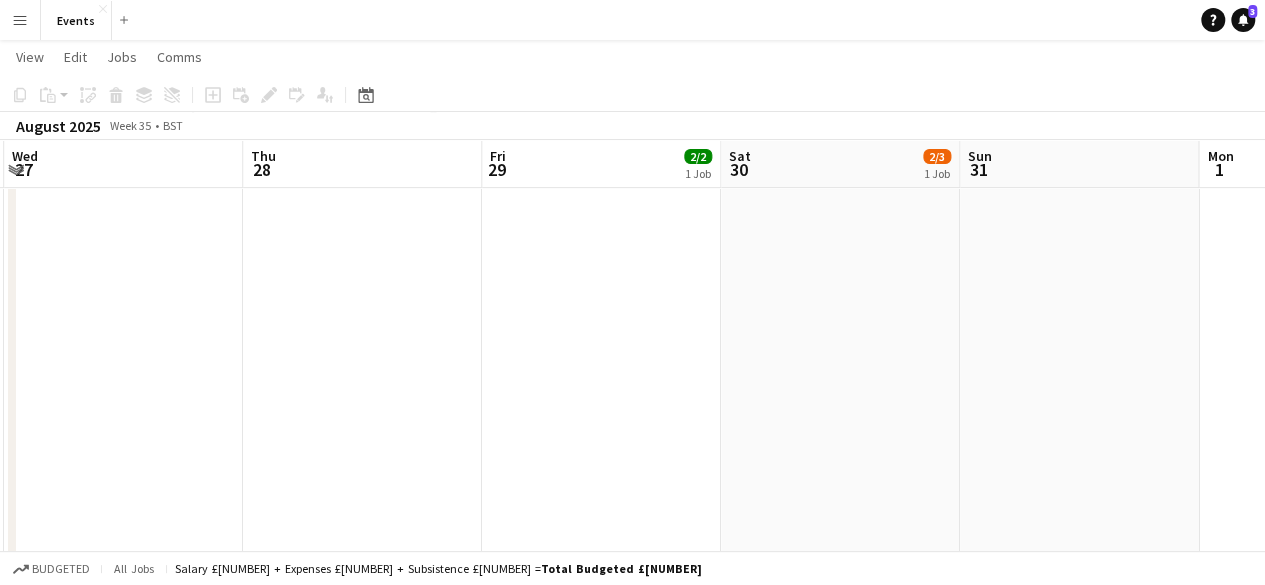 drag, startPoint x: 795, startPoint y: 423, endPoint x: 1279, endPoint y: 347, distance: 489.9306 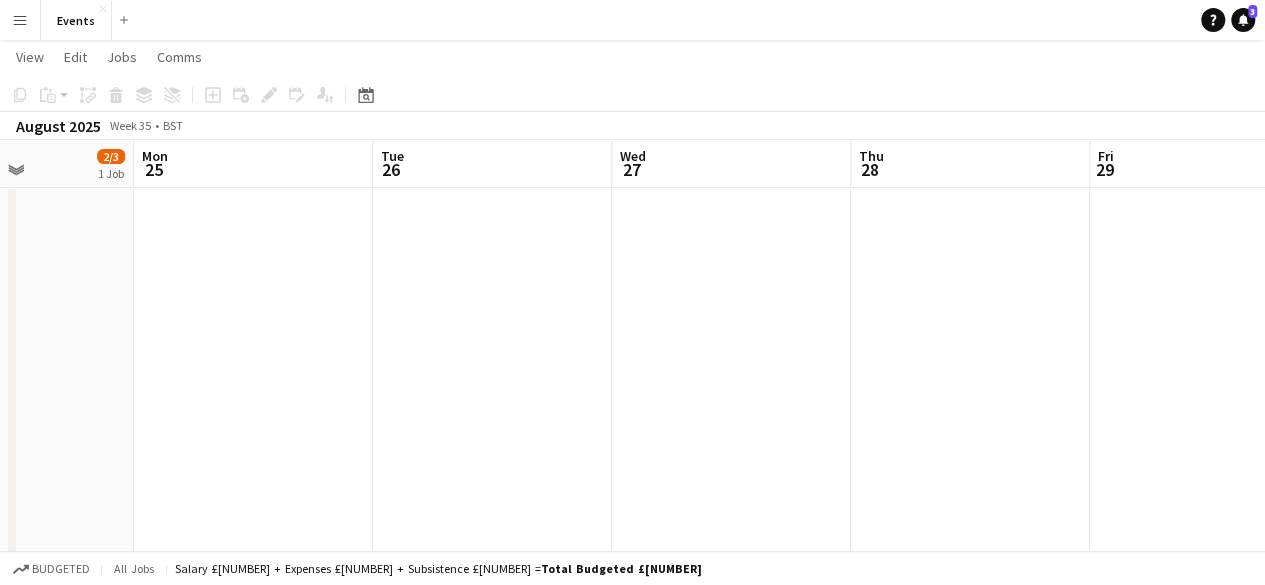 drag, startPoint x: 1267, startPoint y: 318, endPoint x: 926, endPoint y: 403, distance: 351.4342 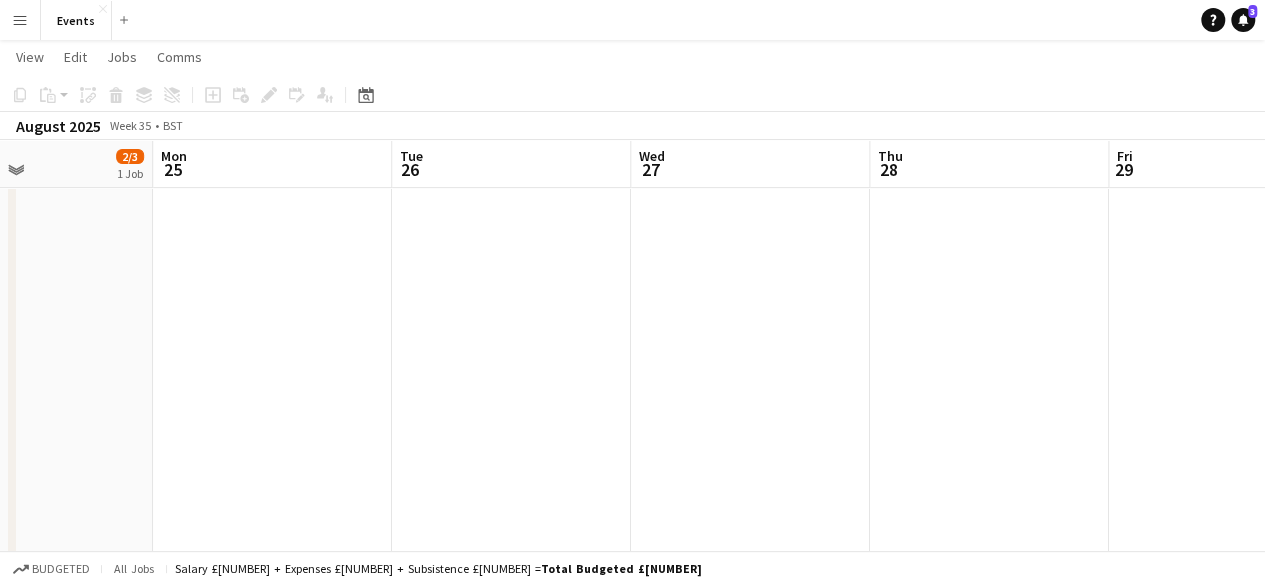 drag, startPoint x: 802, startPoint y: 385, endPoint x: 1040, endPoint y: 390, distance: 238.05252 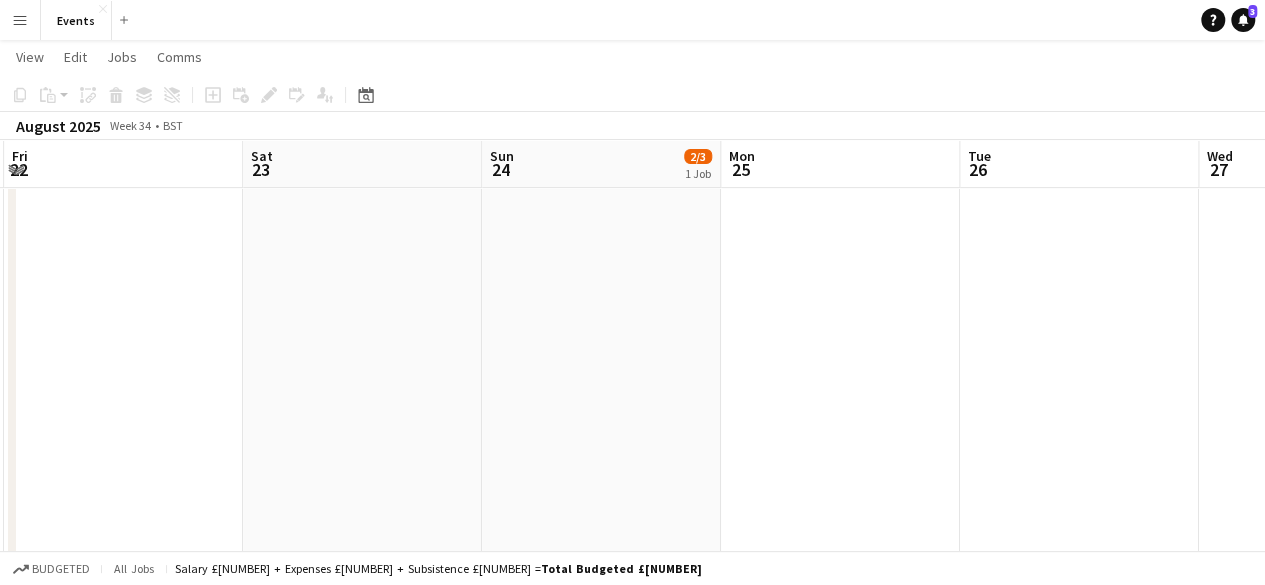 drag, startPoint x: 1200, startPoint y: 335, endPoint x: 1254, endPoint y: 345, distance: 54.91812 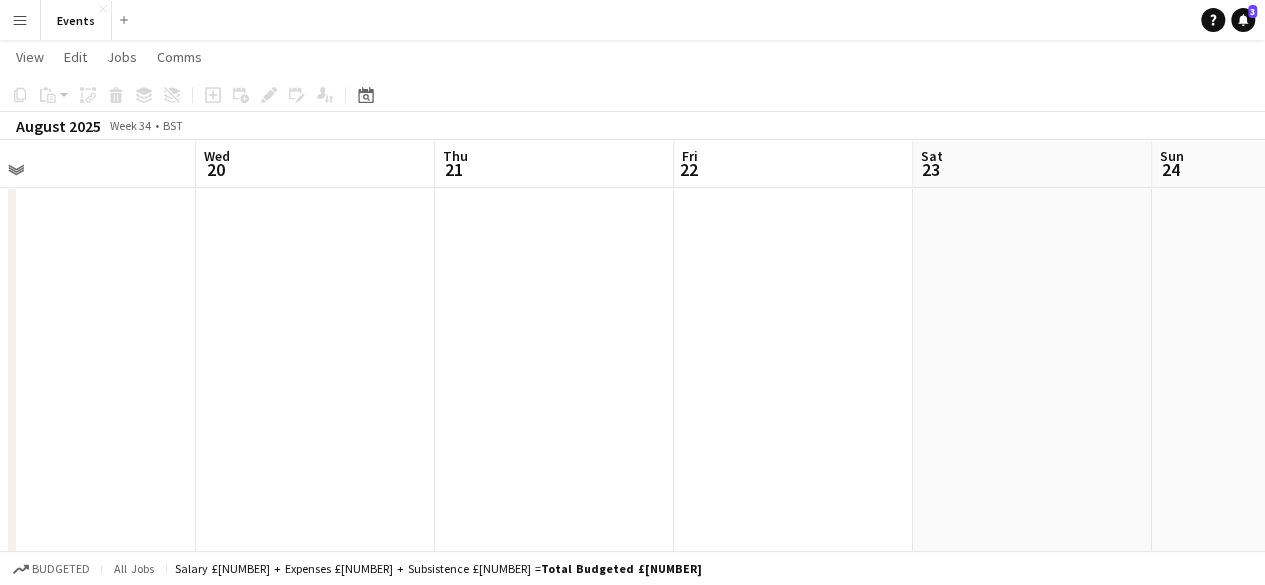 drag, startPoint x: 882, startPoint y: 400, endPoint x: 1210, endPoint y: 386, distance: 328.29865 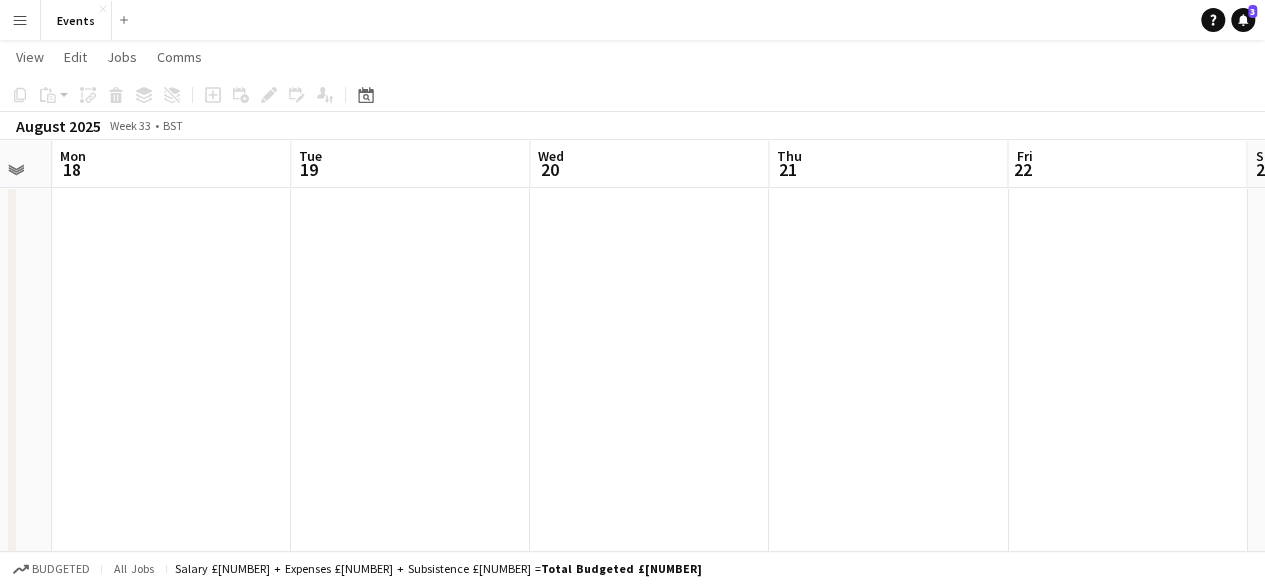 drag, startPoint x: 872, startPoint y: 403, endPoint x: 1026, endPoint y: 417, distance: 154.63506 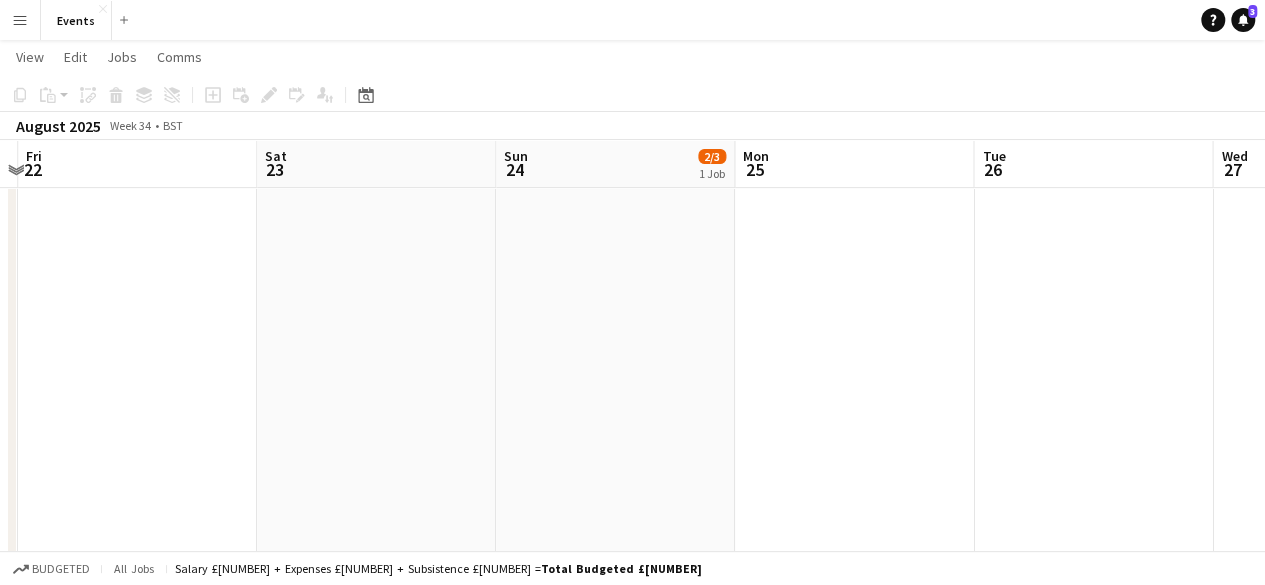 scroll, scrollTop: 0, scrollLeft: 612, axis: horizontal 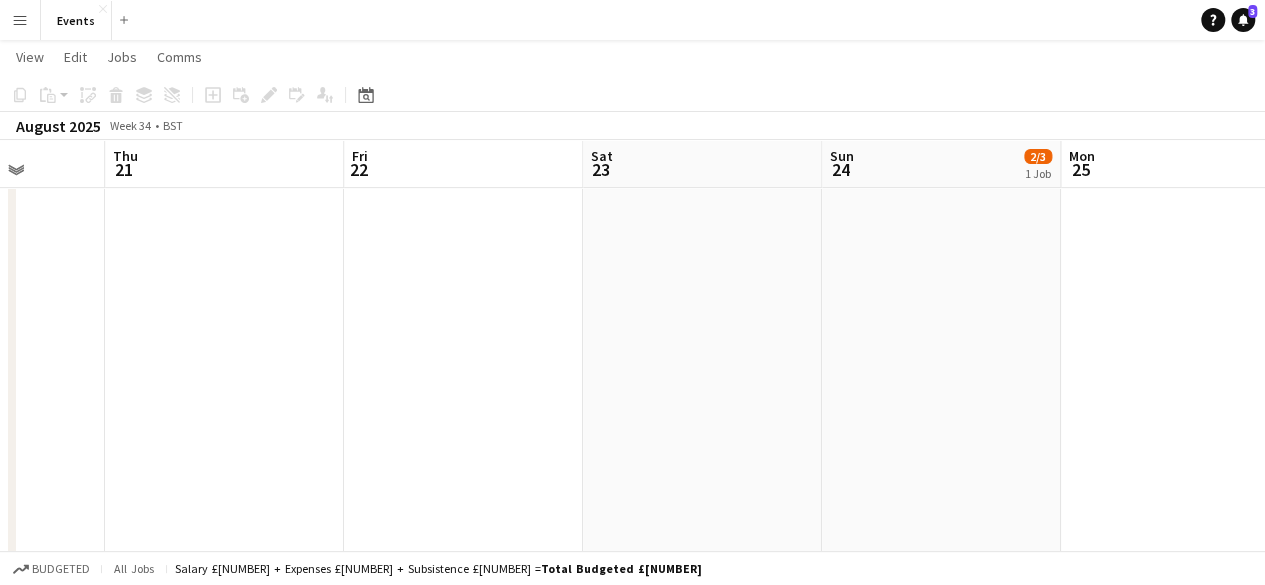 drag, startPoint x: 1072, startPoint y: 431, endPoint x: 524, endPoint y: 415, distance: 548.2335 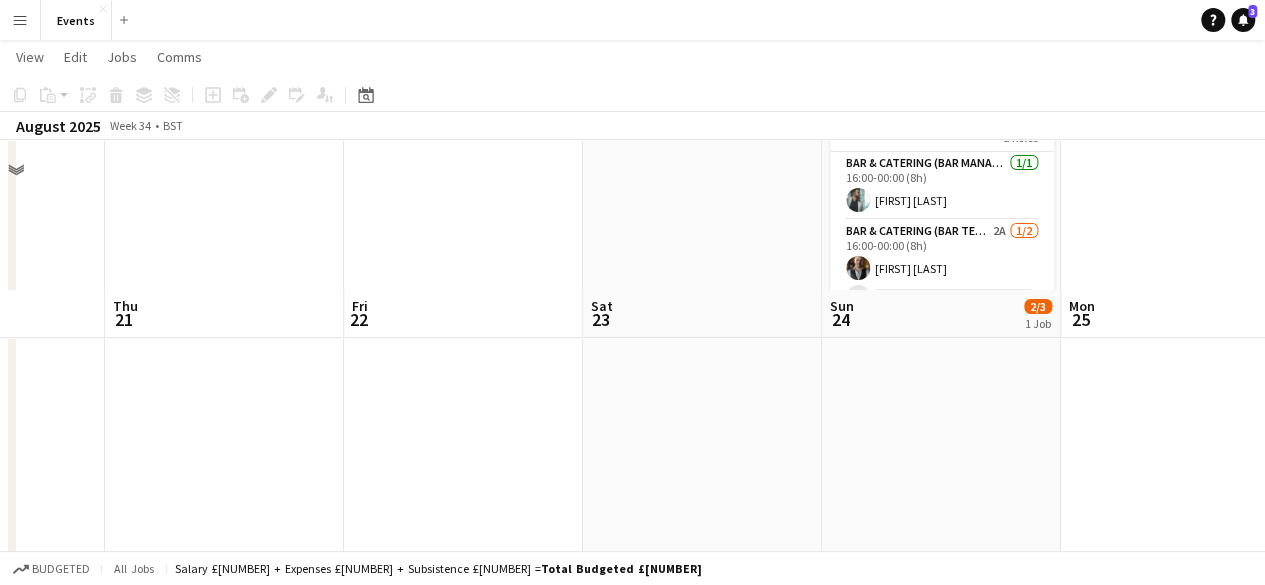 scroll, scrollTop: 0, scrollLeft: 0, axis: both 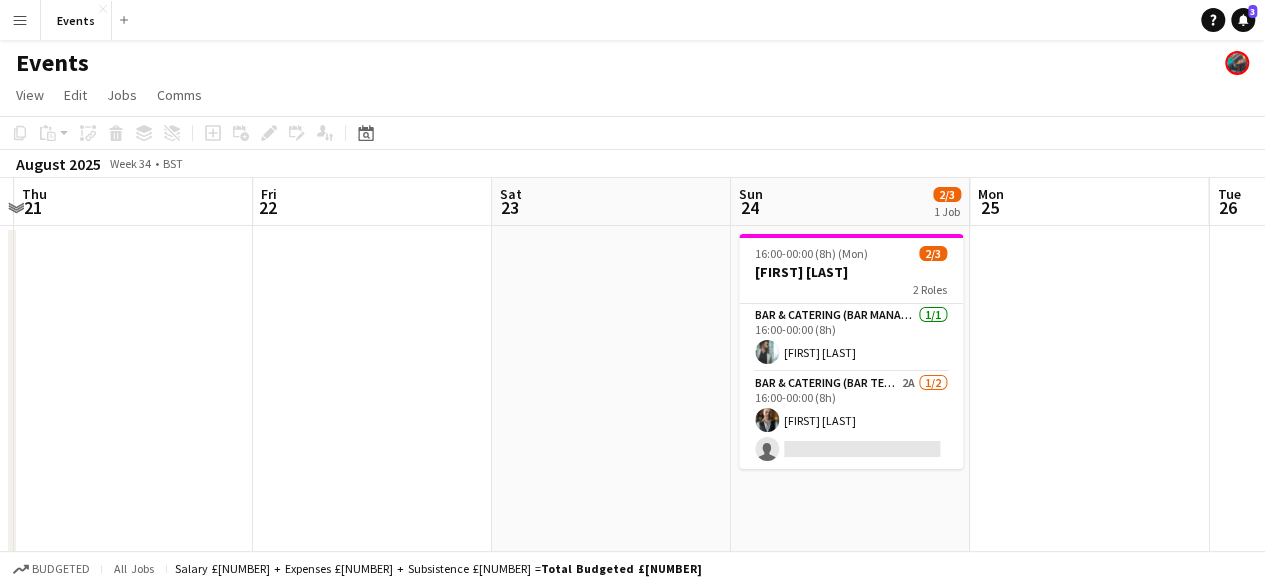 drag, startPoint x: 771, startPoint y: 412, endPoint x: 199, endPoint y: 420, distance: 572.05597 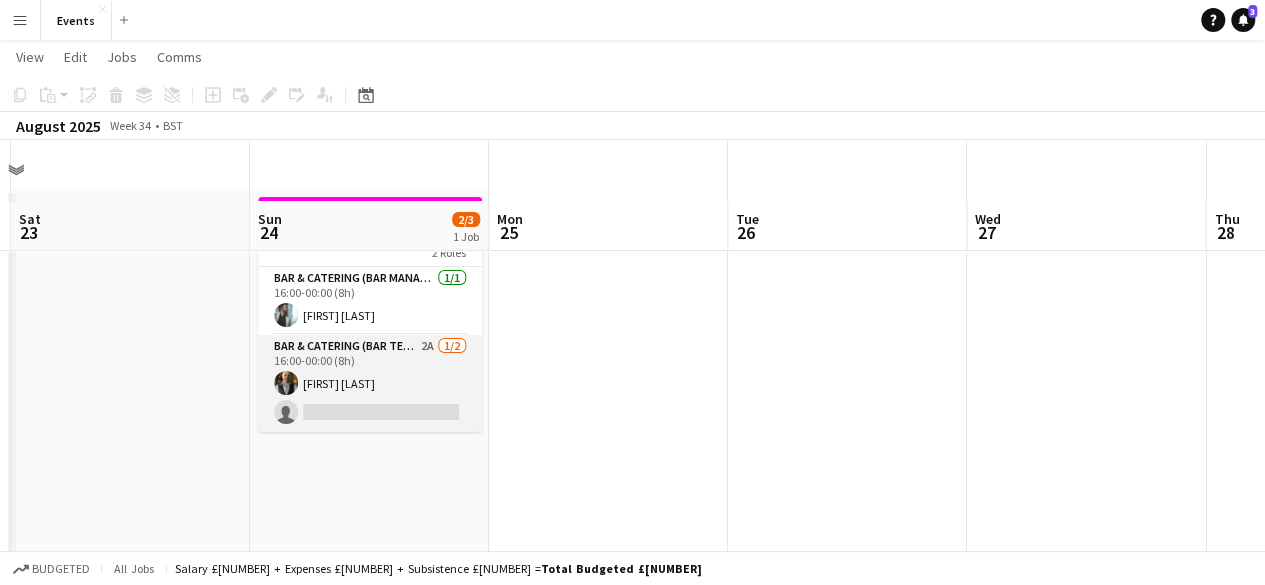 scroll, scrollTop: 0, scrollLeft: 0, axis: both 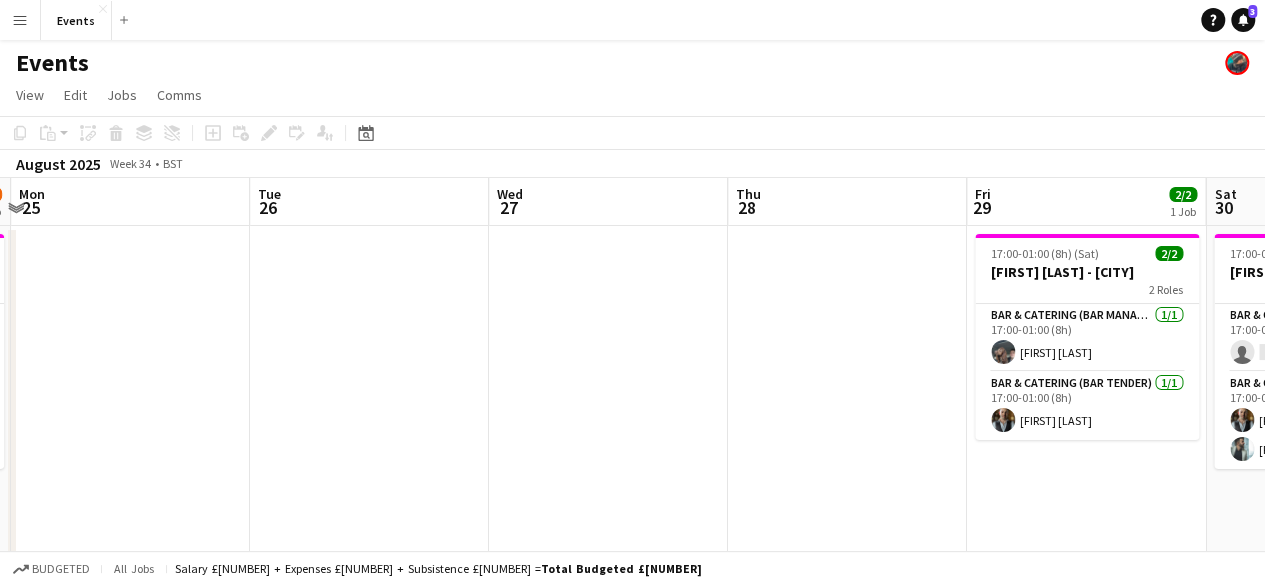 drag, startPoint x: 436, startPoint y: 314, endPoint x: 96, endPoint y: 276, distance: 342.11694 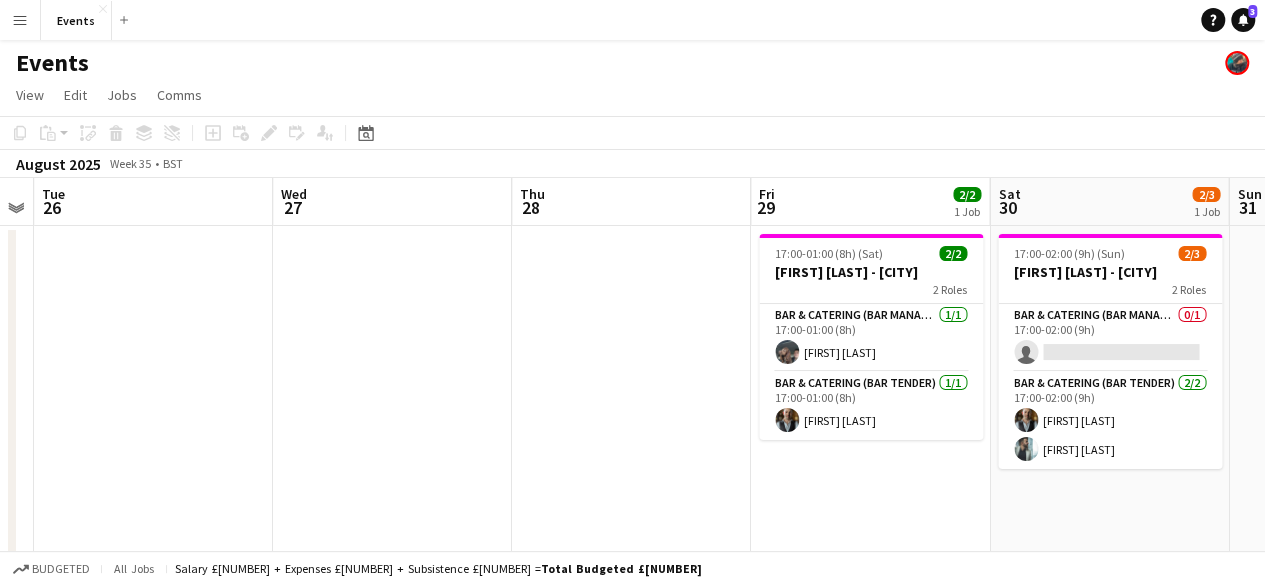 click on "Fri   22   Sat   23   Sun   24   2/3   1 Job   Mon   25   Tue   26   Wed   27   Thu   28   Fri   29   2/2   1 Job   Sat   30   2/3   1 Job   Sun   31   Mon   1      16:00-00:00 (8h) (Mon)   2/3   [FIRST] [LAST]   2 Roles   Bar & Catering (Bar Manager)   1/1   16:00-00:00 (8h)
[FIRST] [LAST]  Bar & Catering (Bar Tender)   2A   1/2   16:00-00:00 (8h)
[FIRST] [LAST]
single-neutral-actions
17:00-01:00 (8h) (Sat)   2/2   [COMPANY] - Chipping Norton   2 Roles   Bar & Catering (Bar Manager)   1/1   17:00-01:00 (8h)
[FIRST] [LAST]  Bar & Catering (Bar Tender)   1/1   17:00-01:00 (8h)
[FIRST] [LAST]     17:00-02:00 (9h) (Sun)   2/3   [COMPANY] - Chipping Norton   2 Roles   Bar & Catering (Bar Manager)   0/1   17:00-02:00 (9h)
single-neutral-actions
Bar & Catering (Bar Tender)   2/2   17:00-02:00 (9h)
[FIRST] [LAST] [FIRST] [LAST]" at bounding box center (632, 578) 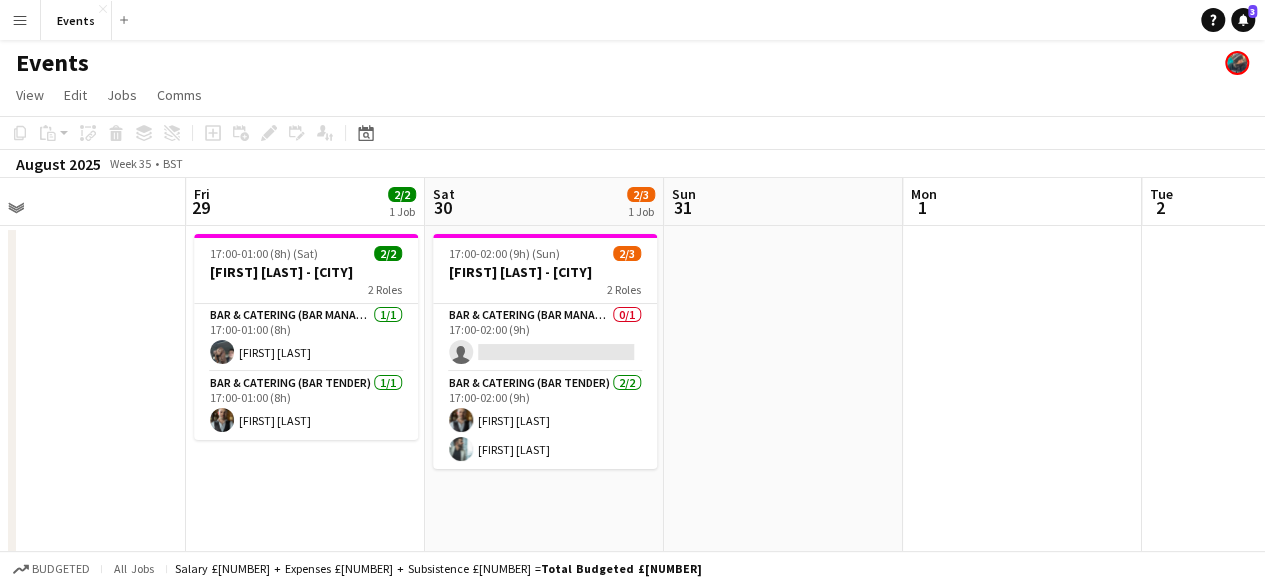 drag, startPoint x: 1036, startPoint y: 407, endPoint x: 292, endPoint y: 403, distance: 744.01074 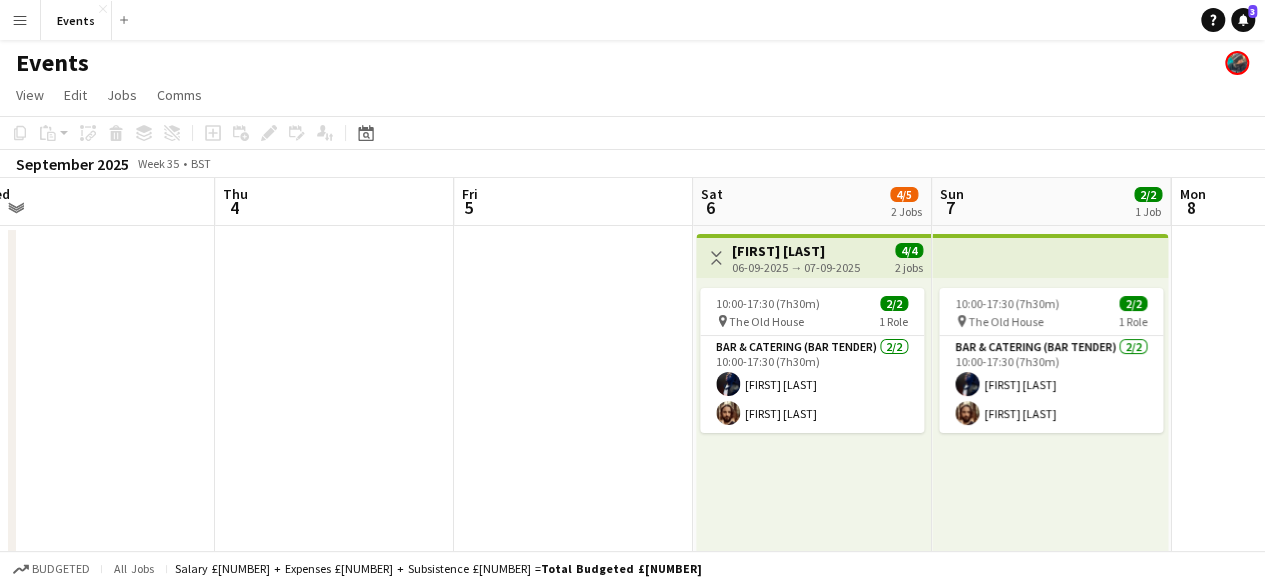 drag, startPoint x: 850, startPoint y: 414, endPoint x: 212, endPoint y: 362, distance: 640.1156 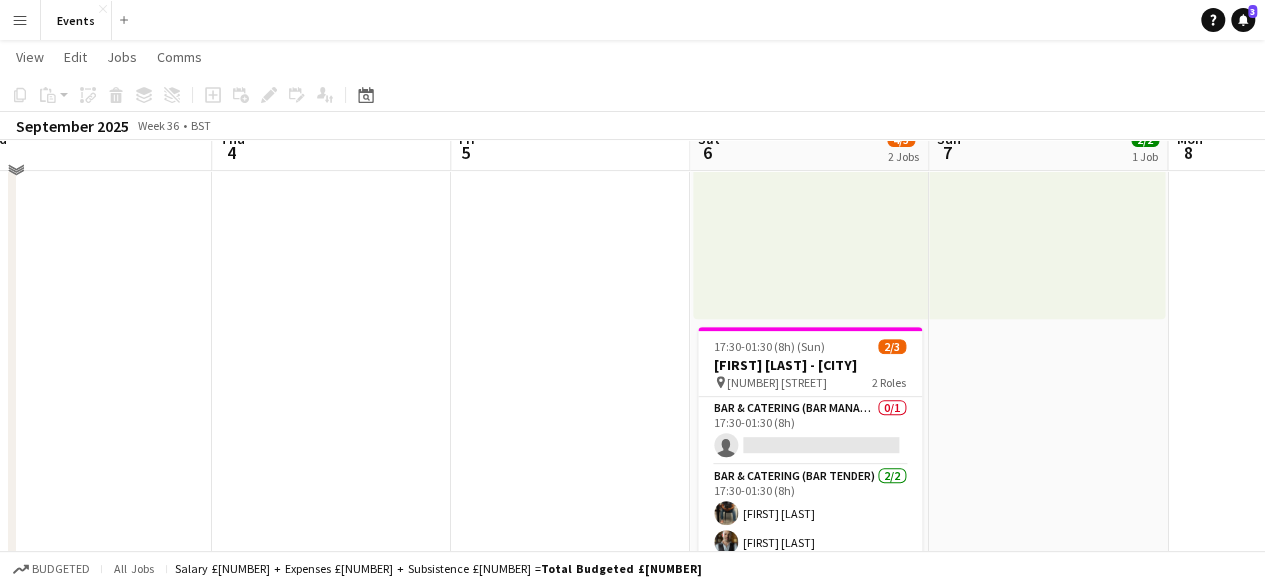 scroll, scrollTop: 400, scrollLeft: 0, axis: vertical 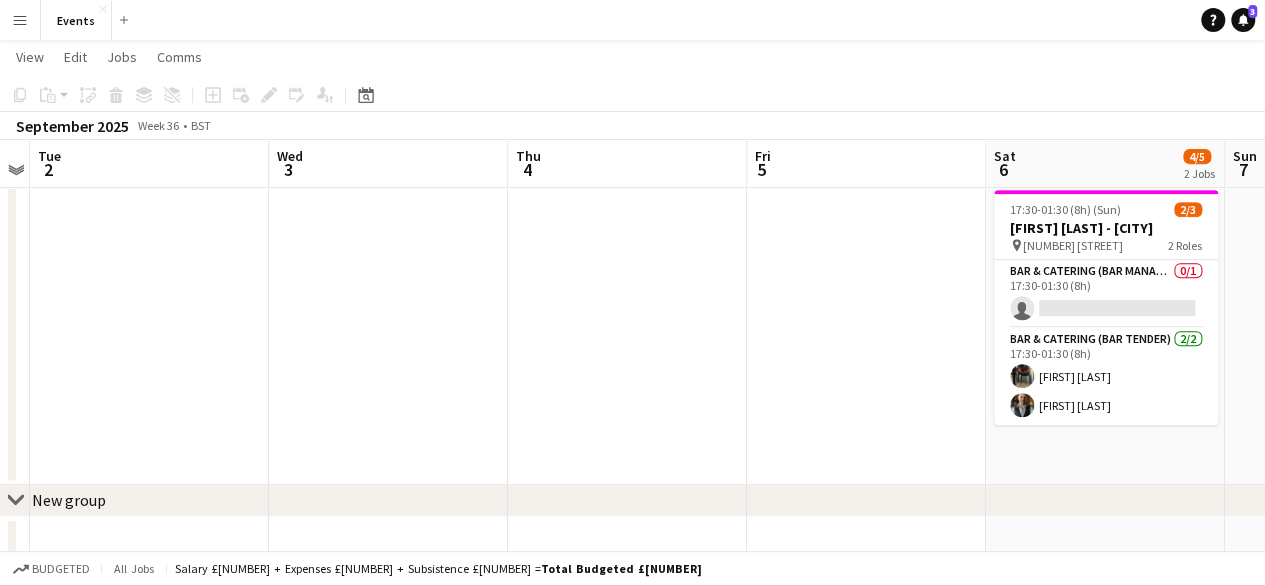 drag, startPoint x: 550, startPoint y: 374, endPoint x: 818, endPoint y: 379, distance: 268.04663 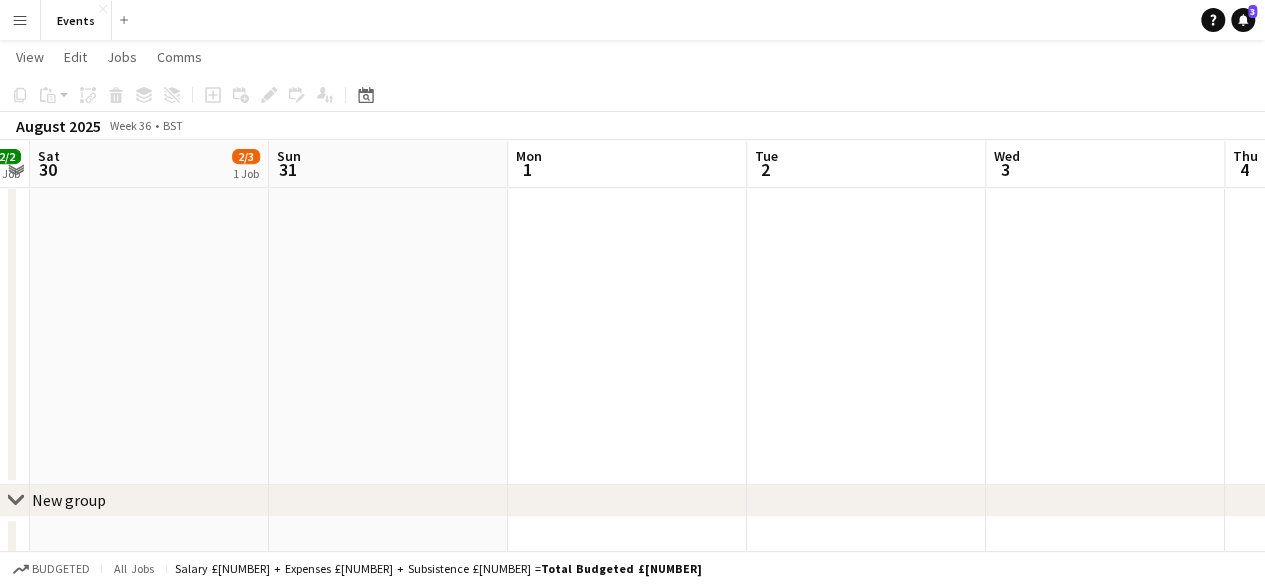click on "Thu   28   Fri   29   2/2   1 Job   Sat   30   2/3   1 Job   Sun   31   Mon   1   Tue   2   Wed   3   Thu   4   Fri   5   Sat   6   4/5   2 Jobs   Sun   7   2/2   1 Job      [TIME] ([DURATION]) ([DAY])   2/2   [FIRST] [LAST] - [CITY]   2 Roles   Bar & Catering (Bar Manager)   1/1   [TIME] ([DURATION])
[FIRST] [LAST]  Bar & Catering (Bar Tender)   1/1   [TIME] ([DURATION])
[FIRST] [LAST]     [TIME] ([DURATION]) ([DAY])   2/3   [FIRST] [LAST] - [CITY]   2 Roles   Bar & Catering (Bar Manager)   0/1   [TIME] ([DURATION])
single-neutral-actions
Bar & Catering (Bar Tender)   2/2   [TIME] ([DURATION])
[FIRST] [LAST] [FIRST] [LAST]
Toggle View
[FIRST] [LAST]  [DATE] → [DATE]   4/4   2 jobs      [TIME] ([DURATION])    2/2
pin
The Old House    1 Role   Bar & Catering (Bar Tender)   2/2   [TIME] ([DURATION])
[FIRST] [LAST] [FIRST] [LAST]     [TIME] ([DURATION]) ([DAY])   2/3   [FIRST] [LAST] - [CITY]
pin" at bounding box center [632, 127] 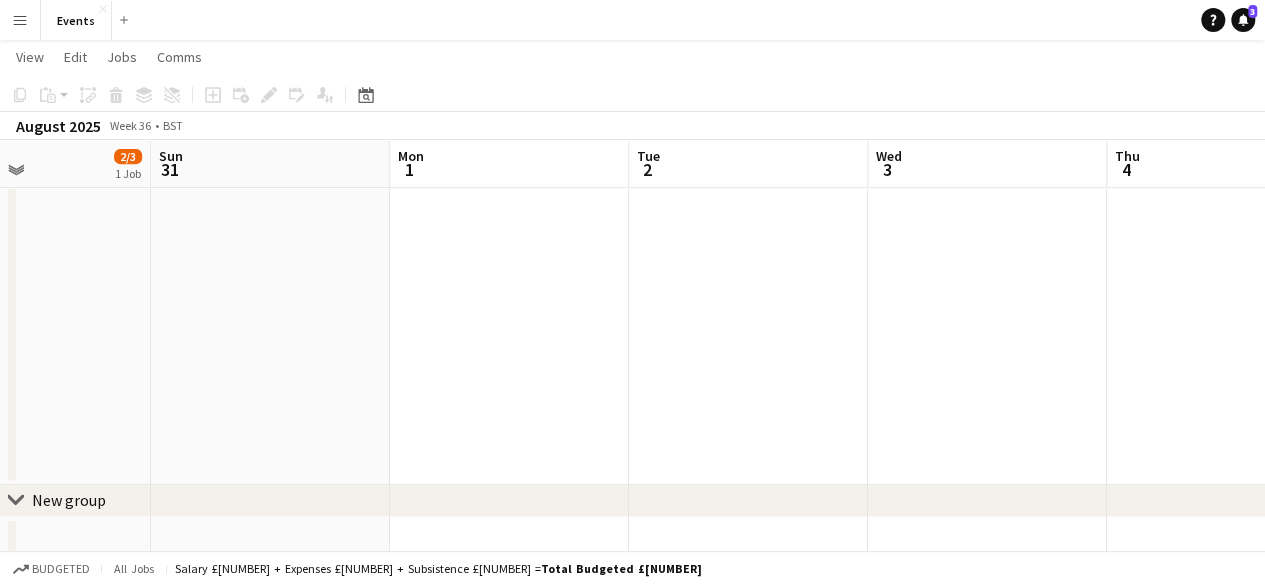 drag, startPoint x: 670, startPoint y: 411, endPoint x: 778, endPoint y: 420, distance: 108.37435 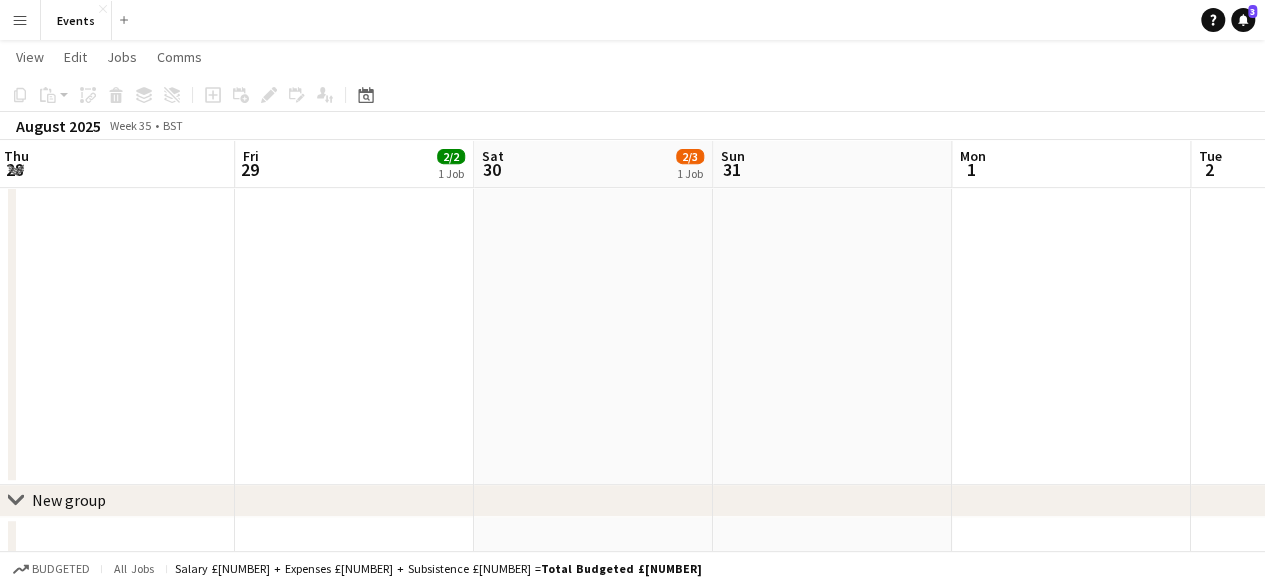 drag, startPoint x: 704, startPoint y: 403, endPoint x: 1085, endPoint y: 414, distance: 381.15875 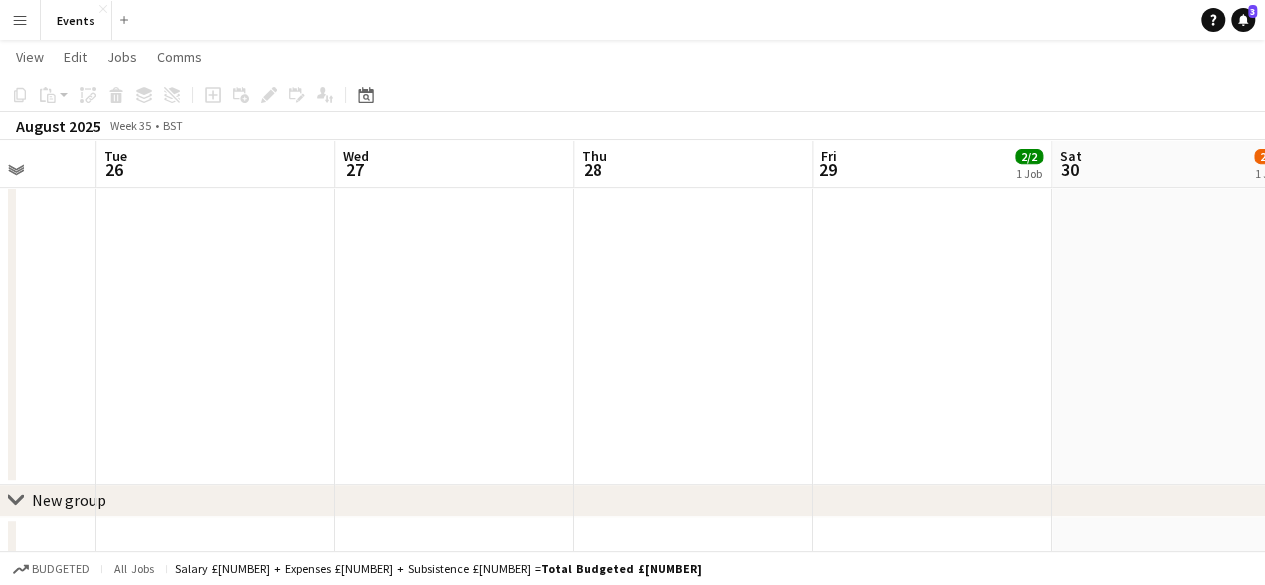 drag, startPoint x: 982, startPoint y: 409, endPoint x: 726, endPoint y: 417, distance: 256.12497 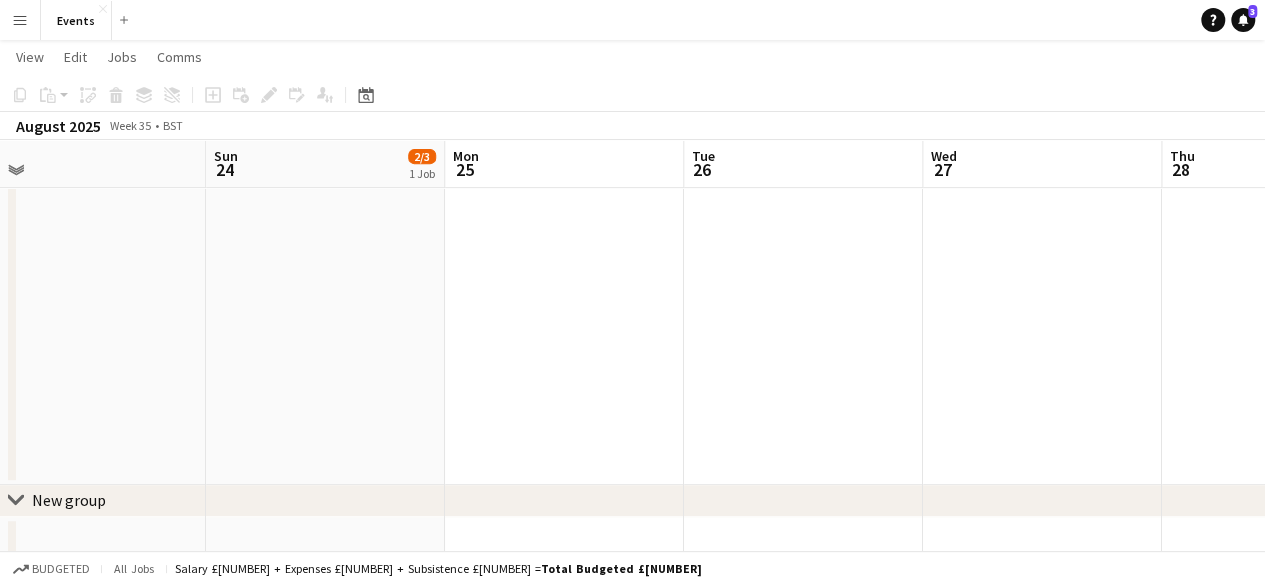 drag, startPoint x: 916, startPoint y: 409, endPoint x: 1224, endPoint y: 423, distance: 308.31802 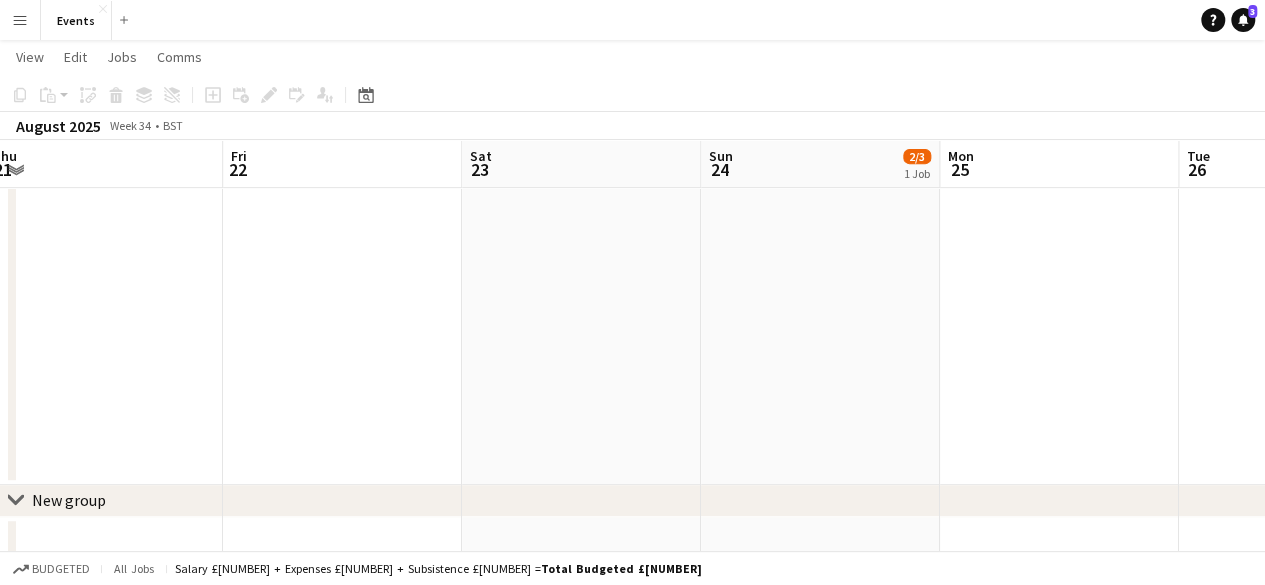 click on "Tue   19   Wed   20   Thu   21   Fri   22   Sat   23   Sun   24   2/3   1 Job   Mon   25   Tue   26   Wed   27   Thu   28   Fri   29   2/2   1 Job      16:00-00:00 (8h) (Mon)   2/3   [FIRST] [LAST]   2 Roles   Bar & Catering (Bar Manager)   1/1   16:00-00:00 (8h)
[FIRST] [LAST]  Bar & Catering (Bar Tender)   2A   1/2   16:00-00:00 (8h)
[FIRST] [LAST]
single-neutral-actions
17:00-01:00 (8h) (Sat)   2/2   [FIRST] [LAST] - Chipping Norton   2 Roles   Bar & Catering (Bar Manager)   1/1   17:00-01:00 (8h)
[FIRST] [LAST]  Bar & Catering (Bar Tender)   1/1   17:00-01:00 (8h)
[FIRST] [LAST]" at bounding box center (632, 127) 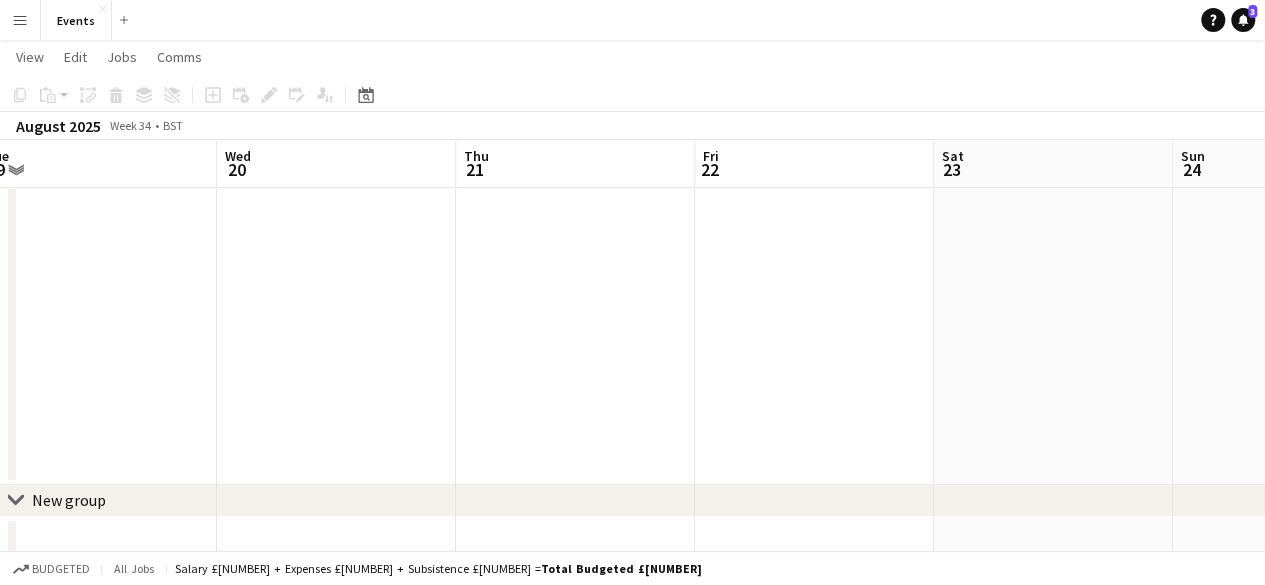 click on "Menu
Boards
Boards   Boards   All jobs   Status
Workforce
Workforce   My Workforce   Recruiting
Comms
Comms
Pay
Pay   Approvals   Payments   Reports
Platform Settings
Platform Settings   App settings   Your settings   Profiles
Training Academy
Training Academy
Knowledge Base
Knowledge Base
Product Updates
Product Updates   Log Out   Privacy   Events
Close
Add
Help
Notifications
3   Events   View  Day view expanded Day view collapsed Month view Date picker Jump to today Expand Linked Jobs Collapse Linked Jobs  Edit  Copy Ctrl+C" at bounding box center [632, 105] 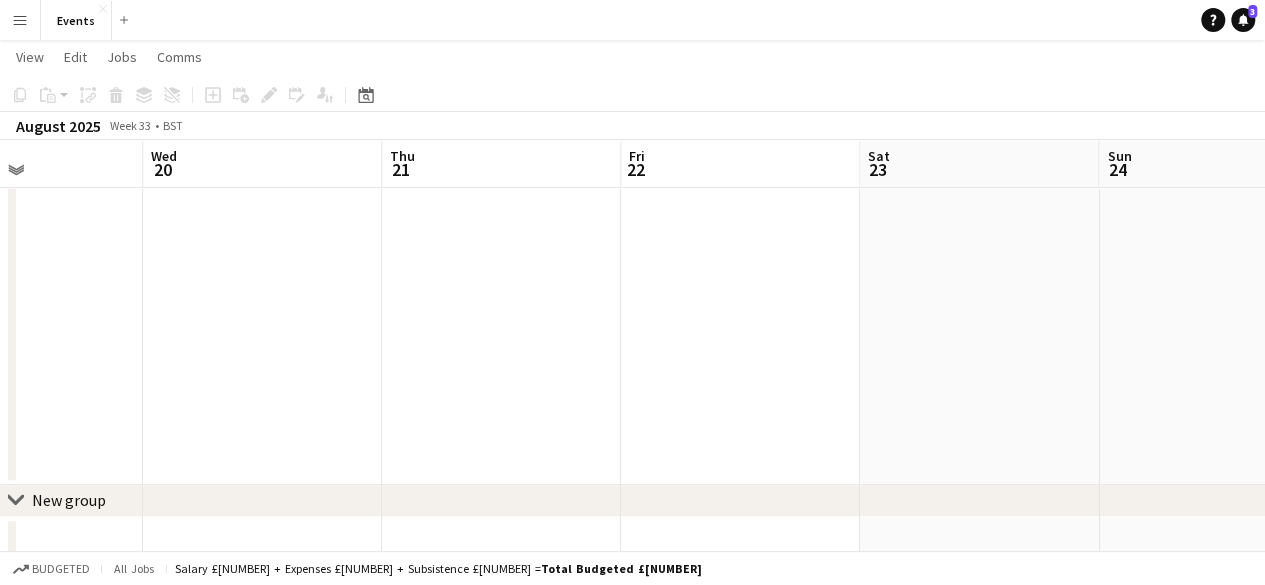 drag, startPoint x: 923, startPoint y: 410, endPoint x: 232, endPoint y: 314, distance: 697.6367 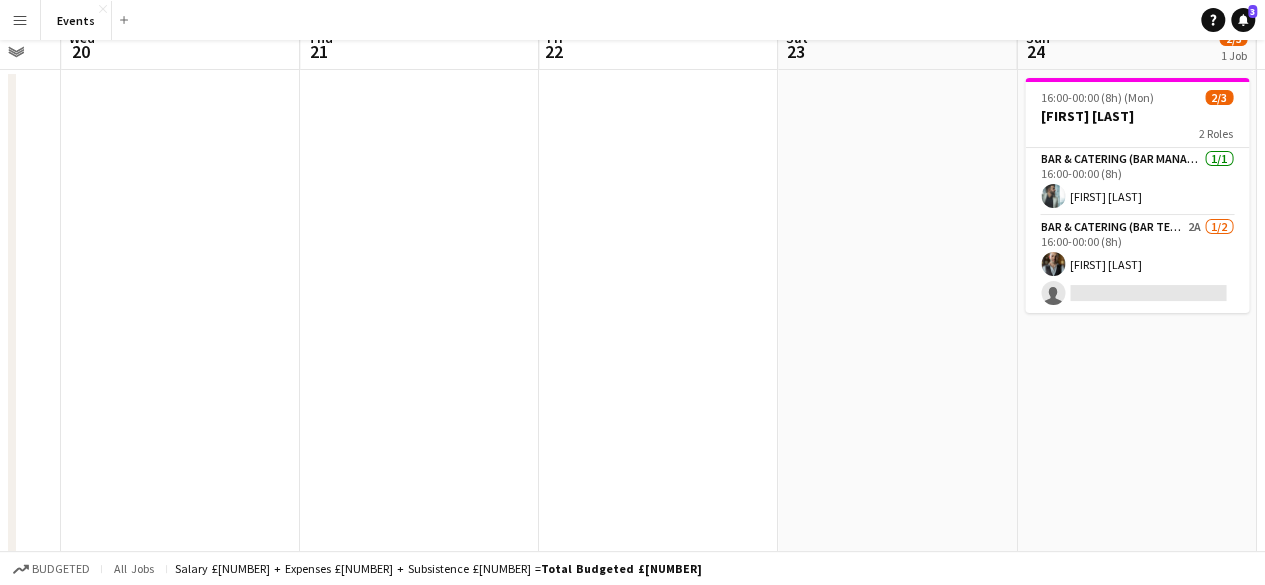 scroll, scrollTop: 0, scrollLeft: 0, axis: both 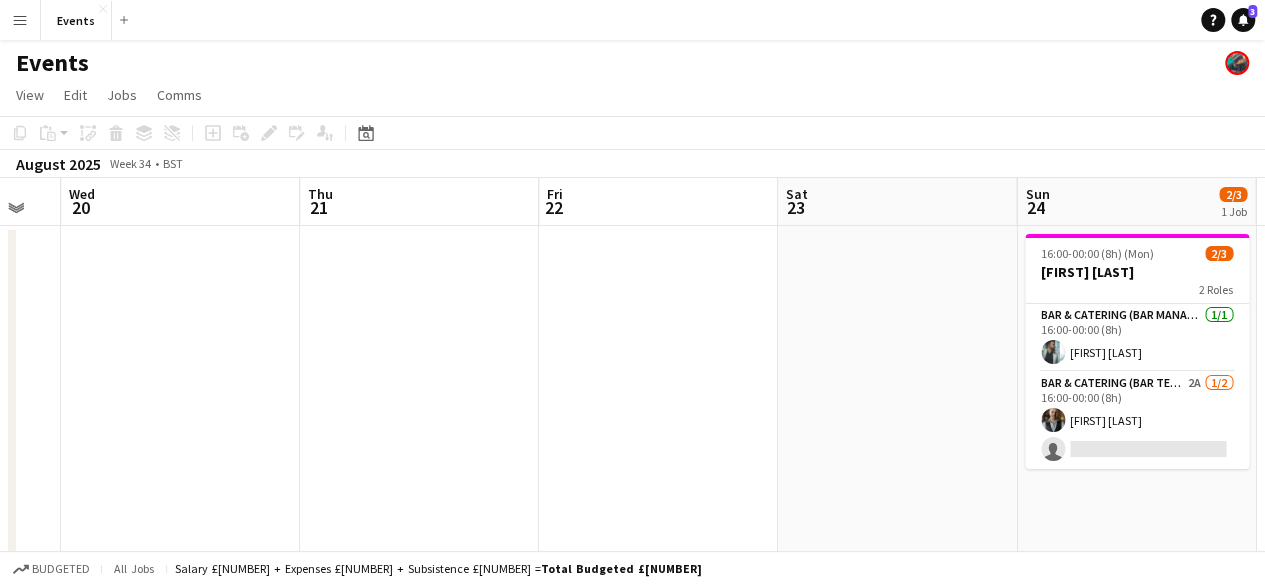 click on "Sat   16   11/12   2 Jobs   Sun   17   Mon   18   Tue   19   Wed   20   Thu   21   Fri   22   Sat   23   Sun   24   2/3   1 Job   Mon   25   Tue   26      13:00-02:00 (13h) (Sun)   6/7   [FIRST] [LAST]
pin
Waltham House   3 Roles   Bar & Catering (Bar Back)   1/1   13:00-02:00 (13h)
[FIRST] [LAST]  Bar & Catering (Bar Manager)   1/1   13:00-02:00 (13h)
[FIRST] [LAST]  Bar & Catering (Bar Tender)   3A   4/5   13:00-02:00 (13h)
[FIRST] [LAST] [FIRST] [LAST] [FIRST] [LAST] [FIRST] [LAST]
single-neutral-actions
18:00-01:00 (7h) (Sun)   5/5   [FIRST] [LAST]
pin
Copse Stile House   2 Roles   Bar & Catering (Bar Manager)   1/1   18:00-01:00 (7h)
[FIRST] [LAST]  Bar & Catering (Bar Tender)   4/4   18:00-01:00 (7h)
[FIRST] [LAST] [FIRST] [LAST] [FIRST] [LAST] [FIRST] [LAST]     16:00-00:00 (8h) (Mon)   2/3   [FIRST] [LAST]   2 Roles   Bar & Catering (Bar Manager)   1/1   16:00-00:00 (8h)
2A" at bounding box center [632, 578] 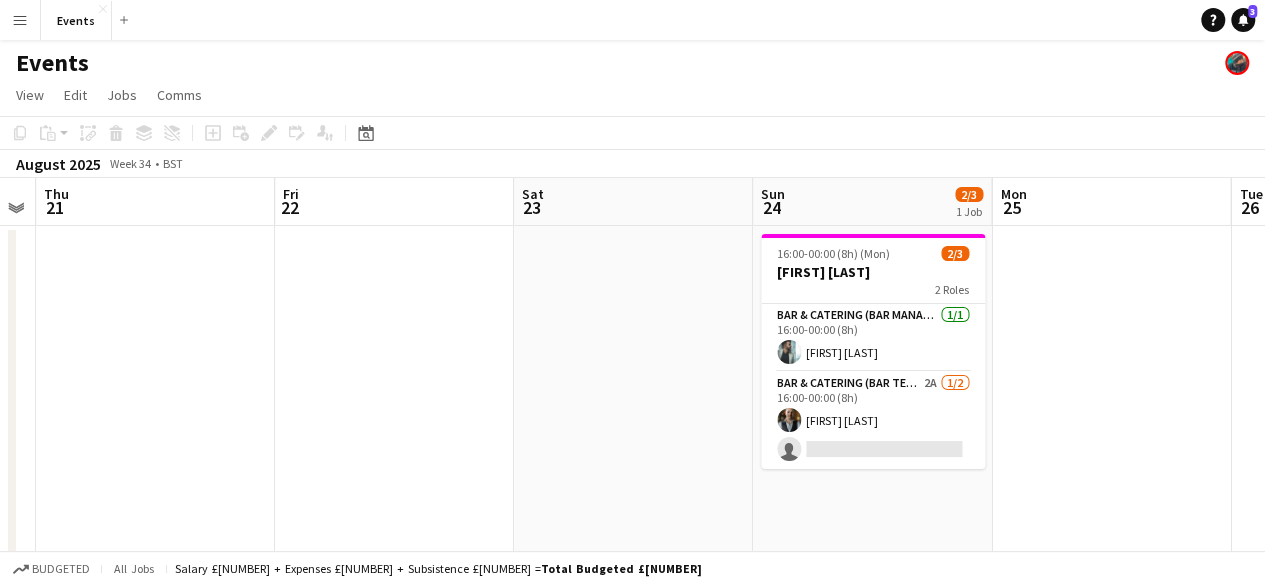 drag, startPoint x: 472, startPoint y: 371, endPoint x: 1279, endPoint y: 450, distance: 810.85754 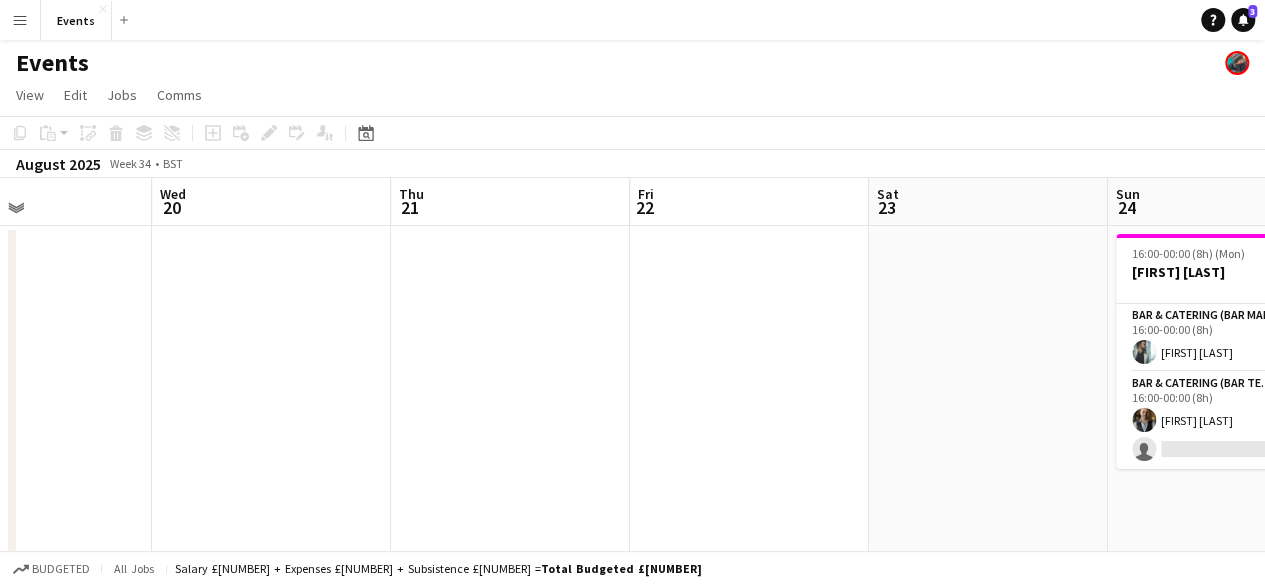 click at bounding box center [749, 556] 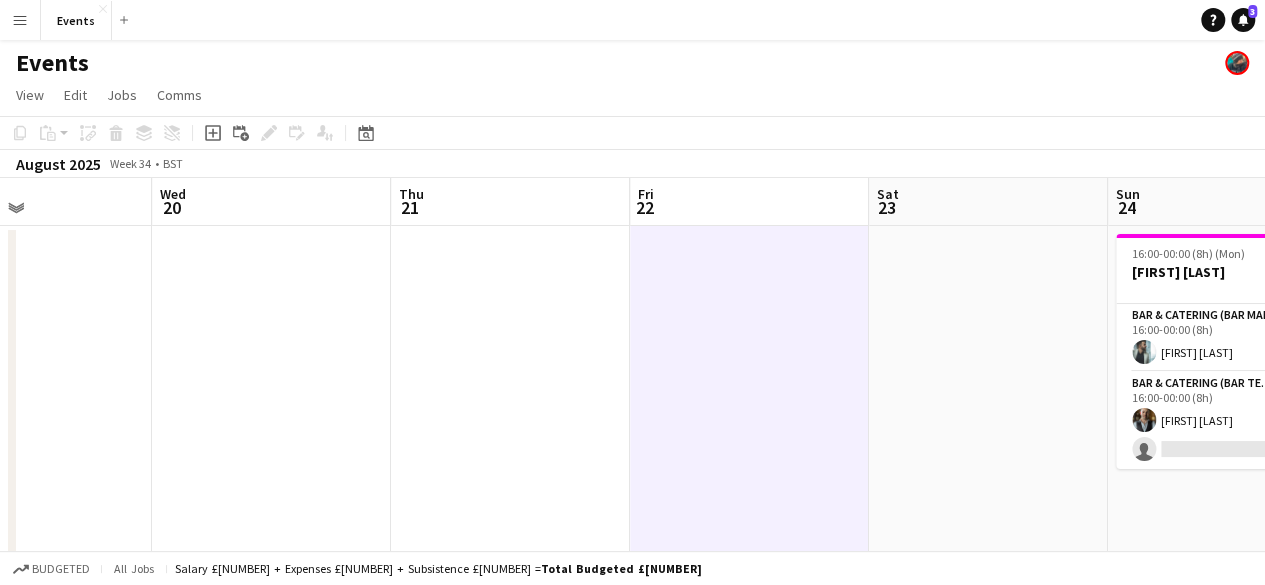 scroll, scrollTop: 0, scrollLeft: 875, axis: horizontal 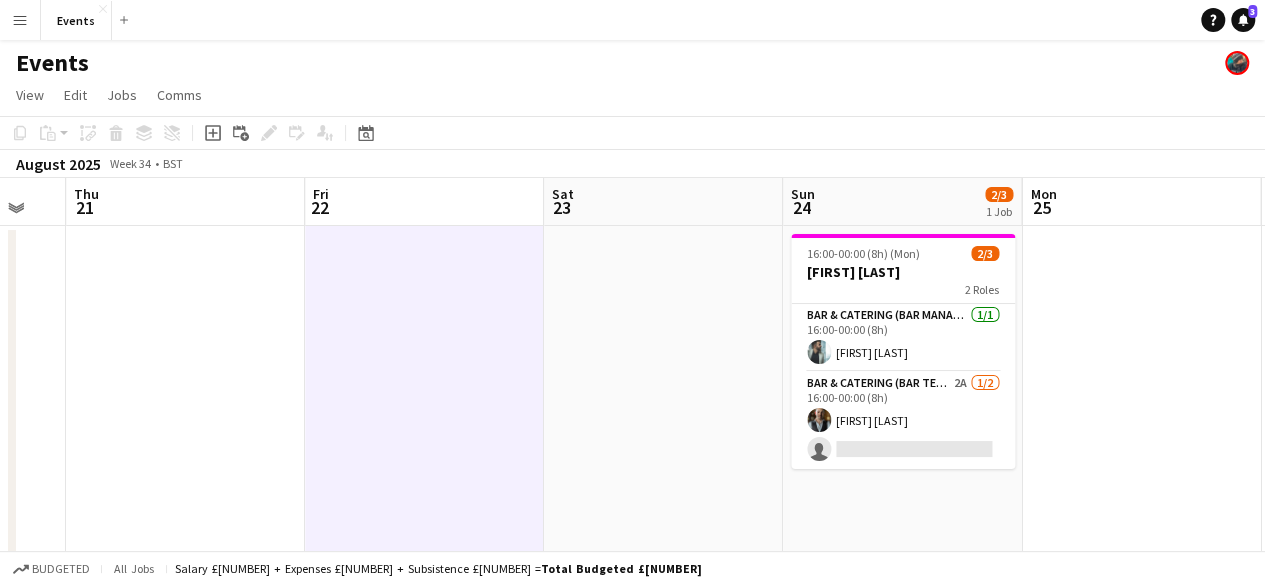 drag, startPoint x: 918, startPoint y: 446, endPoint x: 243, endPoint y: 365, distance: 679.84265 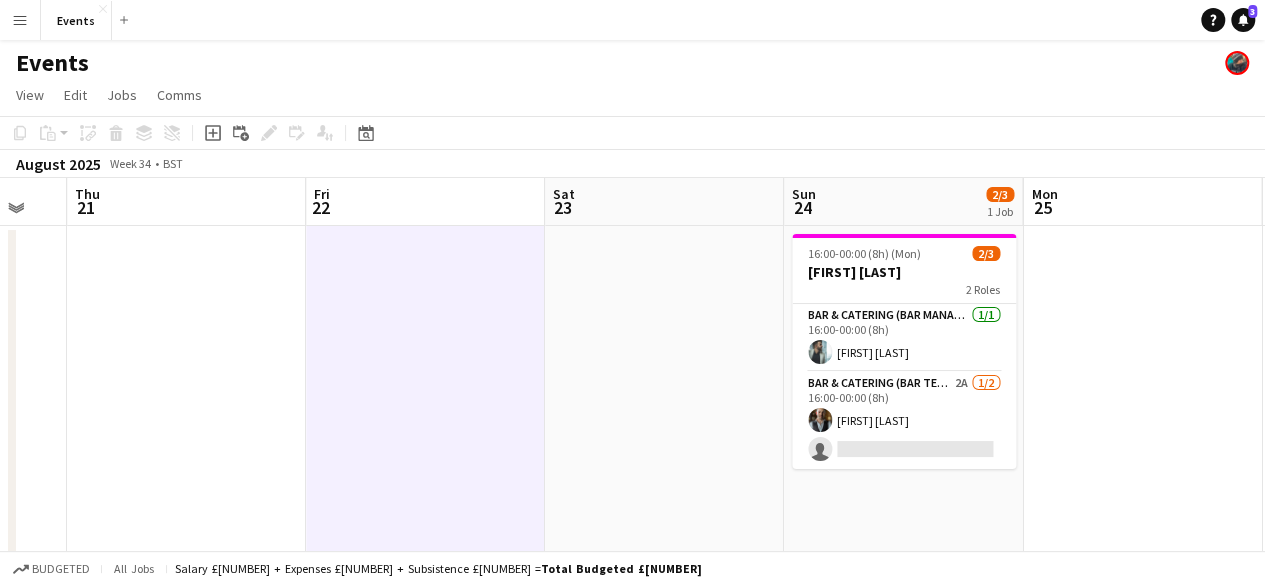 click on "Sun   17   Mon   18   Tue   19   Wed   20   Thu   21   Fri   22   Sat   23   Sun   24   2/3   1 Job   Mon   25   Tue   26   Wed   27      [TIME] ([DURATION]) ([DAY])   2/3   [FIRST] [LAST]   2 Roles   Bar & Catering (Bar Manager)   1/1   [TIME] ([DURATION])
[FIRST] [LAST]  Bar & Catering (Bar Tender)   2A   1/2   [TIME] ([DURATION])
[FIRST] [LAST]
single-neutral-actions" at bounding box center [632, 578] 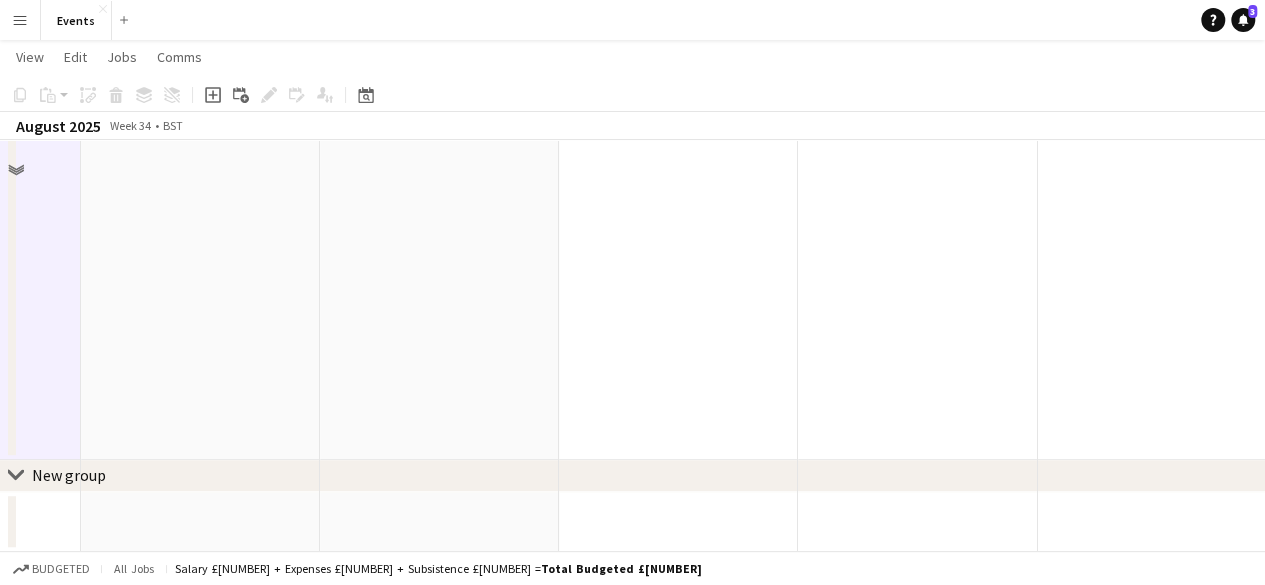 scroll, scrollTop: 0, scrollLeft: 0, axis: both 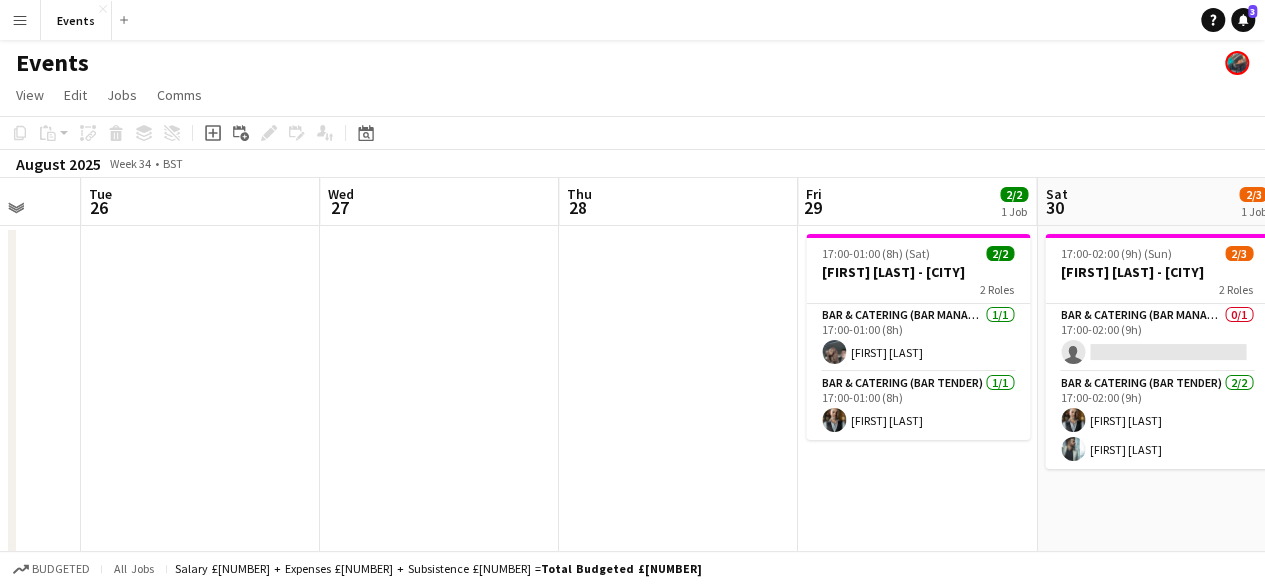 drag, startPoint x: 362, startPoint y: 384, endPoint x: 351, endPoint y: 384, distance: 11 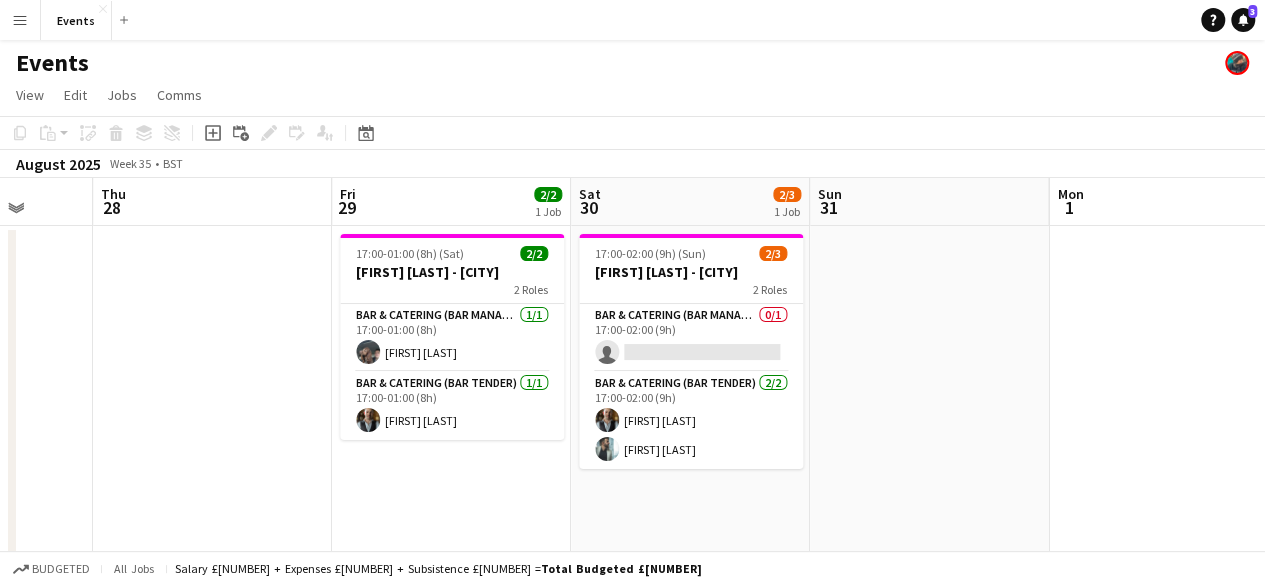 drag, startPoint x: 706, startPoint y: 373, endPoint x: 244, endPoint y: 310, distance: 466.27567 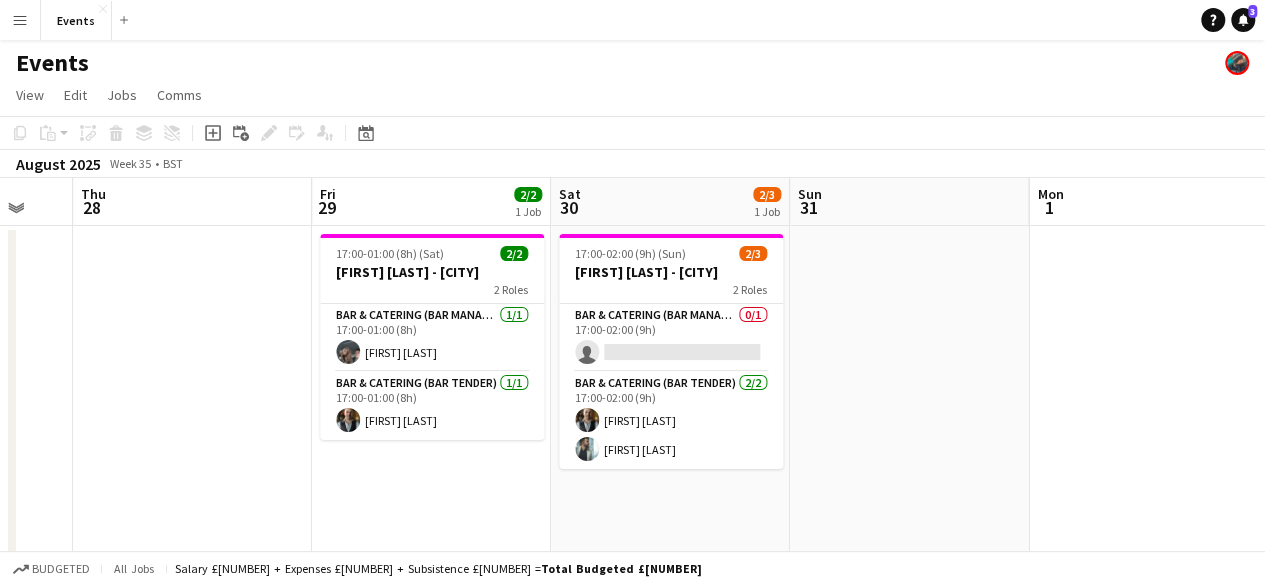 drag, startPoint x: 318, startPoint y: 339, endPoint x: 1004, endPoint y: 445, distance: 694.1412 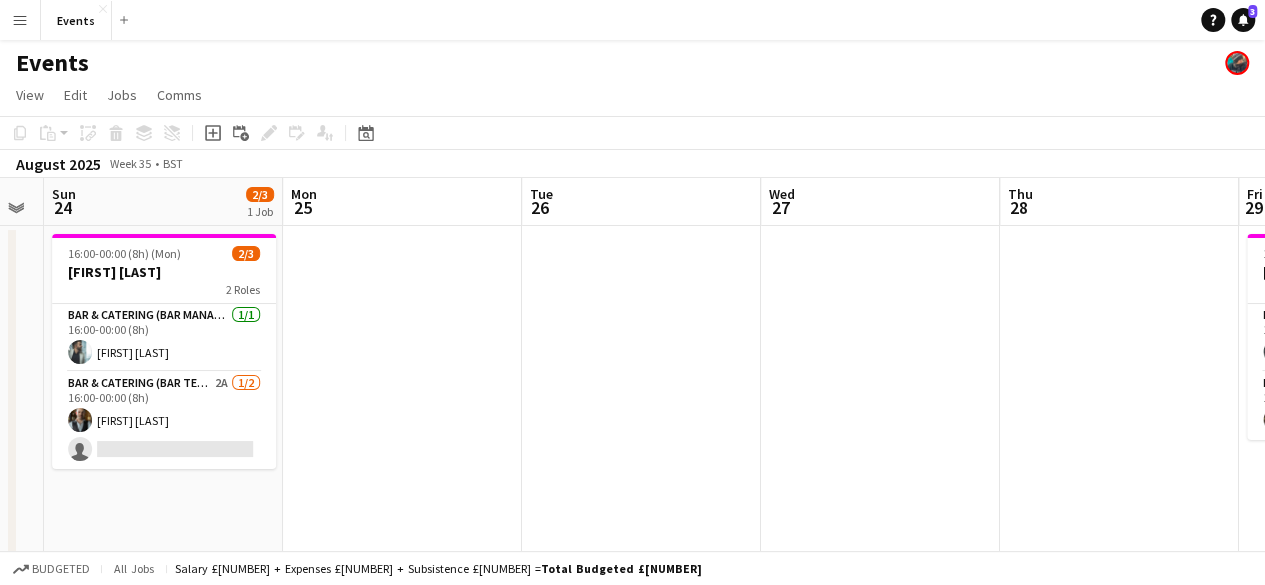 drag, startPoint x: 443, startPoint y: 374, endPoint x: 1096, endPoint y: 465, distance: 659.31024 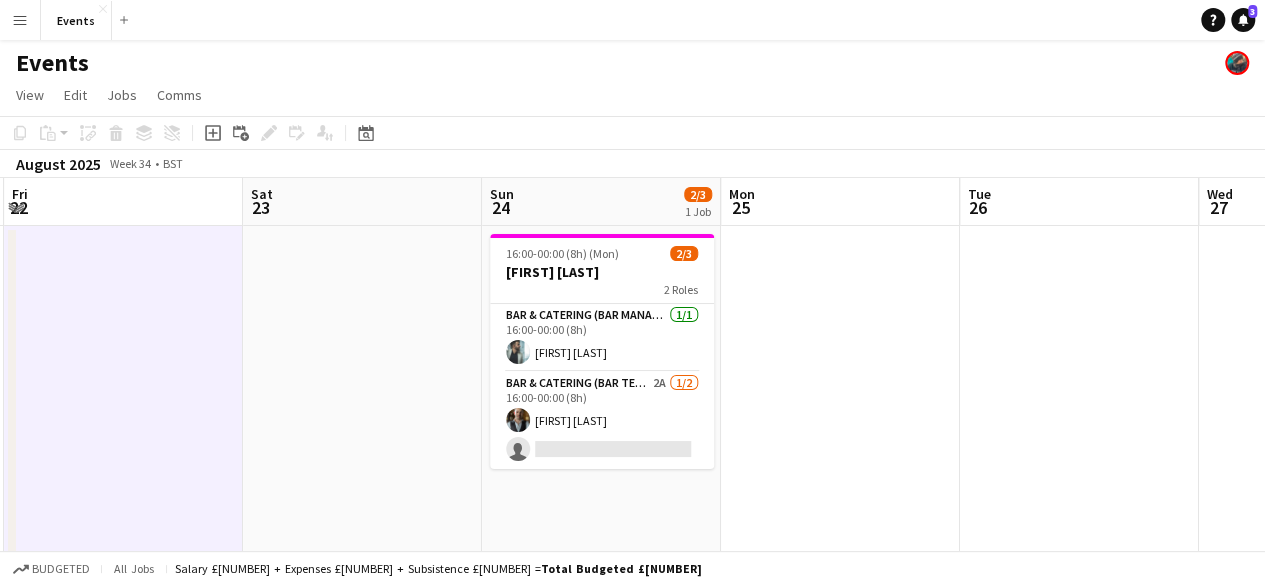 drag, startPoint x: 638, startPoint y: 419, endPoint x: 769, endPoint y: 448, distance: 134.17154 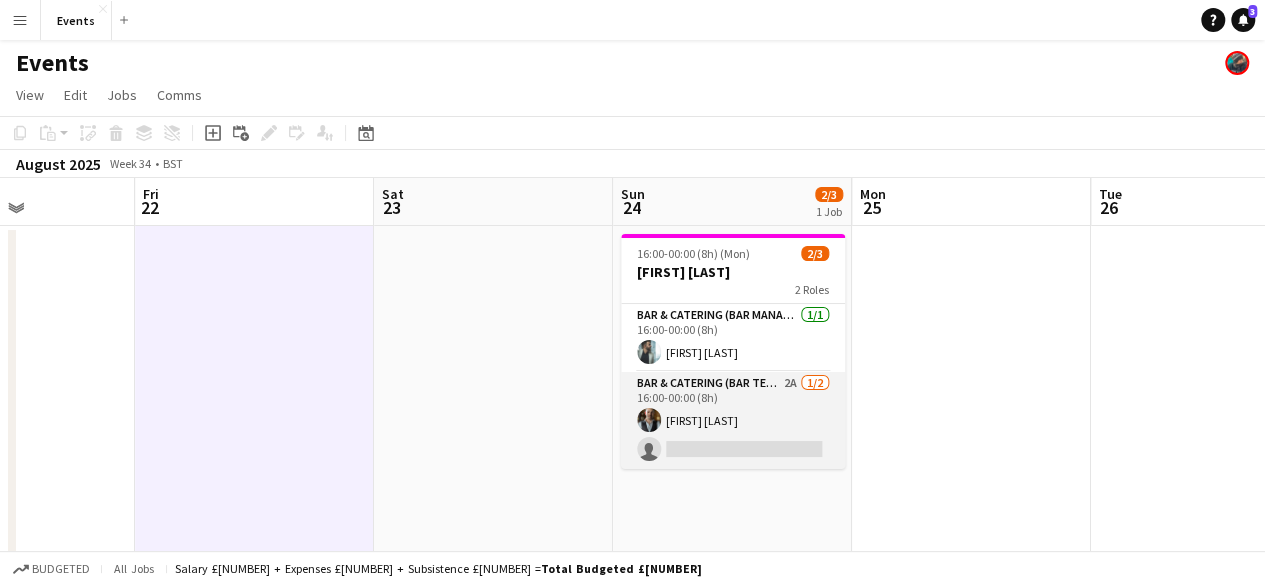 click on "Bar & Catering (Bar Tender)   2A   1/2   [TIME] ([DURATION])
[FIRST] [LAST]
single-neutral-actions" at bounding box center (733, 420) 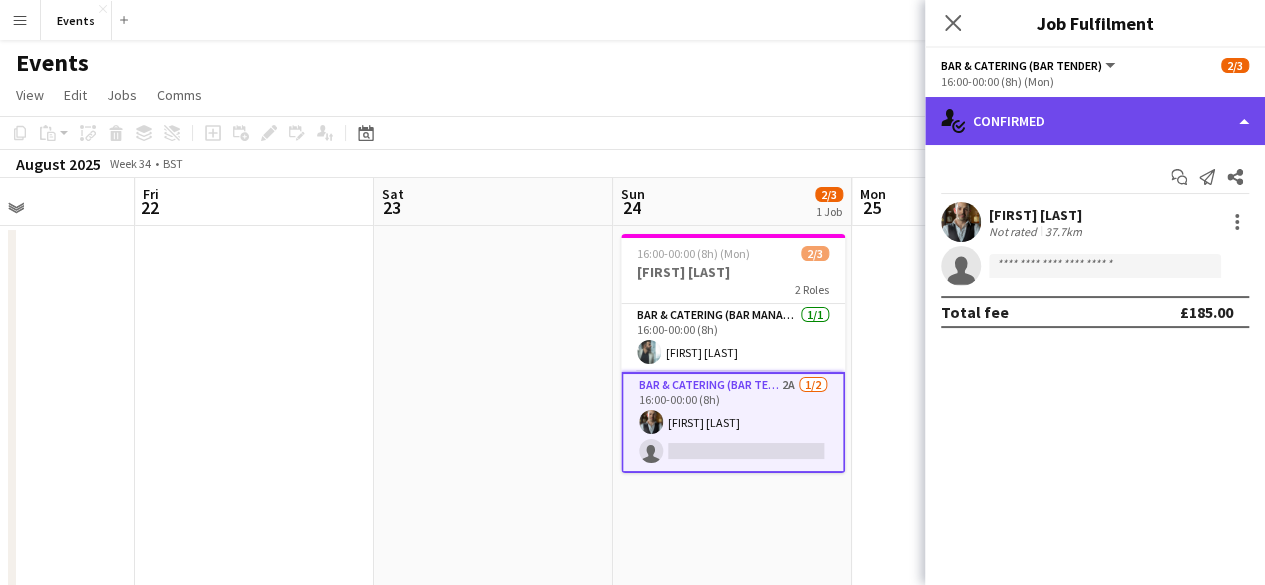 click on "single-neutral-actions-check-2
Confirmed" 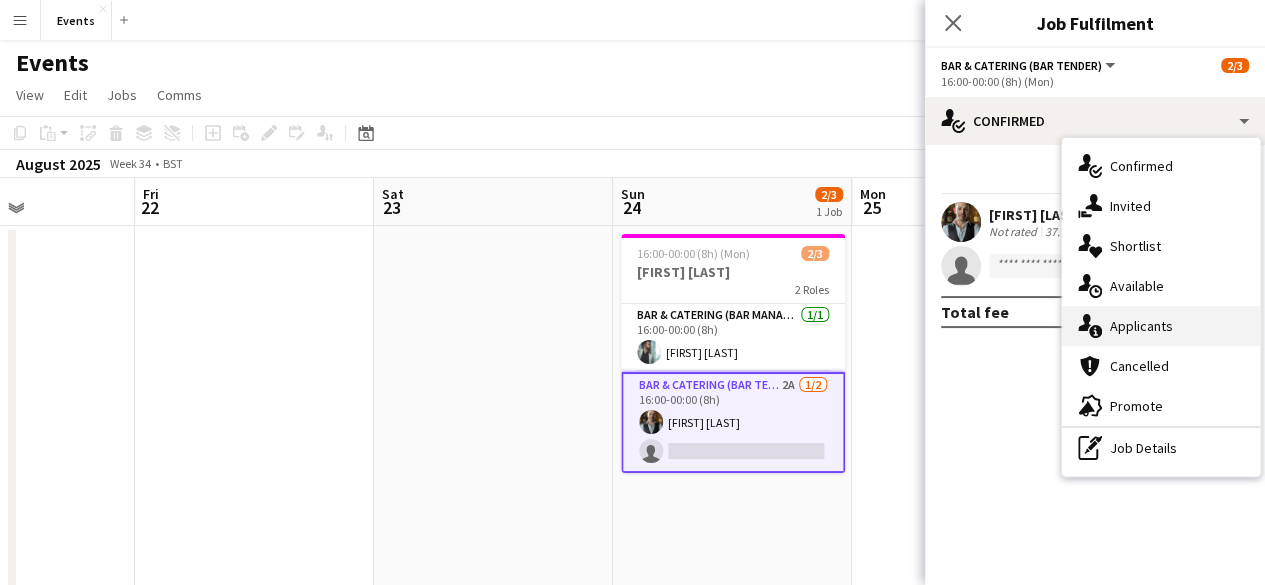click 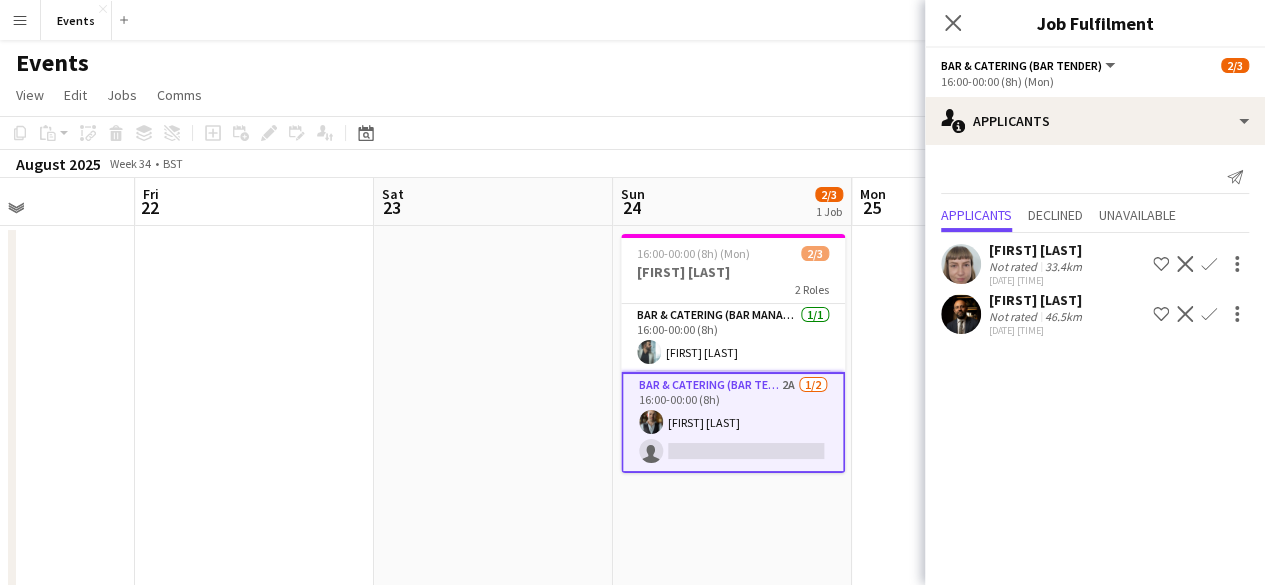 click on "Confirm" at bounding box center (1209, 314) 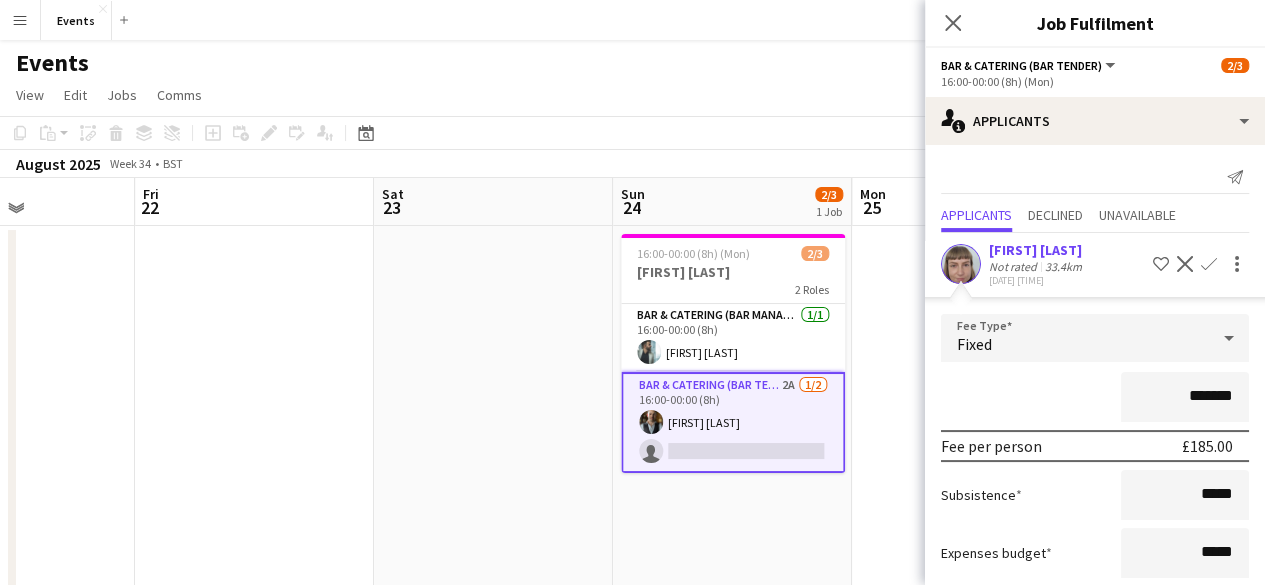 scroll, scrollTop: 166, scrollLeft: 0, axis: vertical 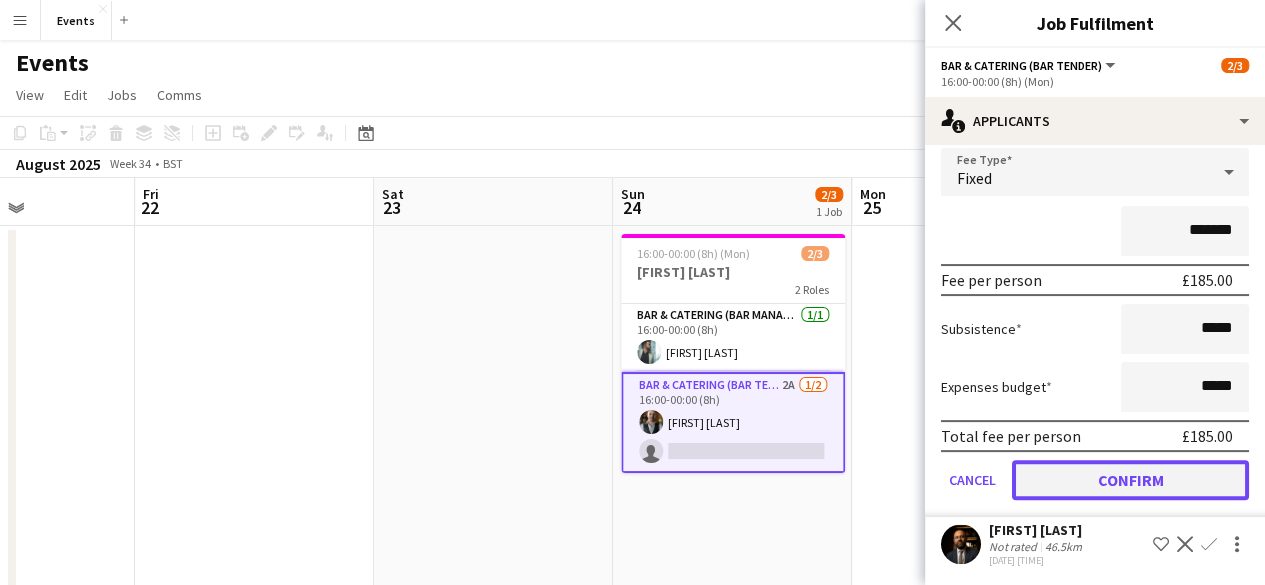 click on "Confirm" 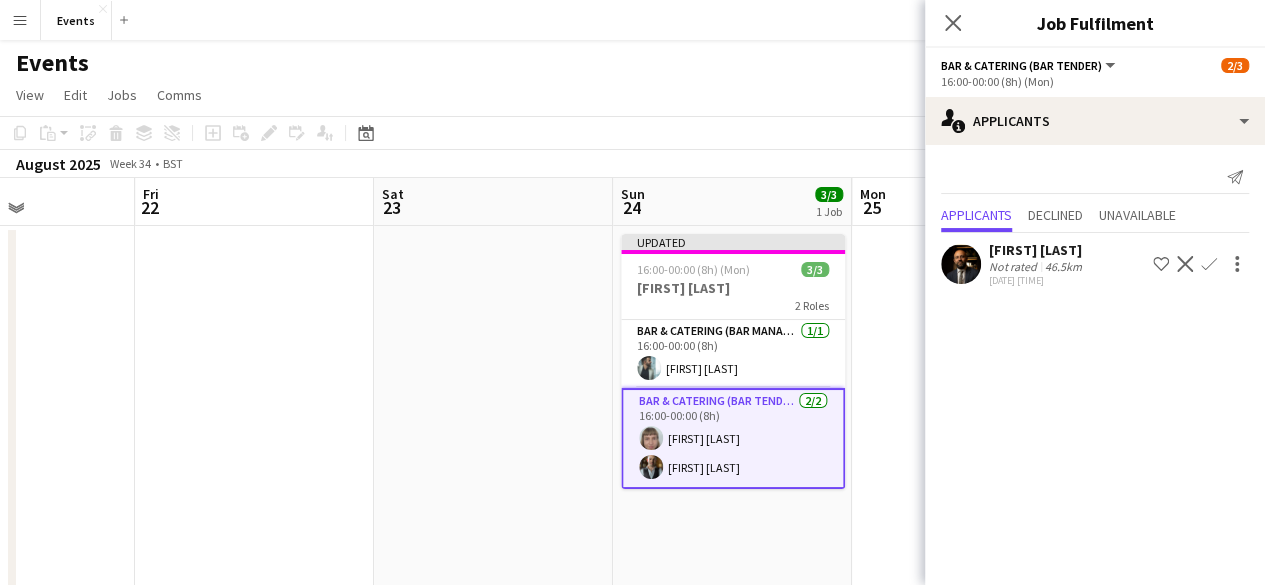 scroll, scrollTop: 0, scrollLeft: 0, axis: both 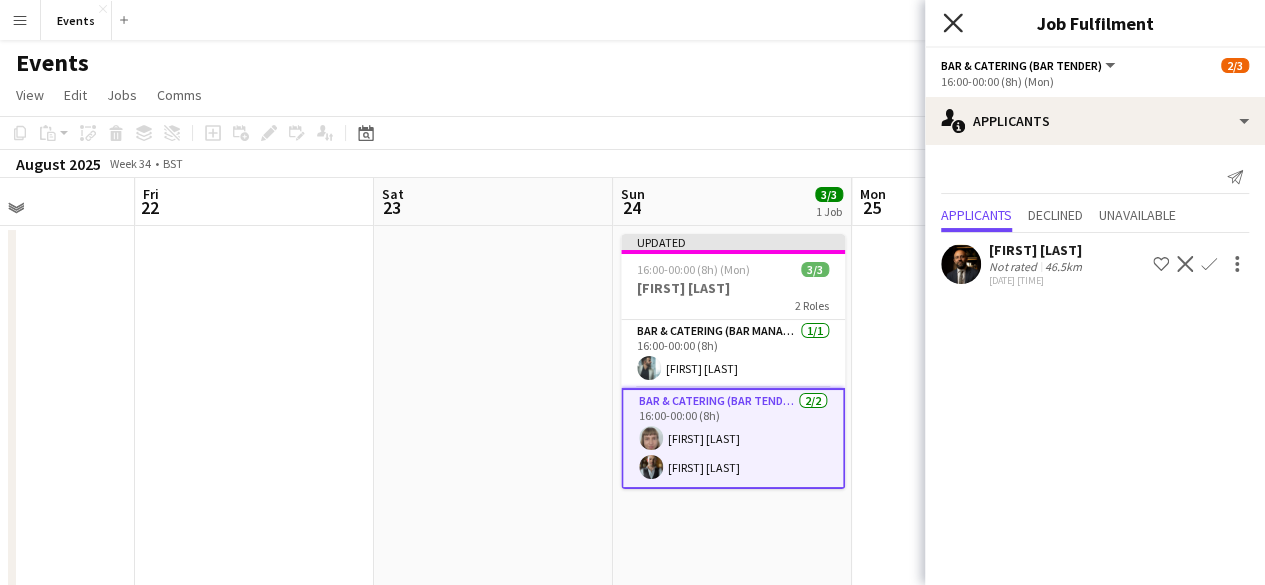 click 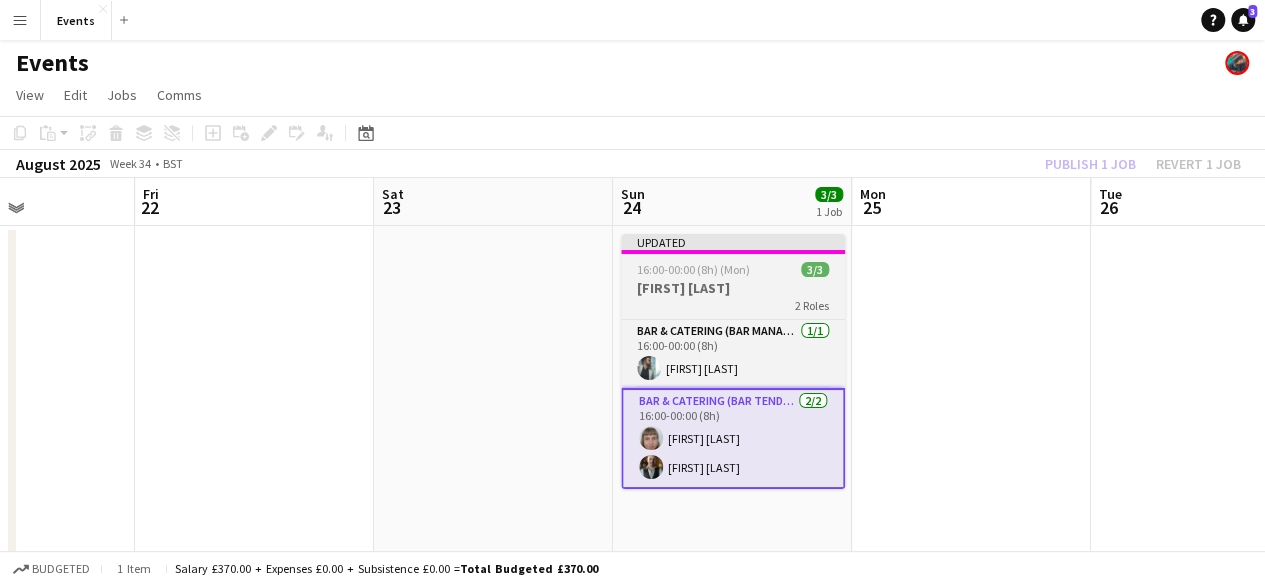click on "16:00-00:00 (8h) (Mon)" at bounding box center [693, 269] 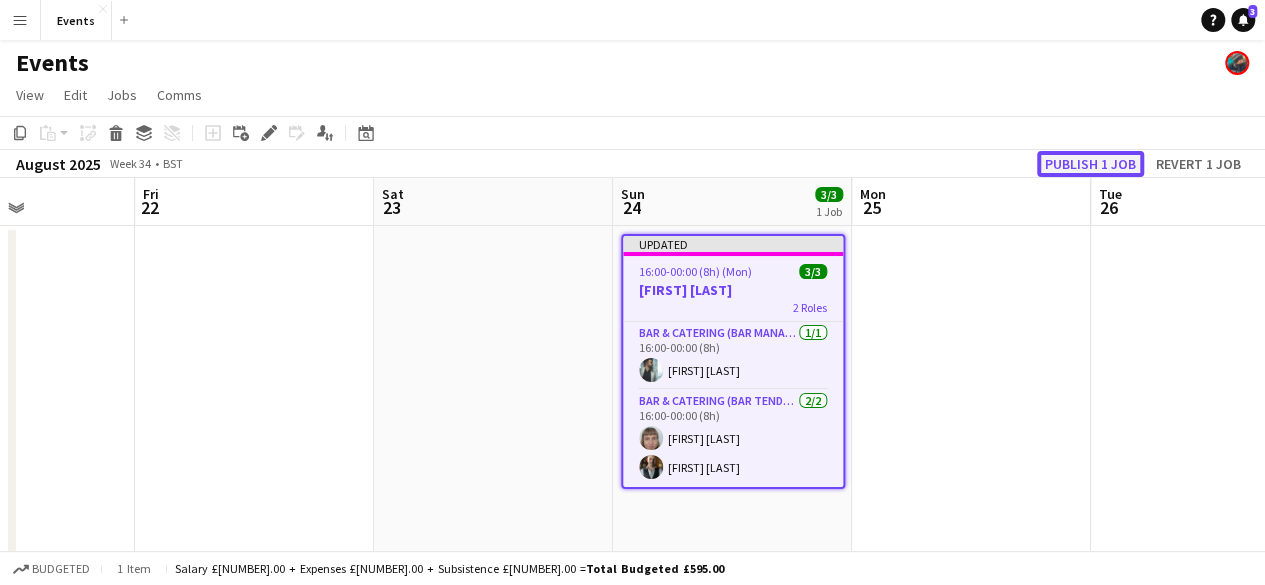 click on "Publish 1 job" 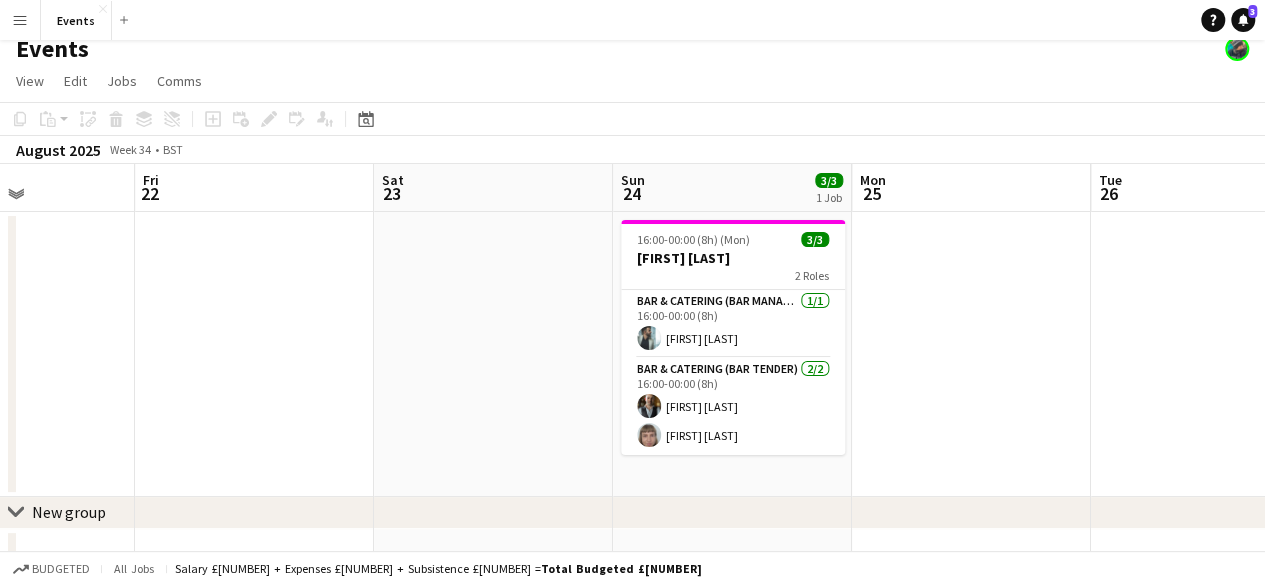 scroll, scrollTop: 0, scrollLeft: 0, axis: both 